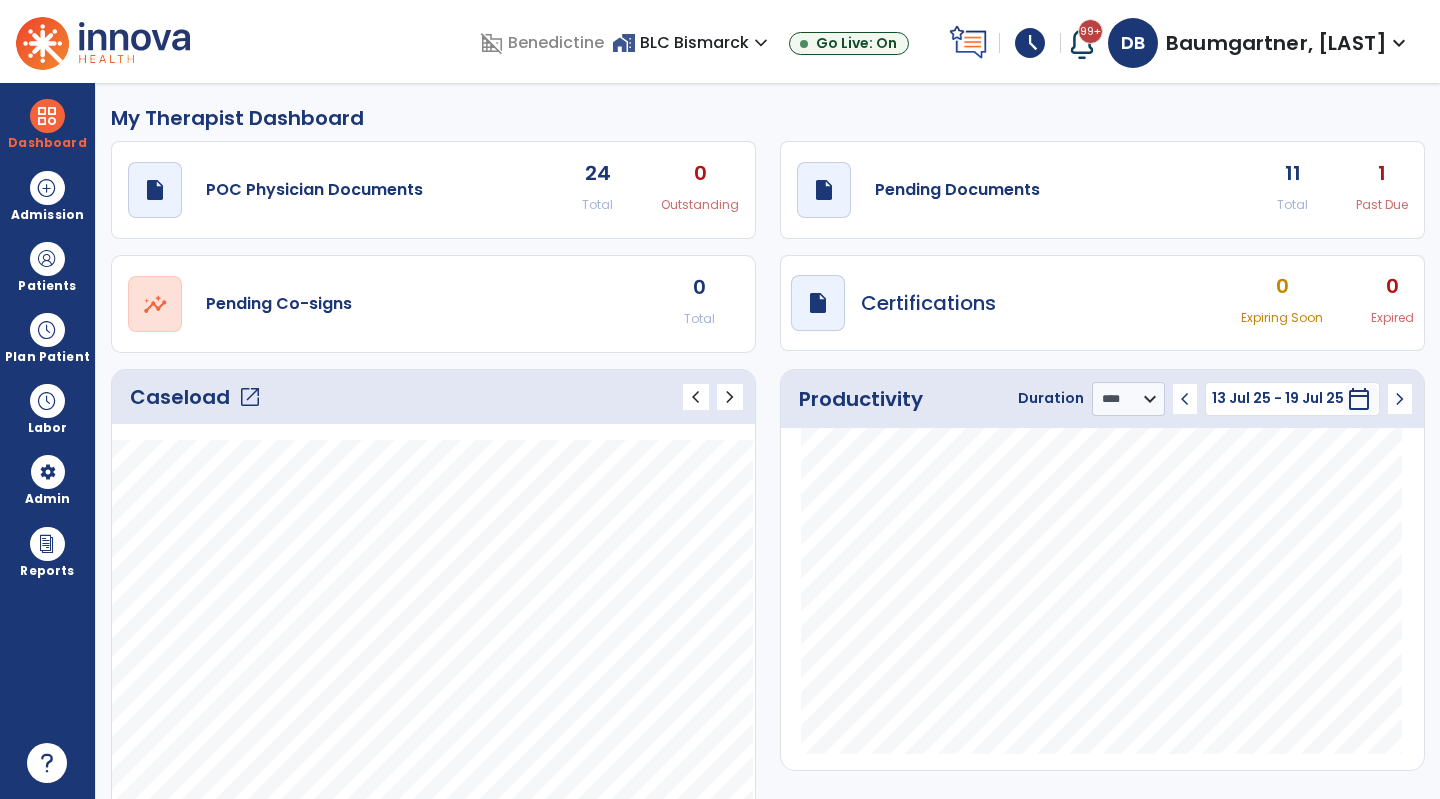 select on "****" 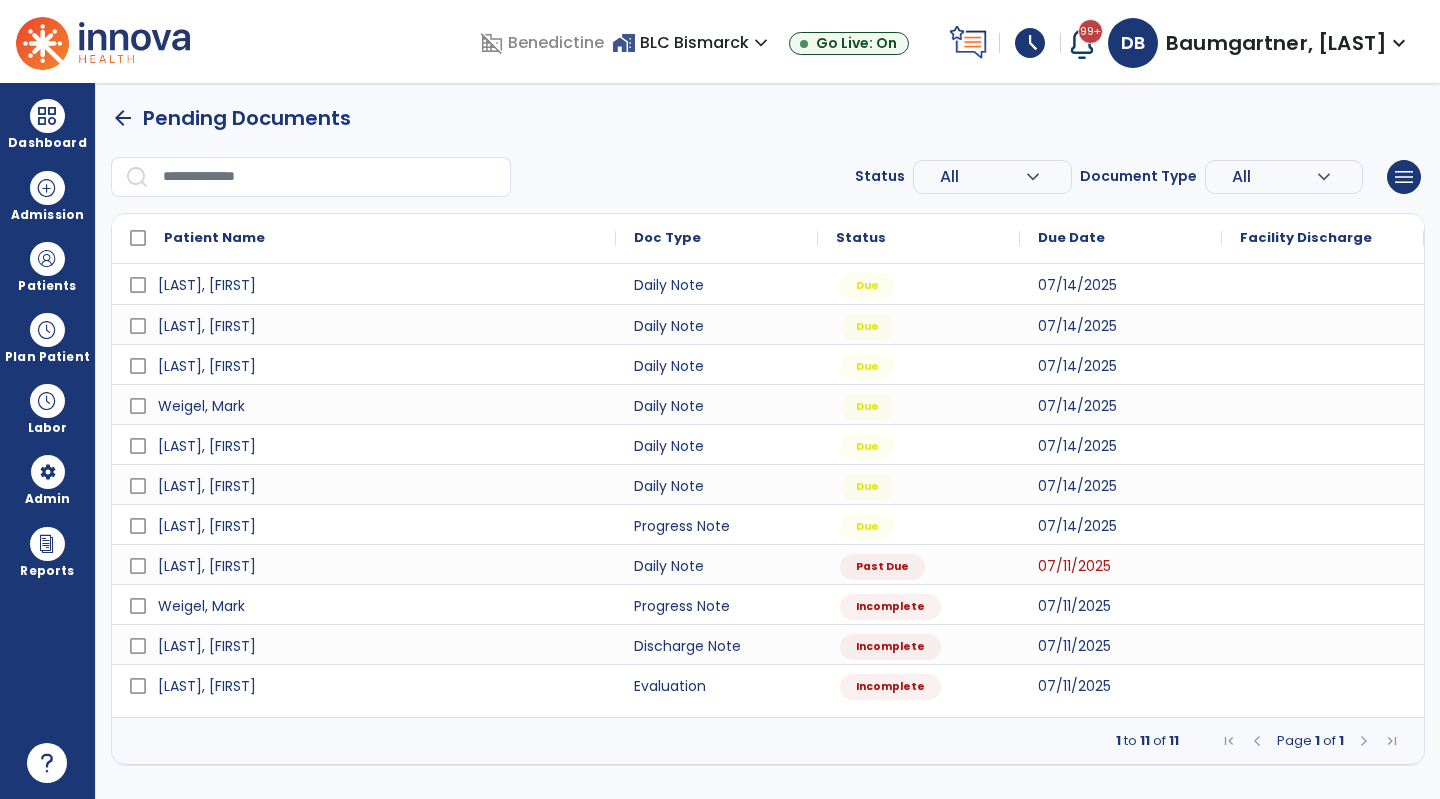 click on "Patients" at bounding box center (47, 286) 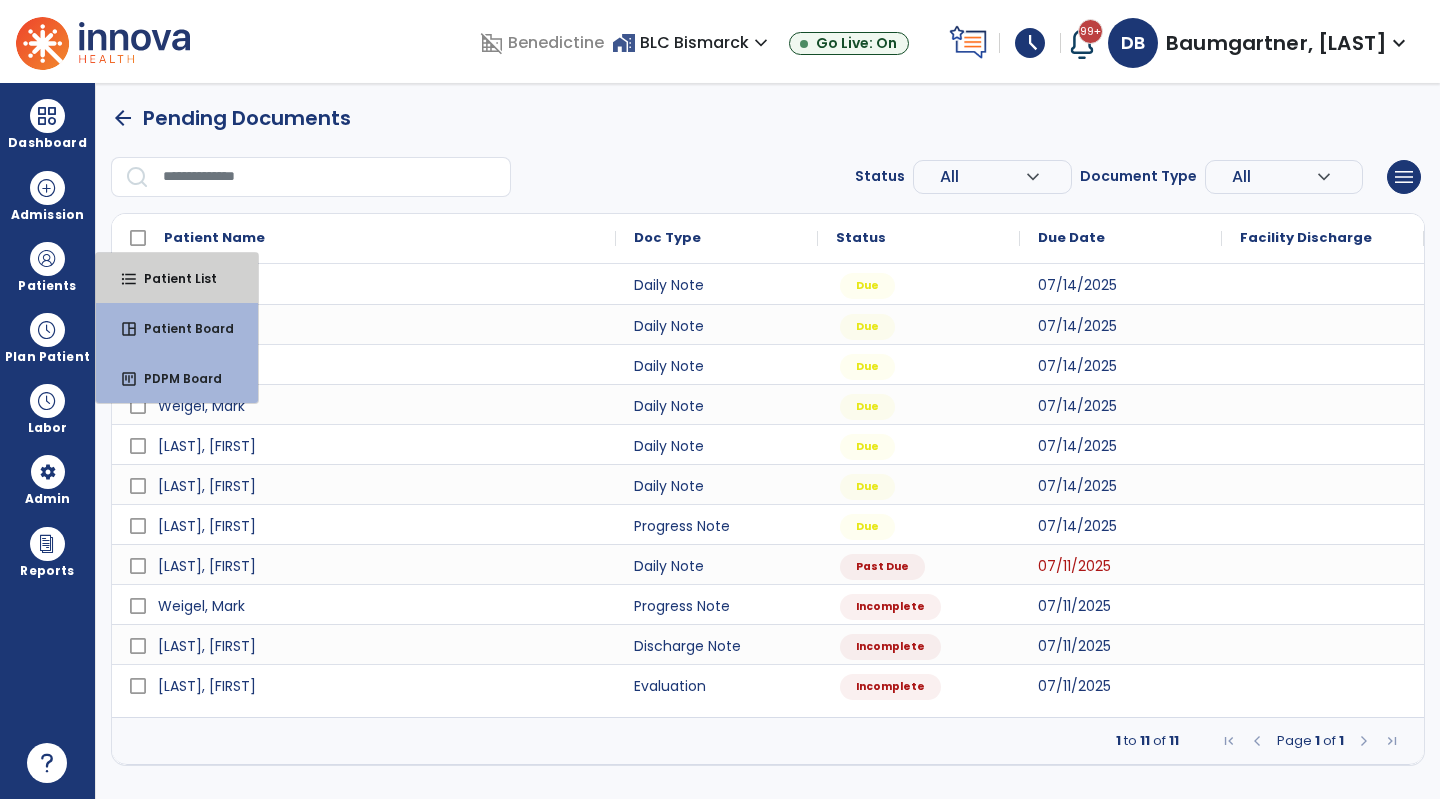 click on "Patient List" at bounding box center [172, 278] 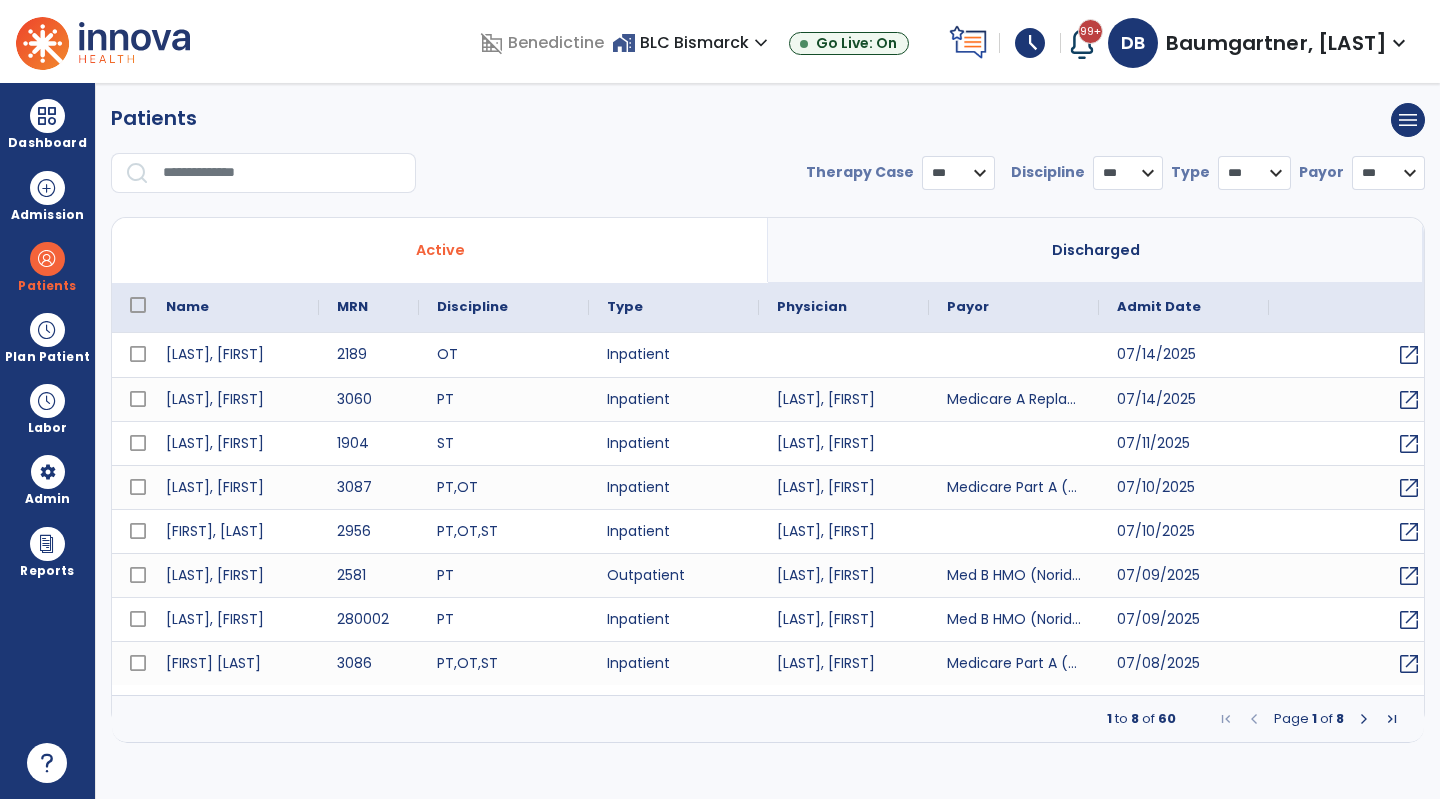 select on "***" 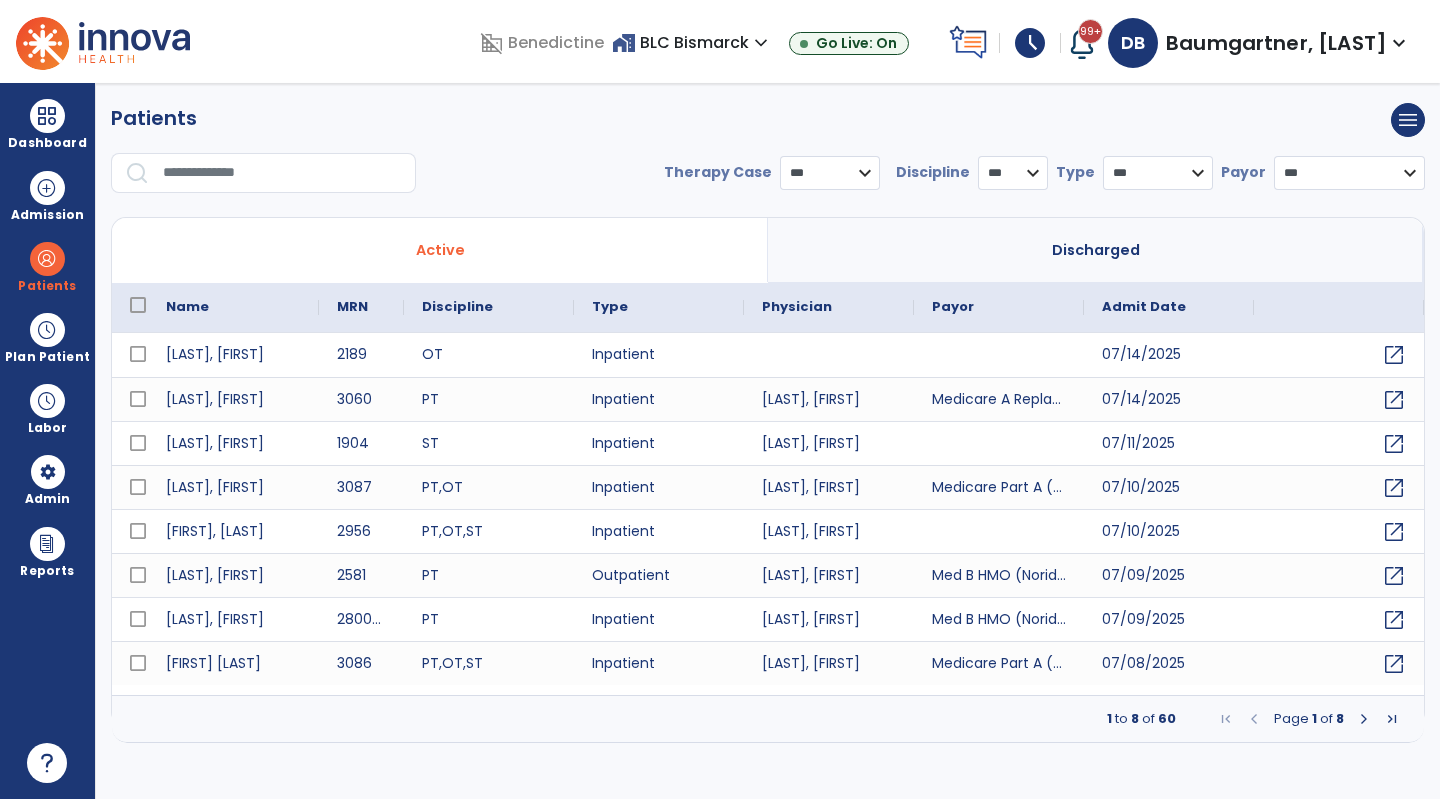click at bounding box center (282, 173) 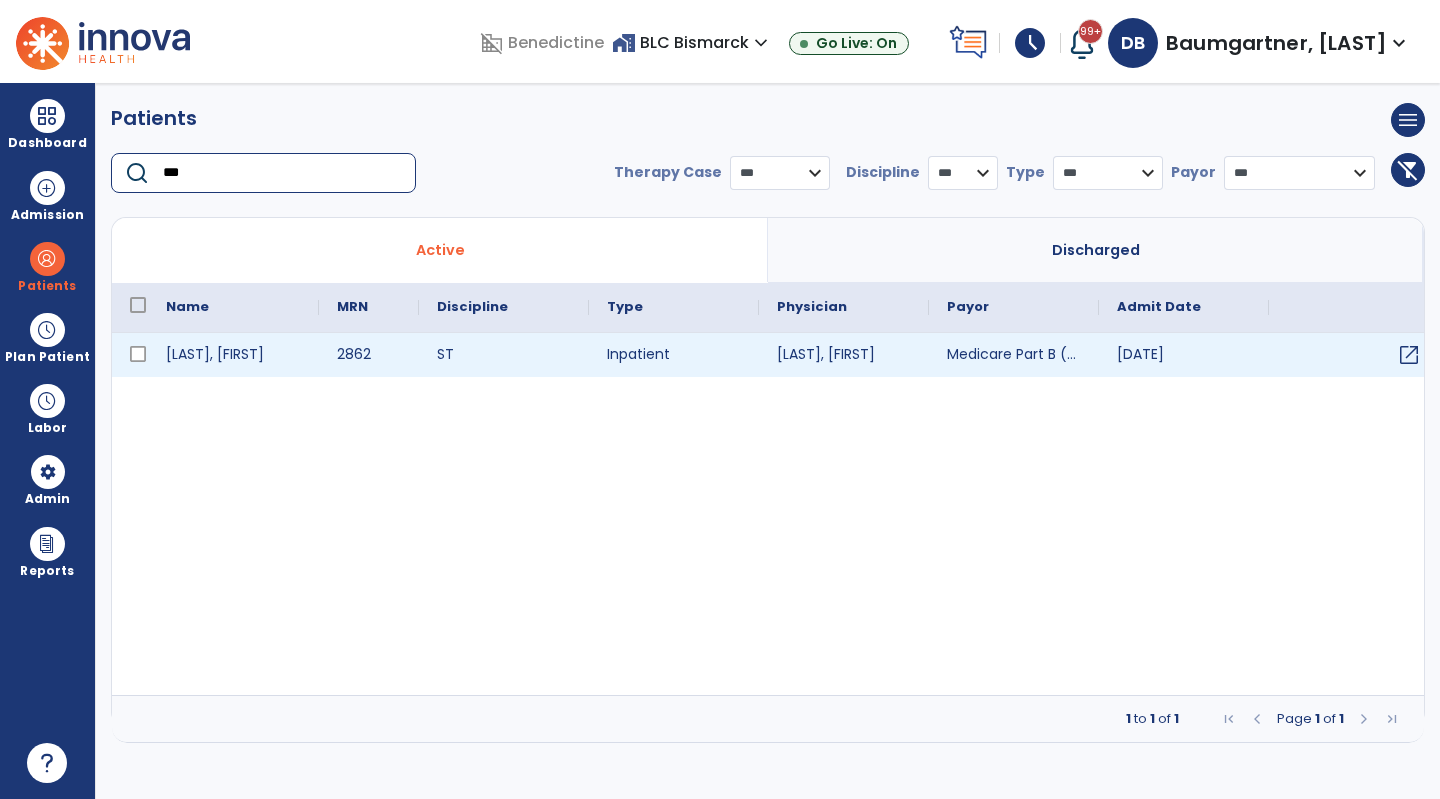 type on "***" 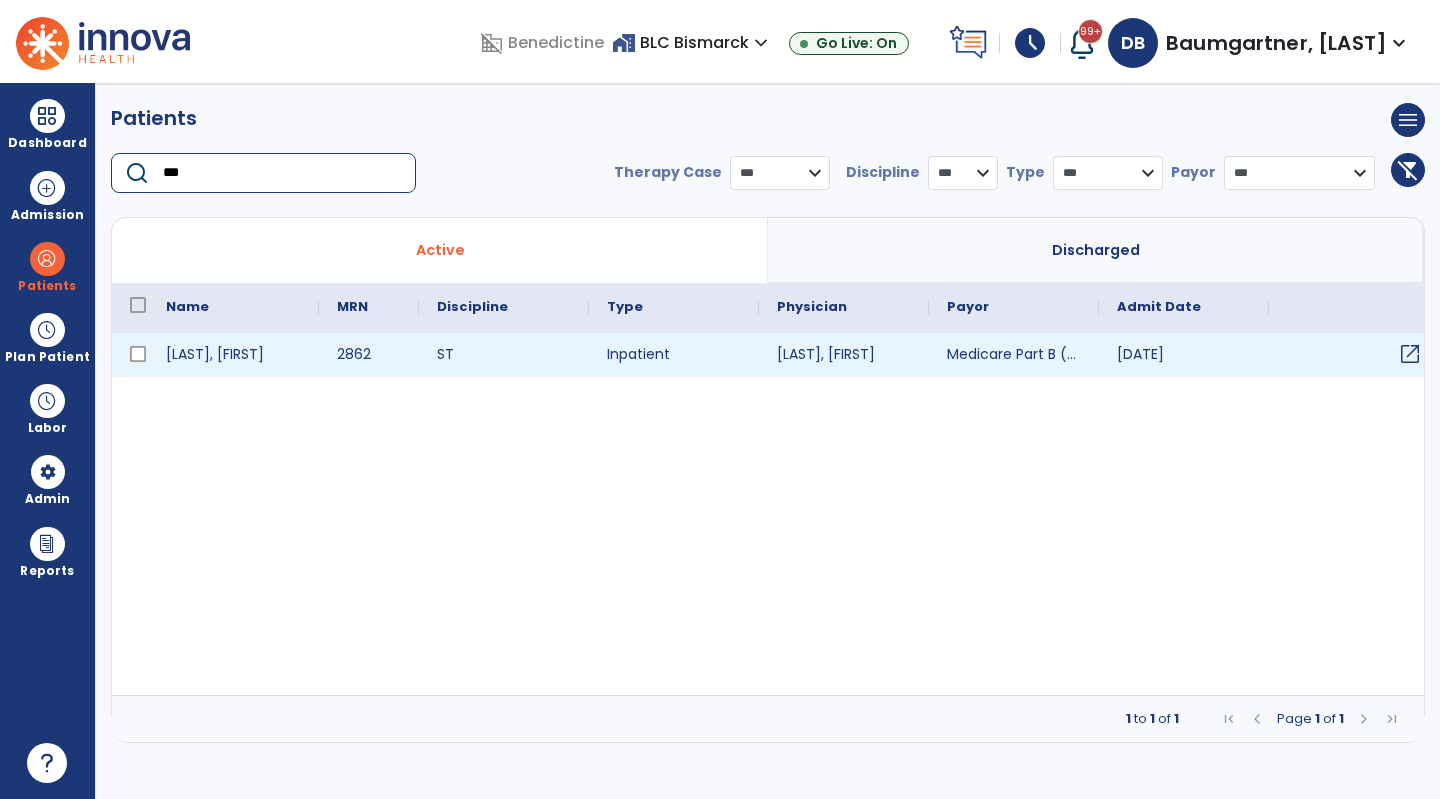 click on "open_in_new" at bounding box center (1410, 354) 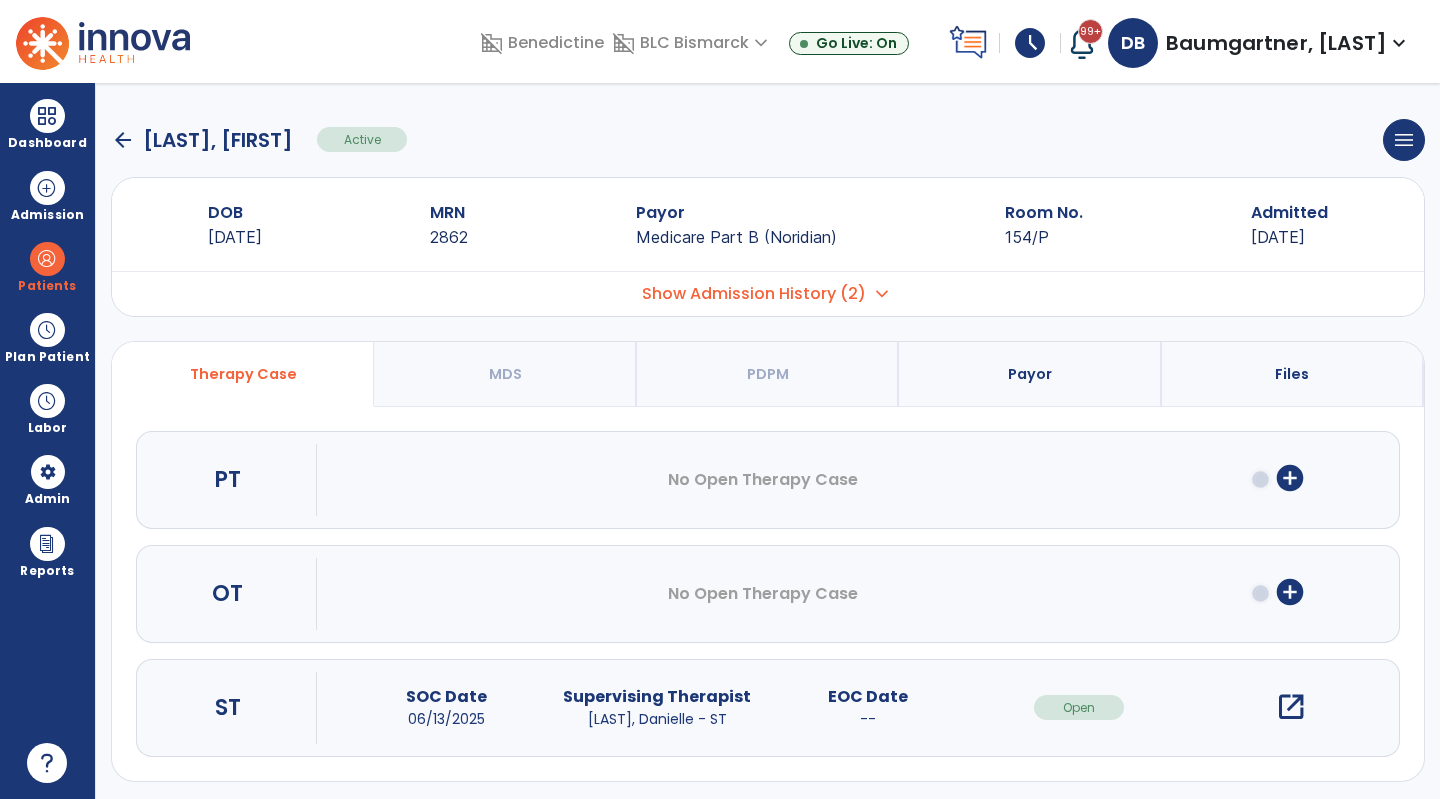 click on "open_in_new" at bounding box center [1291, 707] 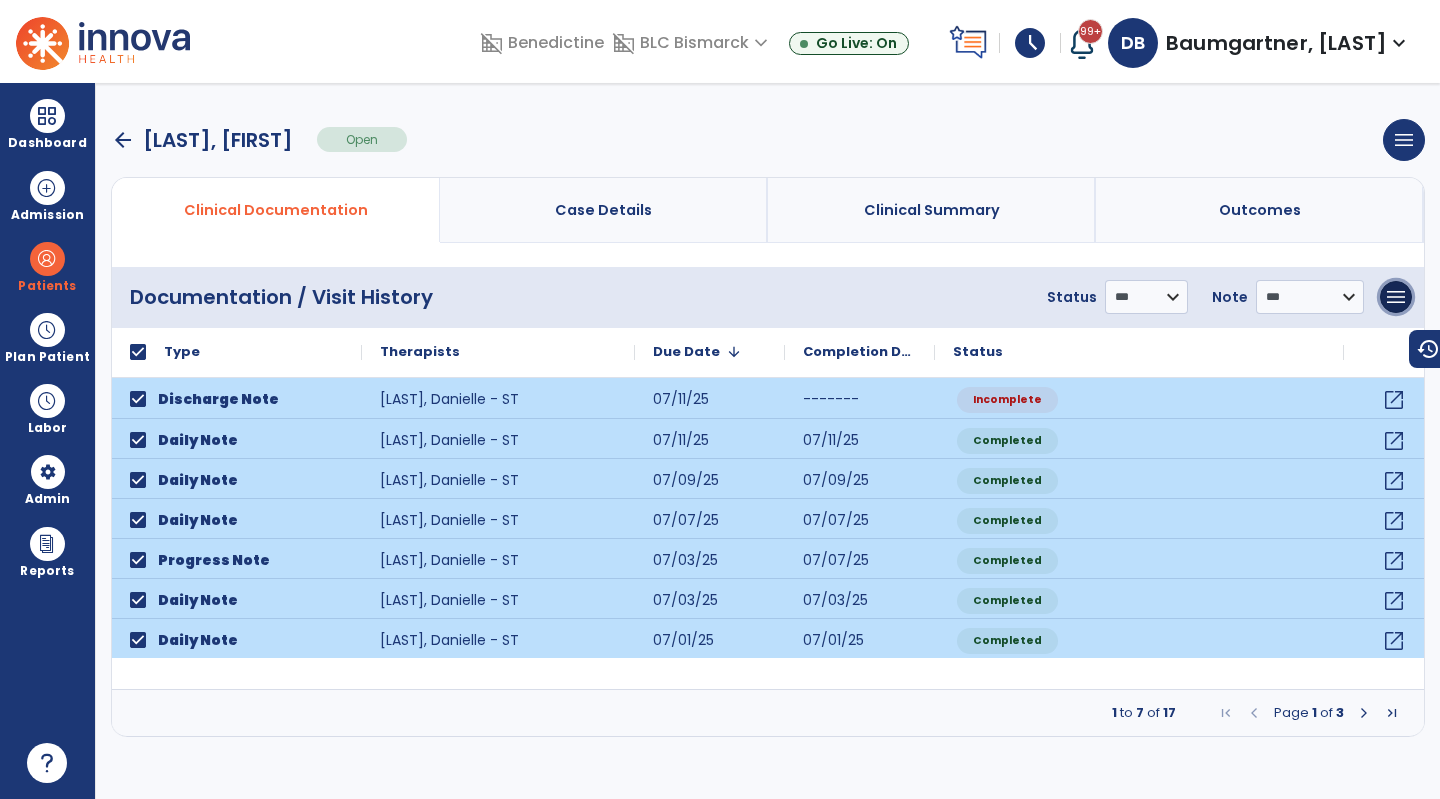 click on "menu" at bounding box center [1396, 297] 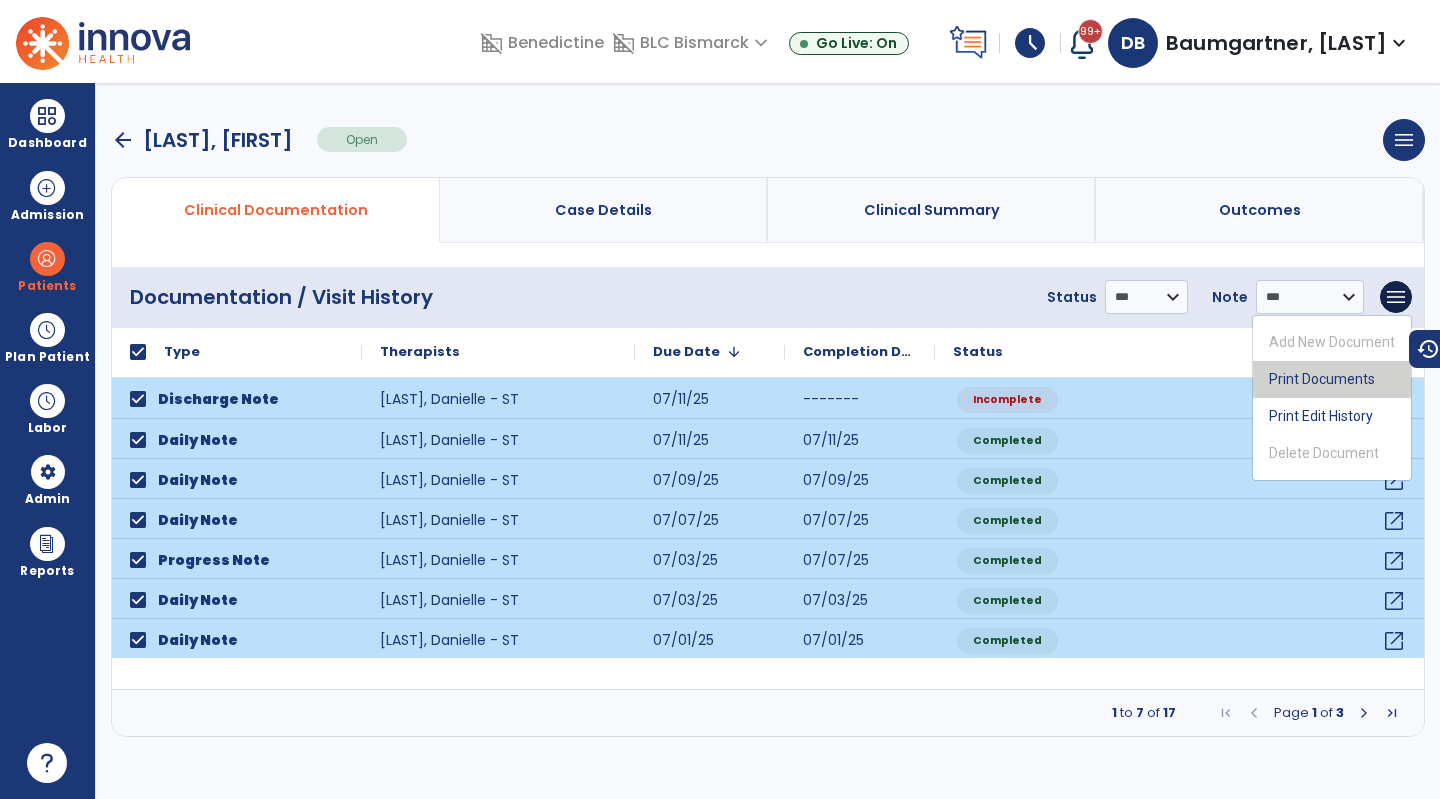 click on "Print Documents" at bounding box center (1332, 379) 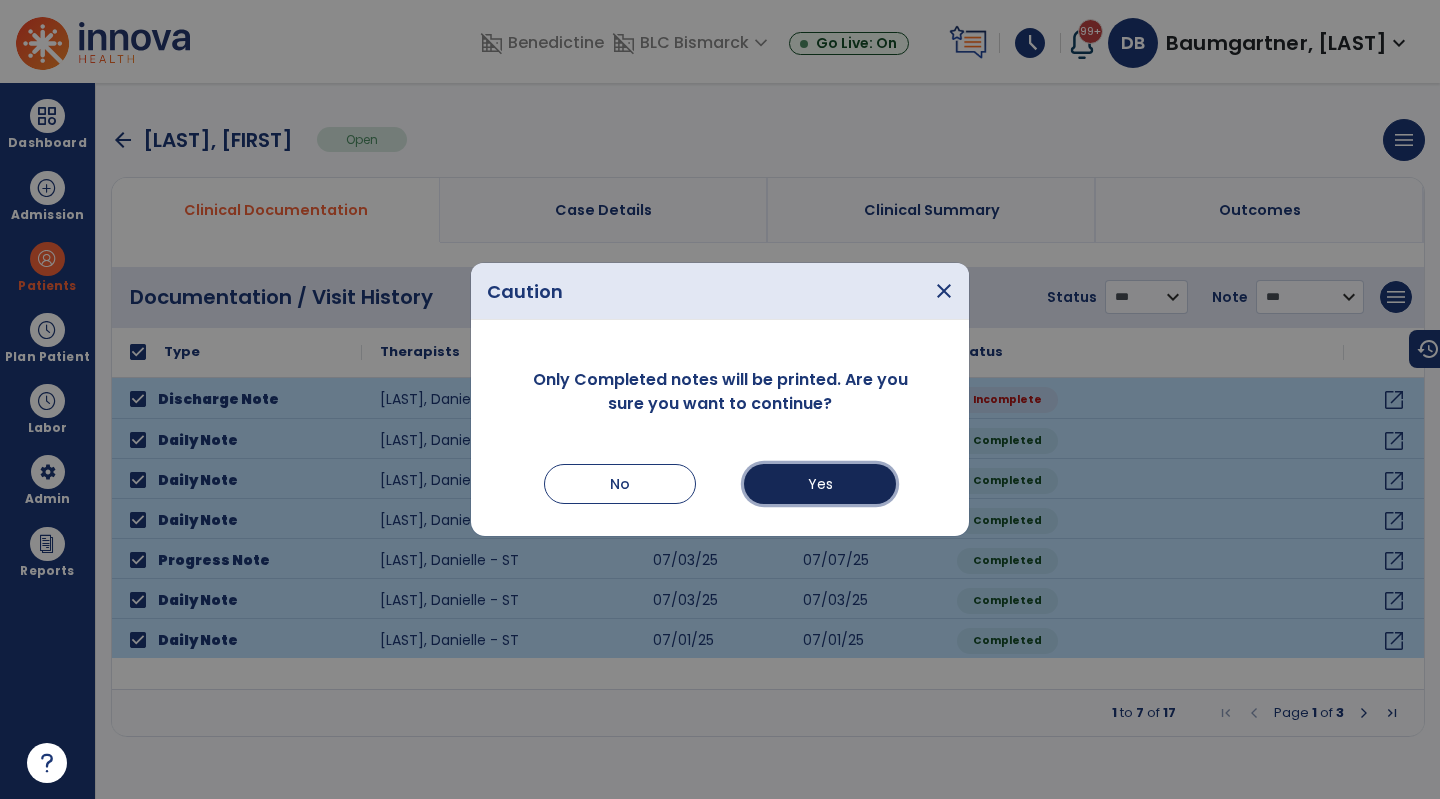 click on "Yes" at bounding box center [820, 484] 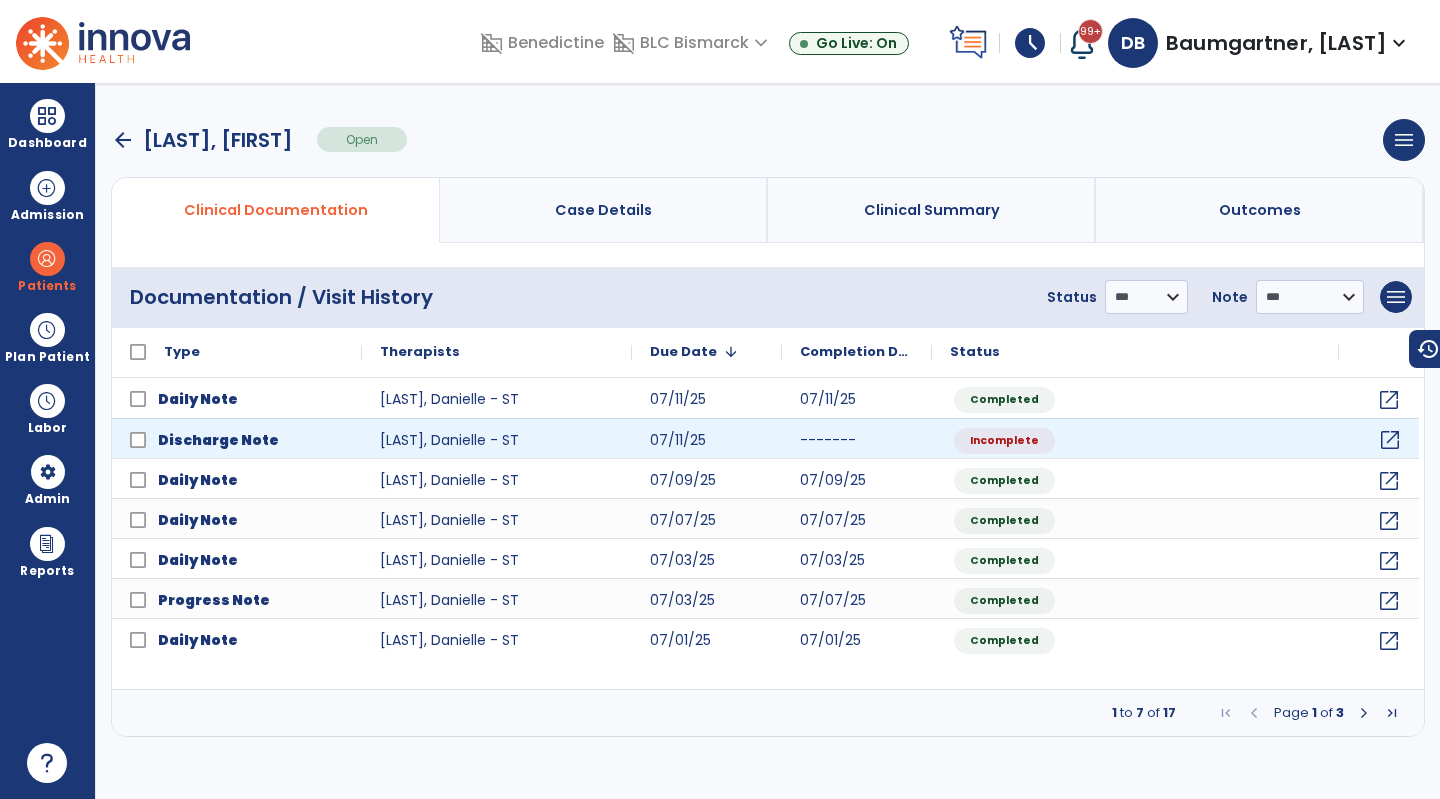 click on "open_in_new" 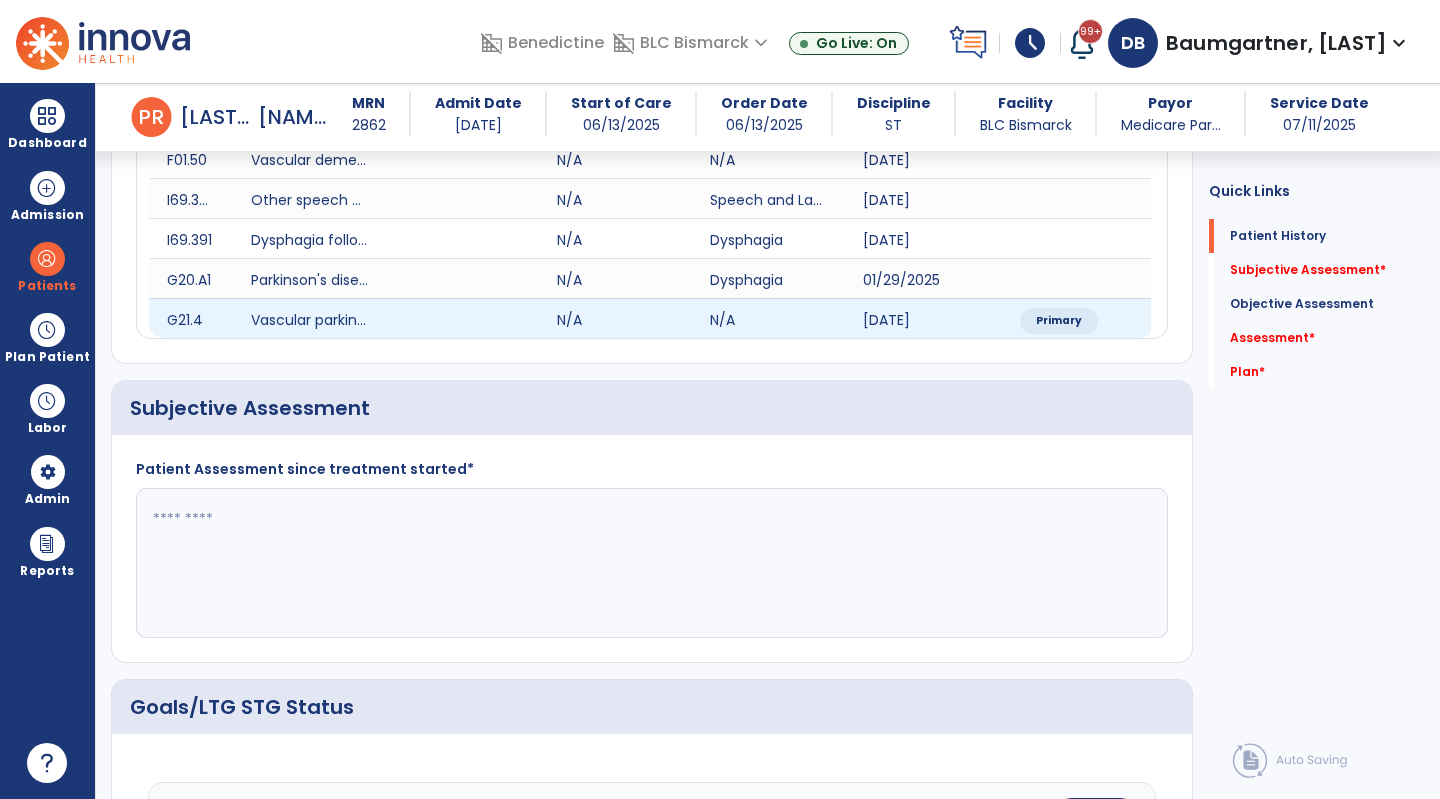 scroll, scrollTop: 500, scrollLeft: 0, axis: vertical 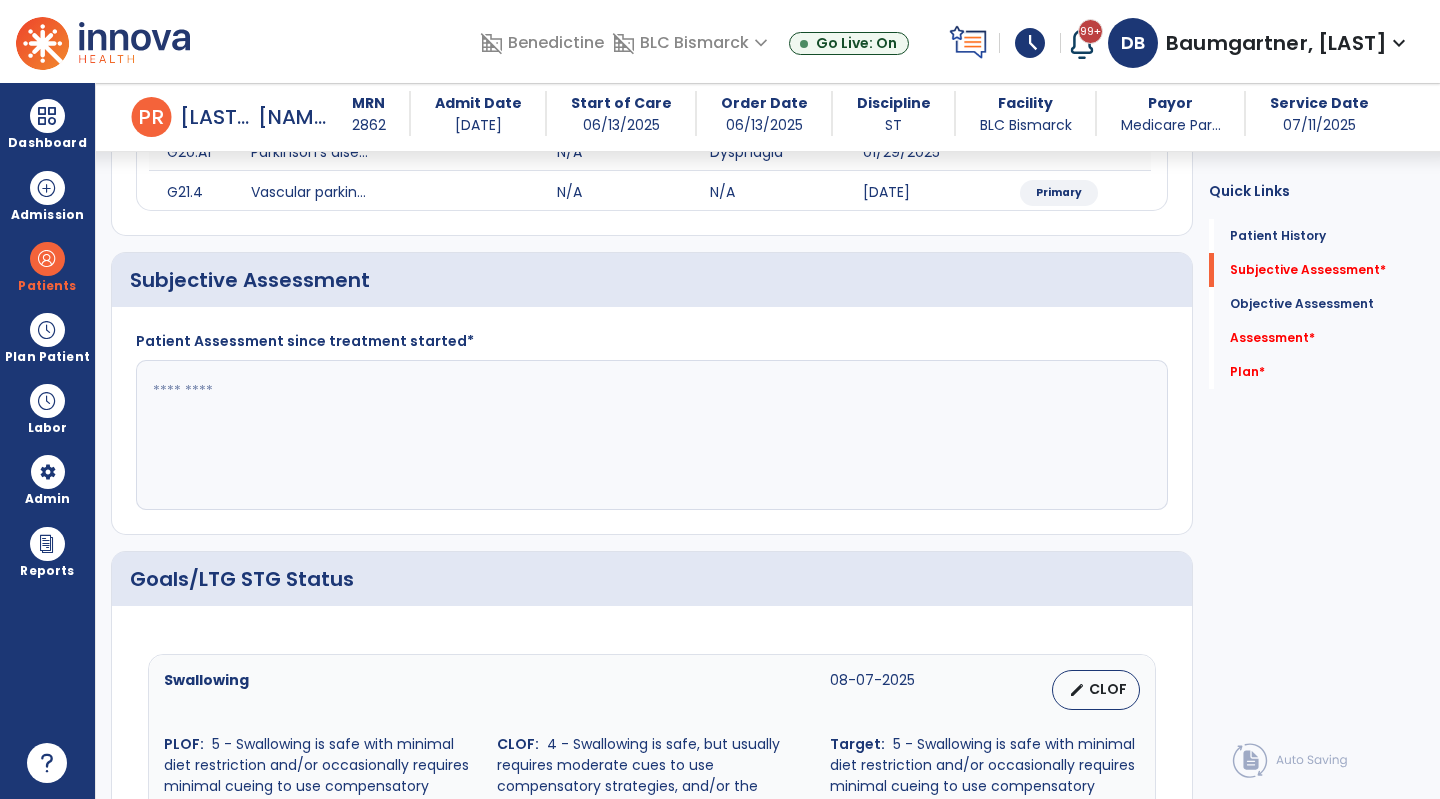 click 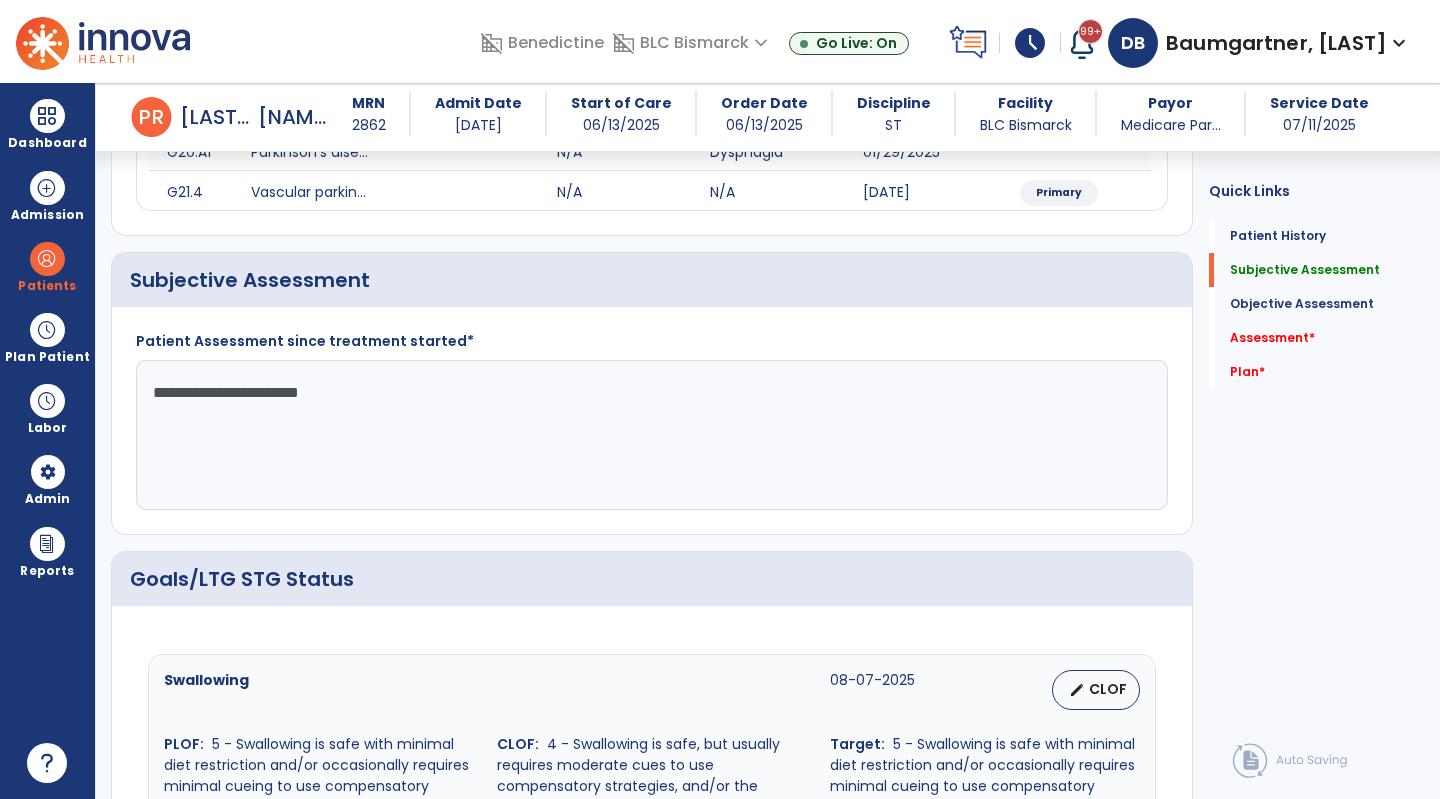 drag, startPoint x: 429, startPoint y: 400, endPoint x: 130, endPoint y: 403, distance: 299.01505 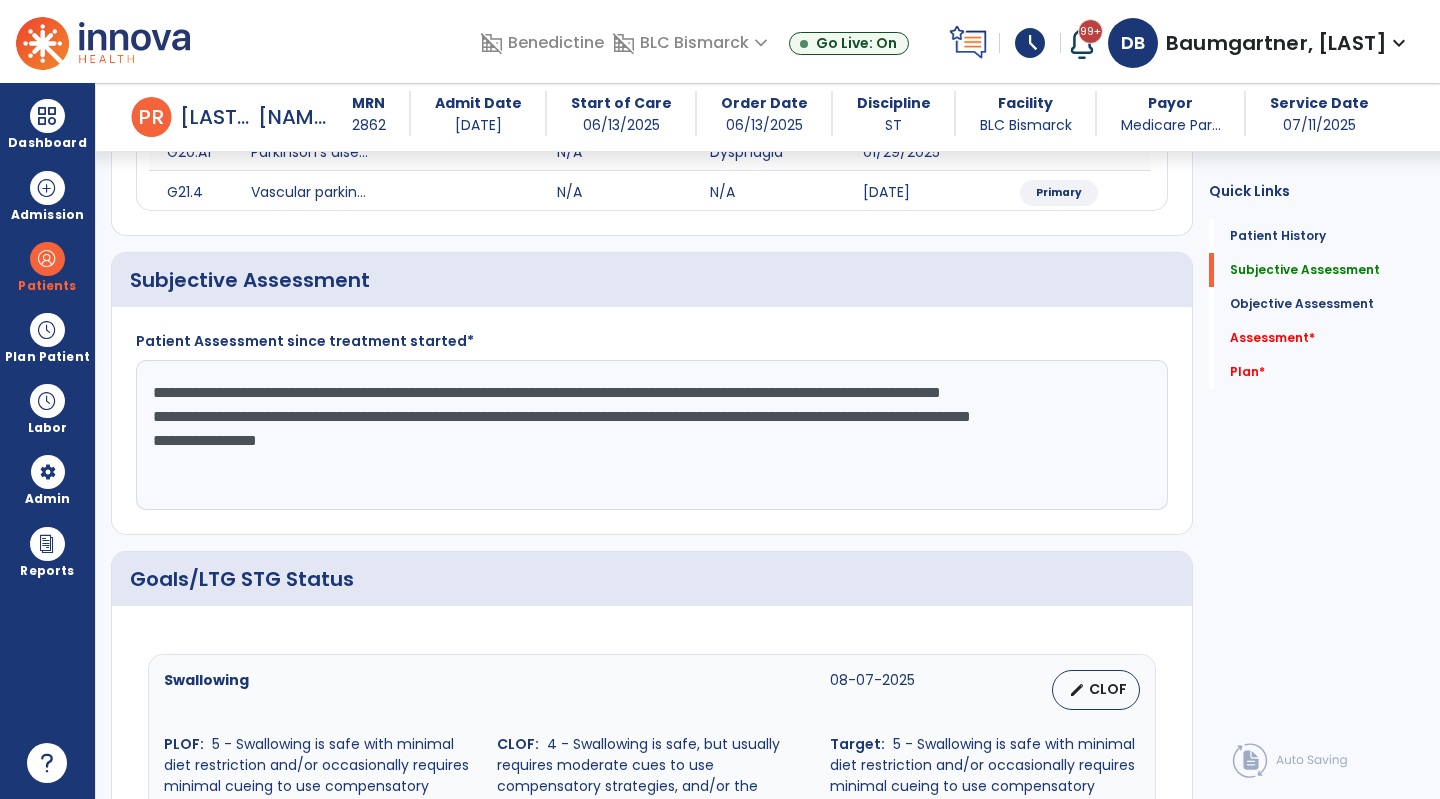 click on "**********" 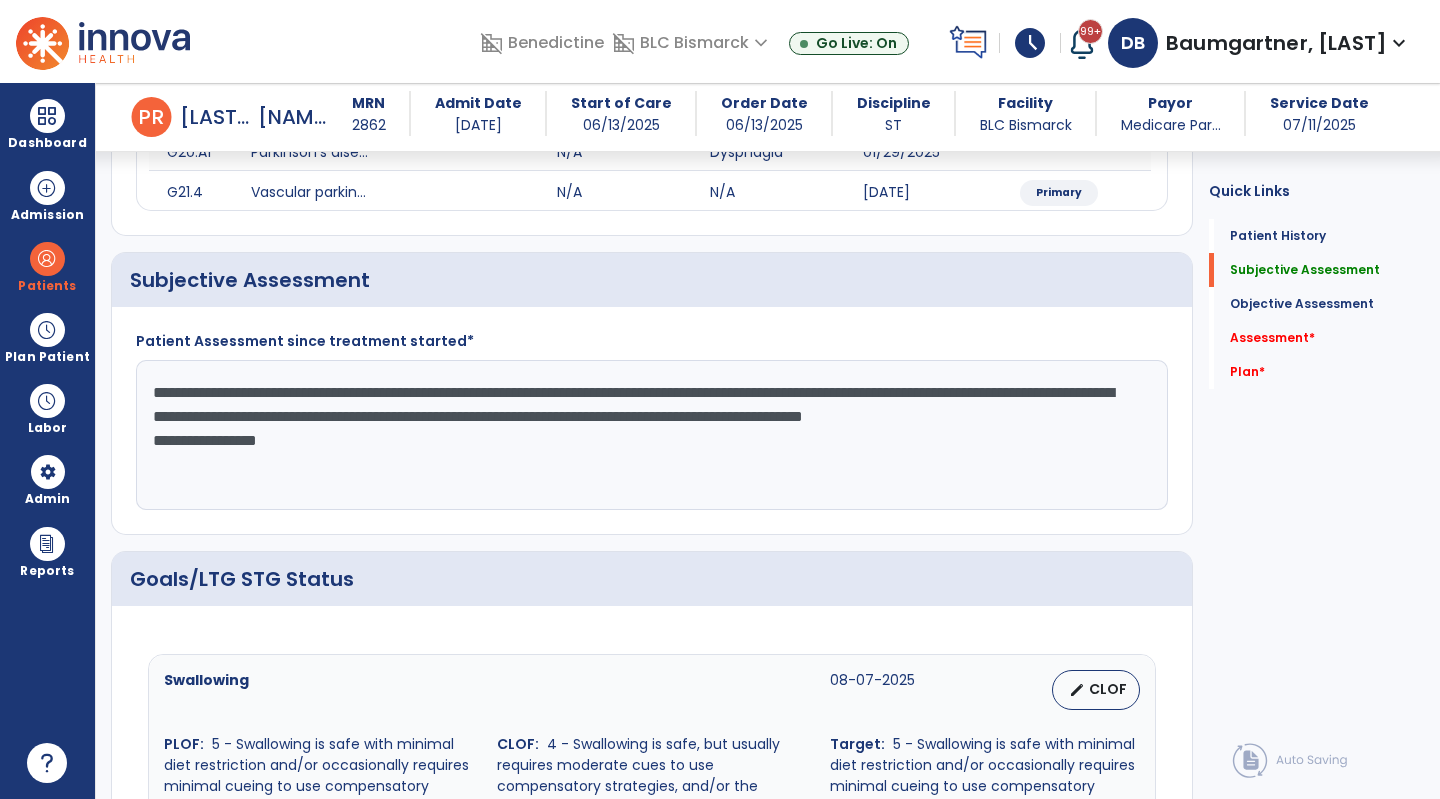 click on "**********" 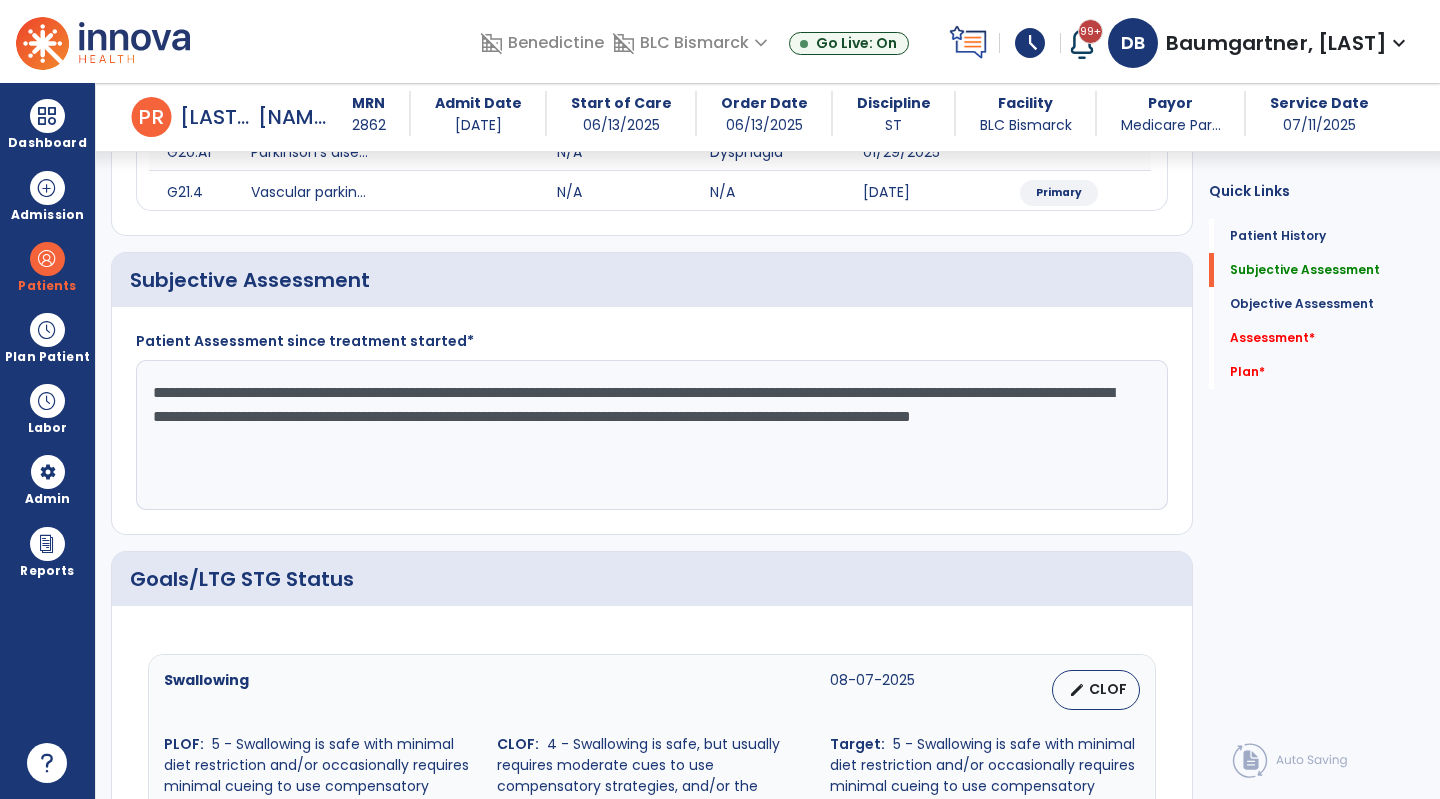 click on "**********" 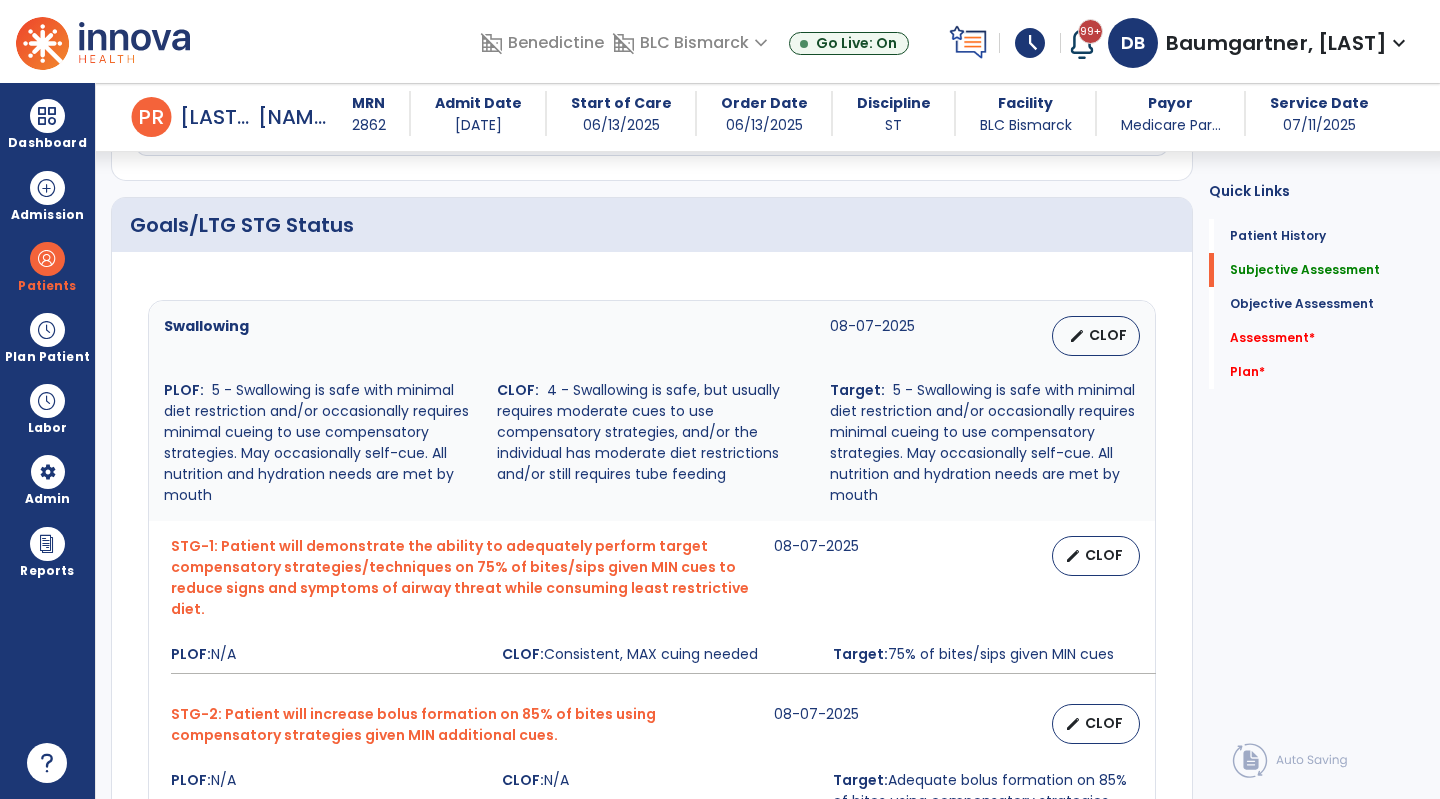 scroll, scrollTop: 800, scrollLeft: 0, axis: vertical 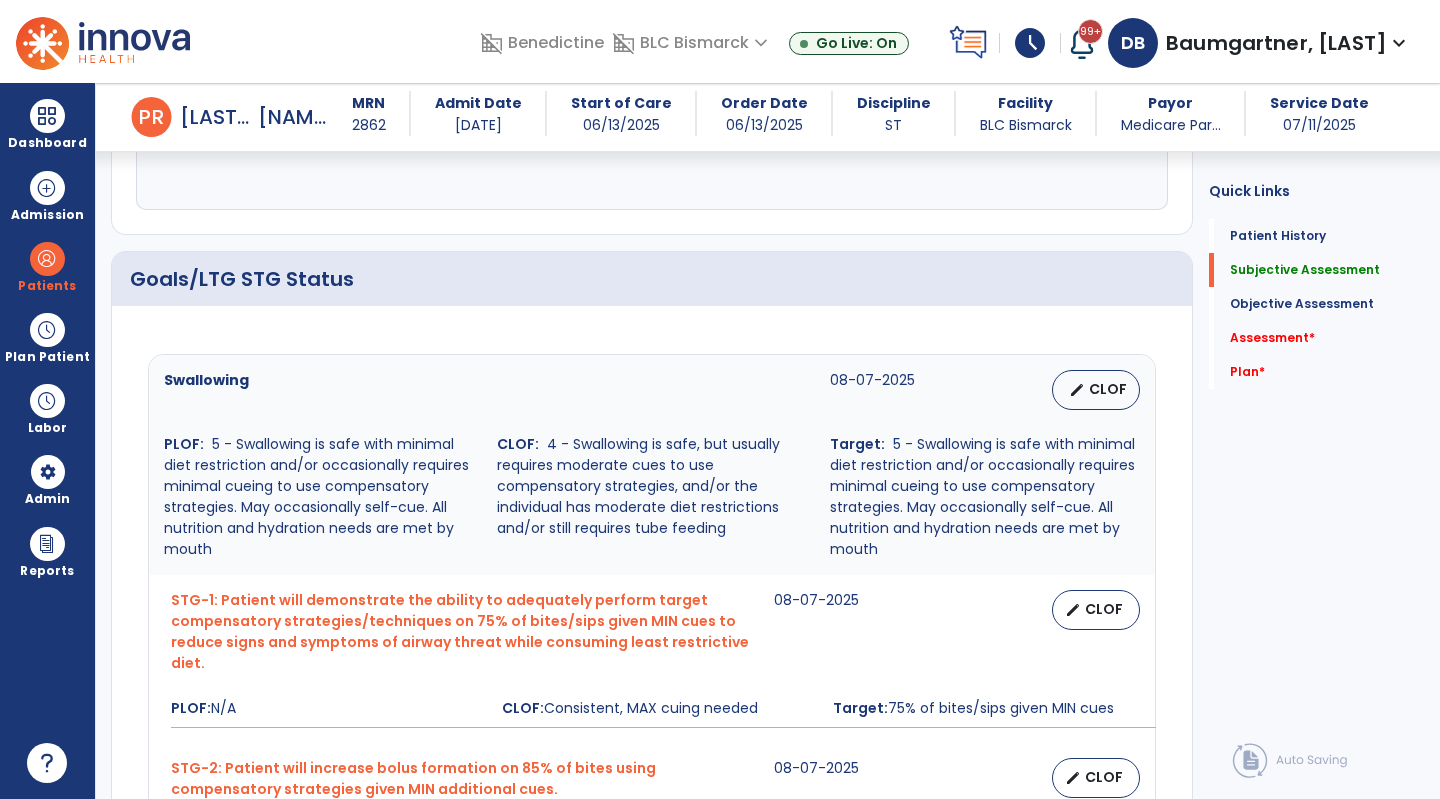 type on "**********" 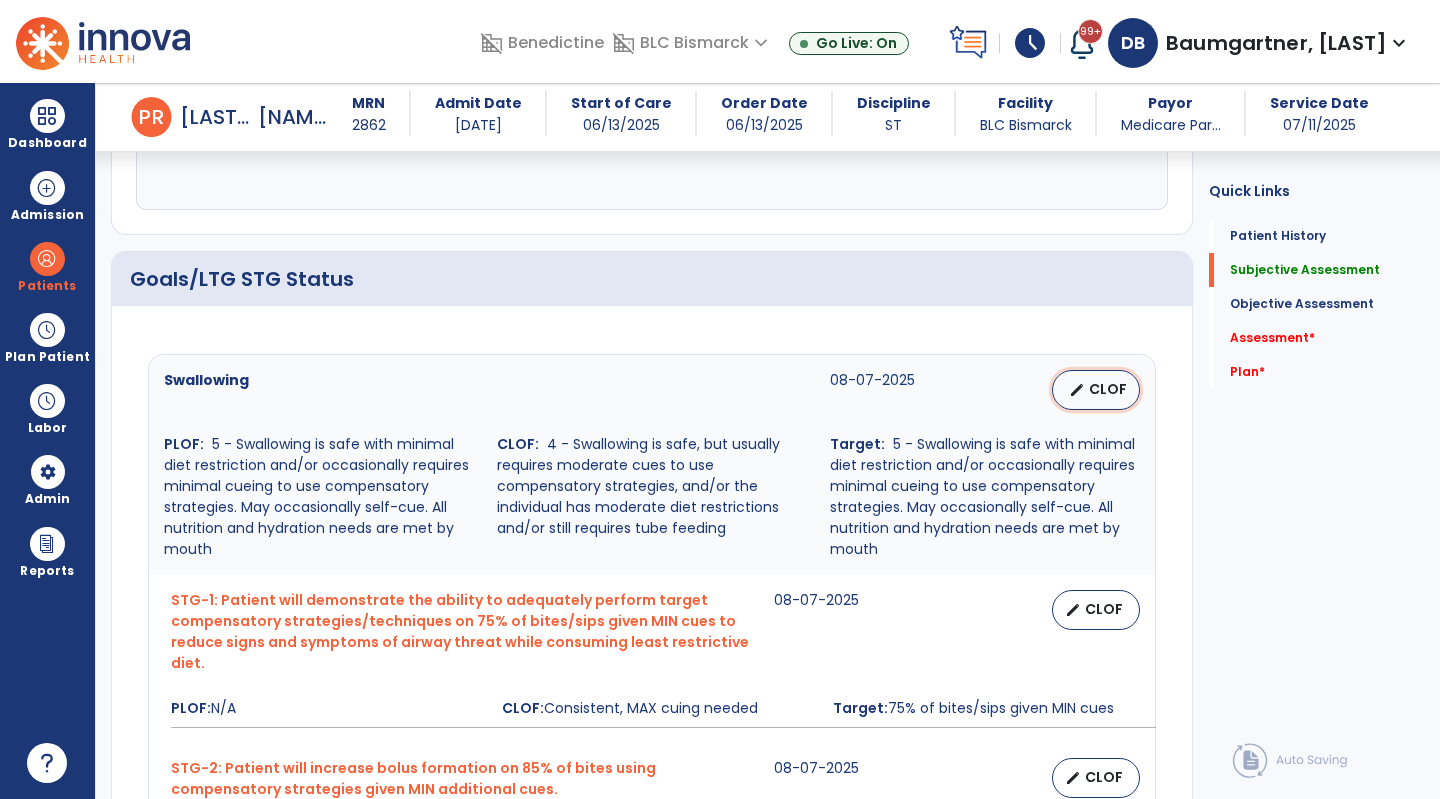 click on "edit" at bounding box center (1077, 390) 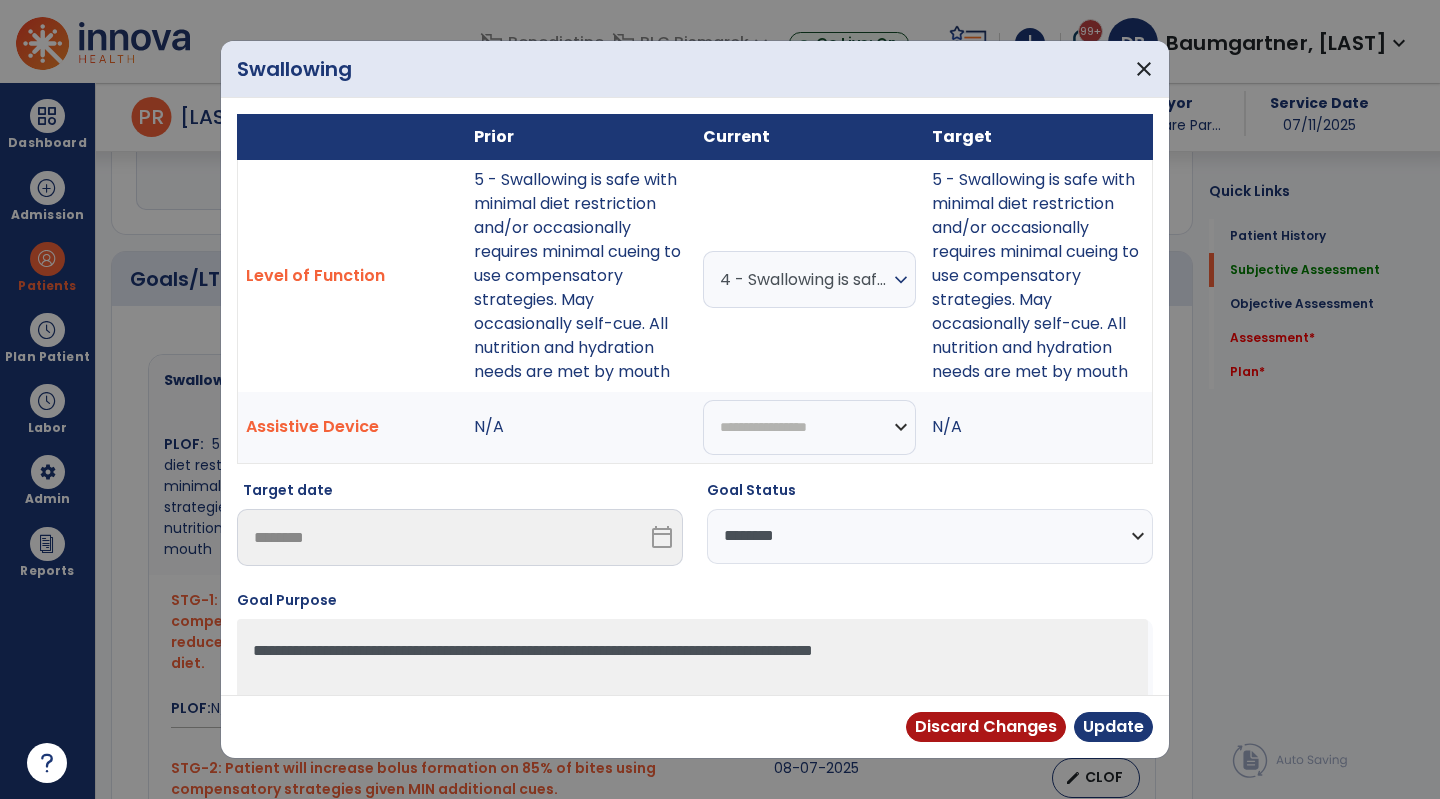 click on "expand_more" at bounding box center (901, 280) 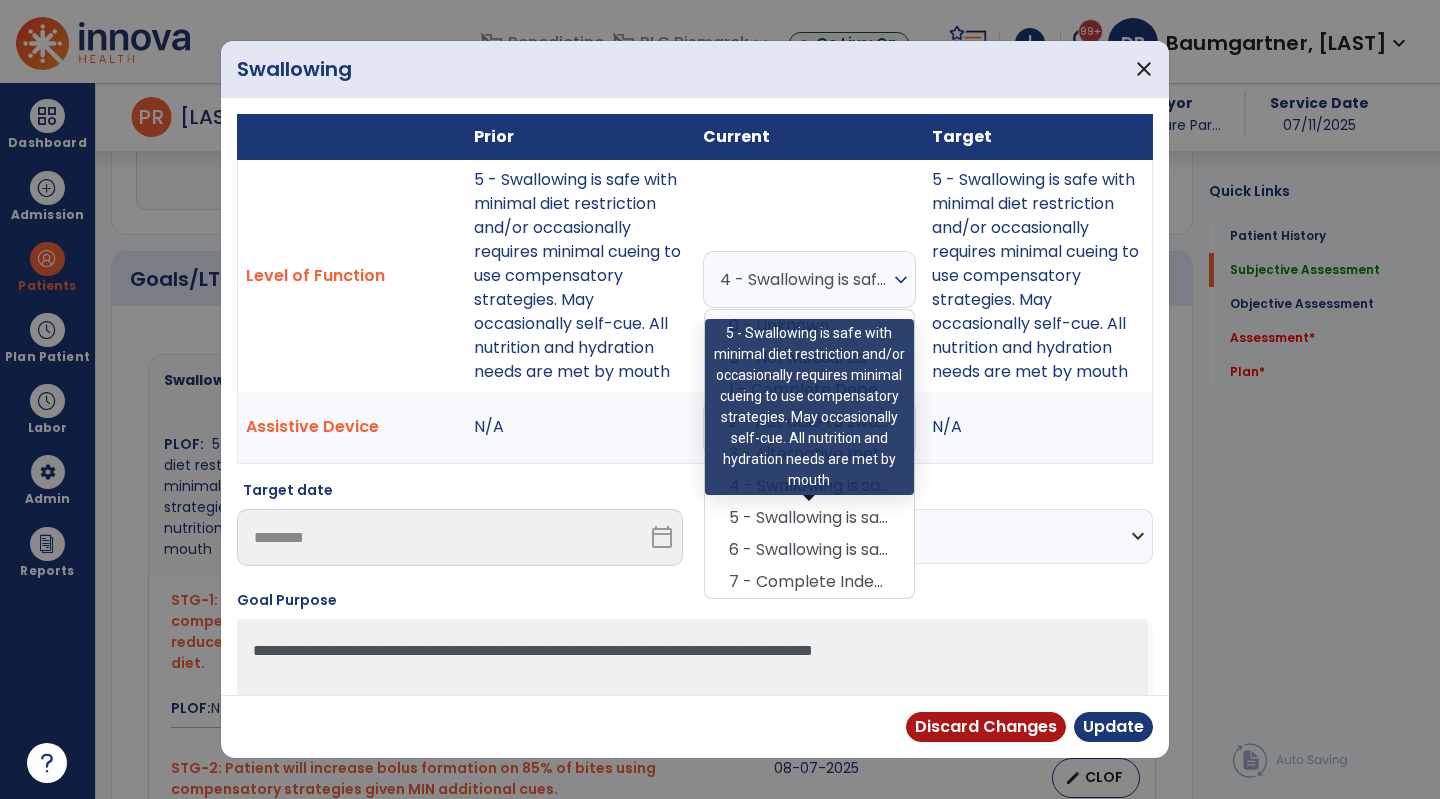 click on "5 - Swallowing is safe with minimal diet restriction and/or occasionally requires minimal cueing to use compensatory strategies. May occasionally self-cue. All nutrition and hydration needs are met by mouth" at bounding box center [809, 518] 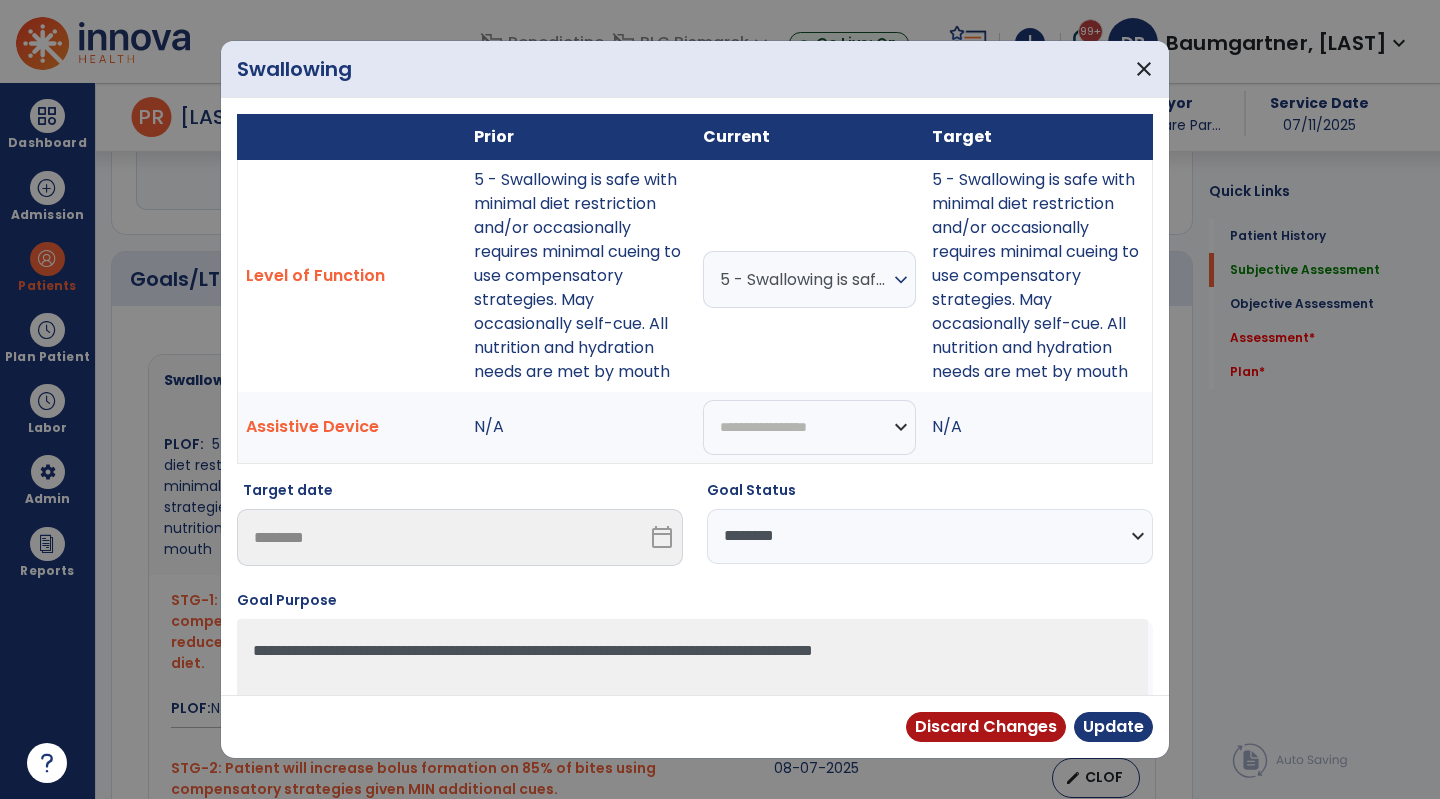 click on "**********" at bounding box center [930, 536] 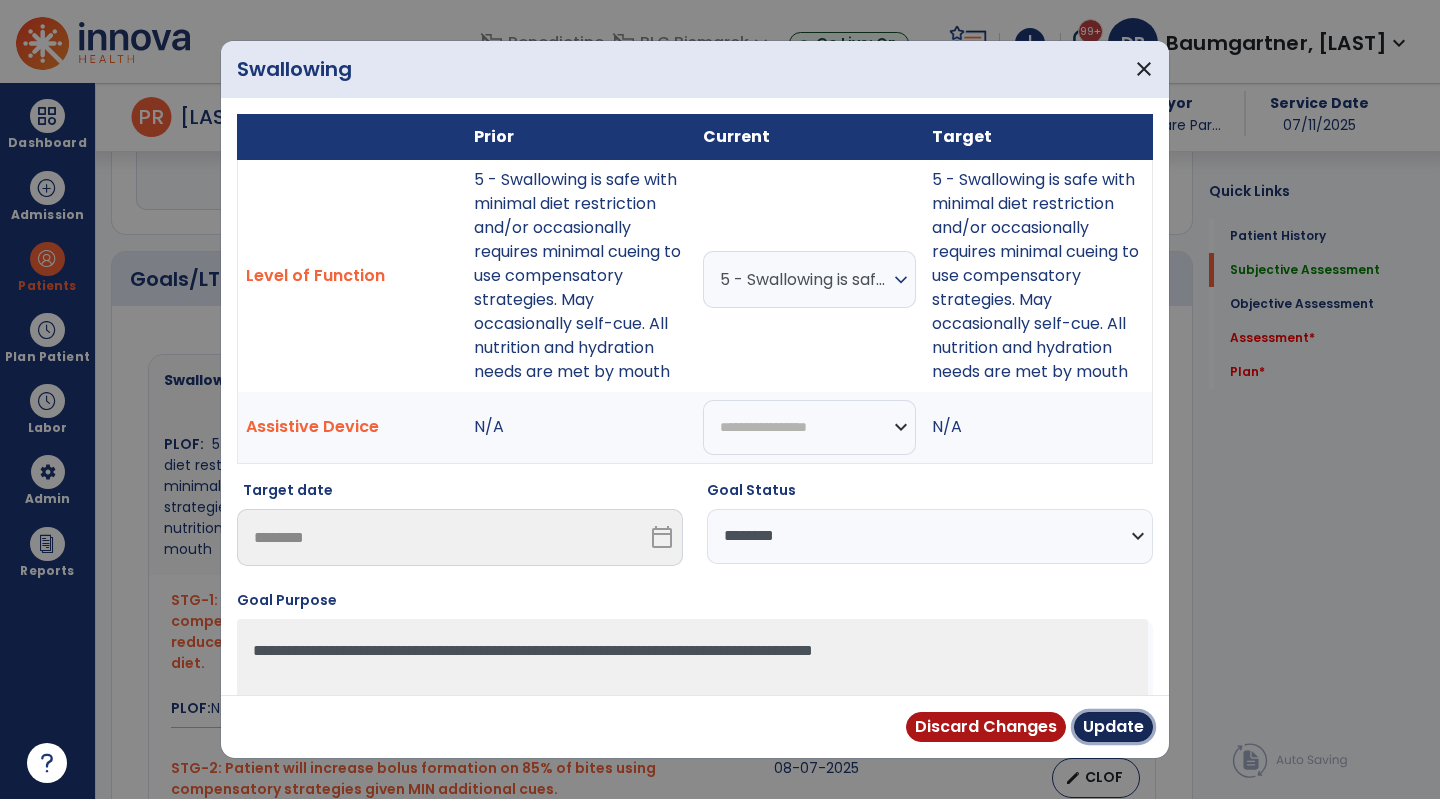 click on "Update" at bounding box center [1113, 727] 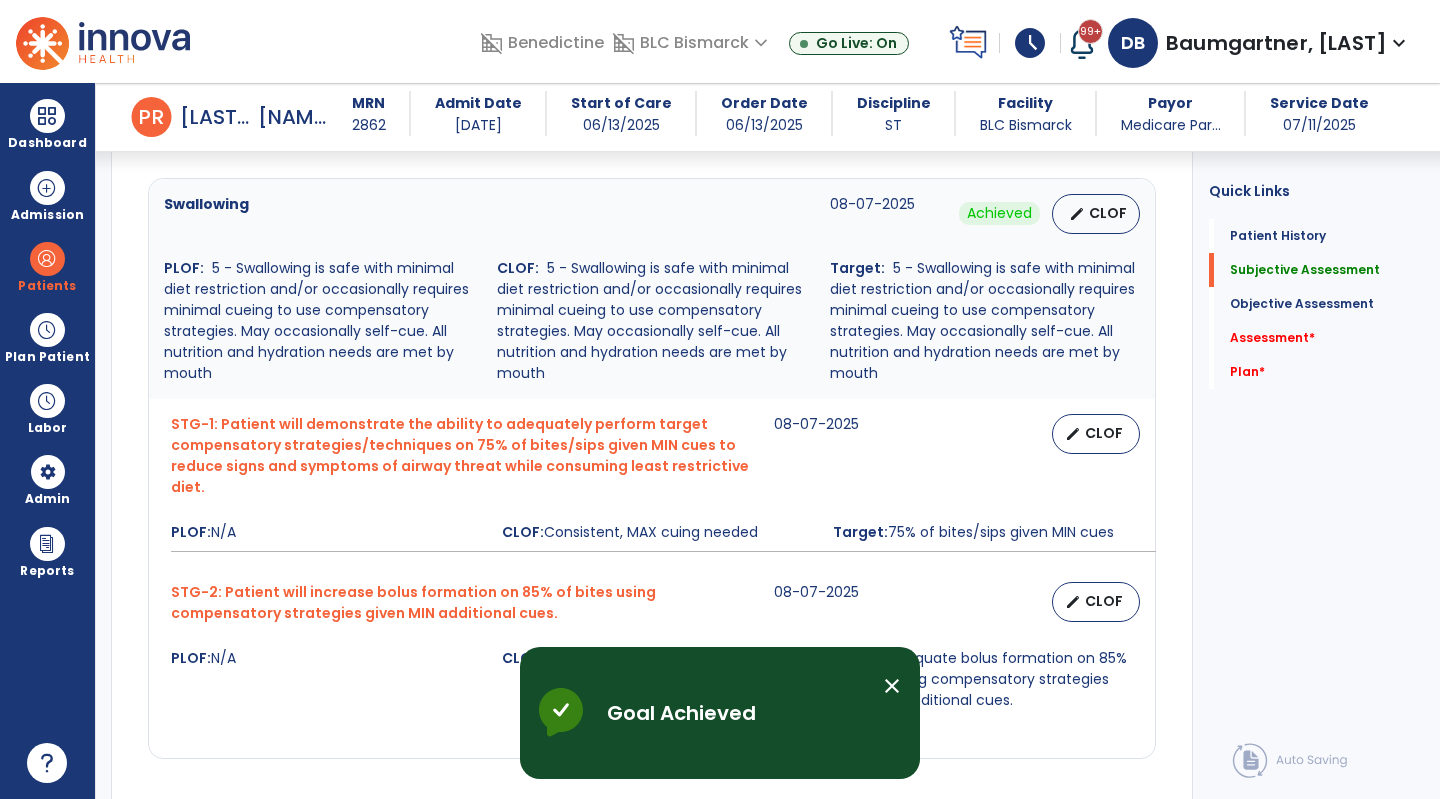 scroll, scrollTop: 1000, scrollLeft: 0, axis: vertical 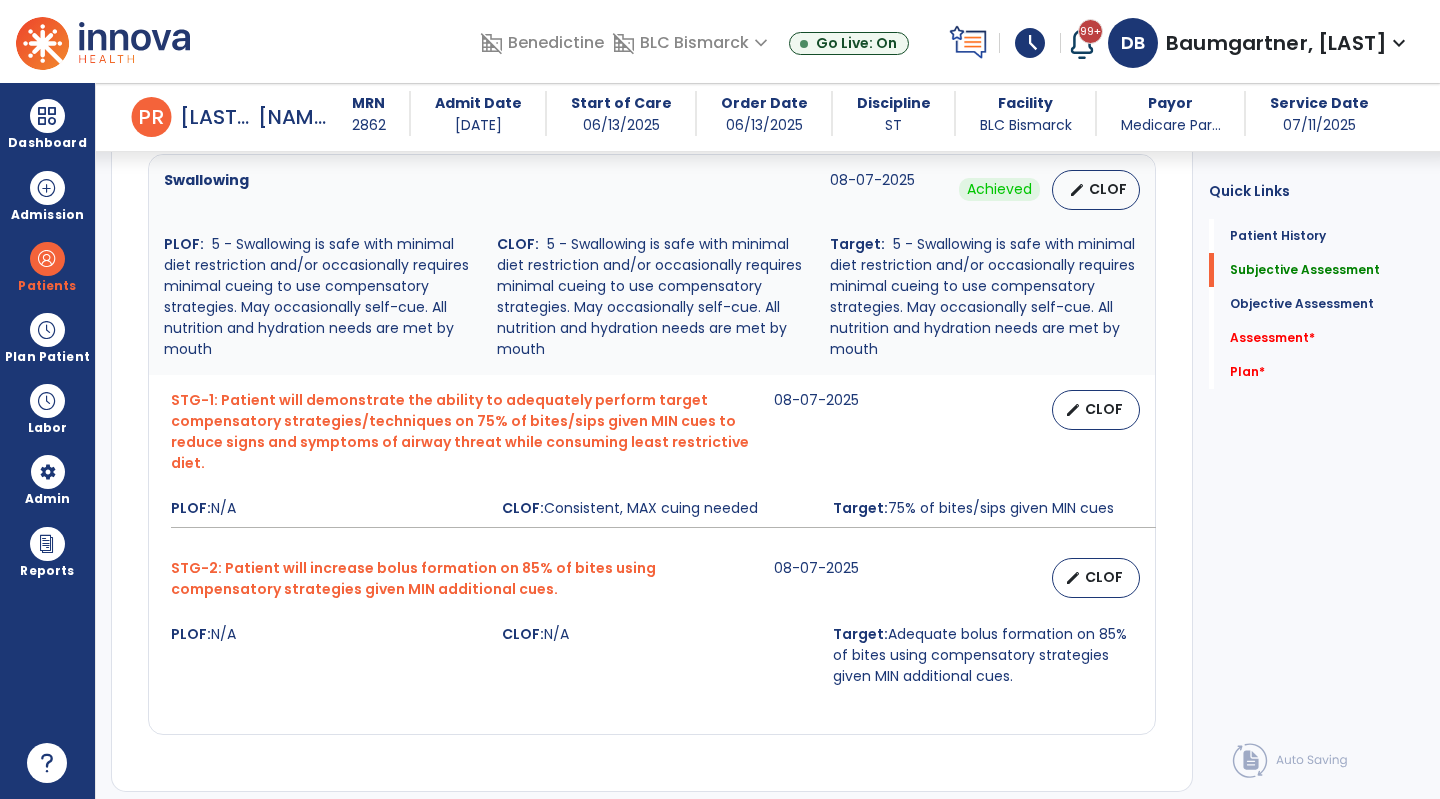 click on "Dashboard" at bounding box center [47, 124] 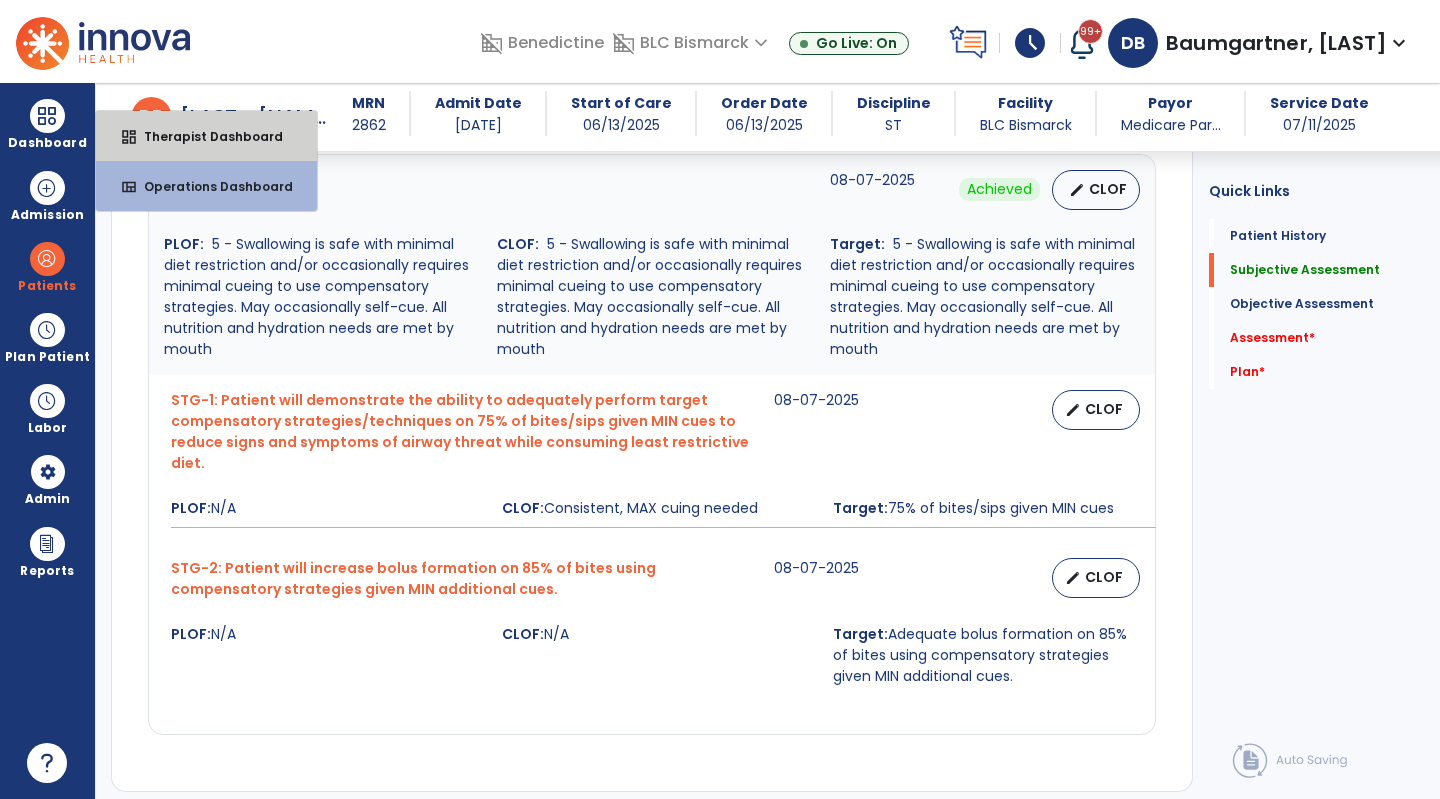 click on "dashboard  Therapist Dashboard" at bounding box center (206, 136) 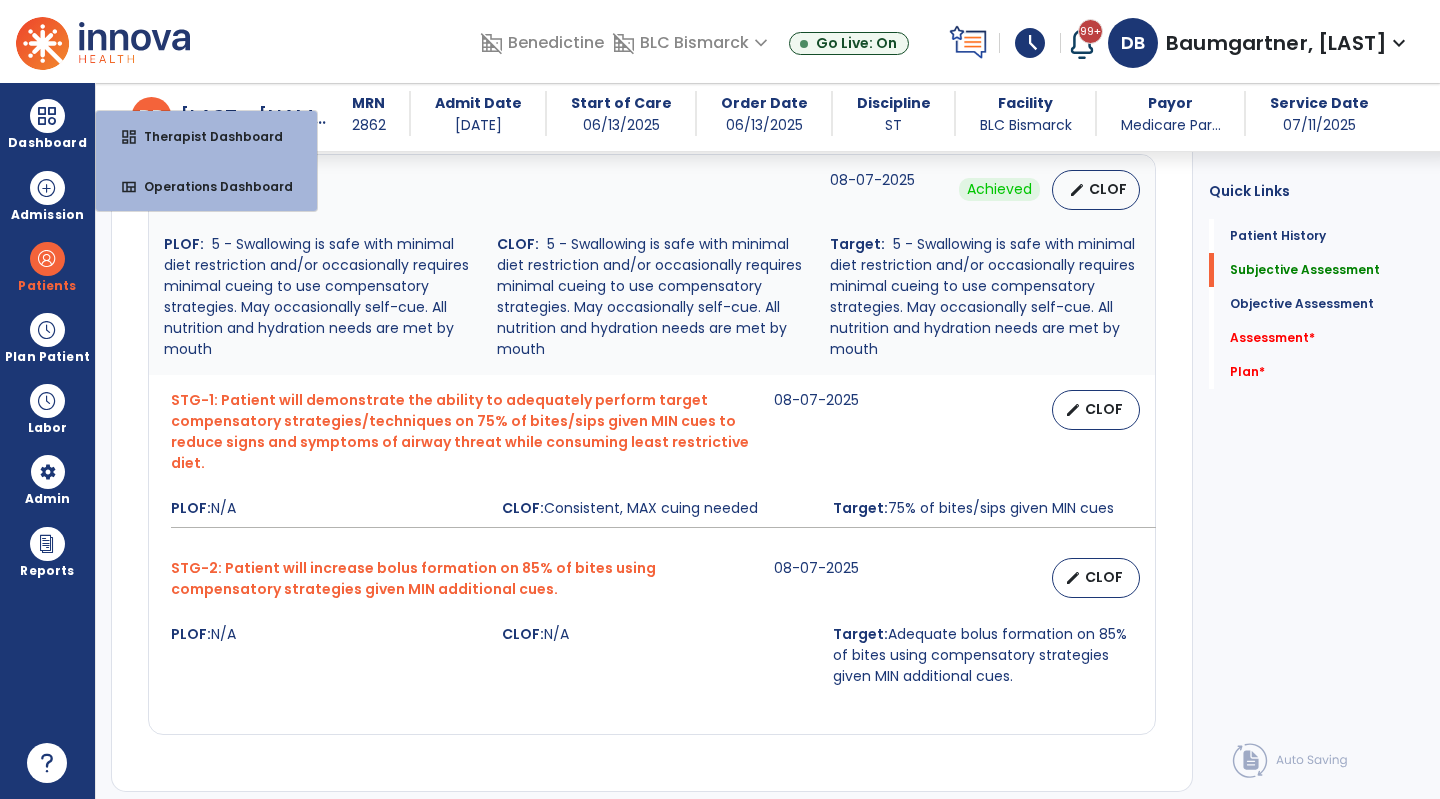 select on "****" 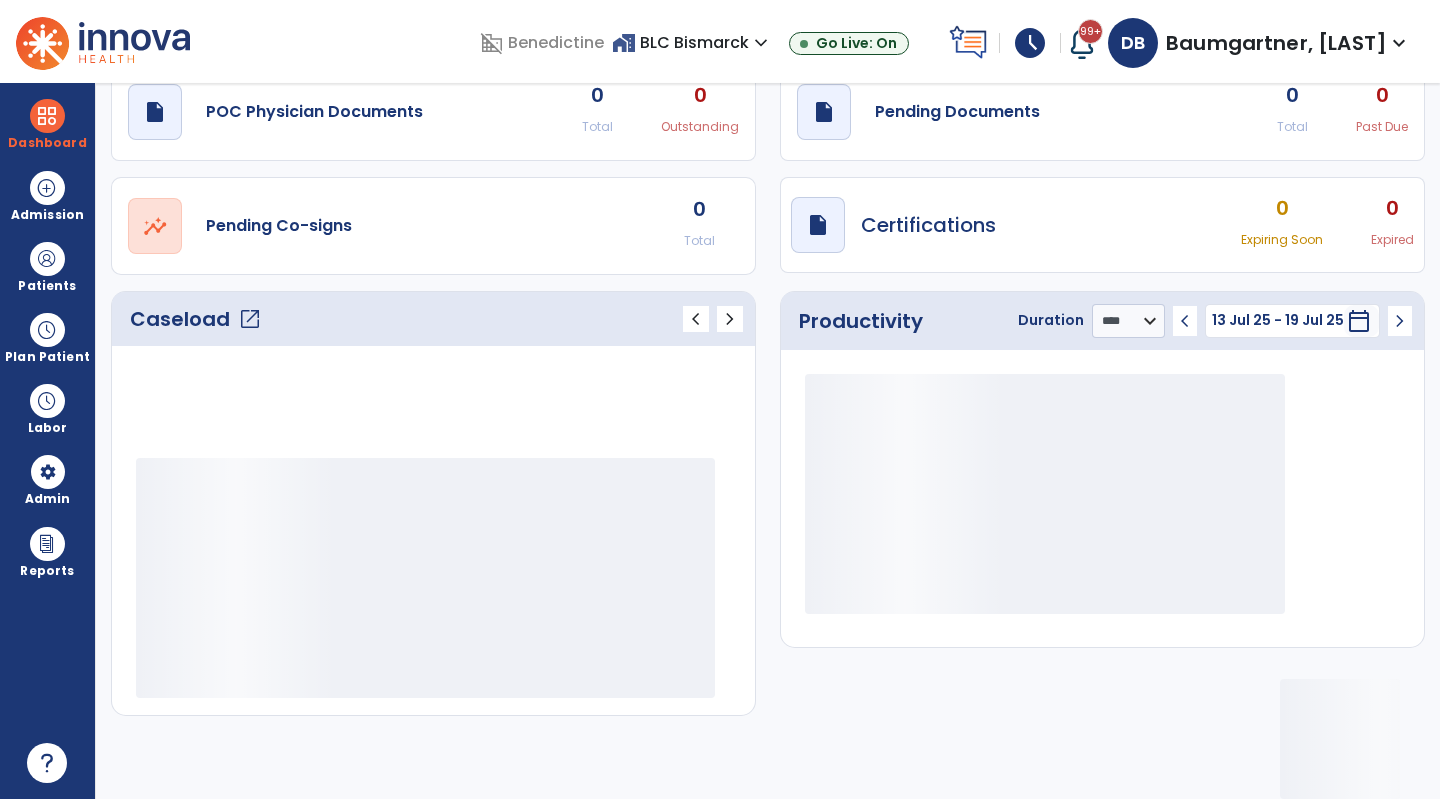 scroll, scrollTop: 76, scrollLeft: 0, axis: vertical 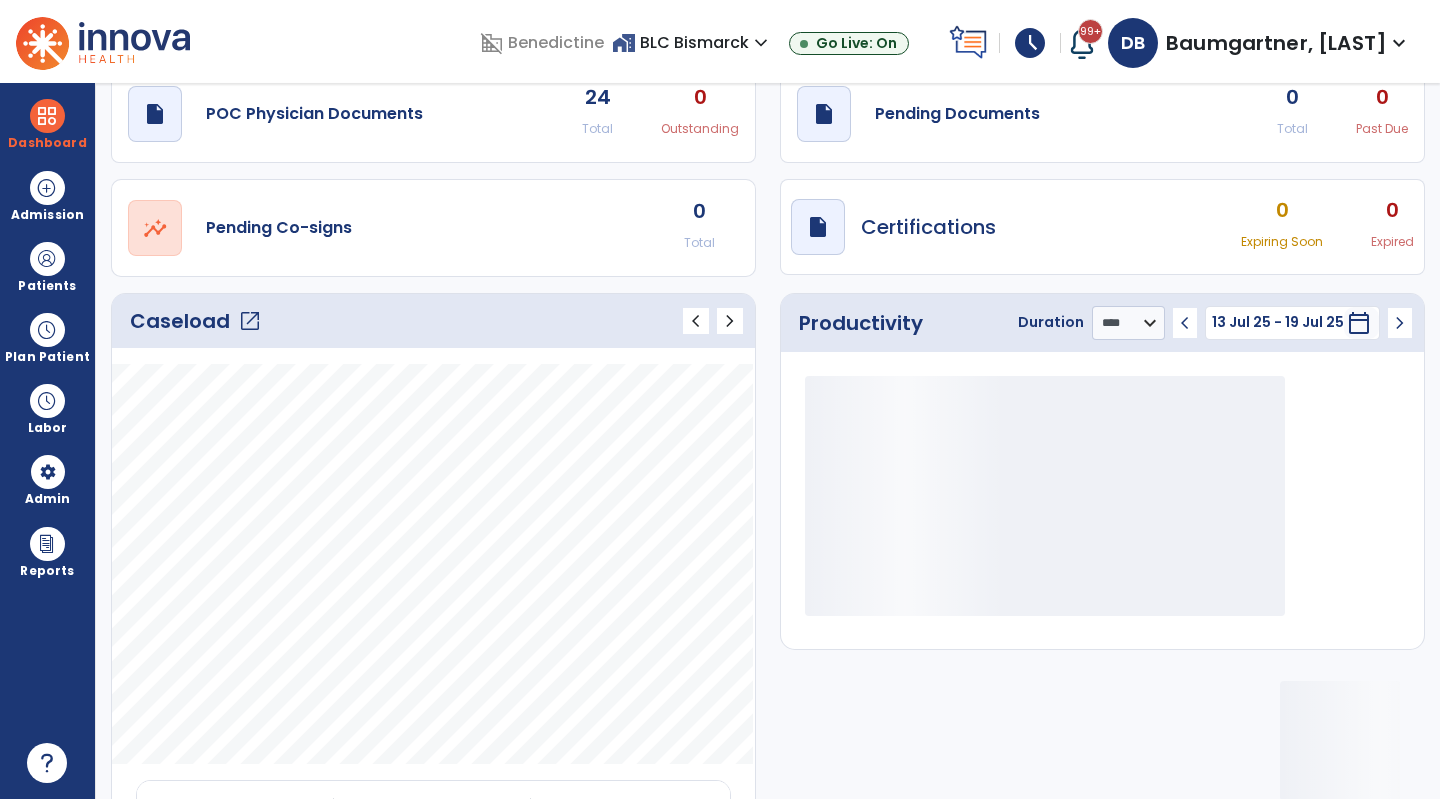 click on "draft   open_in_new  Pending Documents 0 Total 0 Past Due" 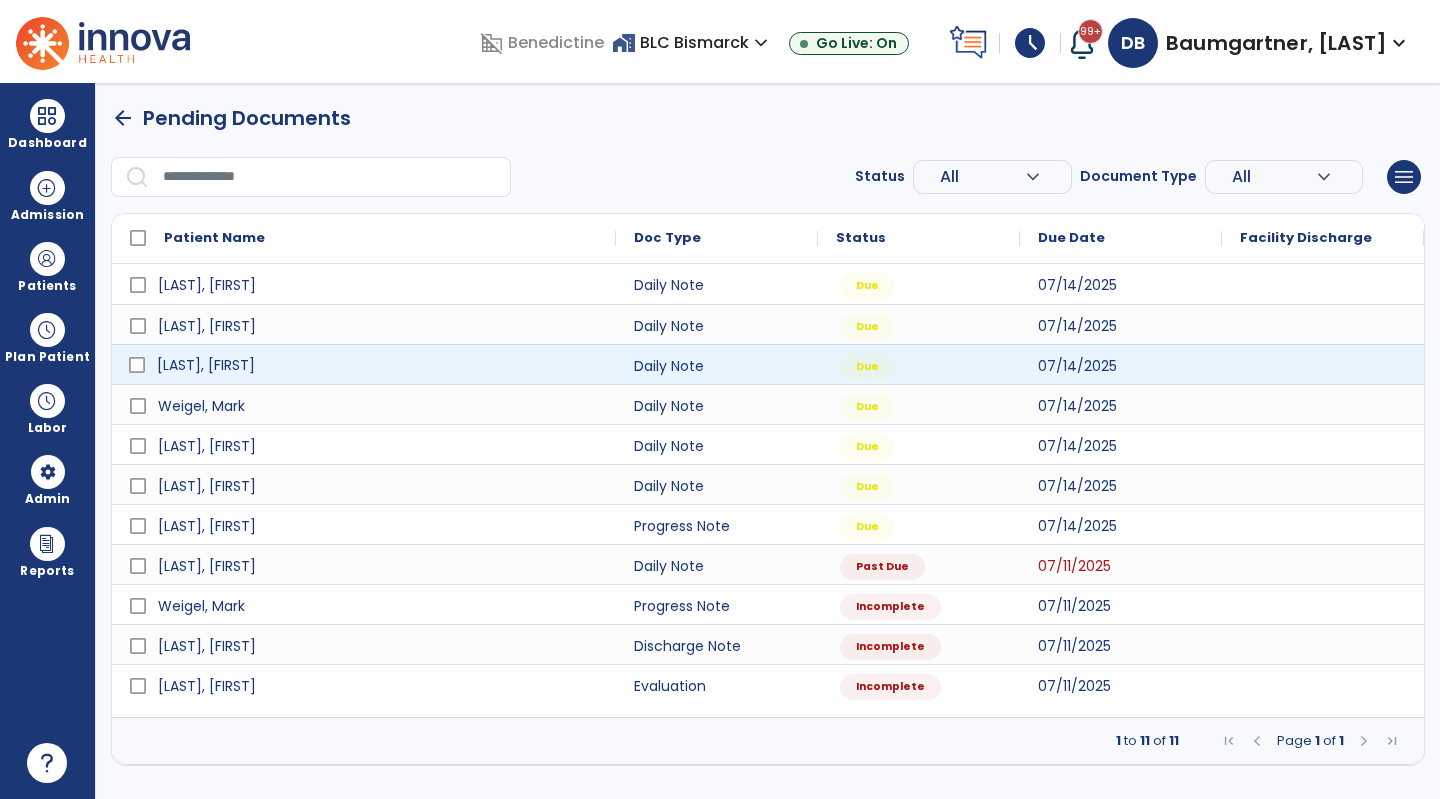 click on "[LAST], [FIRST]" at bounding box center [206, 365] 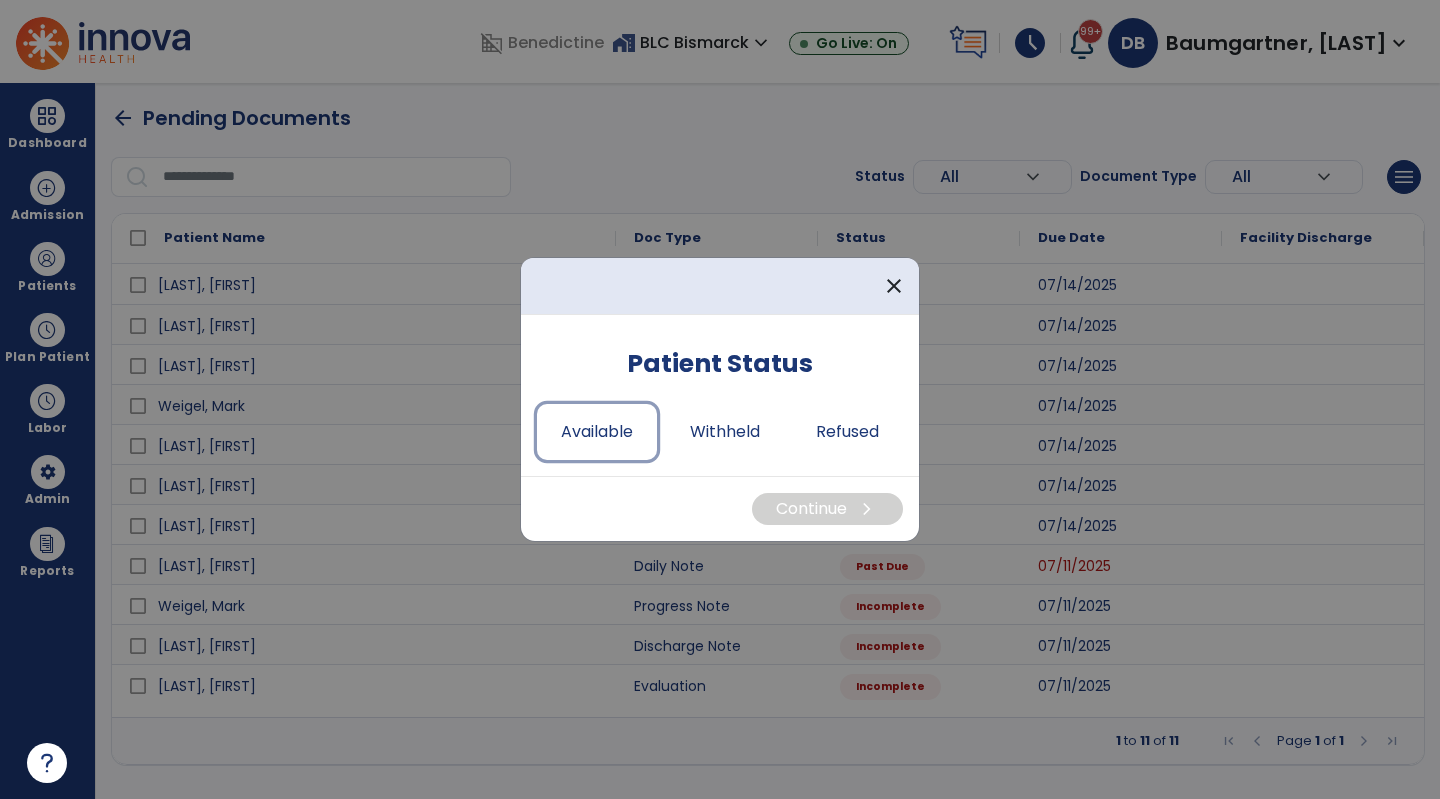 click on "Available" at bounding box center (597, 432) 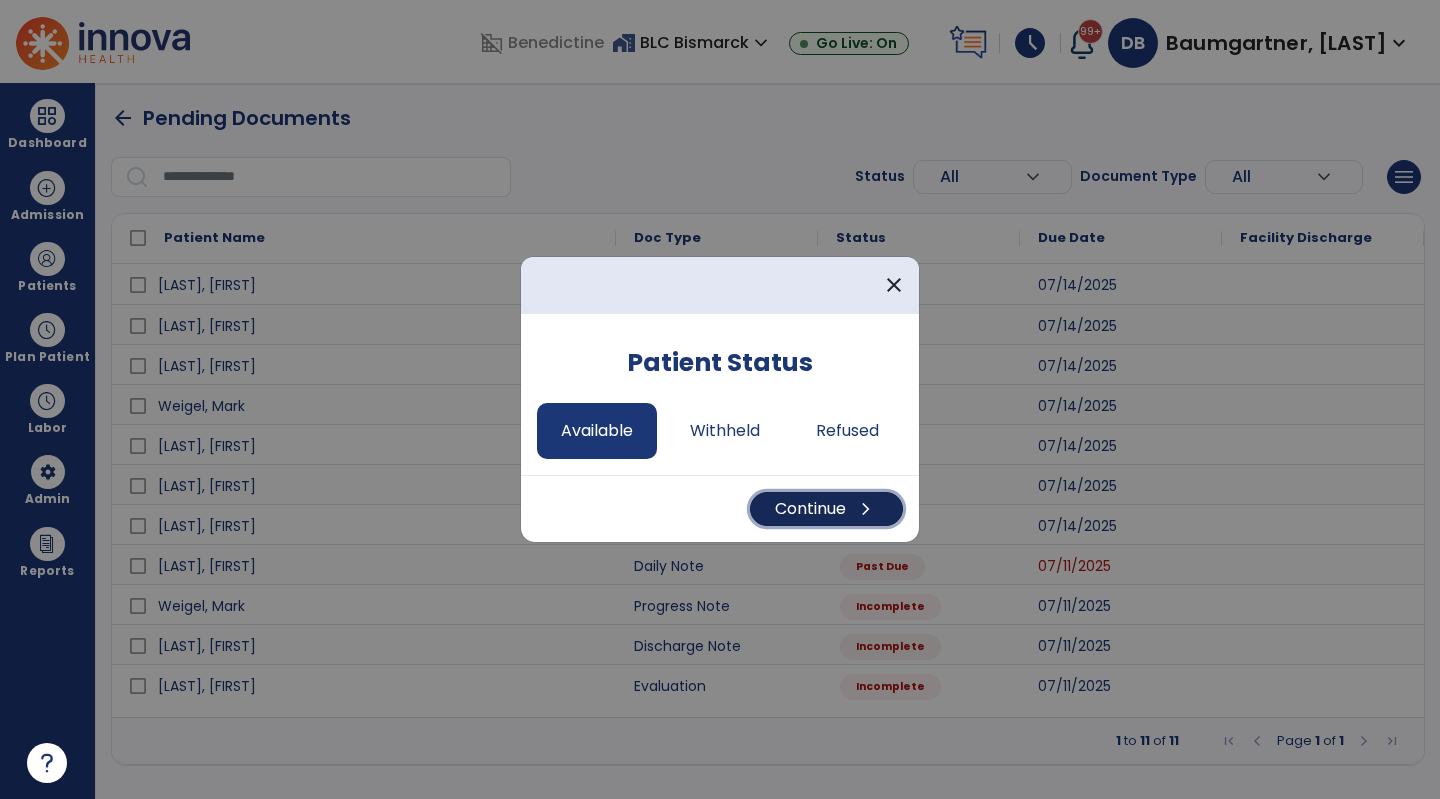 click on "Continue   chevron_right" at bounding box center (826, 509) 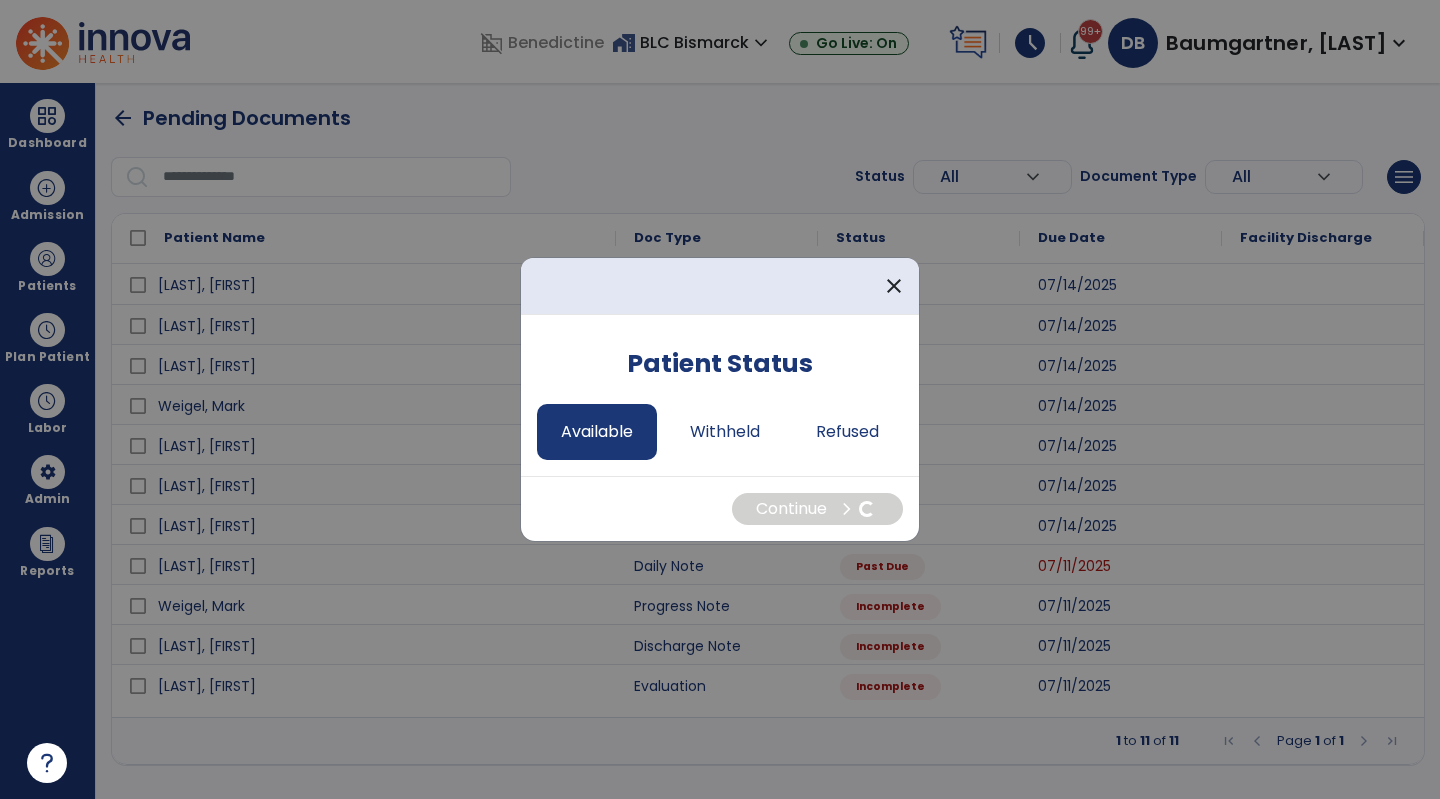 select on "*" 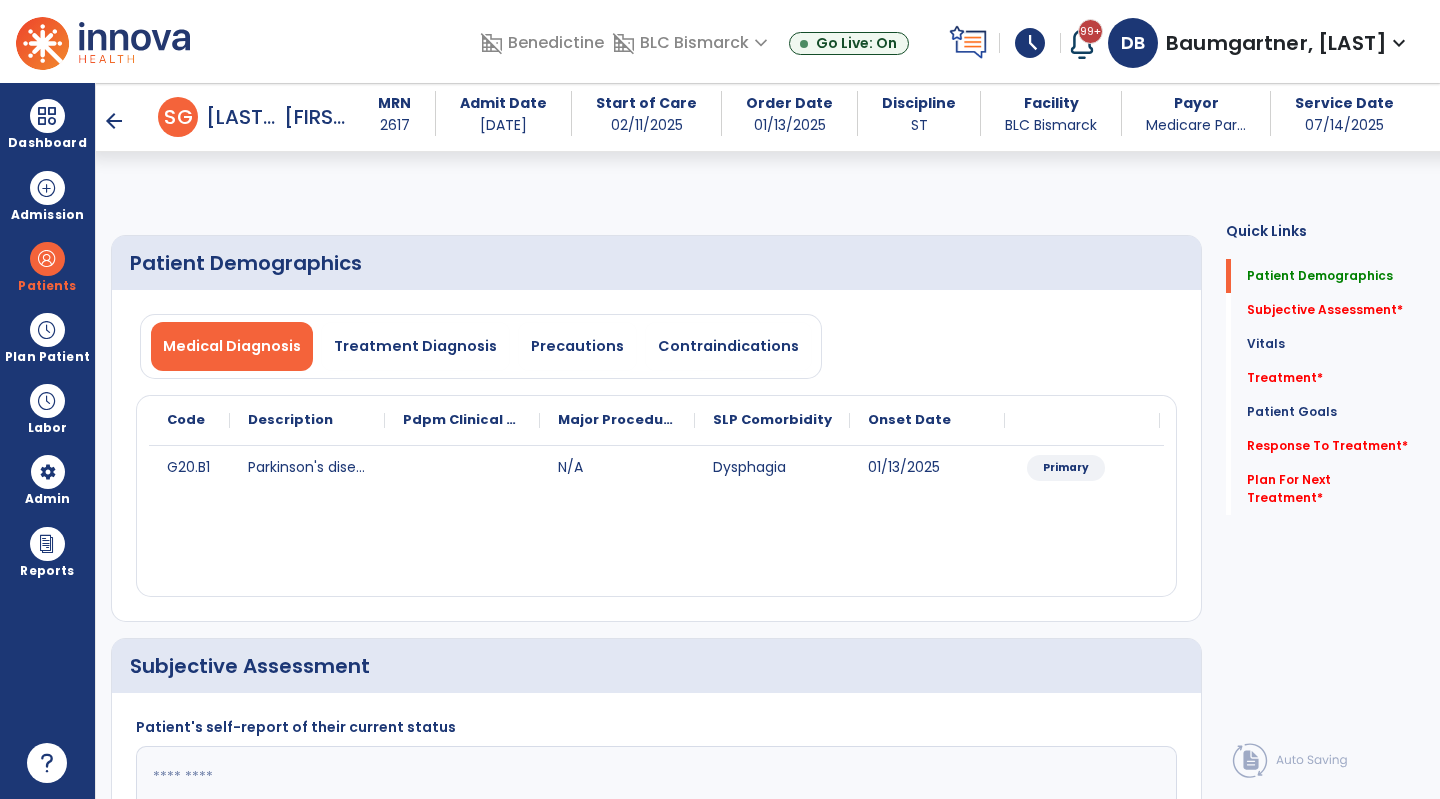 scroll, scrollTop: 300, scrollLeft: 0, axis: vertical 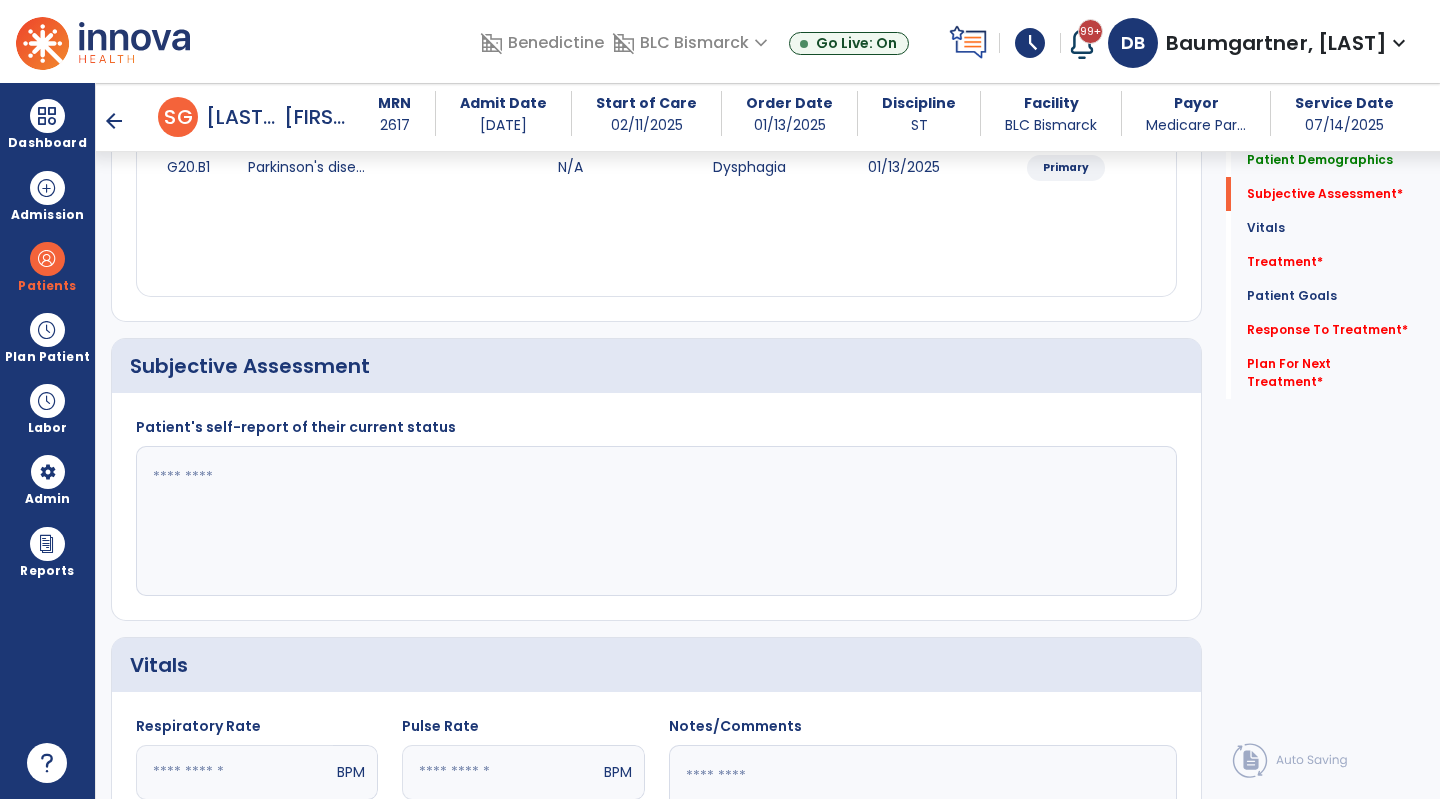 click 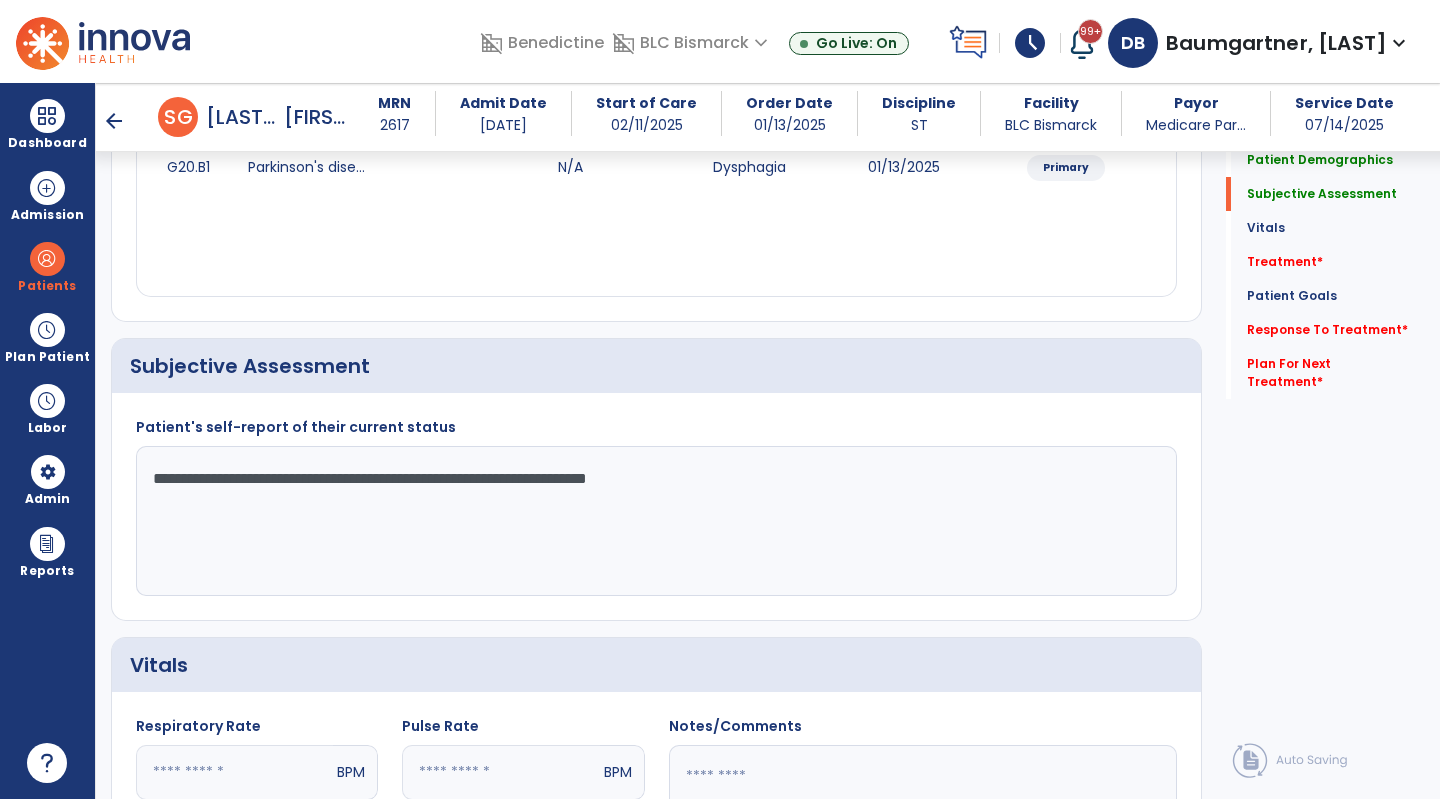 click on "**********" 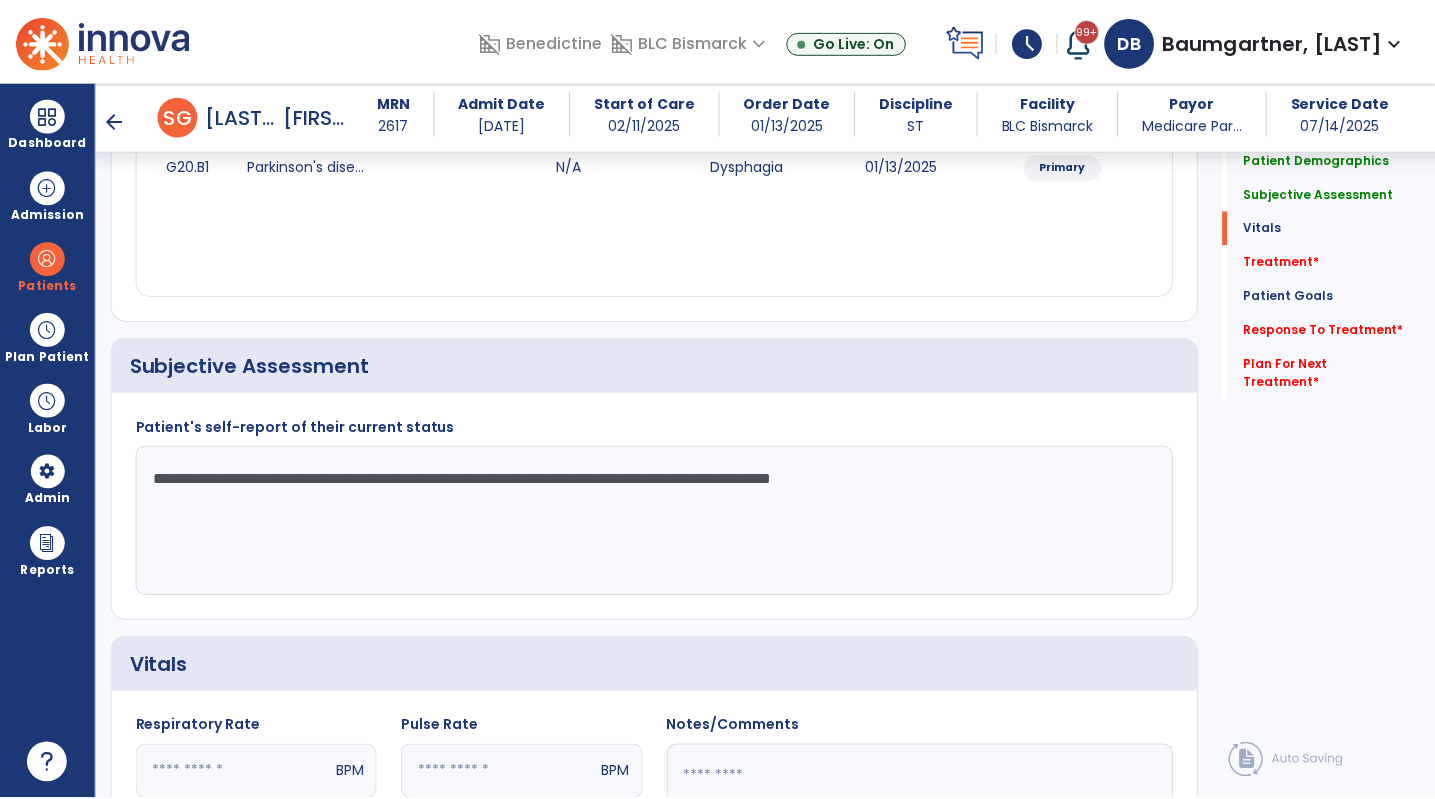 scroll, scrollTop: 900, scrollLeft: 0, axis: vertical 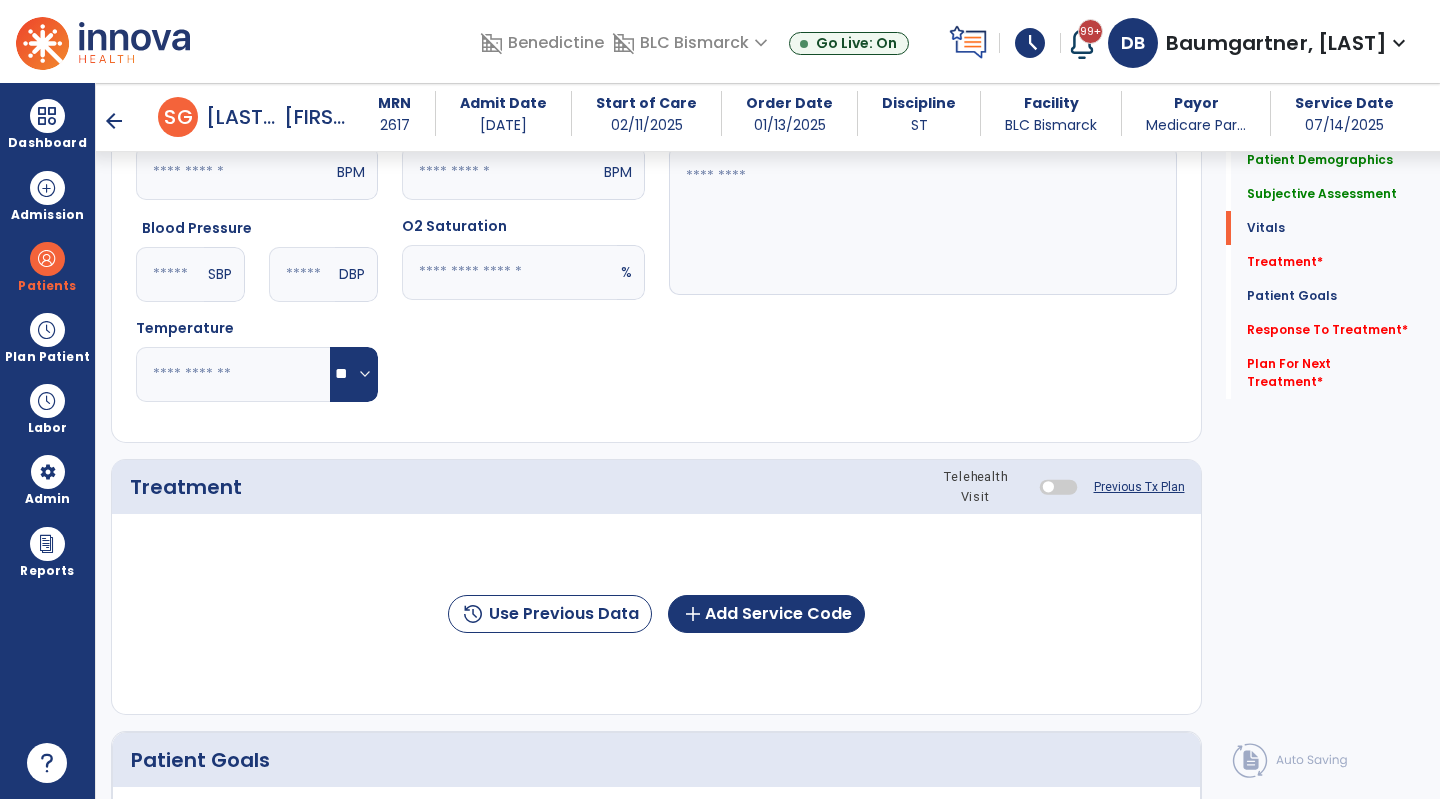 type on "**********" 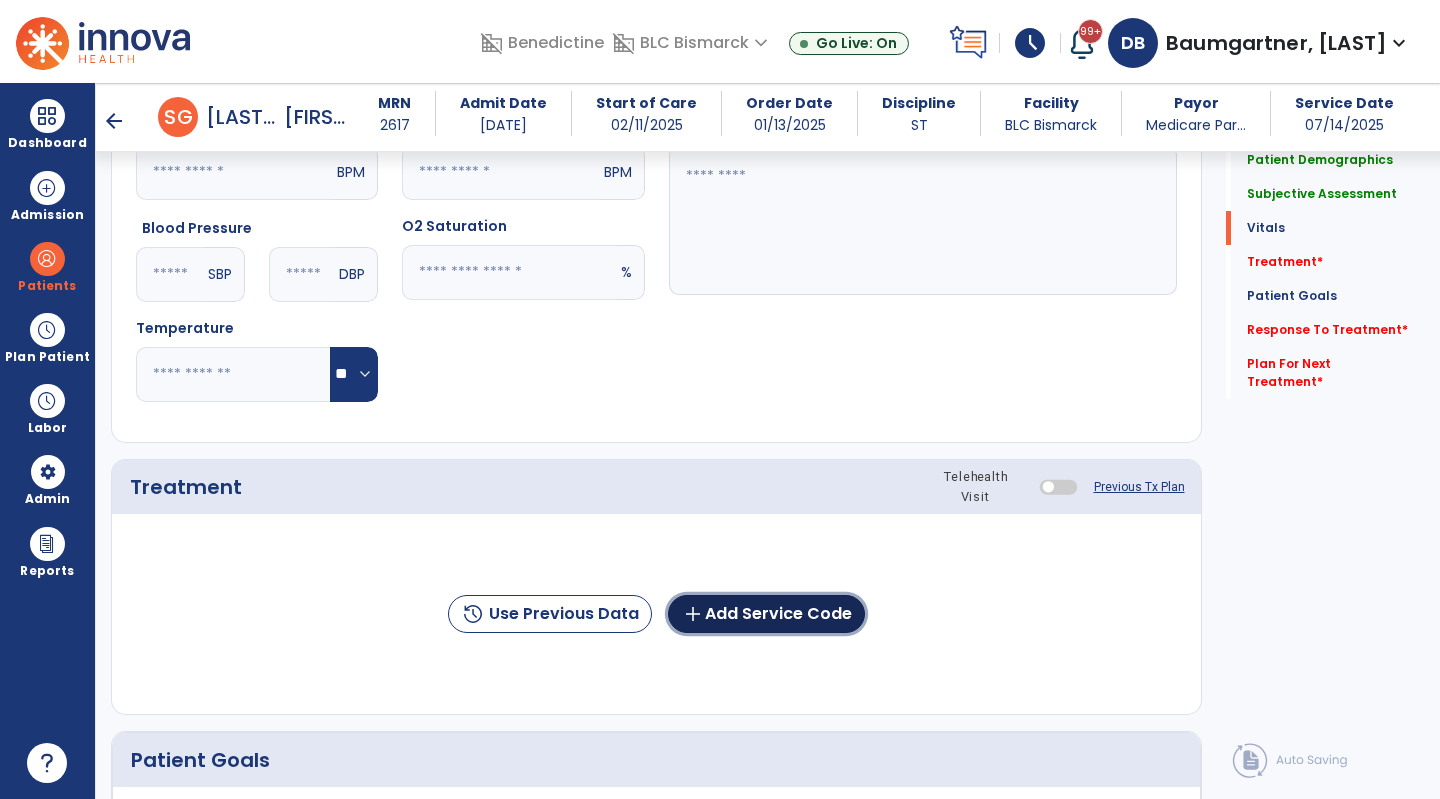 click on "add  Add Service Code" 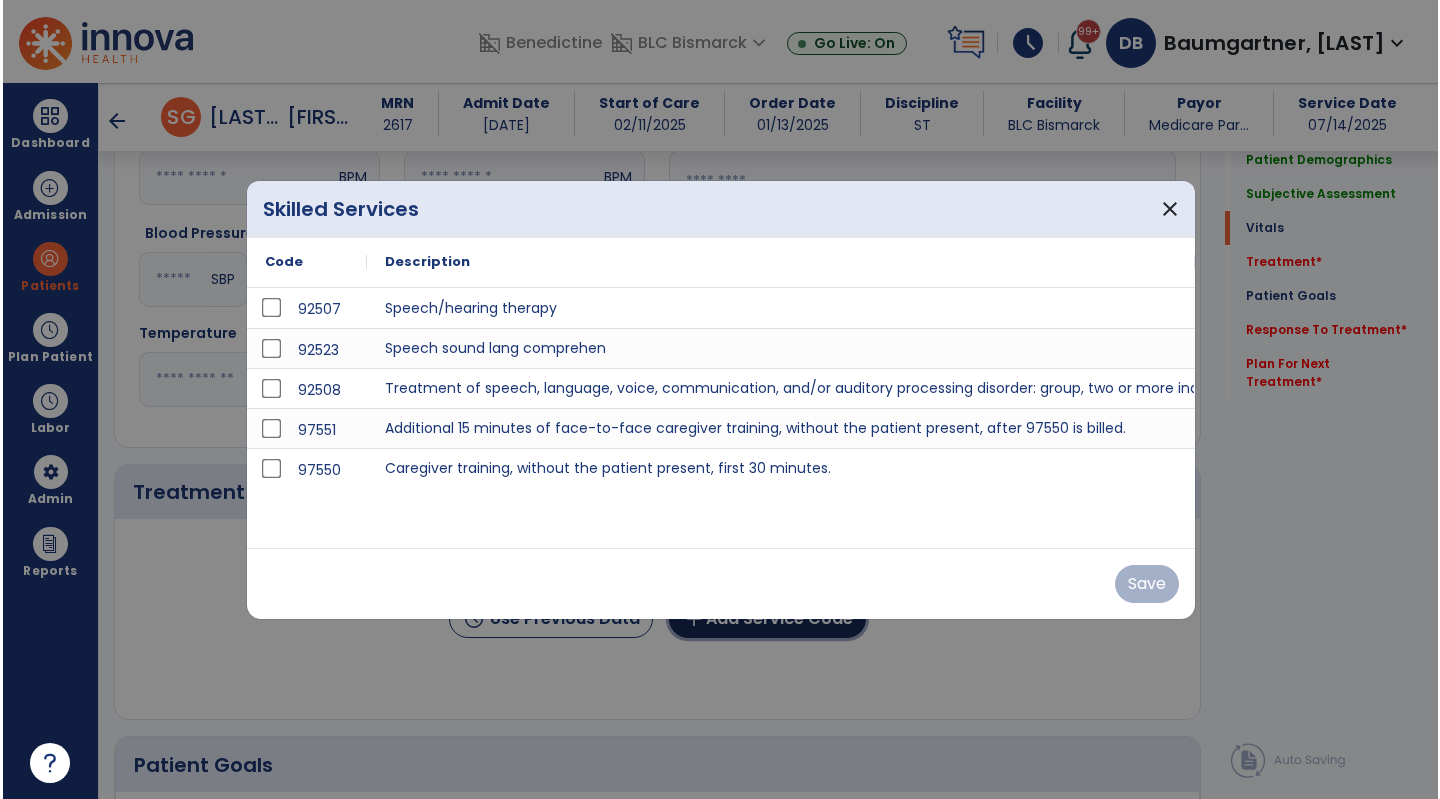 scroll, scrollTop: 900, scrollLeft: 0, axis: vertical 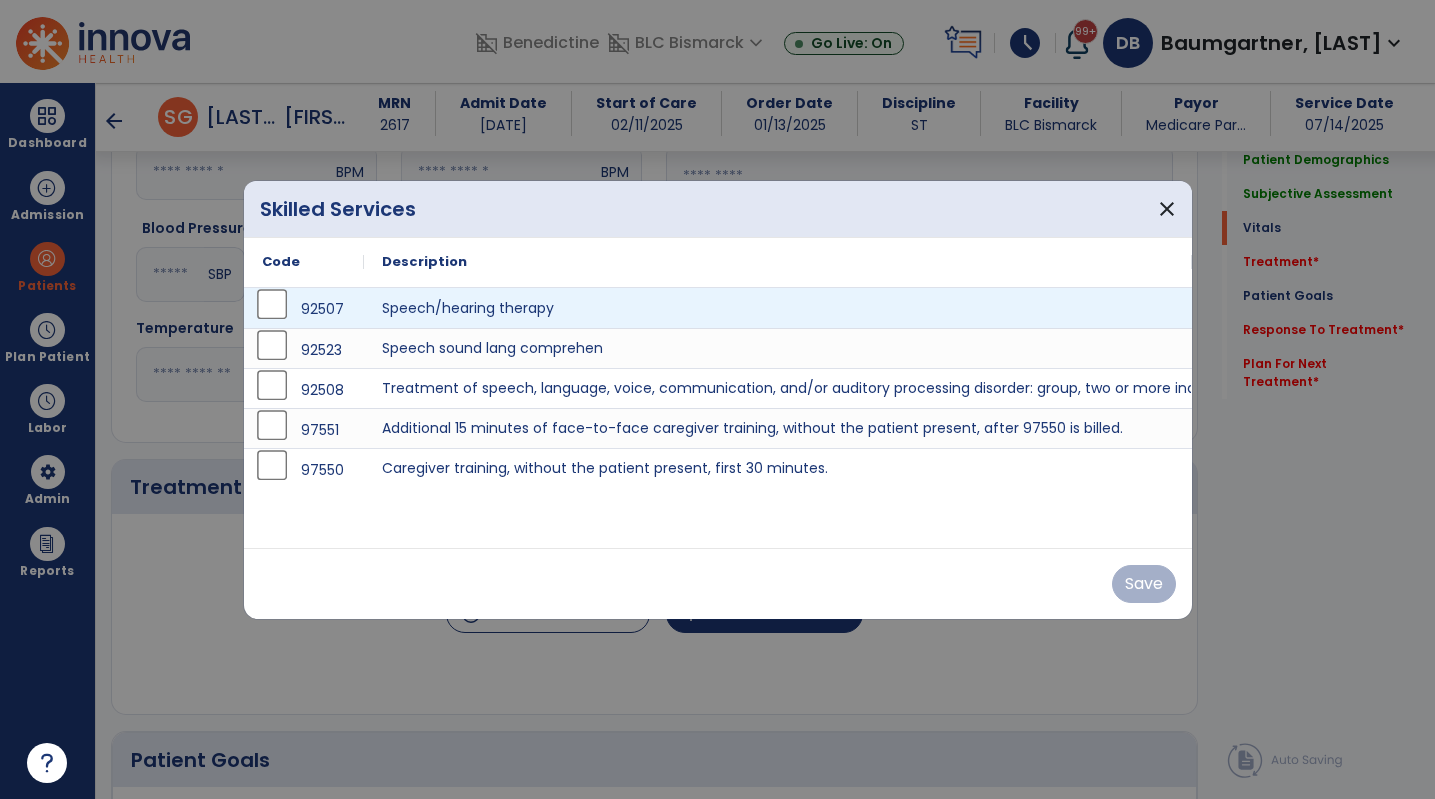 click on "92507" at bounding box center [304, 309] 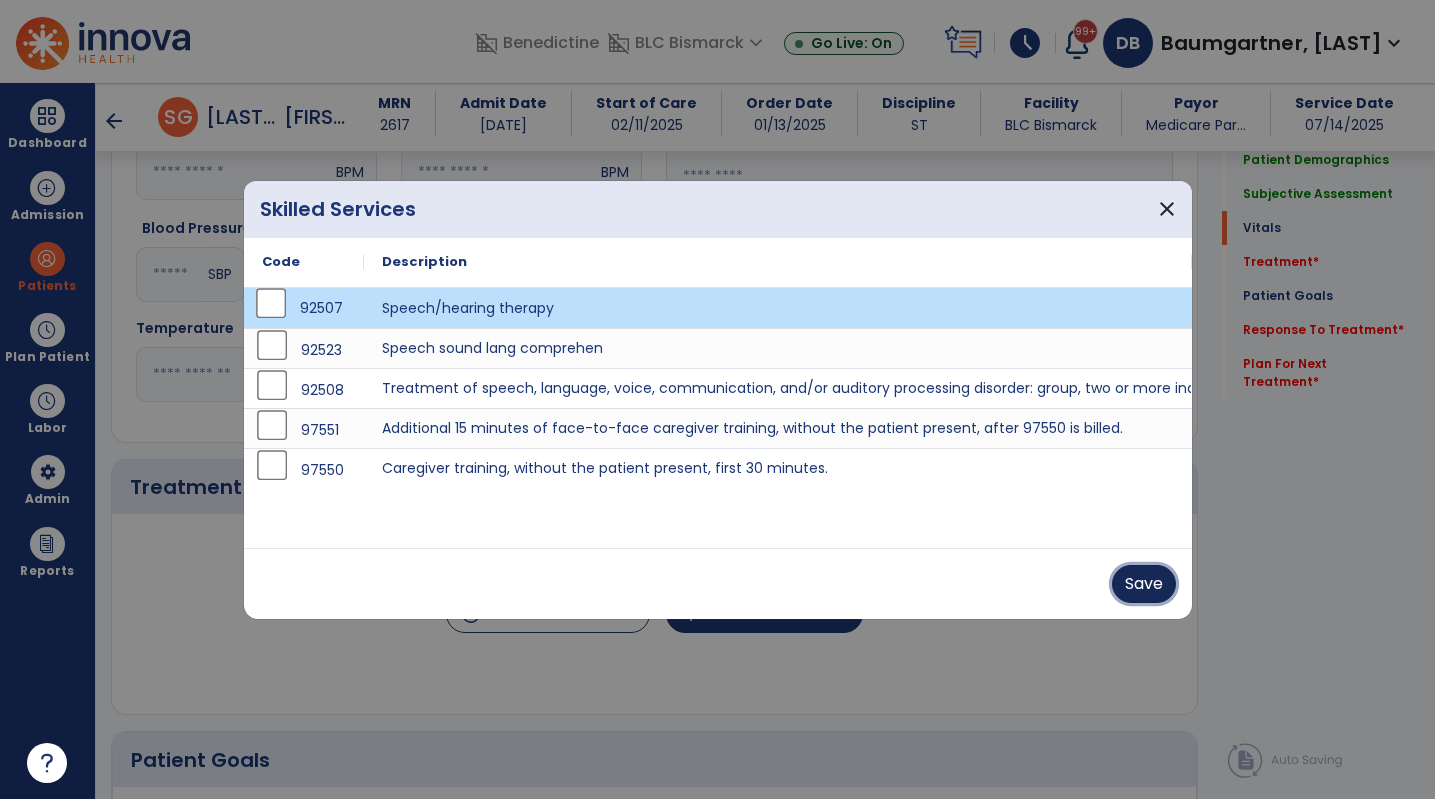 click on "Save" at bounding box center (1144, 584) 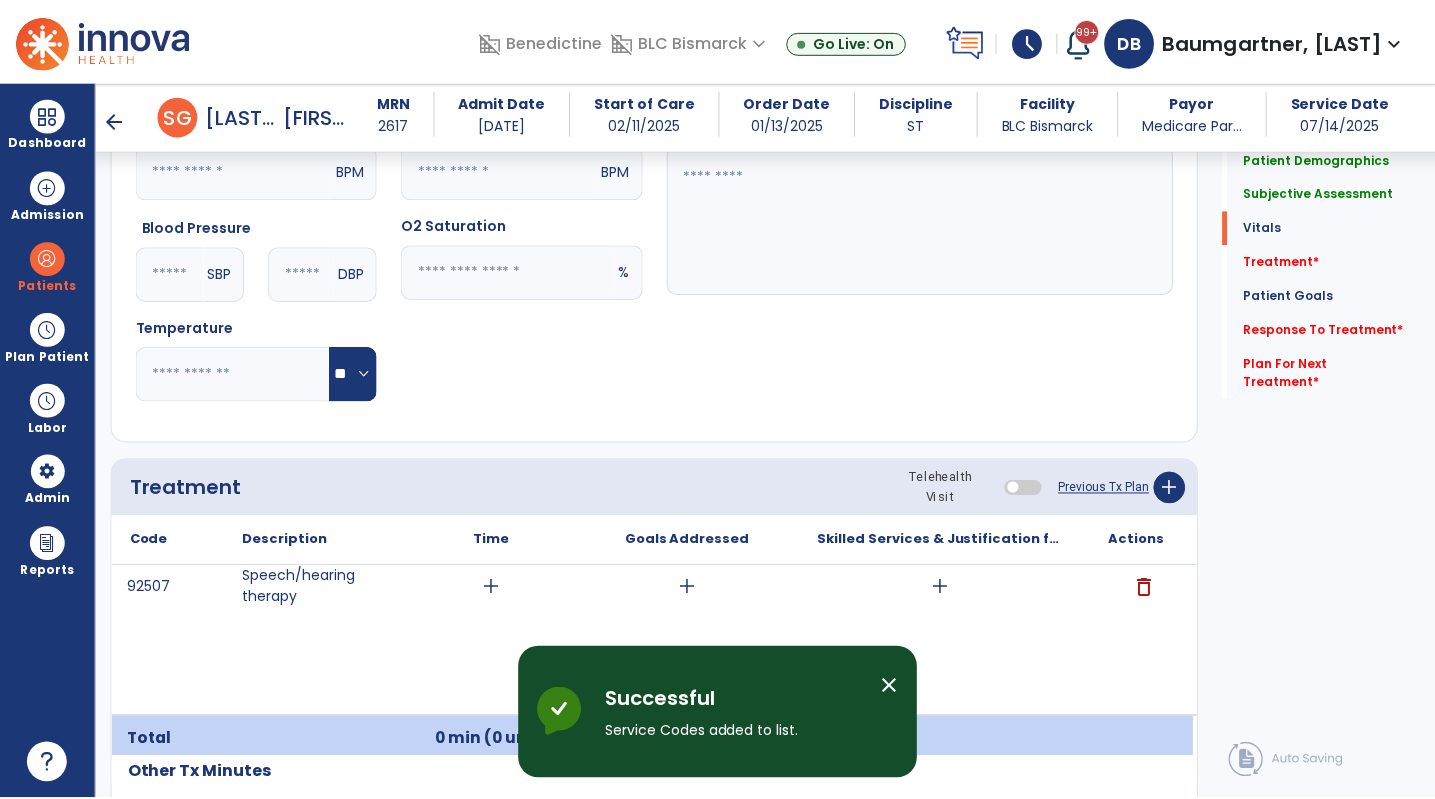 scroll, scrollTop: 1100, scrollLeft: 0, axis: vertical 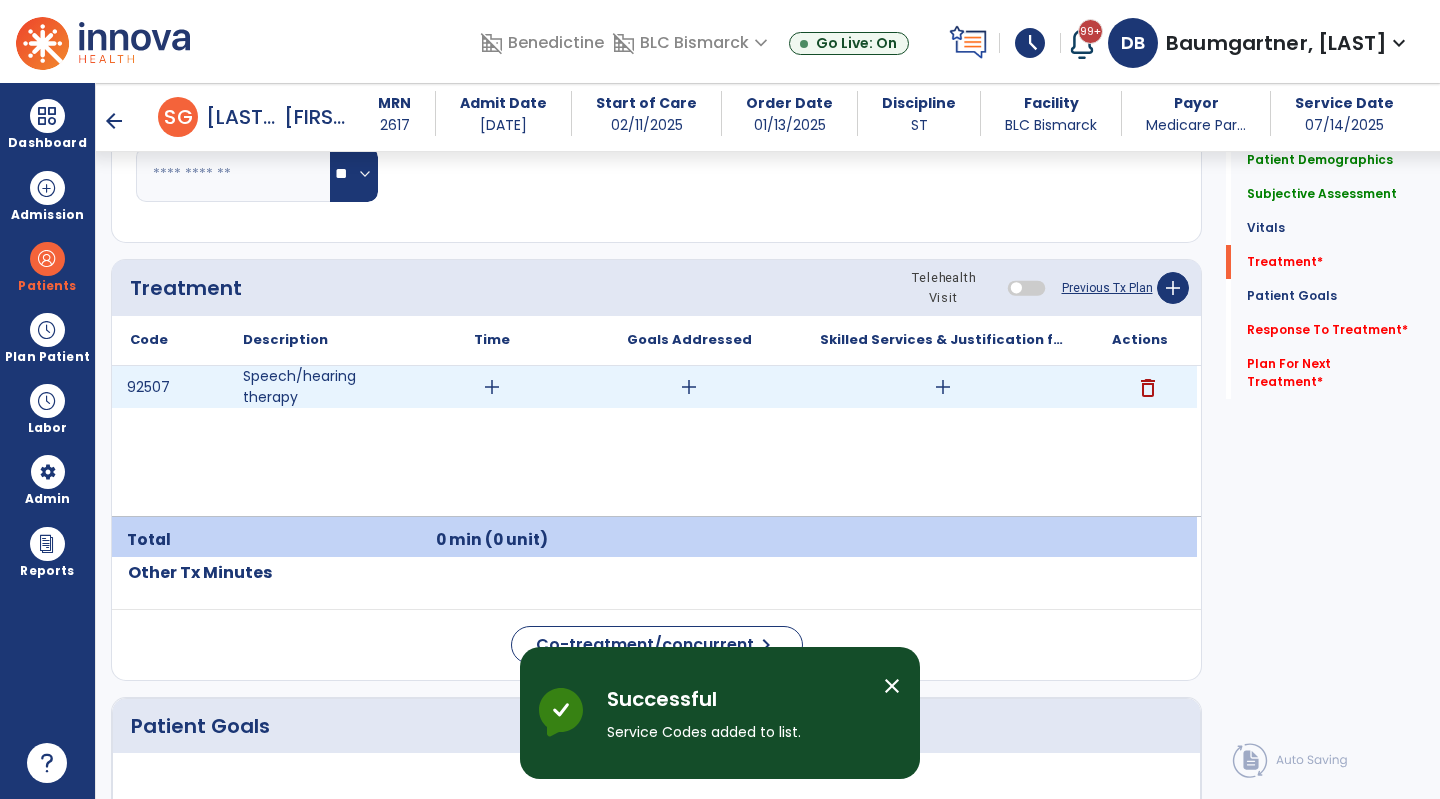 click on "add" at bounding box center [943, 387] 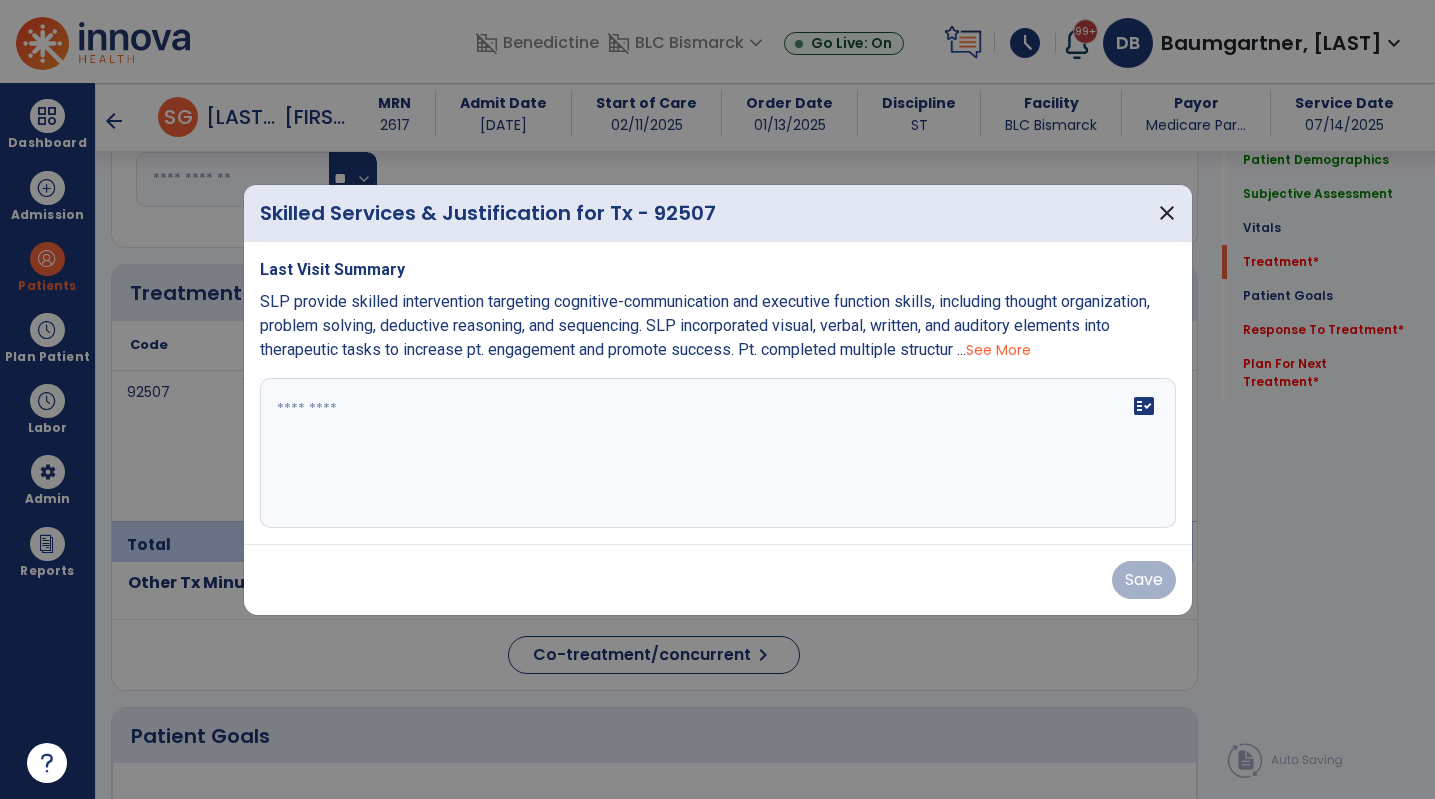 scroll, scrollTop: 1100, scrollLeft: 0, axis: vertical 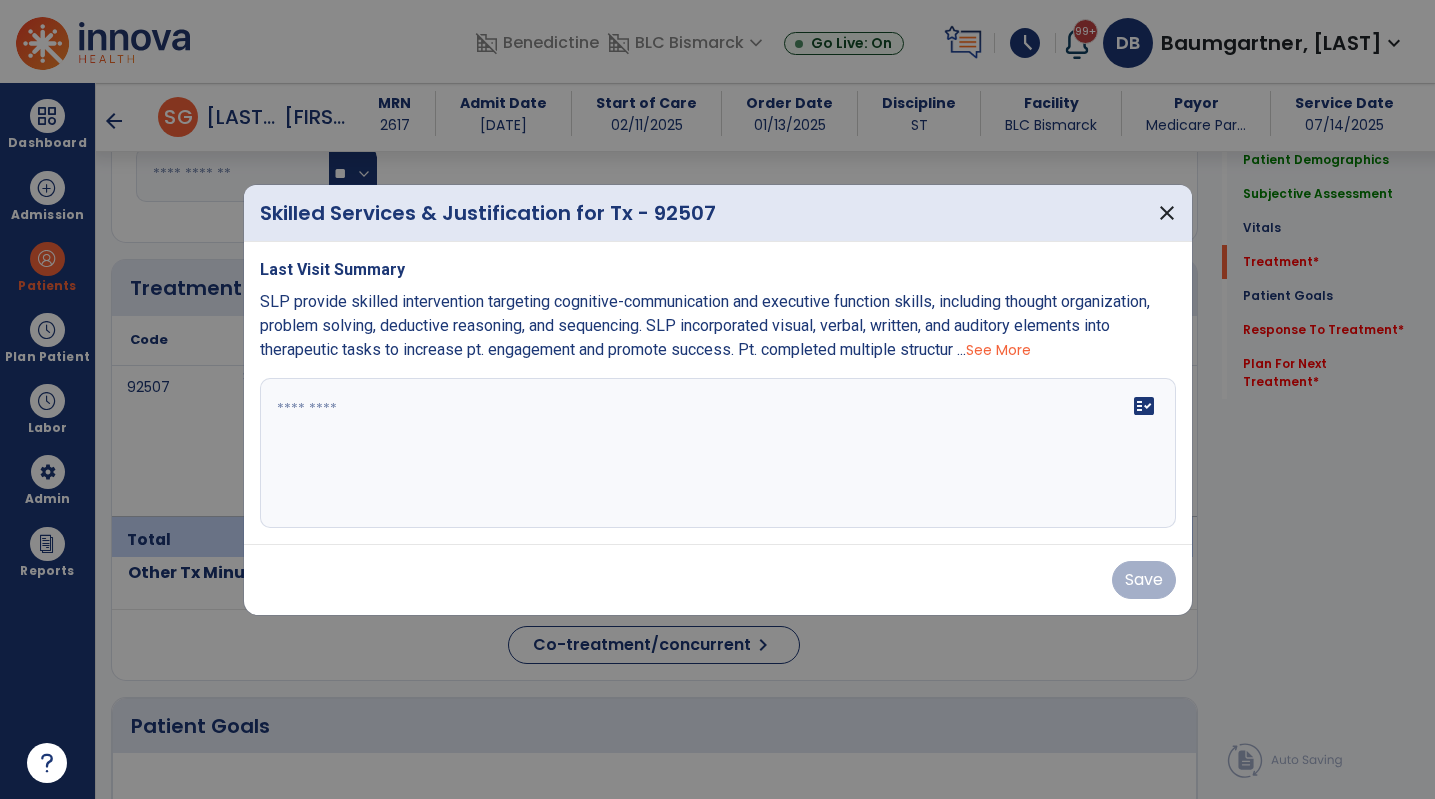 click on "See More" at bounding box center (998, 350) 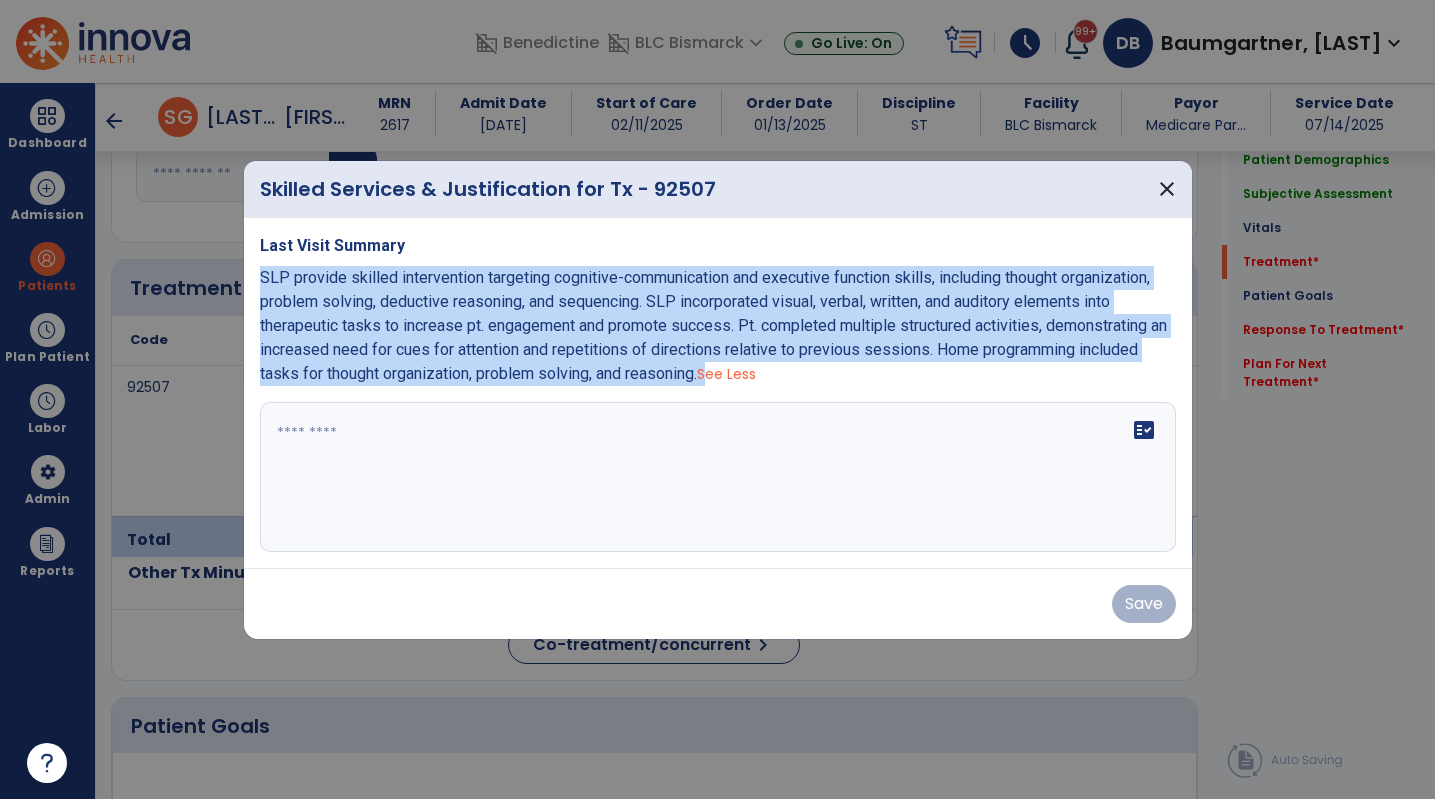 drag, startPoint x: 709, startPoint y: 377, endPoint x: 245, endPoint y: 282, distance: 473.62537 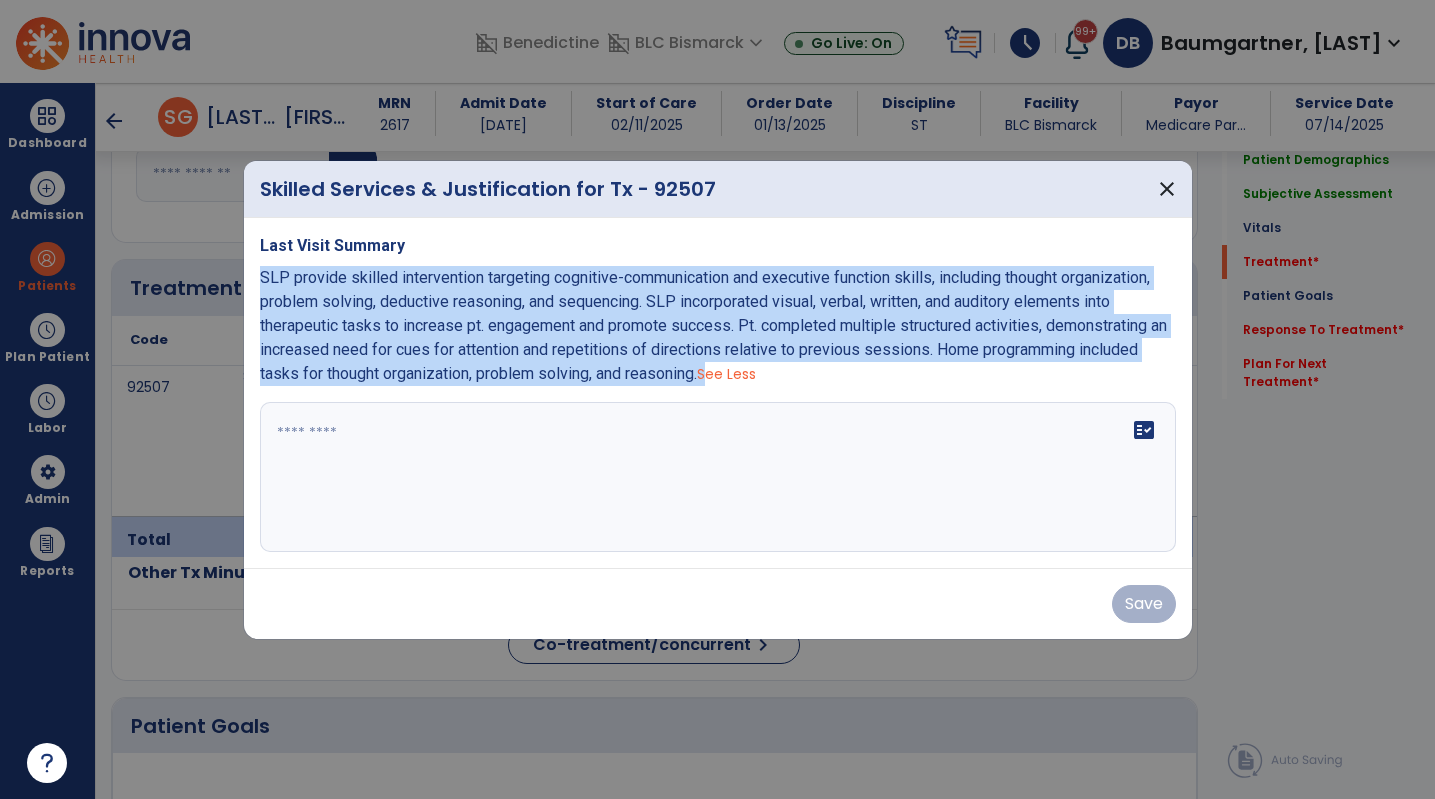 click on "Last Visit Summary SLP provide skilled intervention targeting cognitive-communication and executive function skills, including thought organization, problem solving, deductive reasoning, and sequencing. SLP incorporated visual, verbal, written, and auditory elements into therapeutic tasks to increase pt. engagement and promote success. Pt. completed multiple structured activities, demonstrating an increased need for cues for attention and repetitions of directions relative to previous sessions. Home programming included tasks for thought organization, problem solving, and reasoning.  See Less   fact_check" at bounding box center (718, 393) 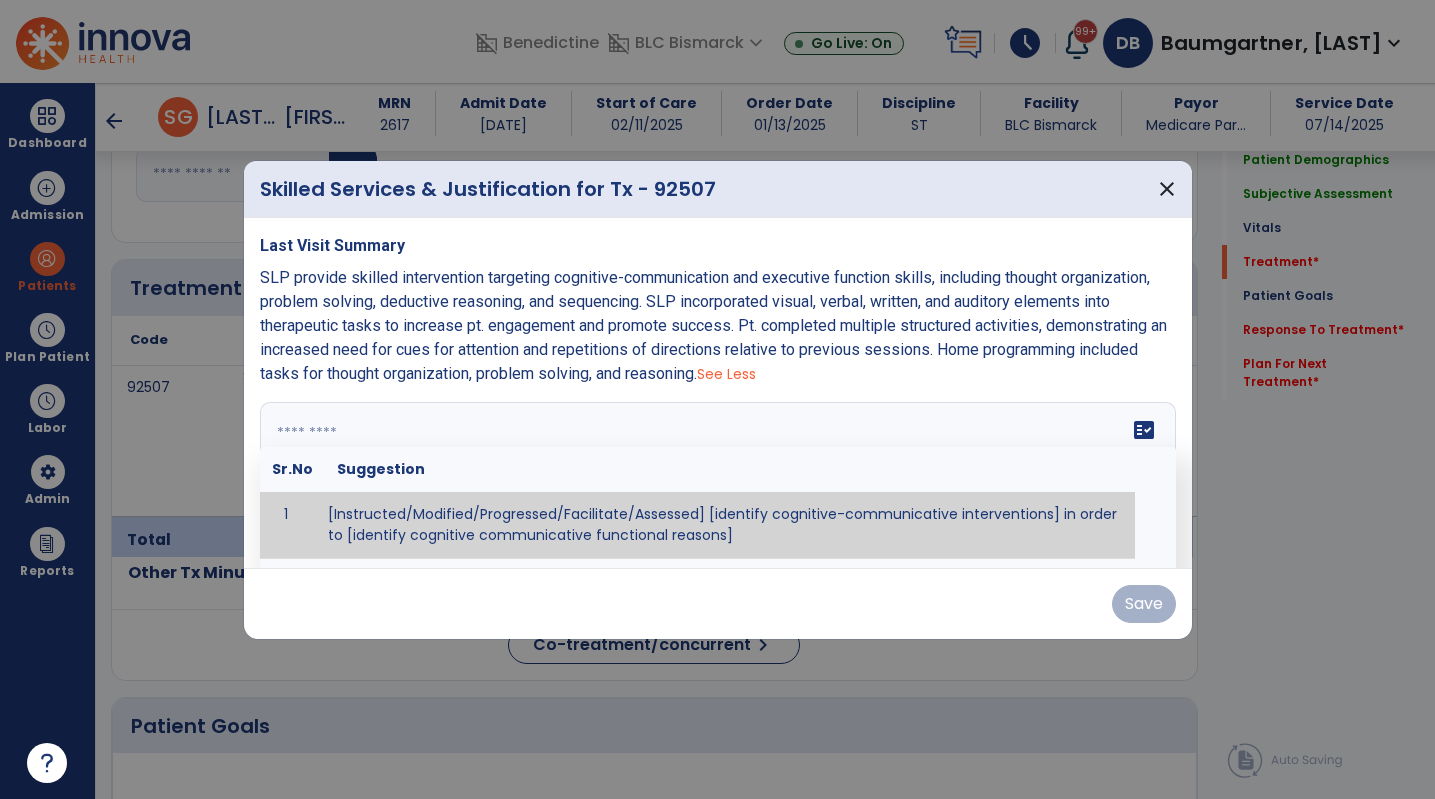 click on "fact_check  Sr.No Suggestion 1 [Instructed/Modified/Progressed/Facilitate/Assessed] [identify cognitive-communicative interventions] in order to [identify cognitive communicative functional reasons] 2 Assessed cognitive-communicative skills using [identify test]." at bounding box center [718, 477] 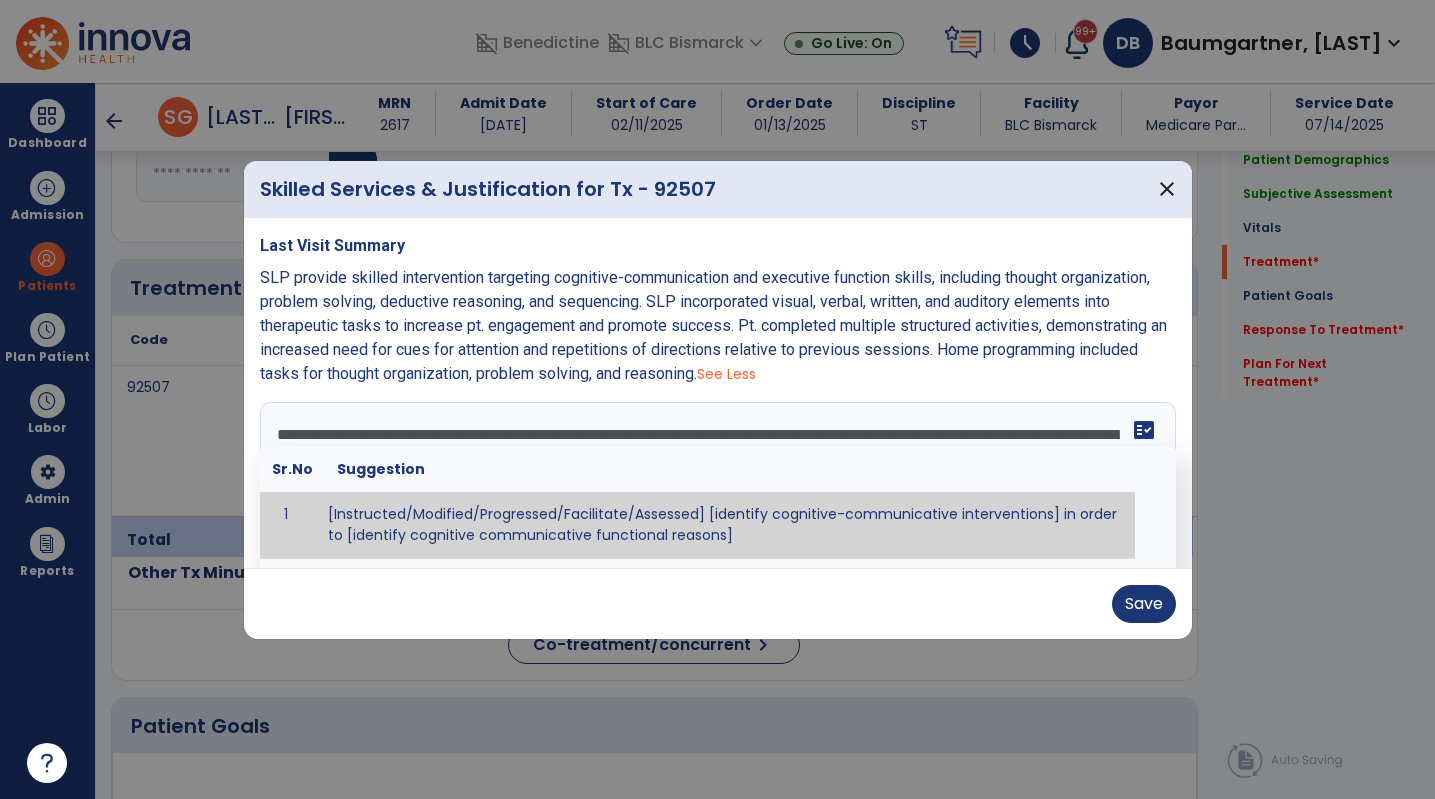 scroll, scrollTop: 15, scrollLeft: 0, axis: vertical 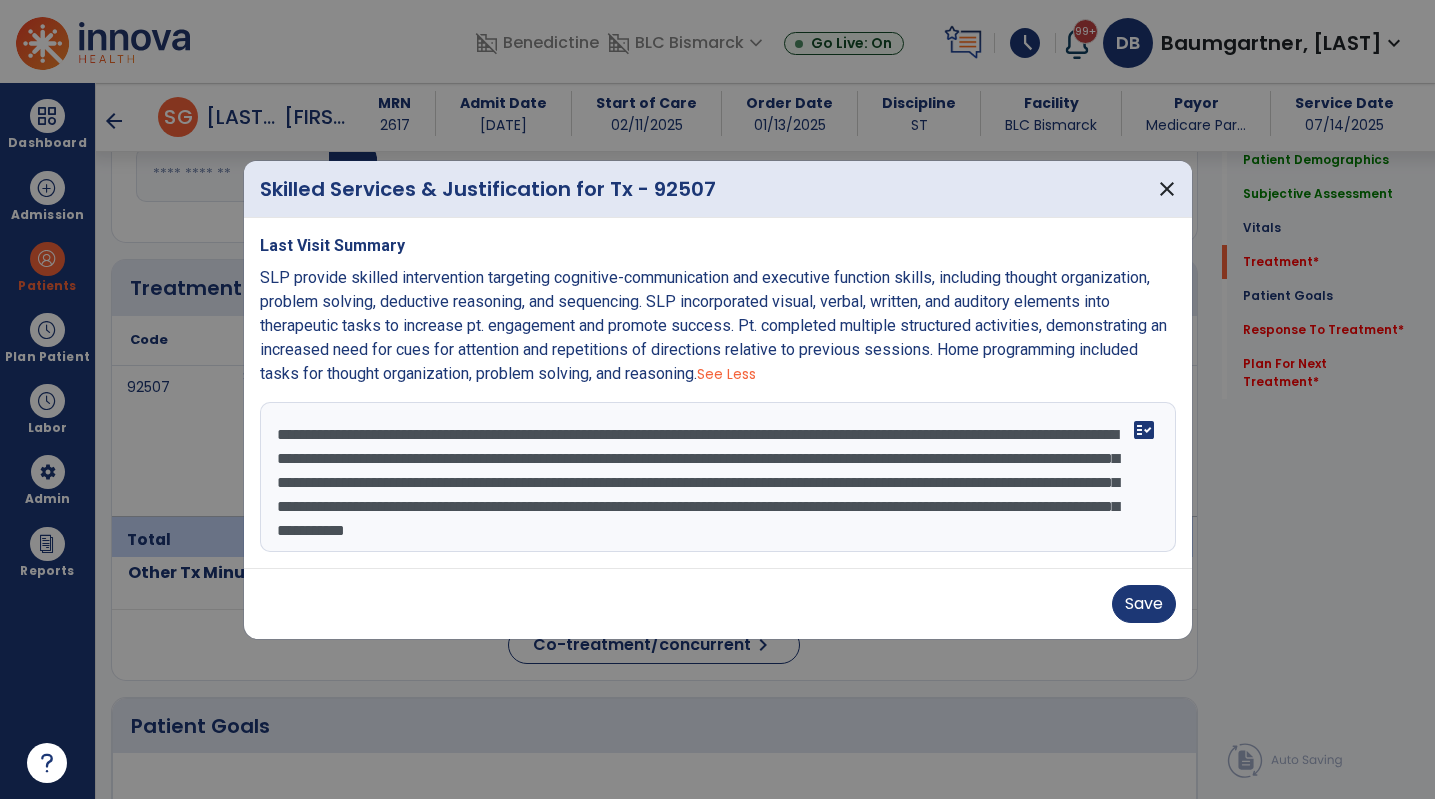 click on "**********" at bounding box center (718, 477) 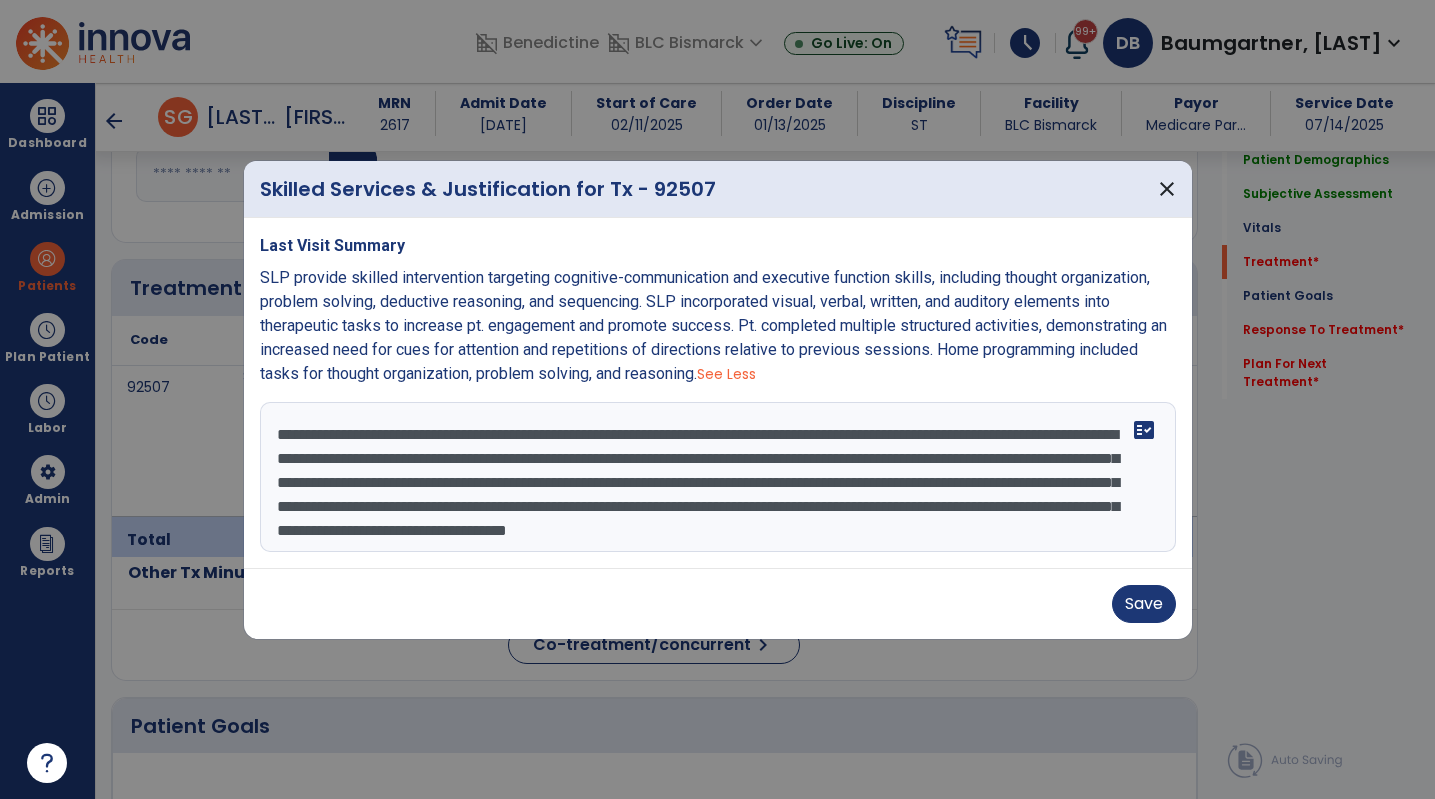 click on "**********" at bounding box center (718, 477) 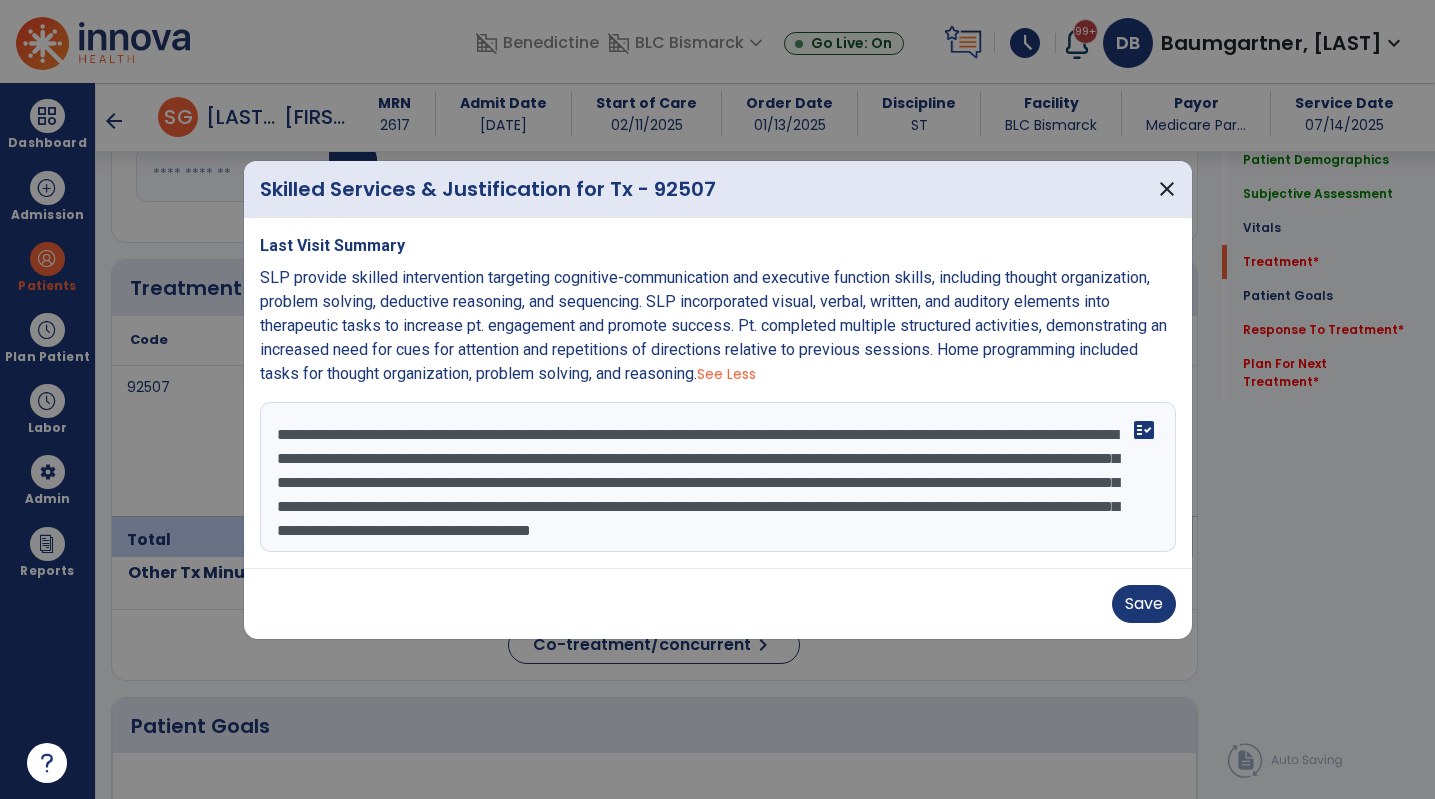 drag, startPoint x: 1088, startPoint y: 448, endPoint x: 409, endPoint y: 477, distance: 679.619 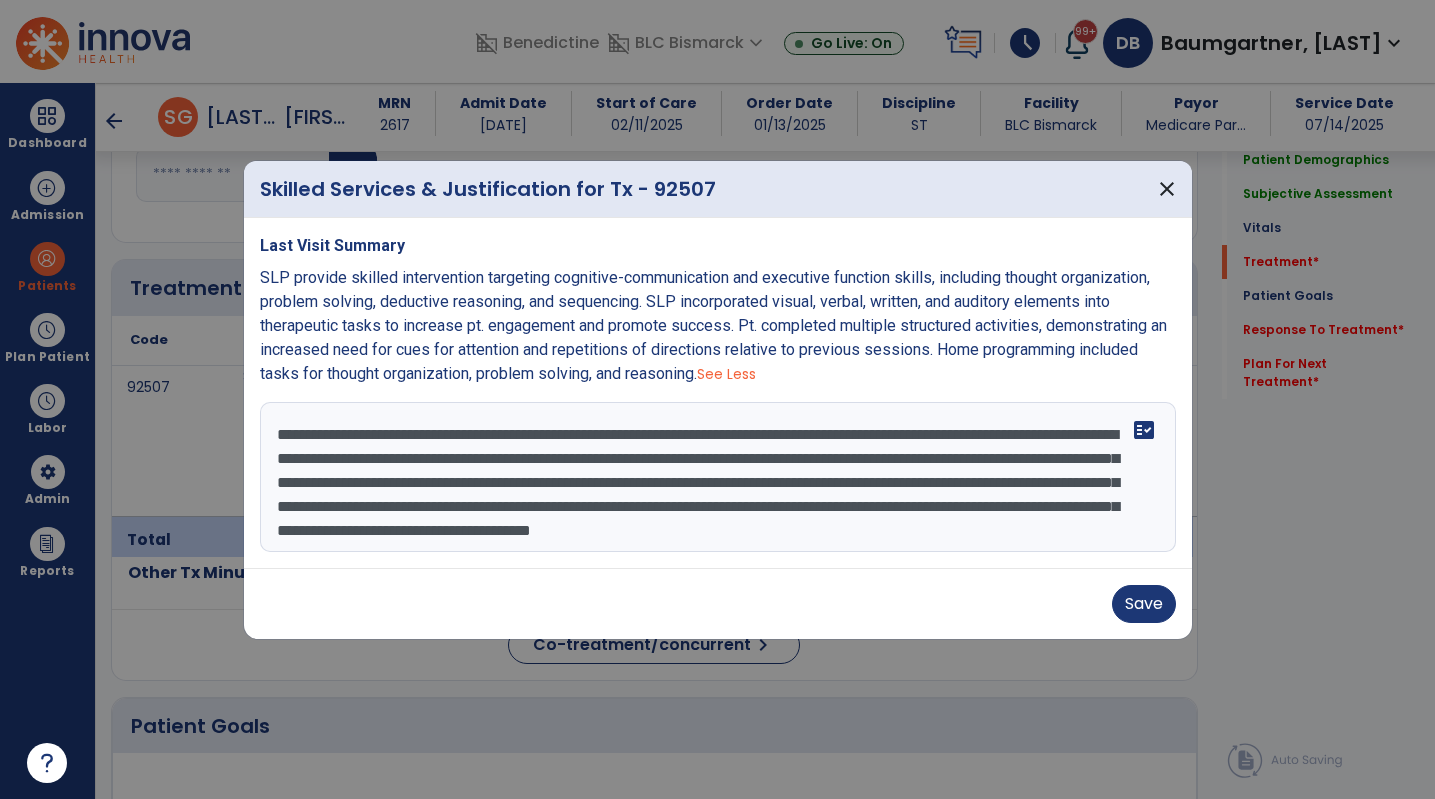 click on "**********" at bounding box center [718, 477] 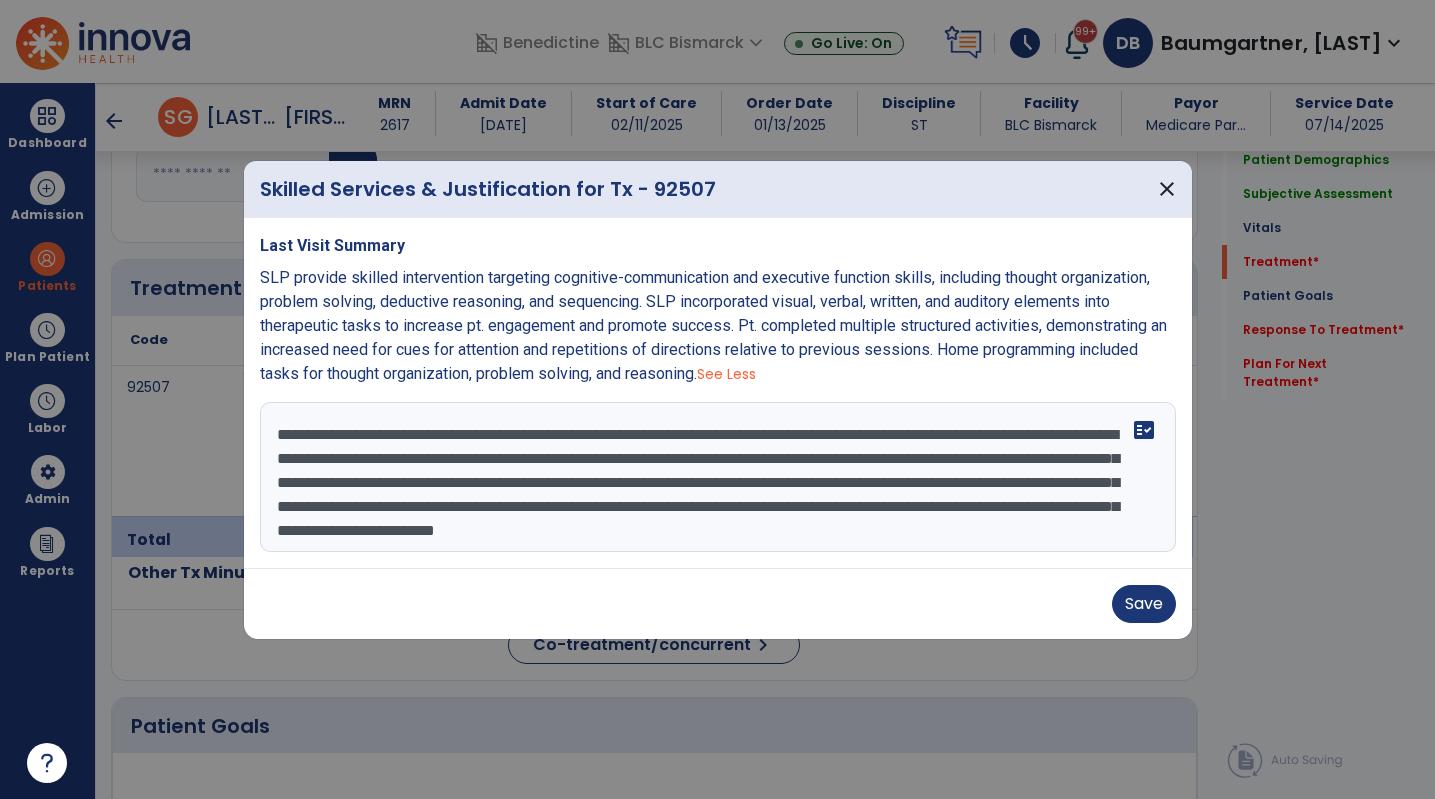 click on "**********" at bounding box center [718, 477] 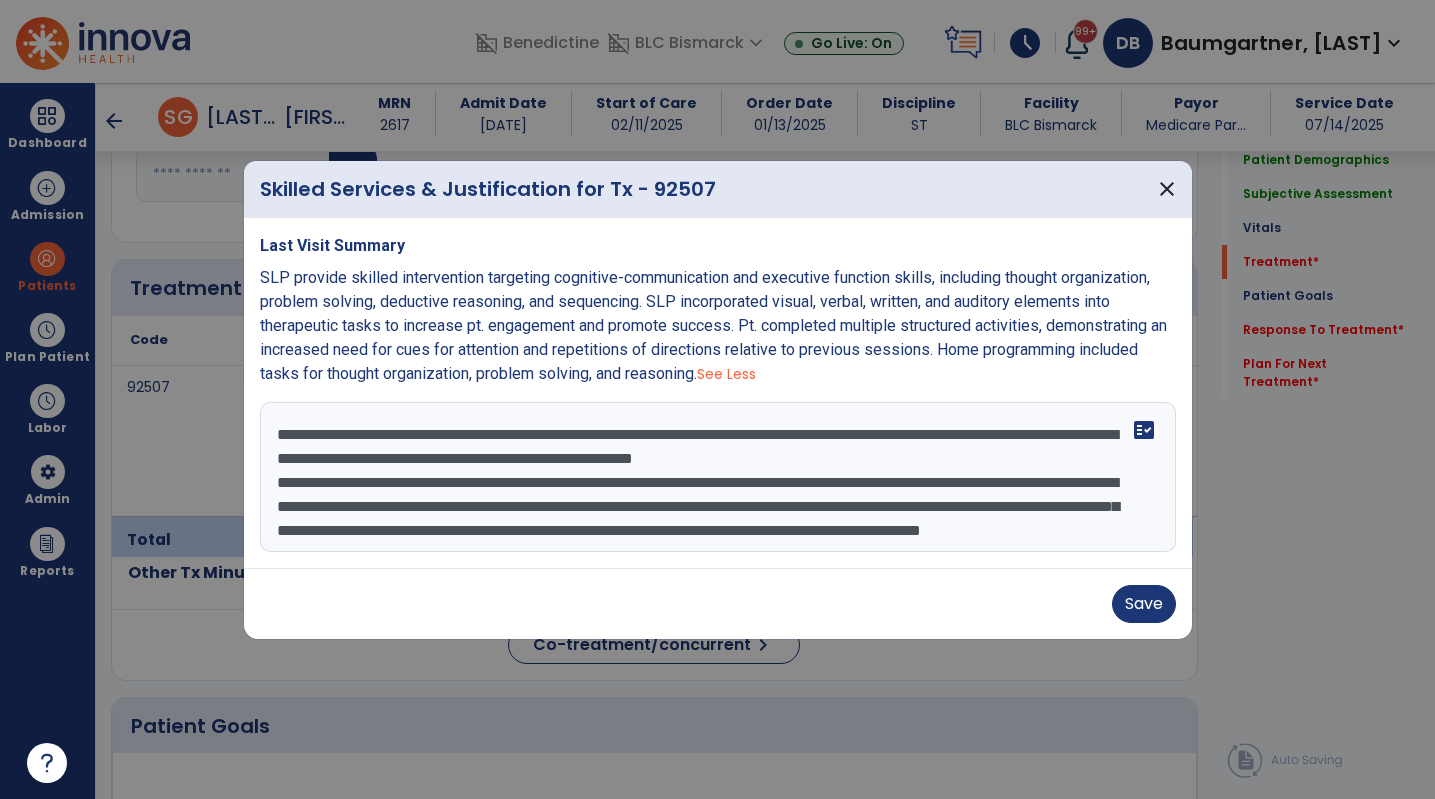 scroll, scrollTop: 24, scrollLeft: 0, axis: vertical 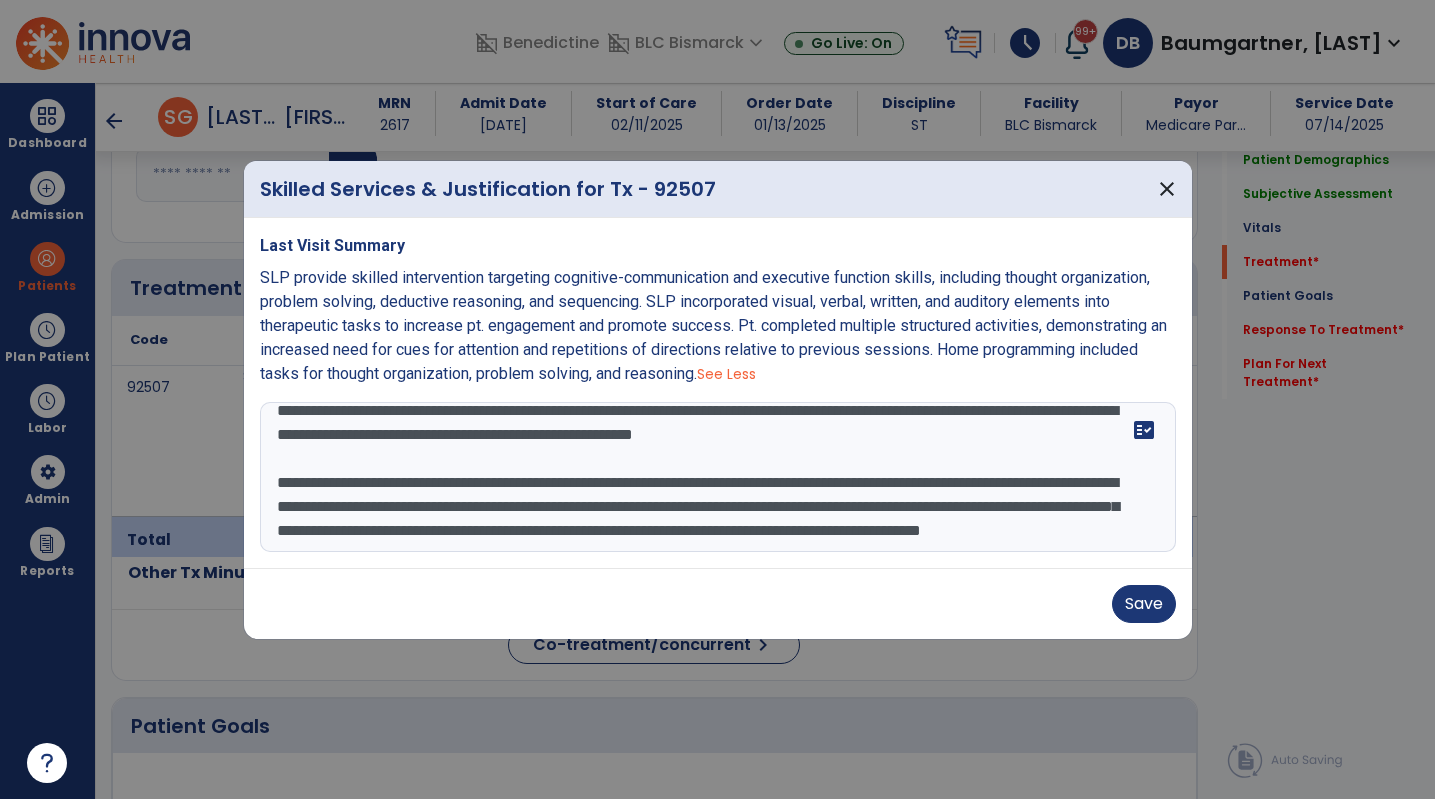 type on "**********" 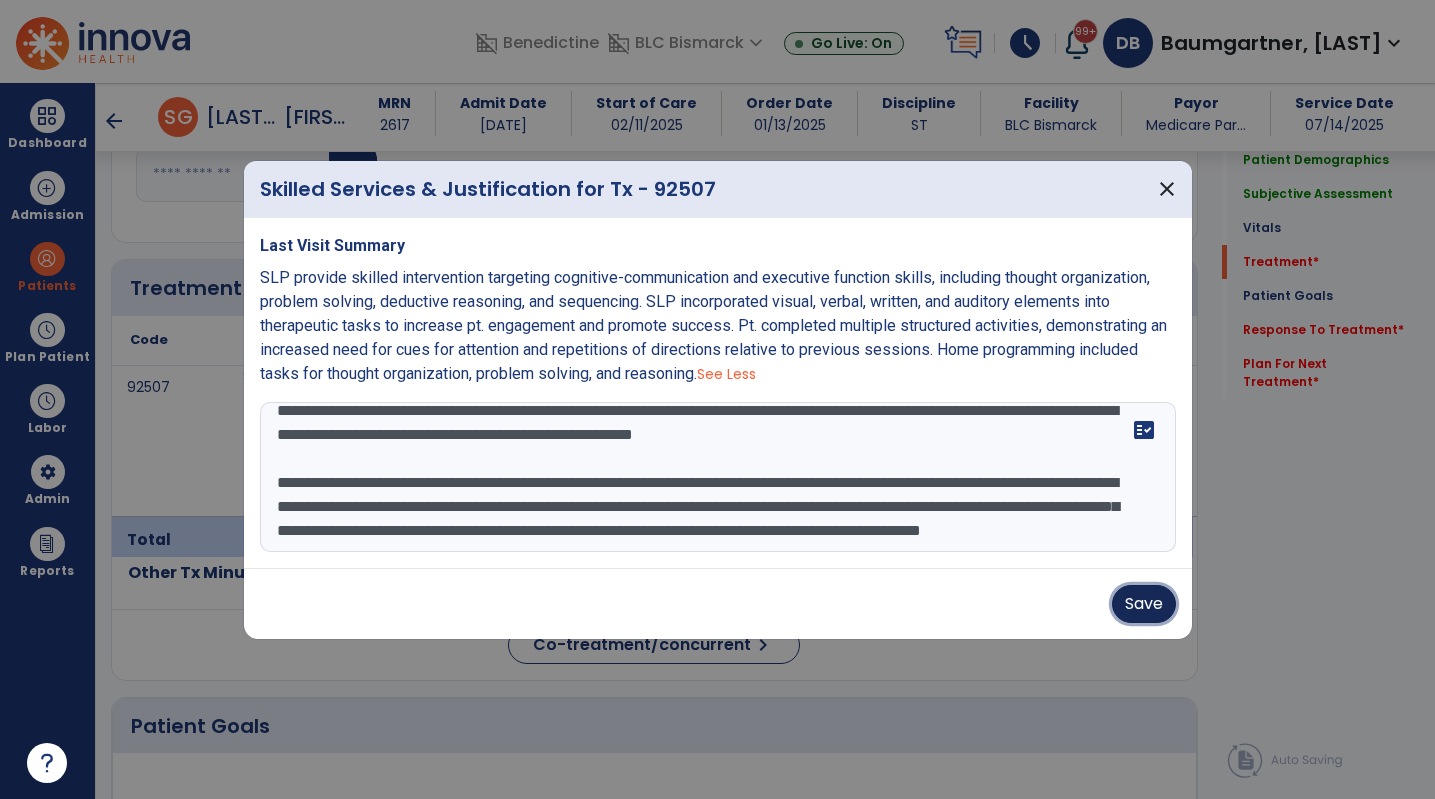 click on "Save" at bounding box center [1144, 604] 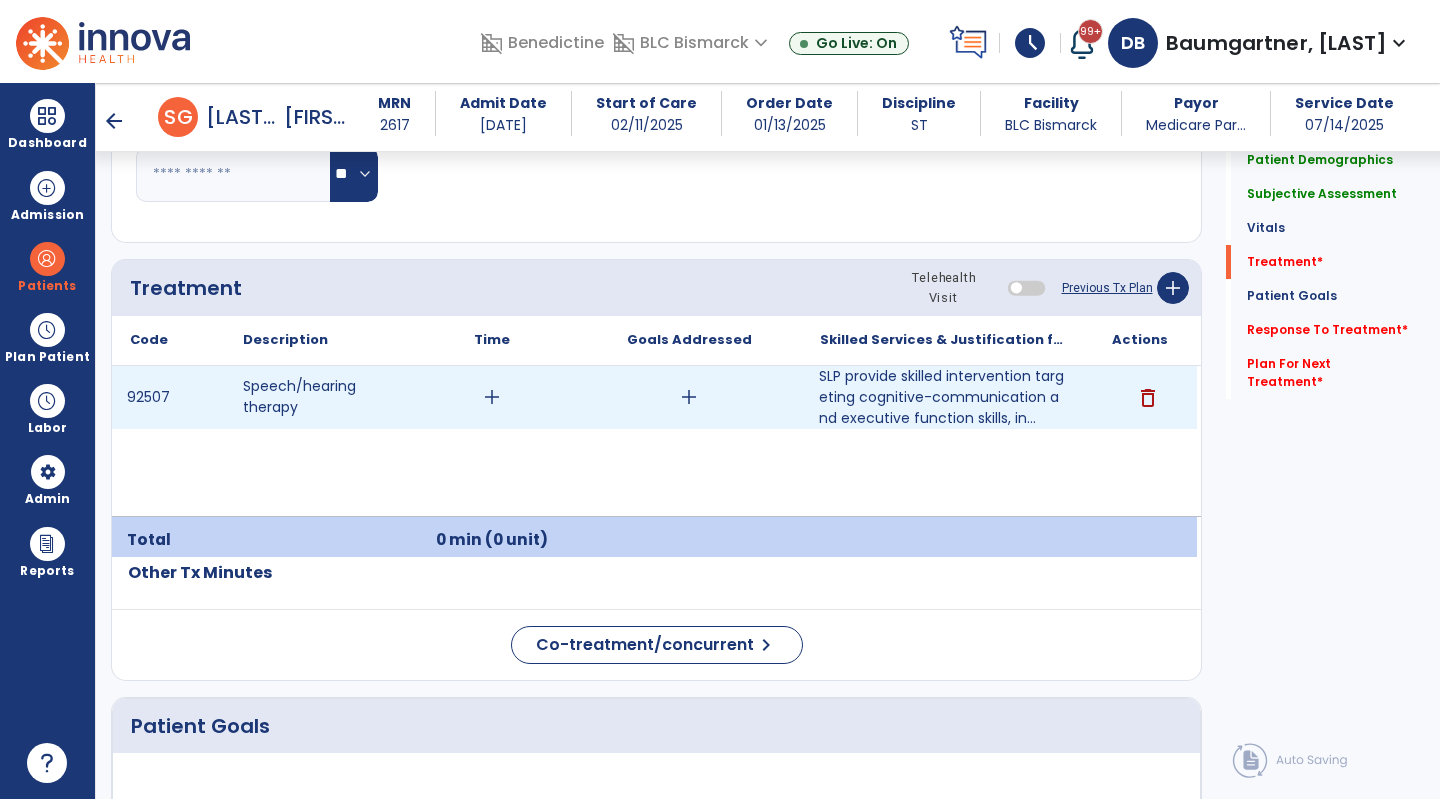 click on "add" at bounding box center (689, 397) 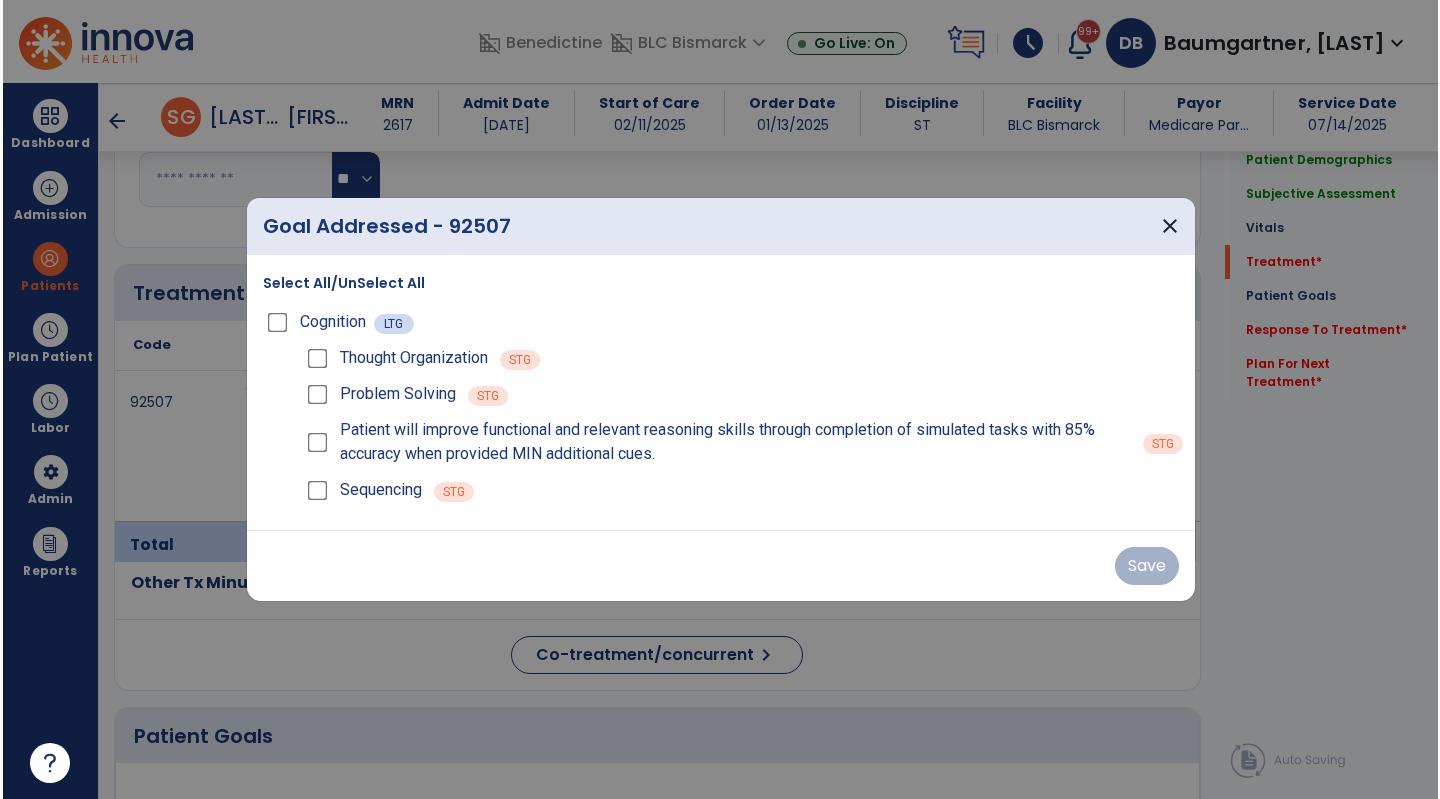 scroll, scrollTop: 1100, scrollLeft: 0, axis: vertical 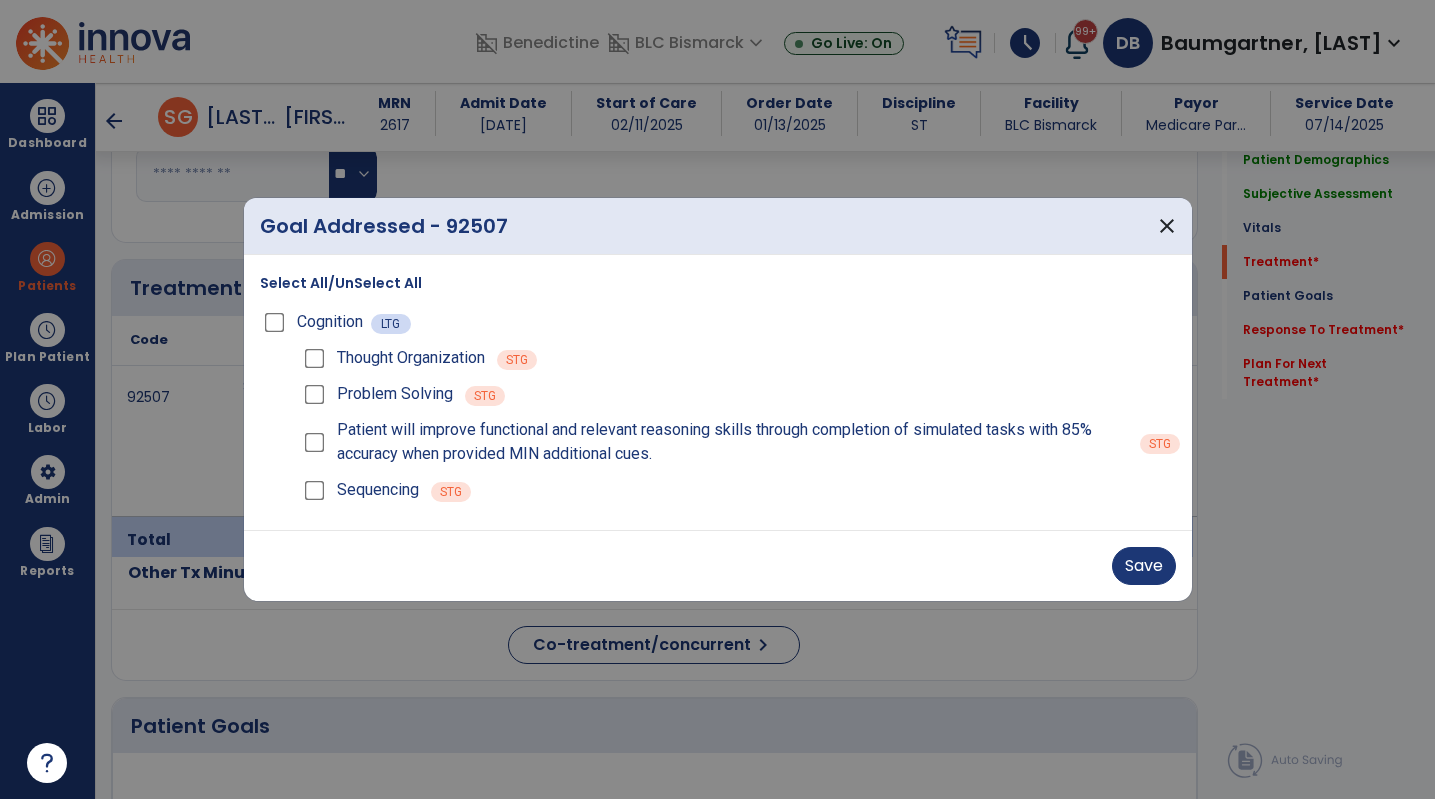 click on "Thought Organization" at bounding box center [392, 358] 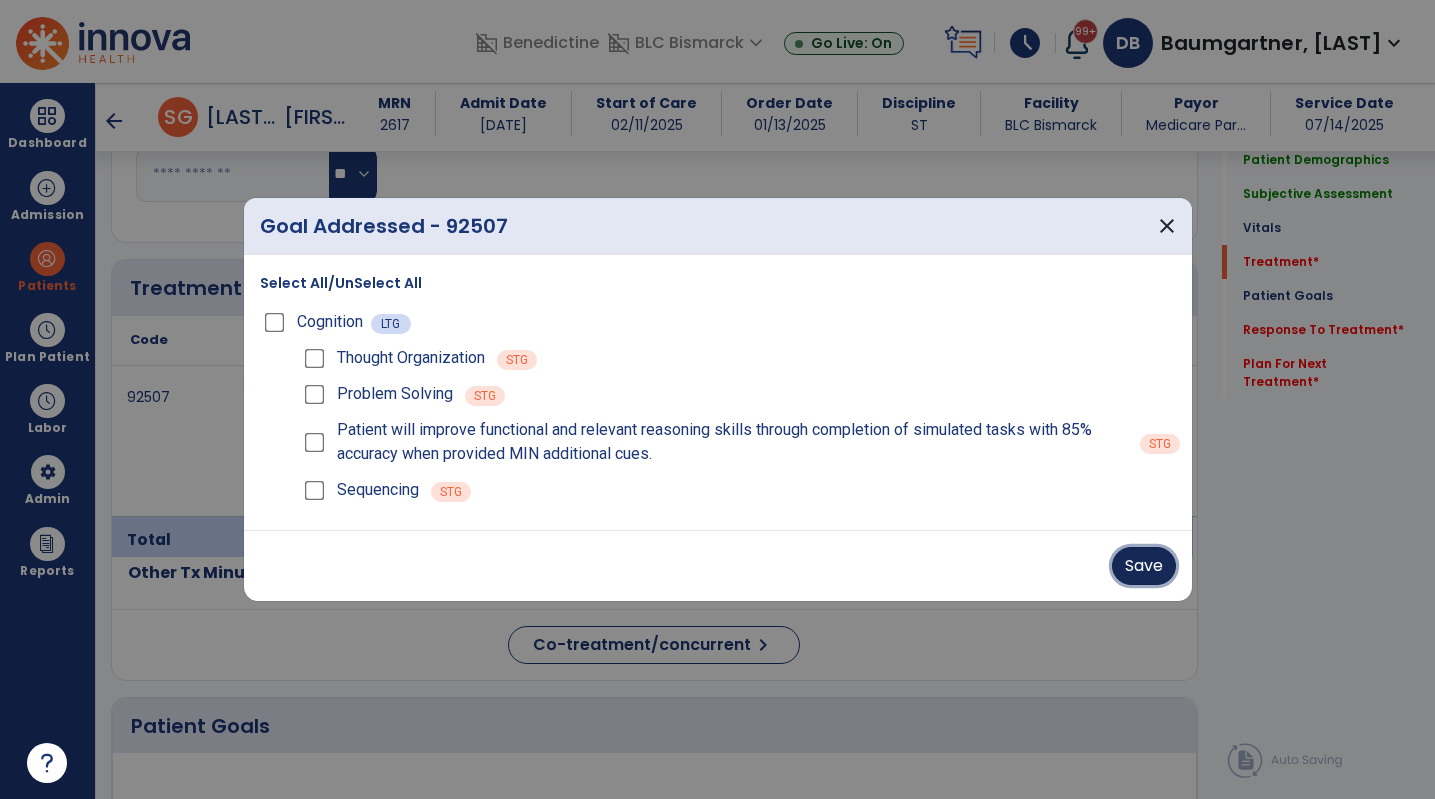 click on "Save" at bounding box center [1144, 566] 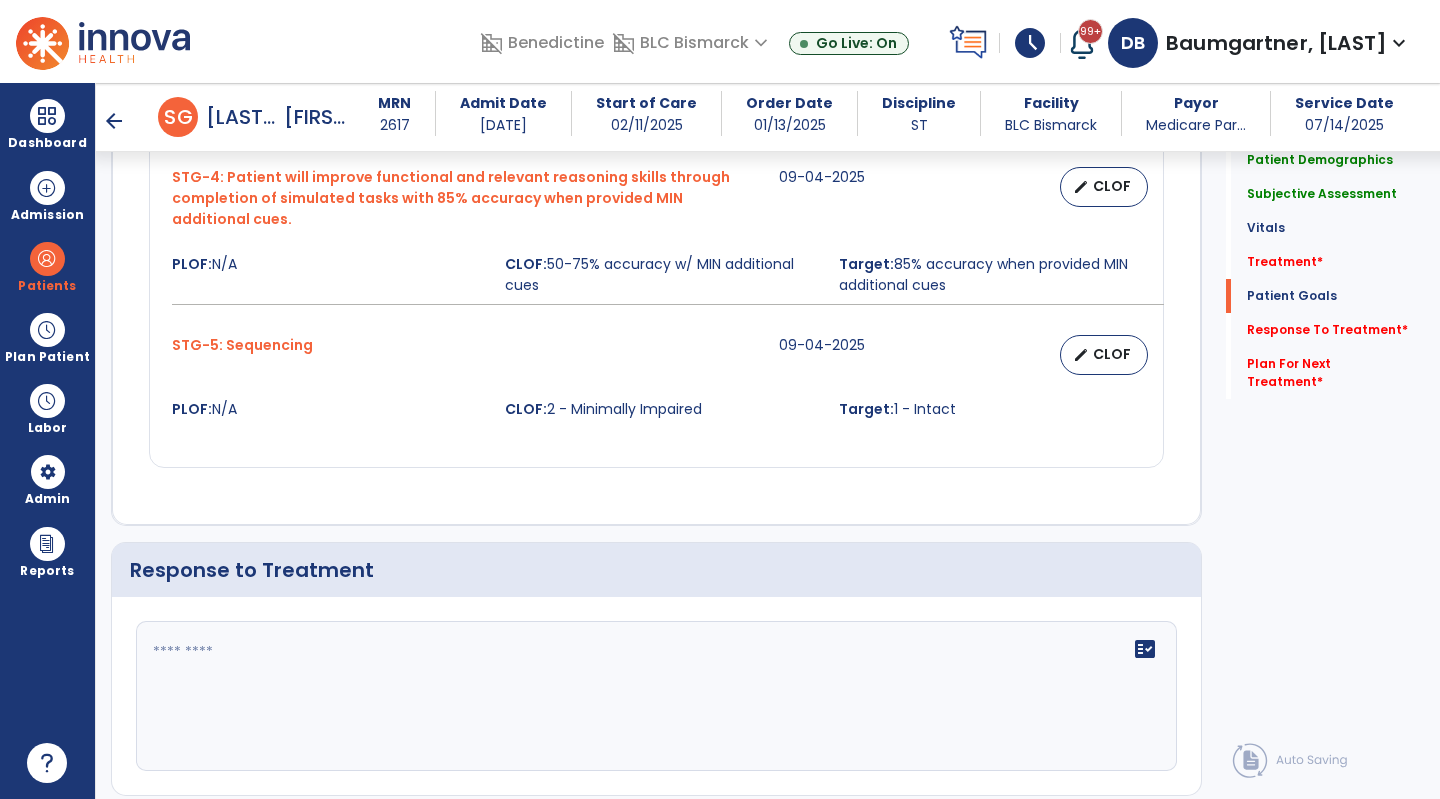 scroll, scrollTop: 2634, scrollLeft: 0, axis: vertical 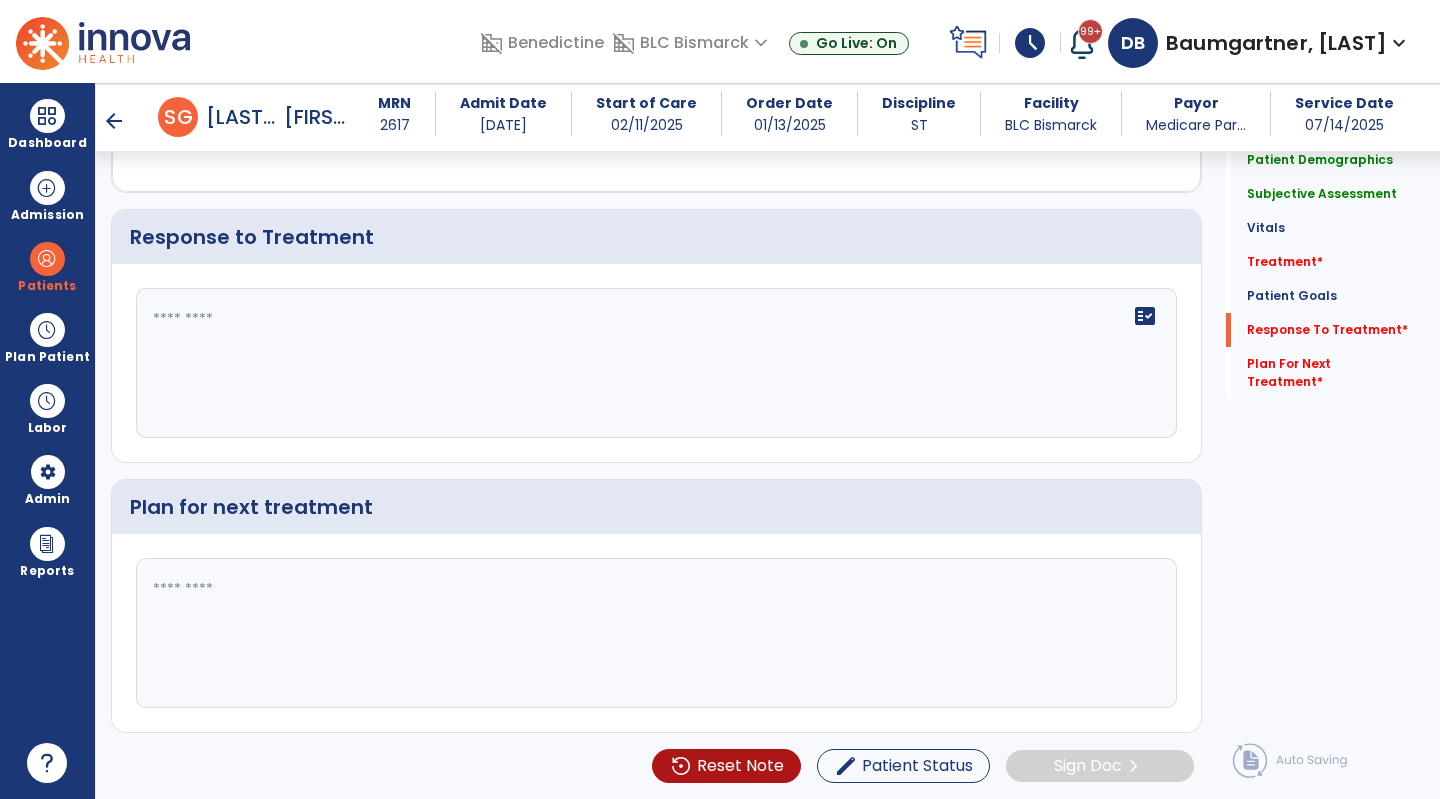 click on "fact_check" 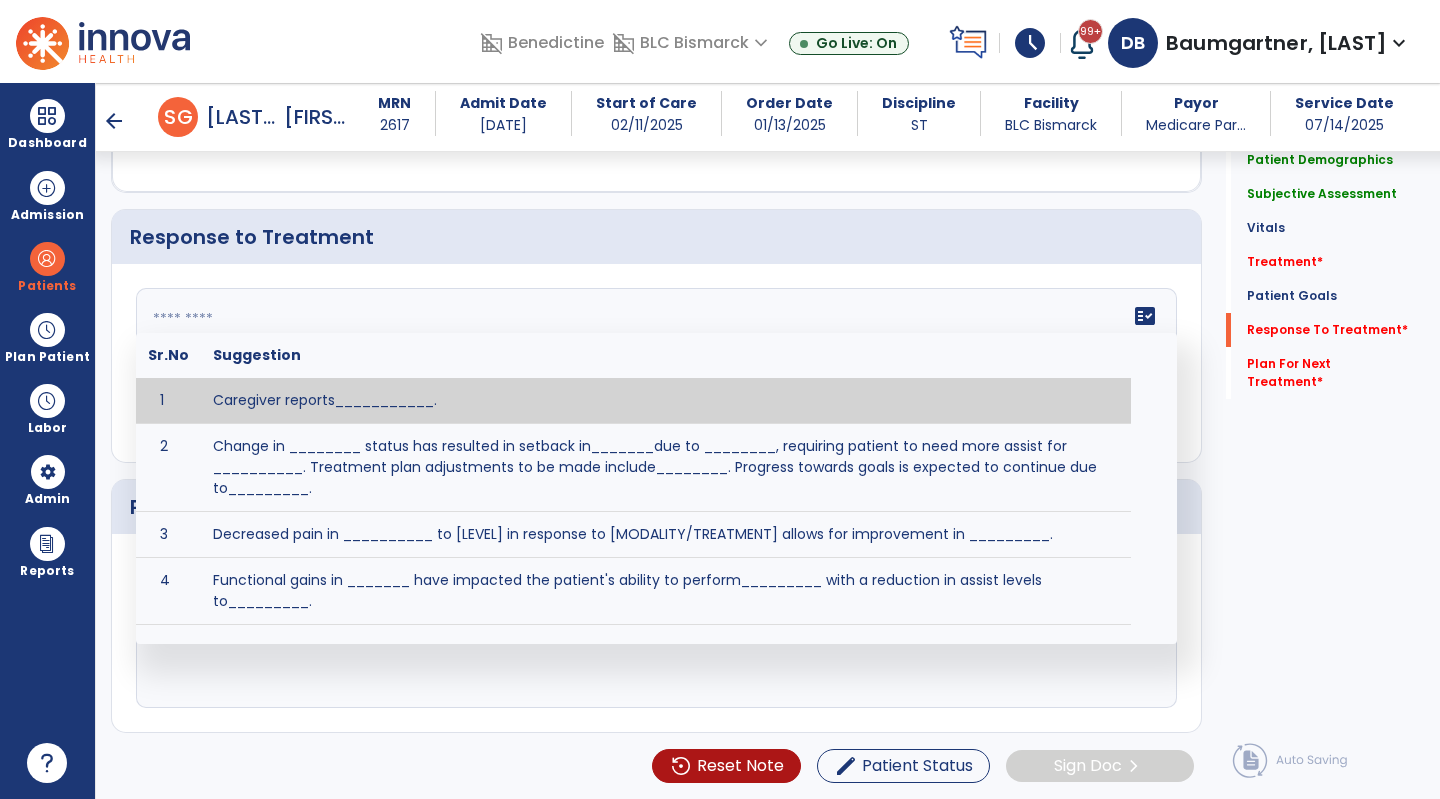 paste on "**********" 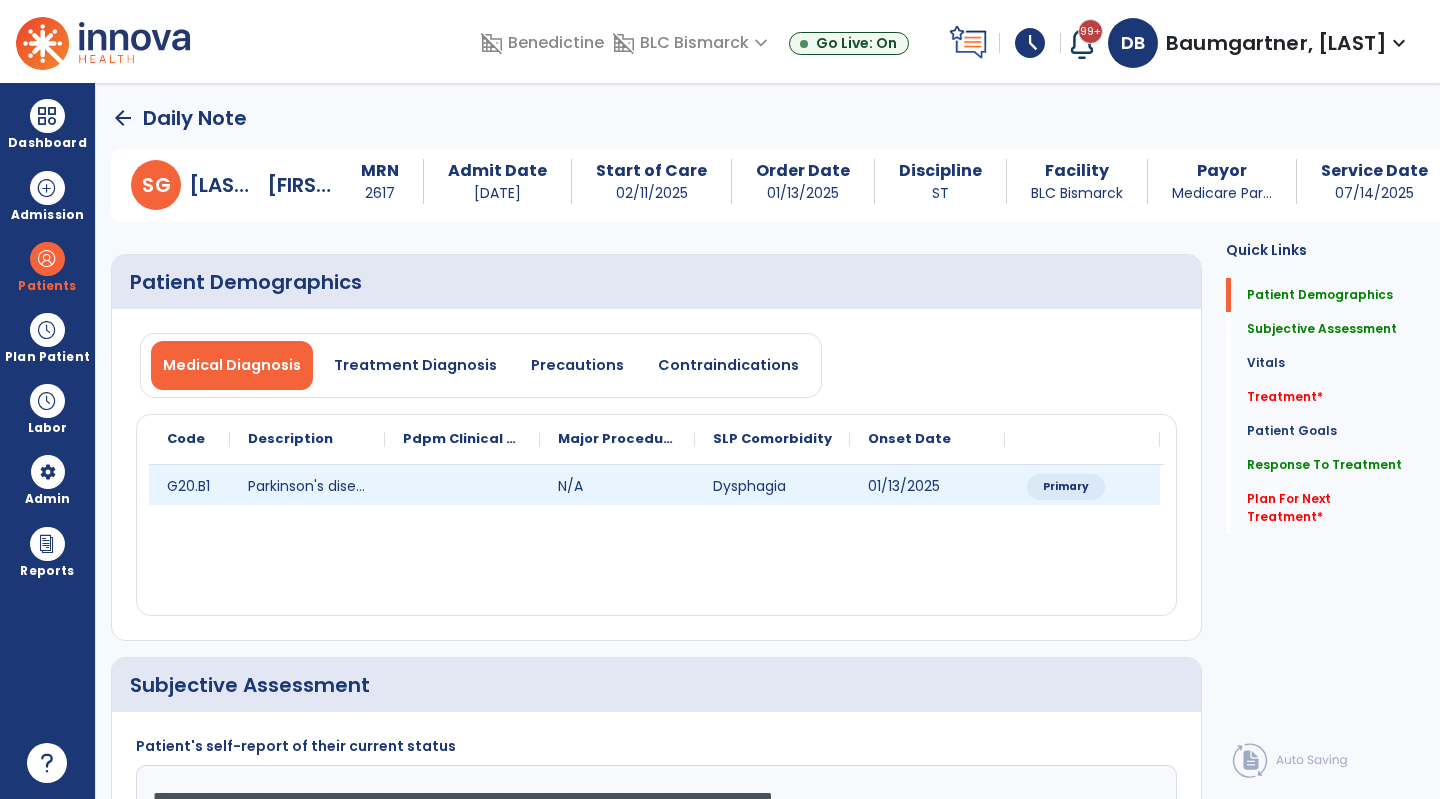 scroll, scrollTop: 300, scrollLeft: 0, axis: vertical 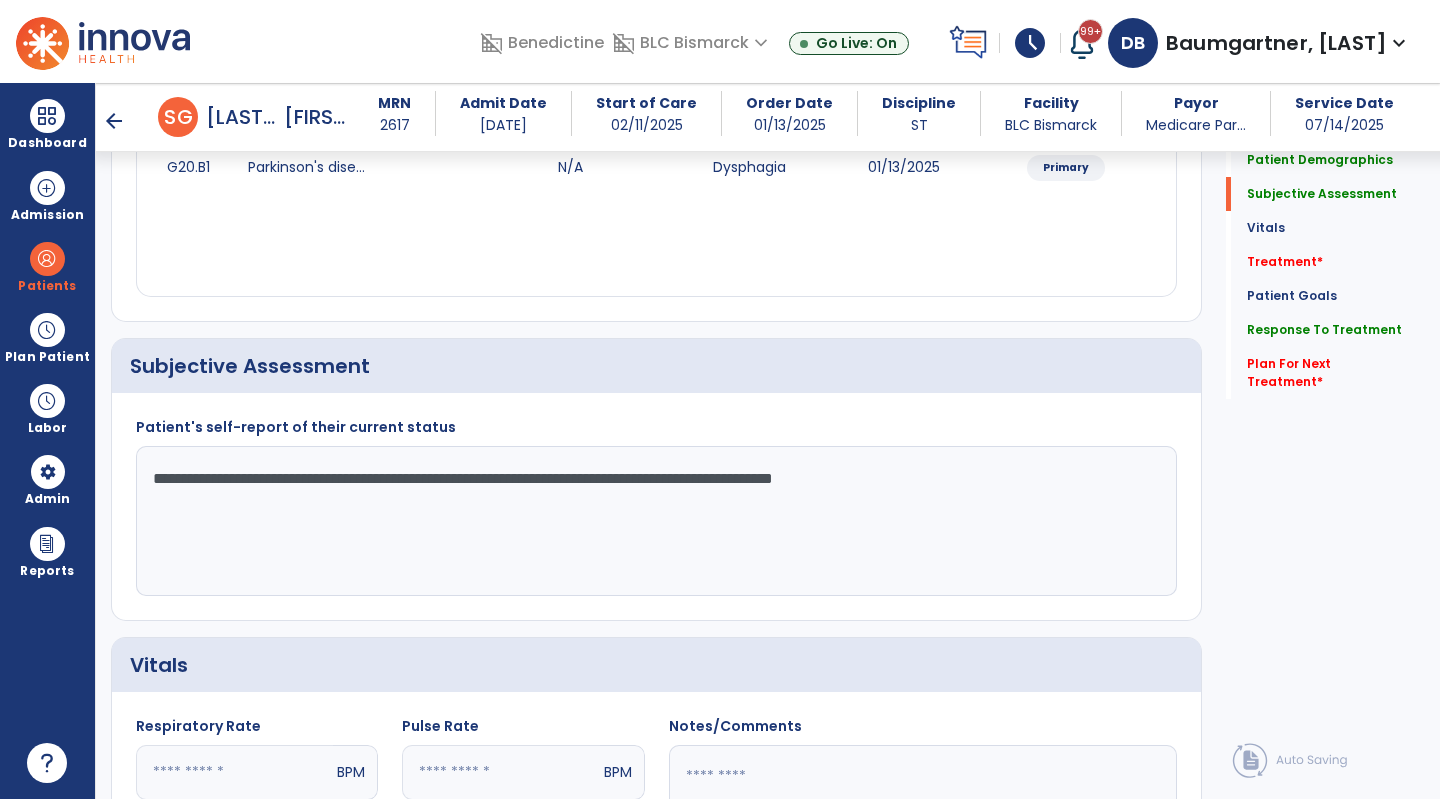 click on "**********" 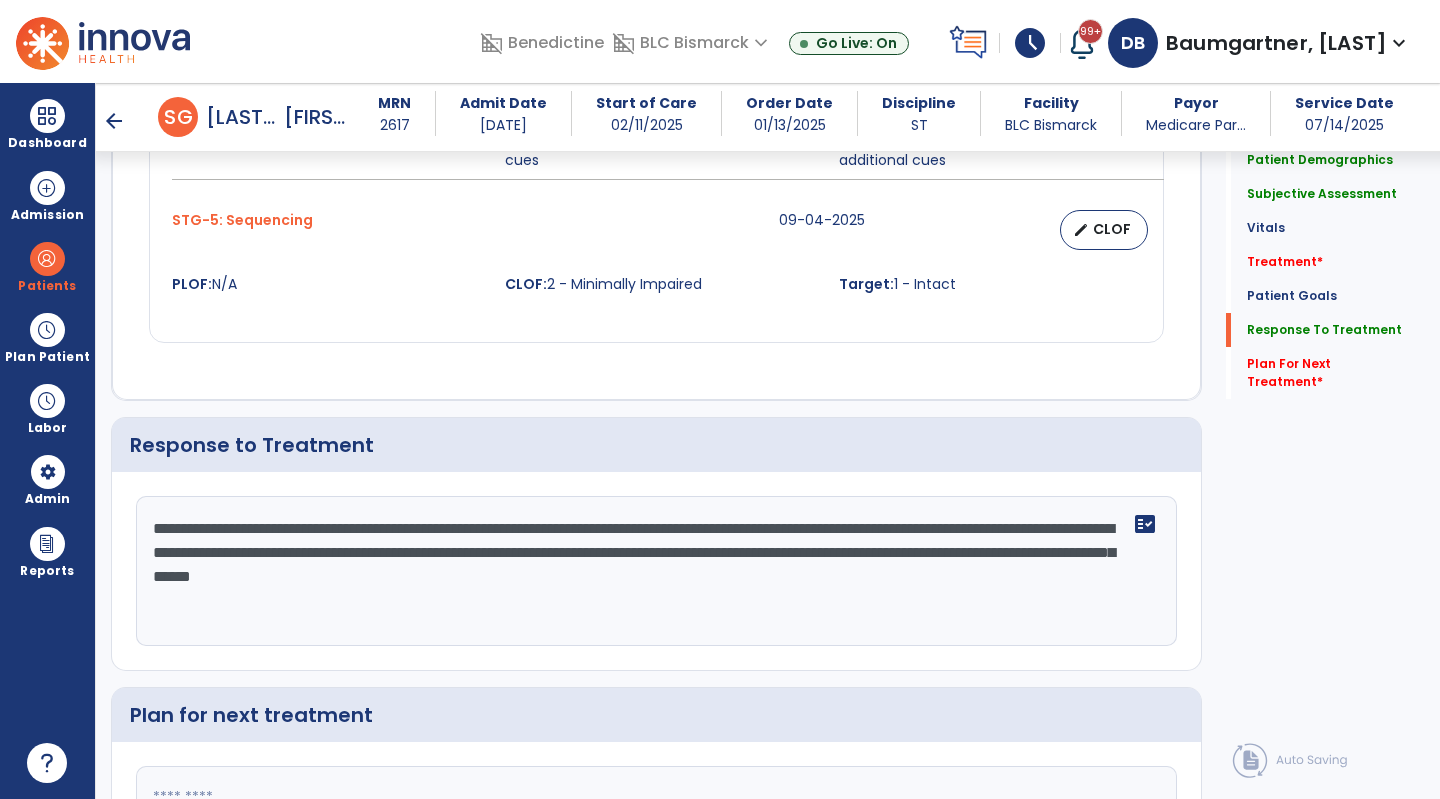 scroll, scrollTop: 2500, scrollLeft: 0, axis: vertical 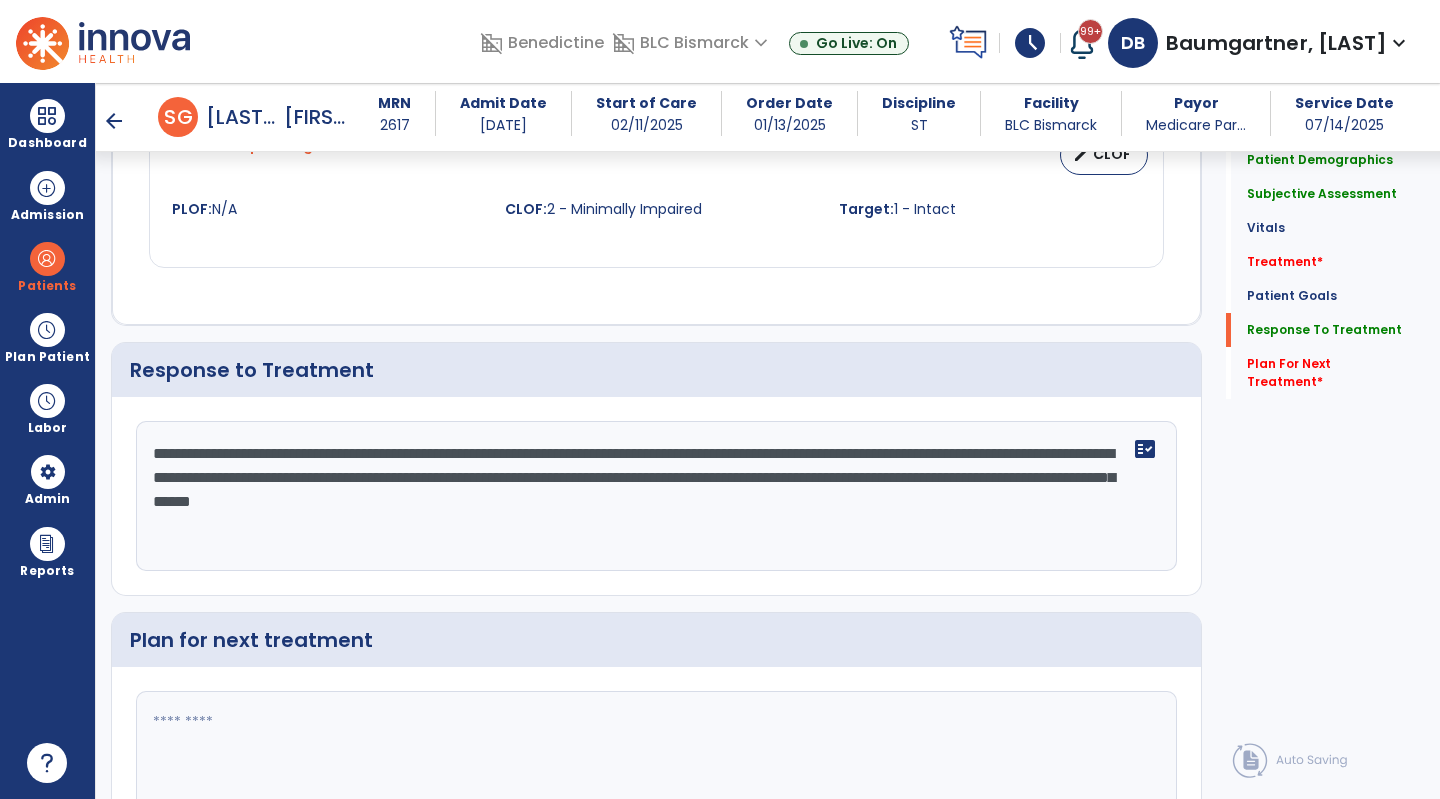 drag, startPoint x: 948, startPoint y: 454, endPoint x: 924, endPoint y: 476, distance: 32.55764 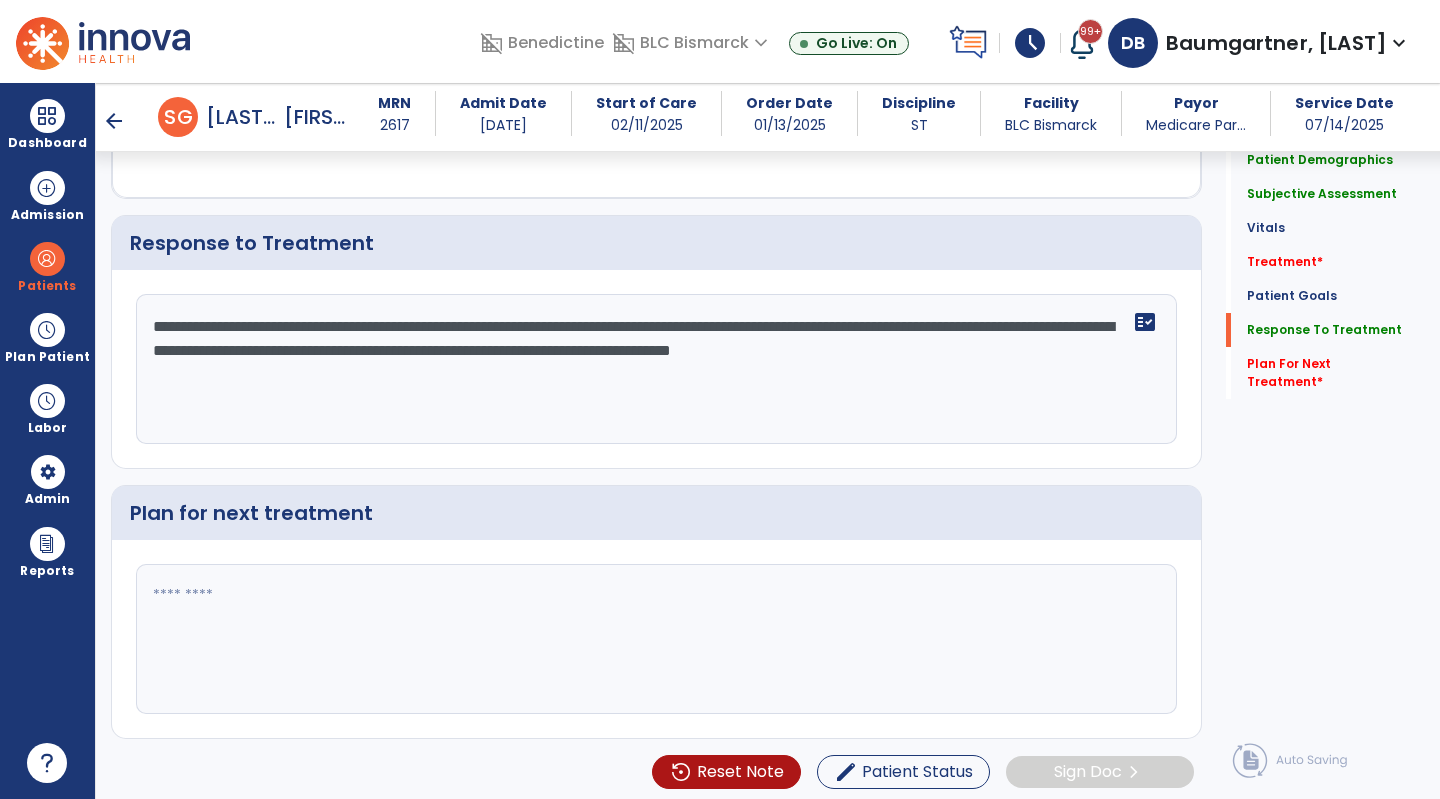 scroll, scrollTop: 2634, scrollLeft: 0, axis: vertical 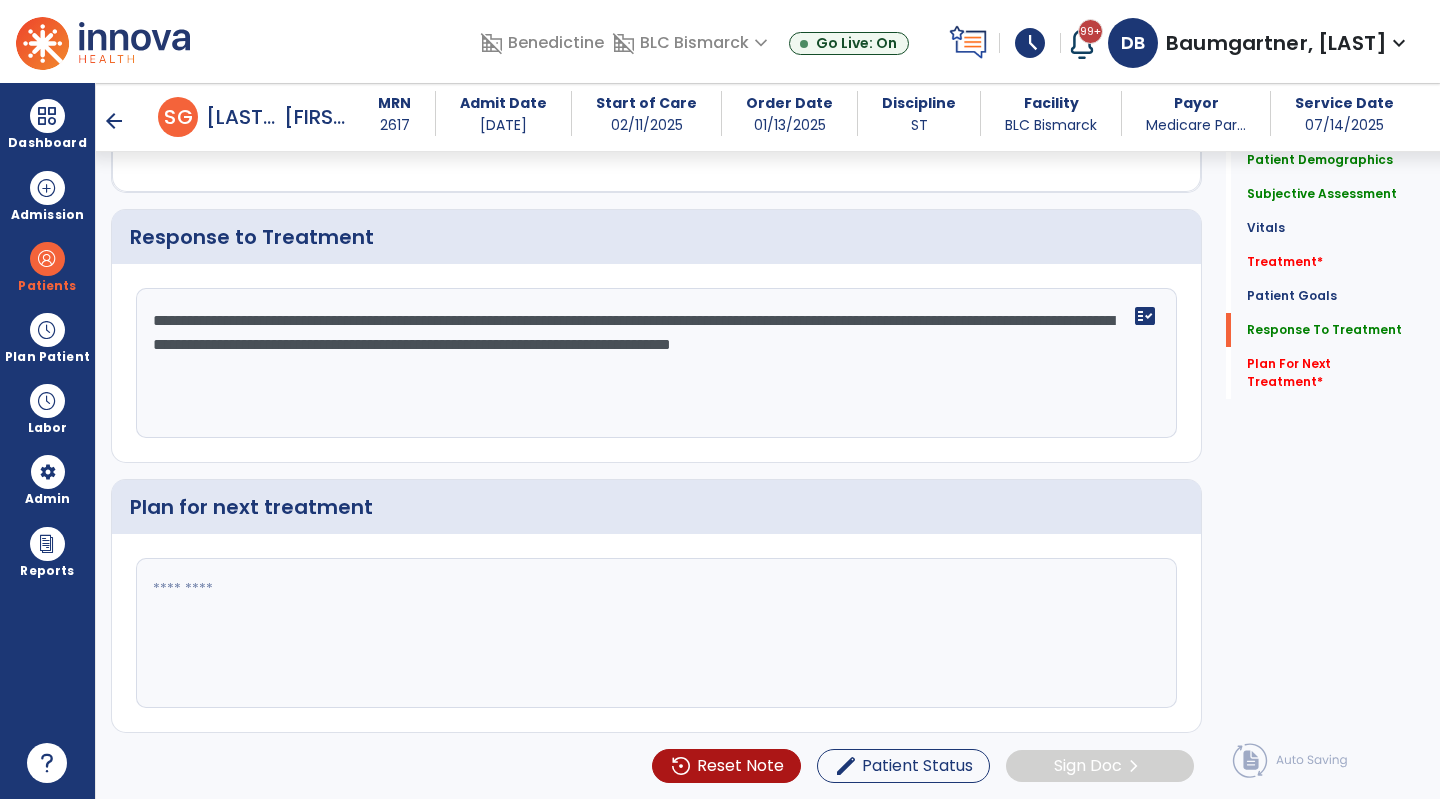 type on "**********" 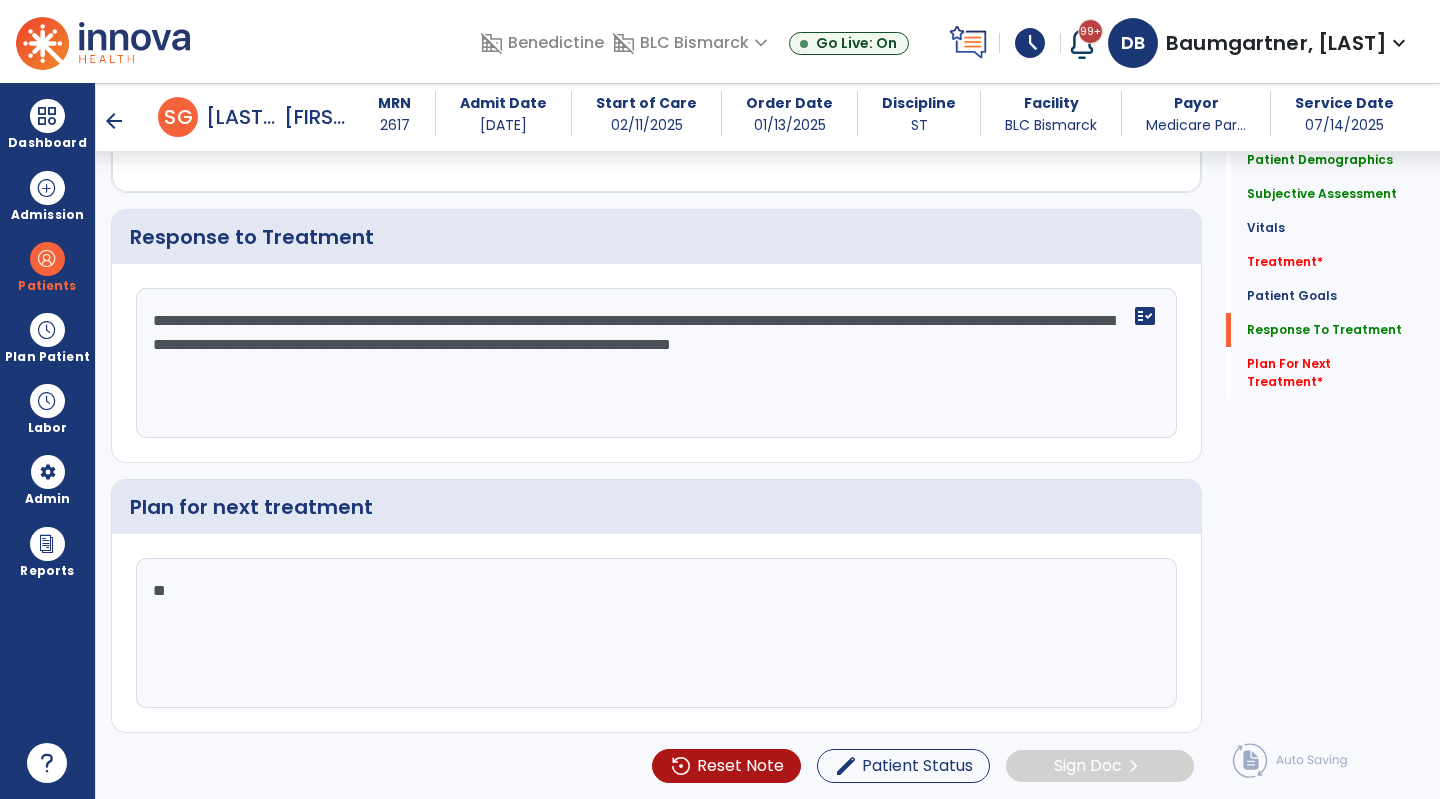 type on "*" 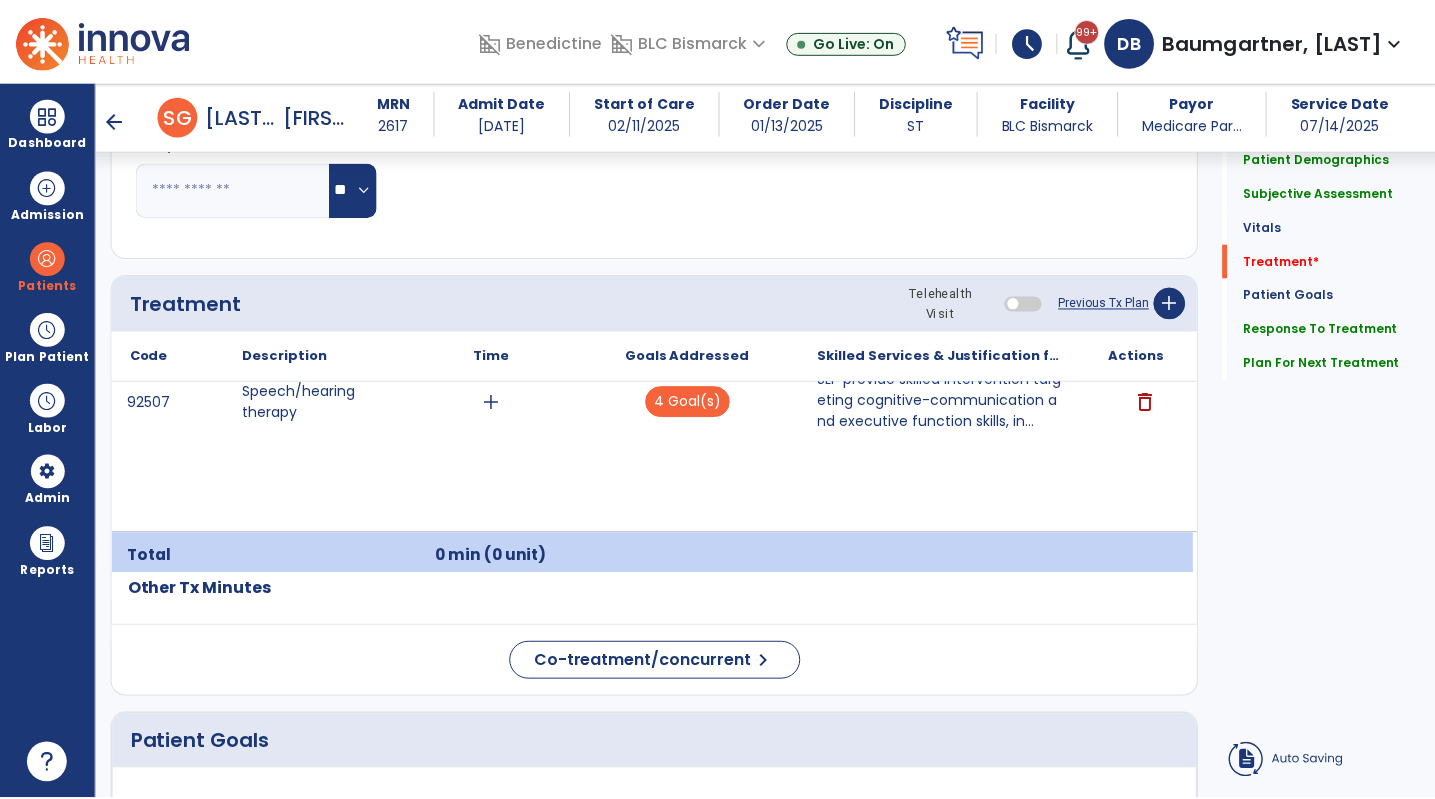 scroll, scrollTop: 834, scrollLeft: 0, axis: vertical 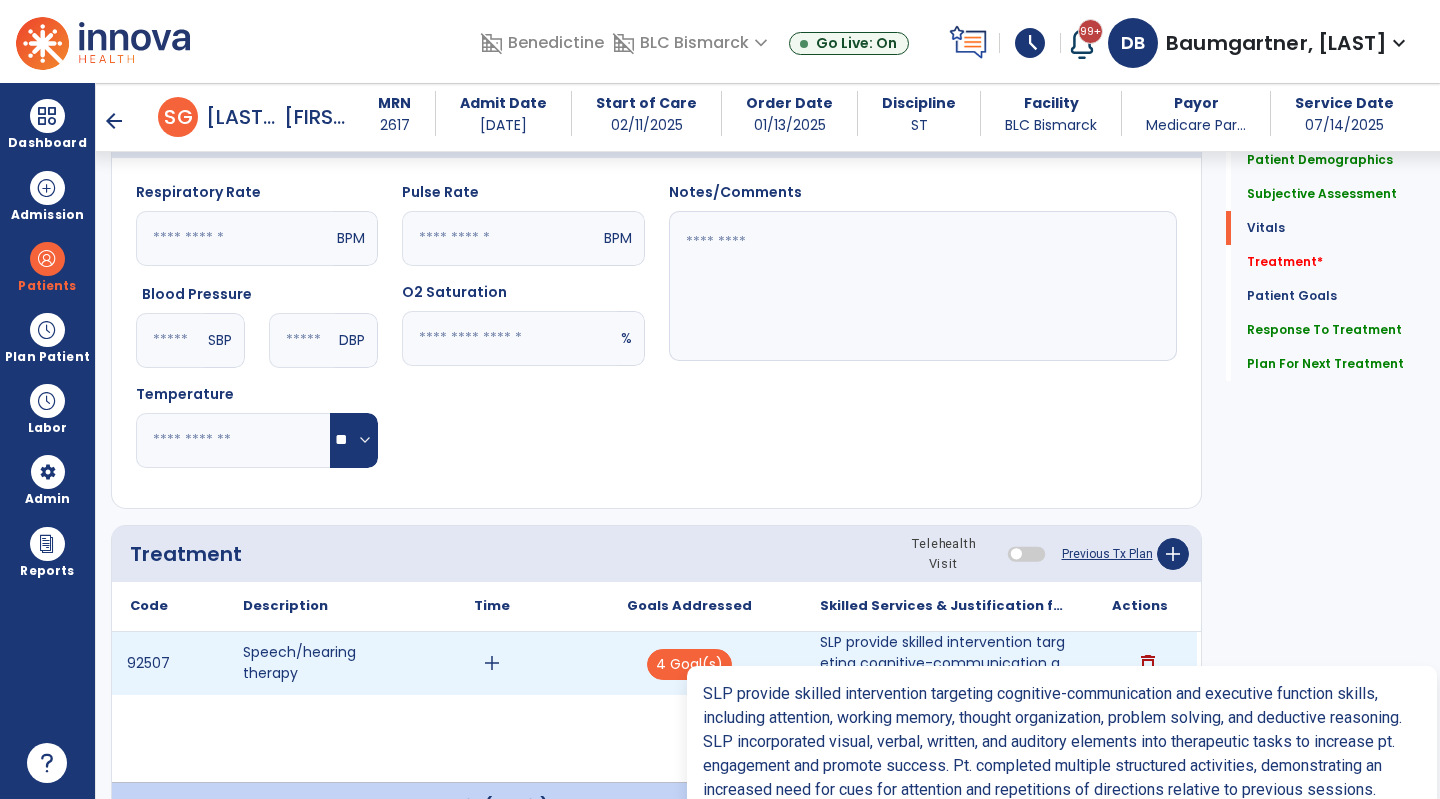 type on "**********" 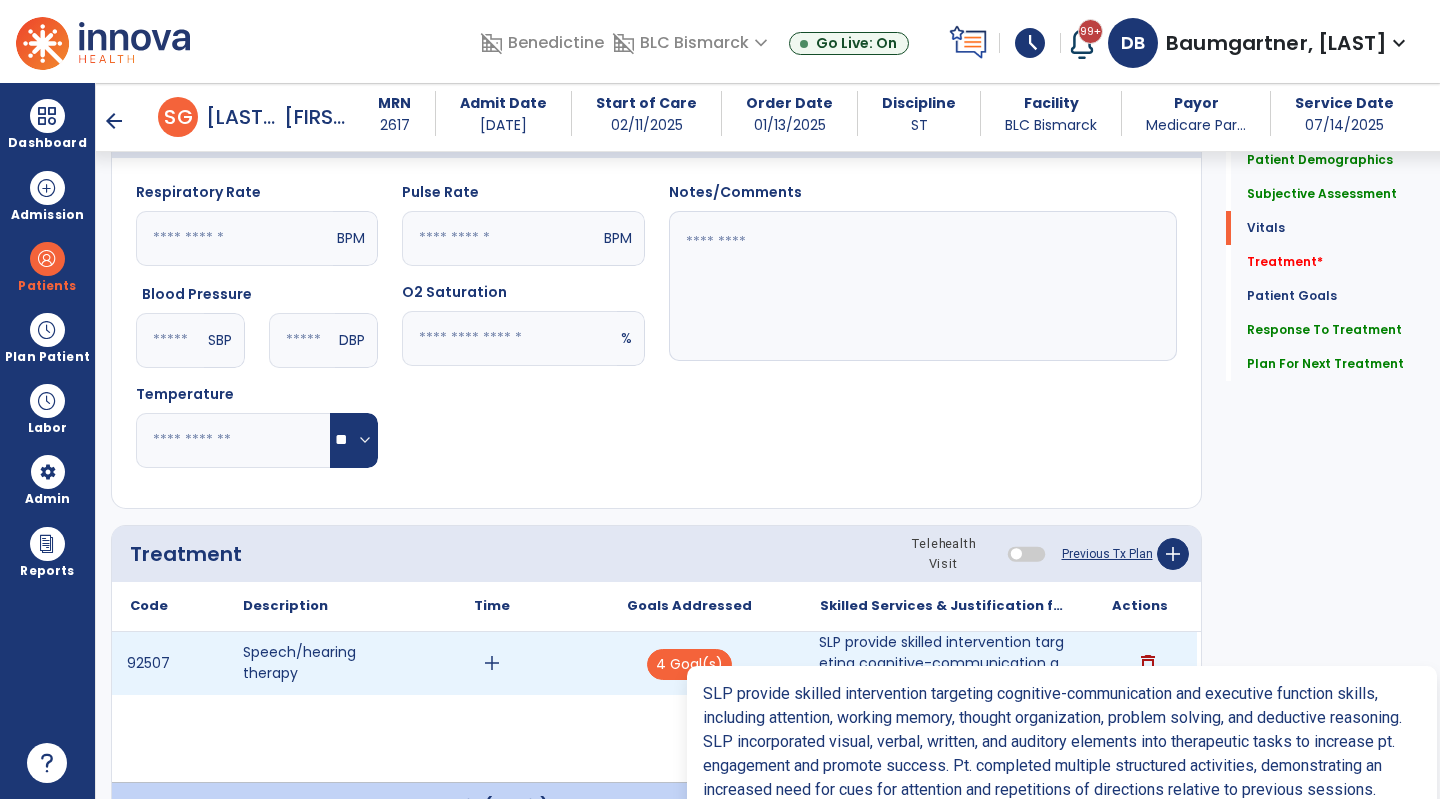 click on "SLP provide skilled intervention targeting cognitive-communication and executive function skills, in..." at bounding box center (943, 663) 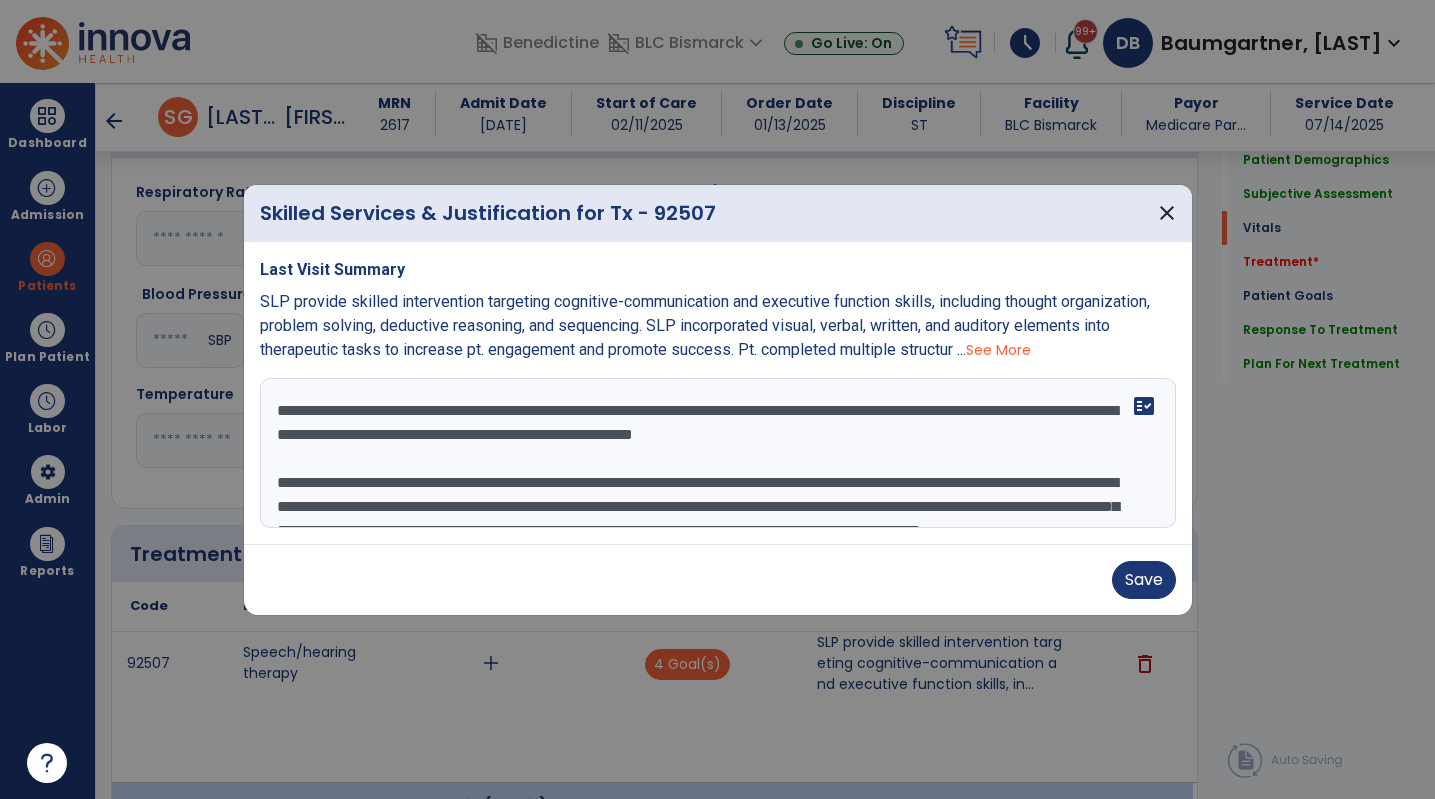 scroll, scrollTop: 834, scrollLeft: 0, axis: vertical 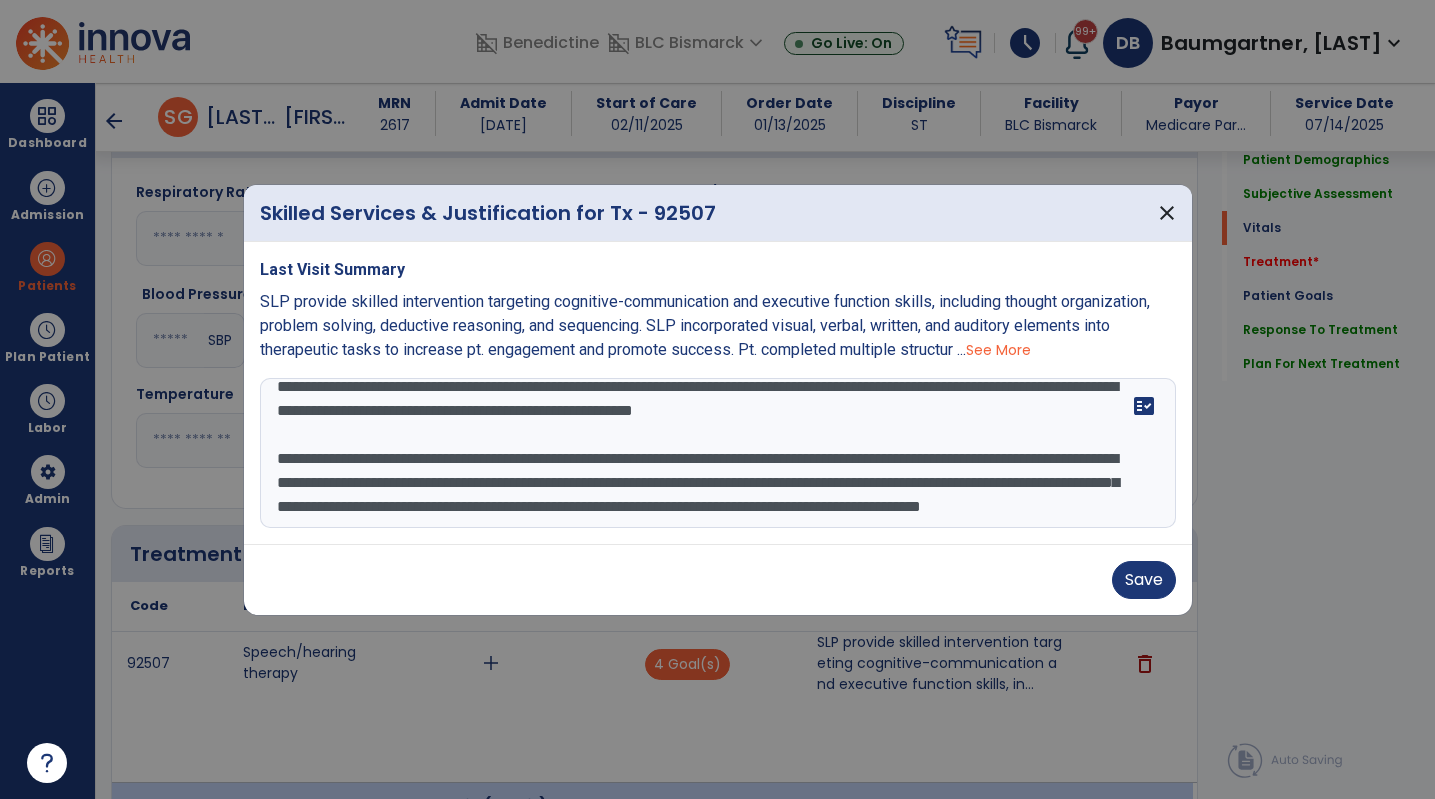 click on "**********" at bounding box center (718, 453) 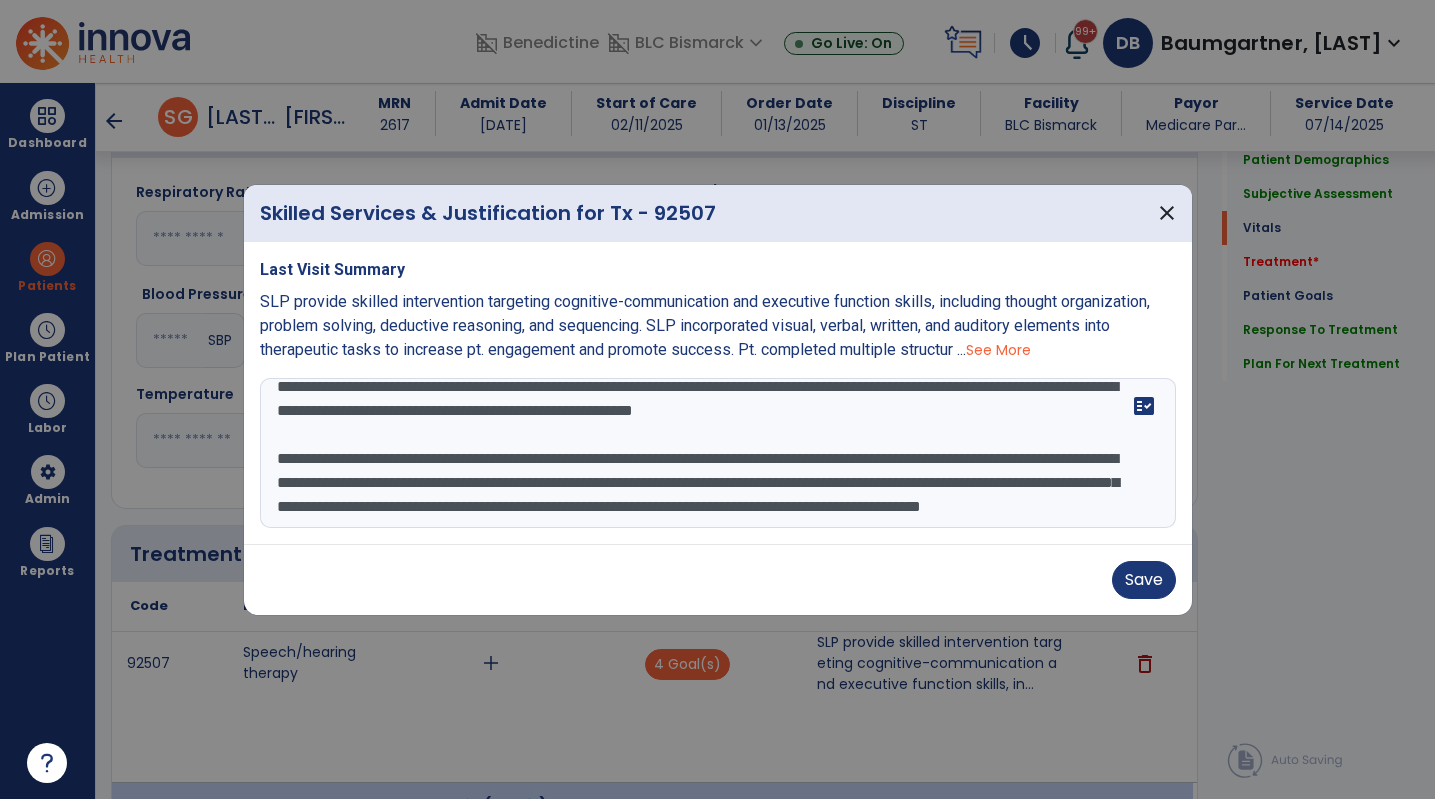 scroll, scrollTop: 10, scrollLeft: 0, axis: vertical 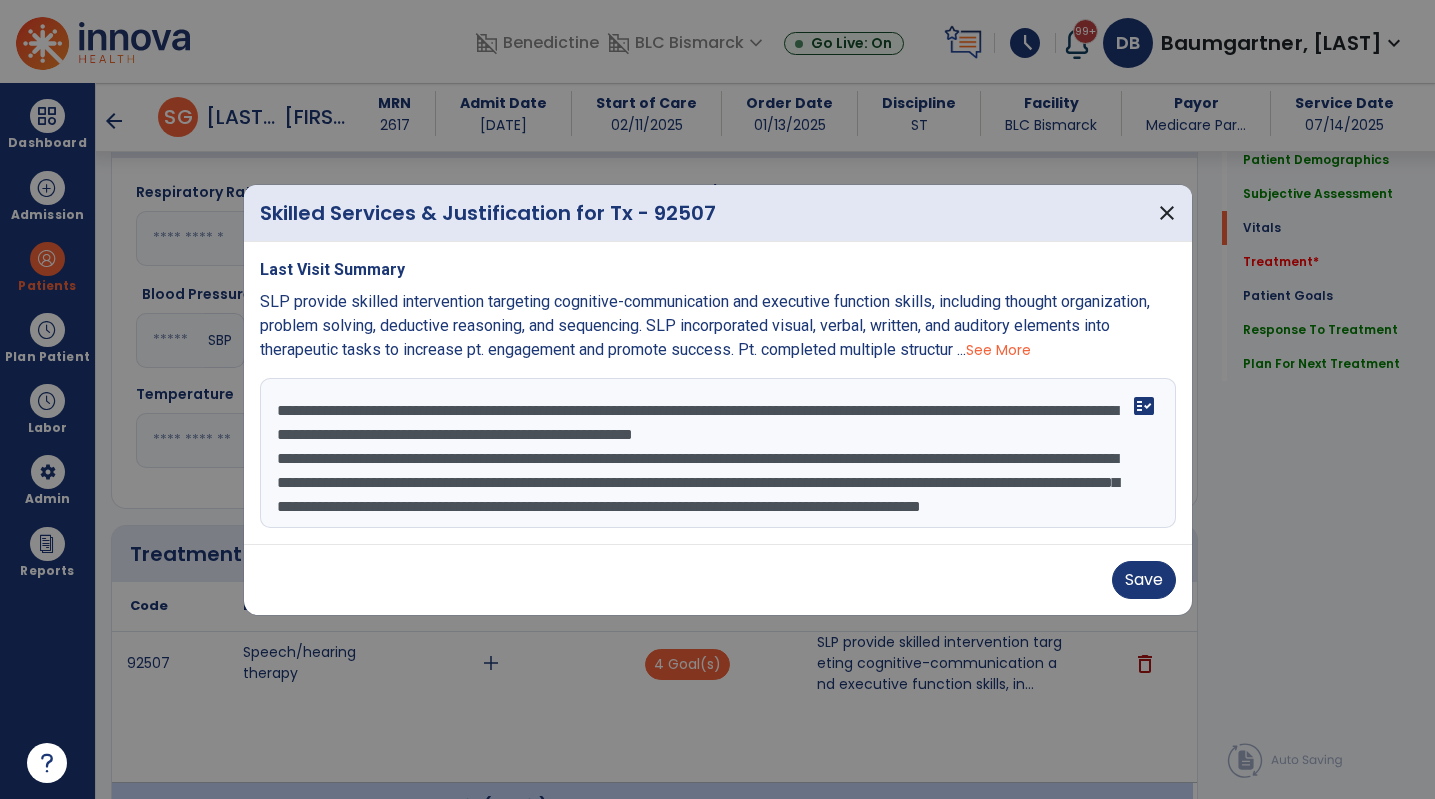 drag, startPoint x: 625, startPoint y: 461, endPoint x: 585, endPoint y: 454, distance: 40.60788 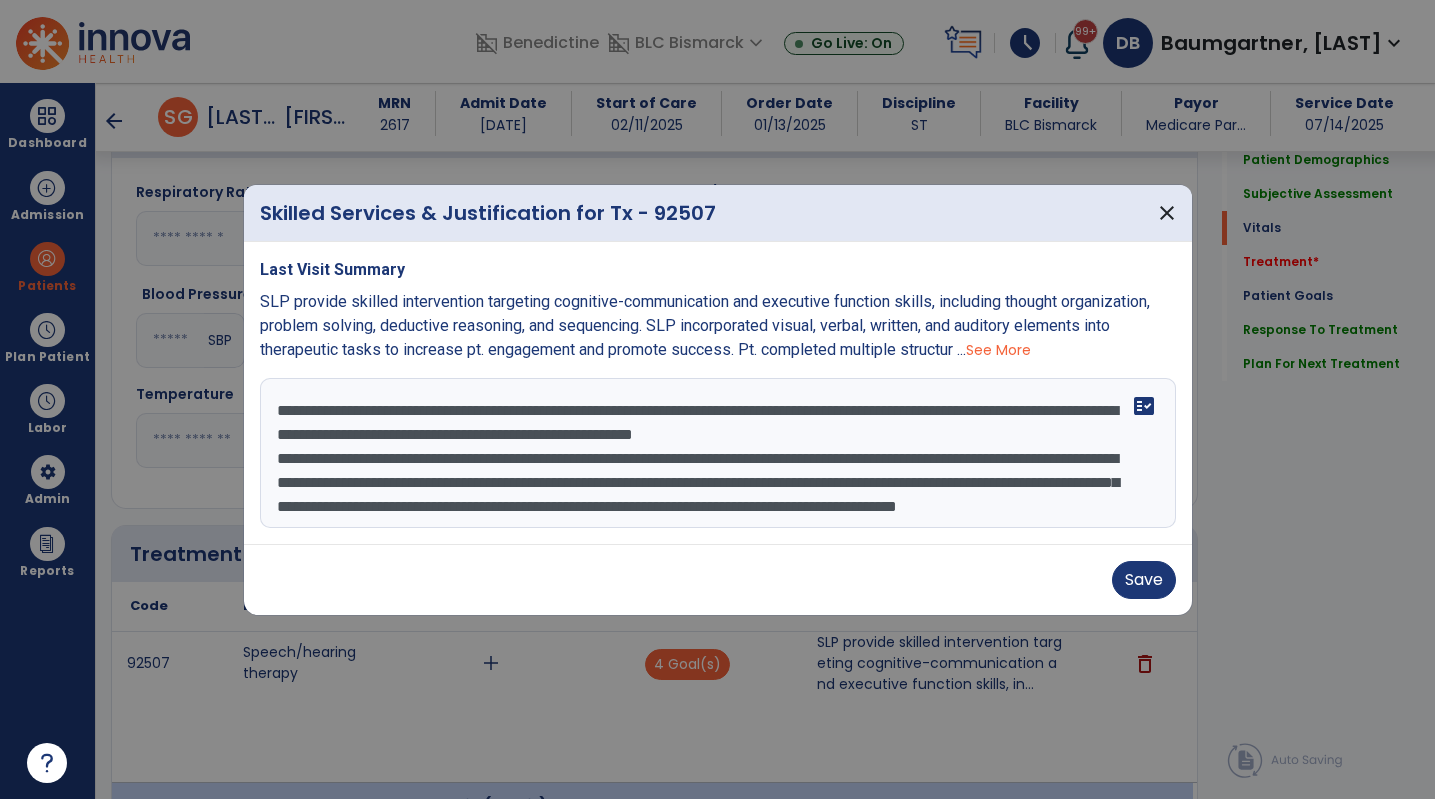 click on "**********" at bounding box center [718, 453] 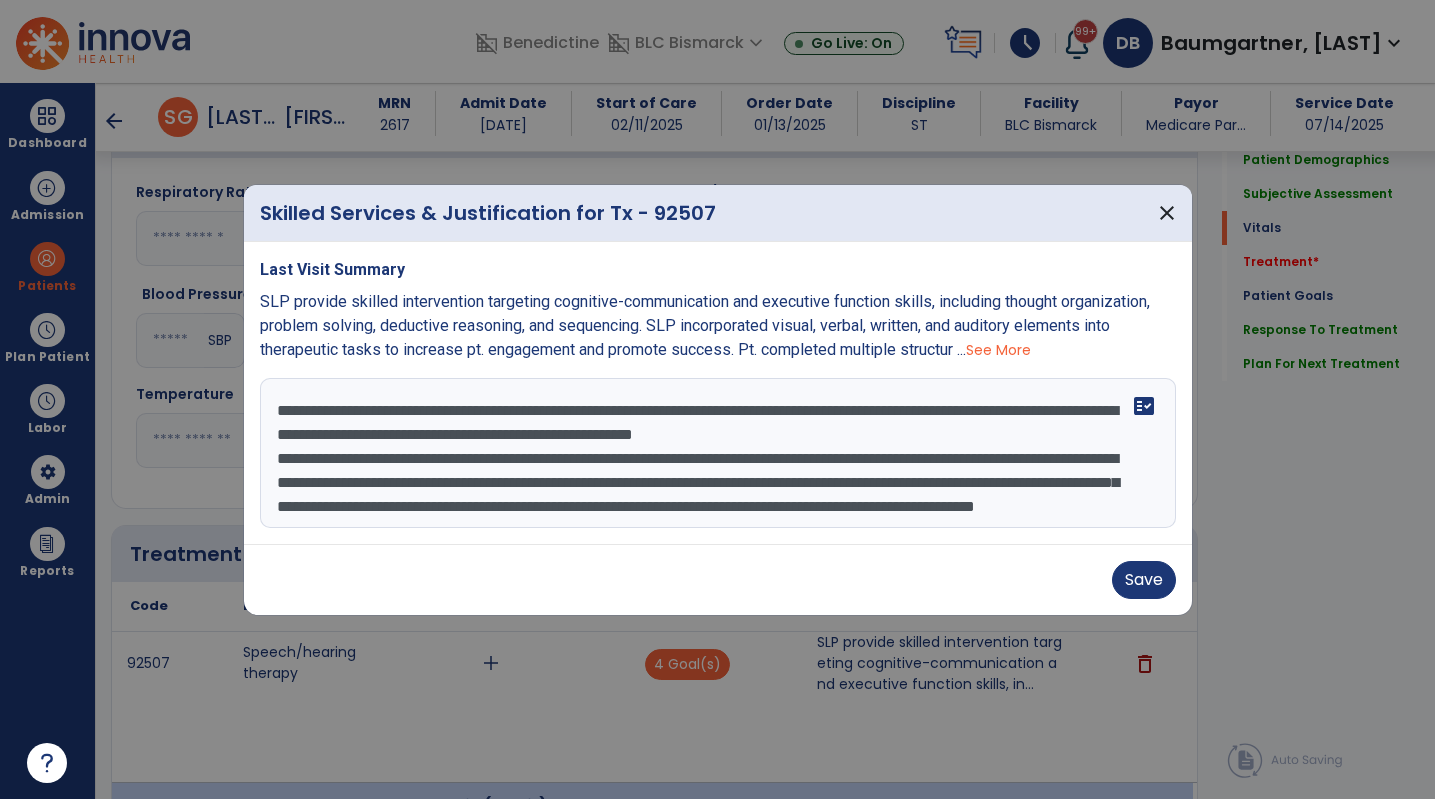 click on "**********" at bounding box center (718, 453) 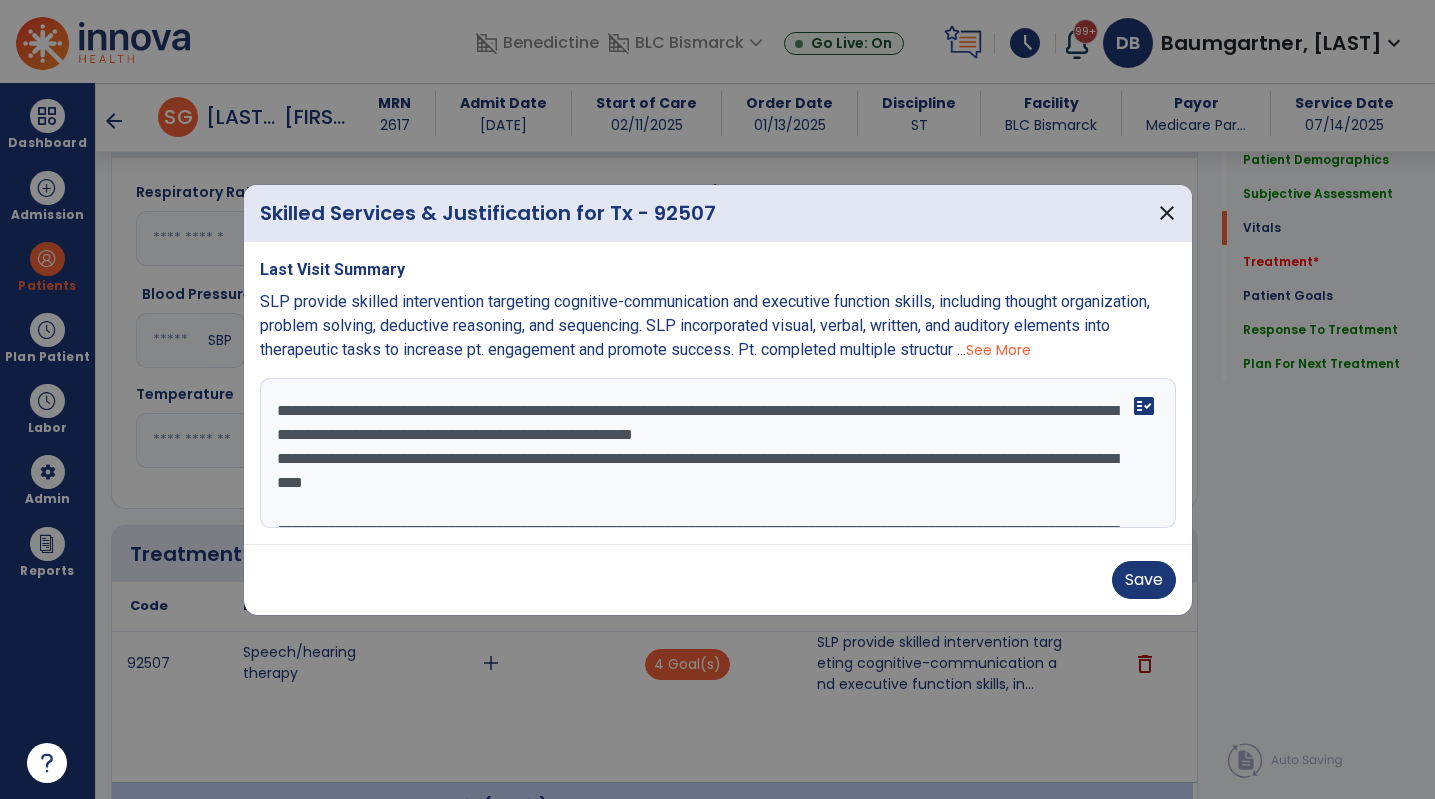 scroll, scrollTop: 15, scrollLeft: 0, axis: vertical 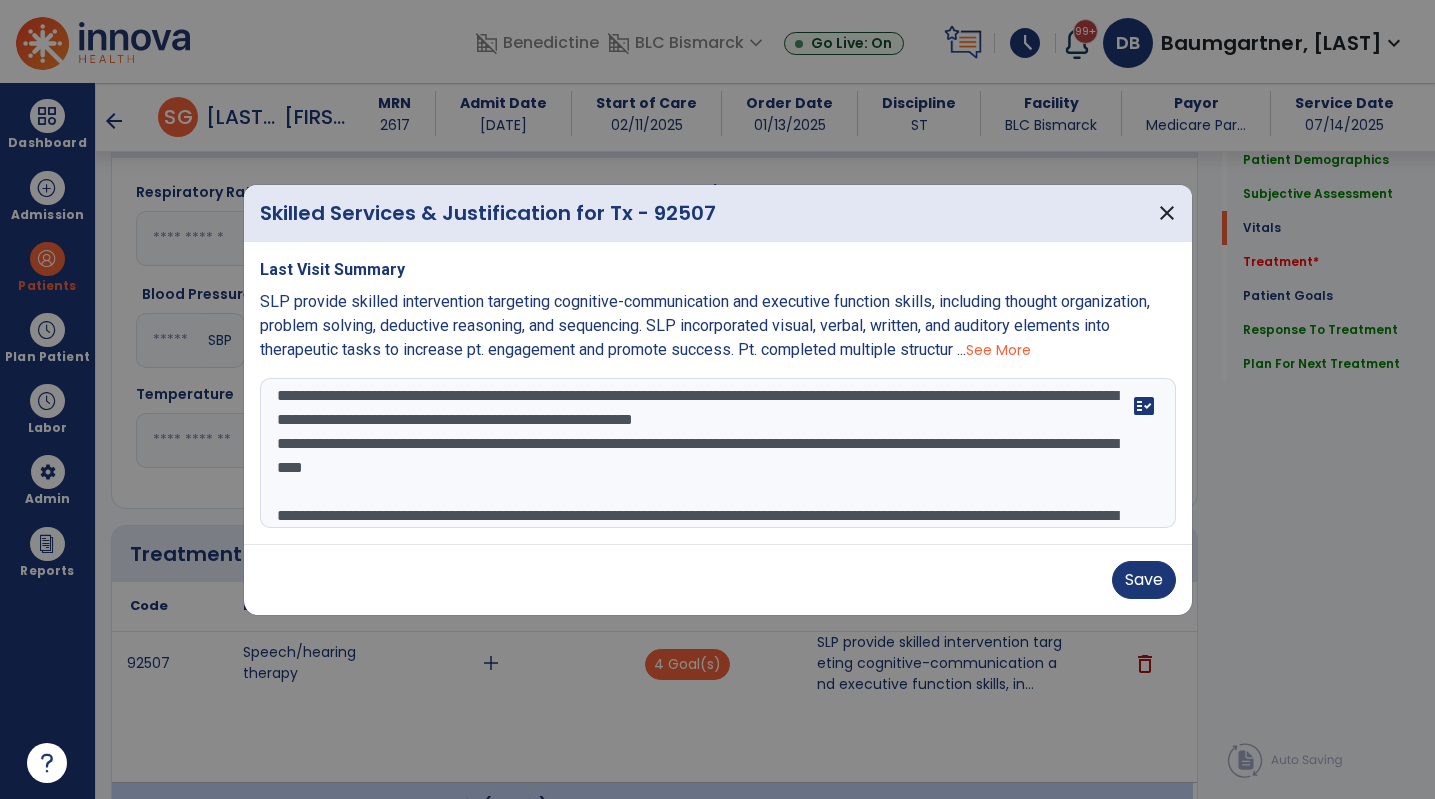 click on "**********" at bounding box center (718, 453) 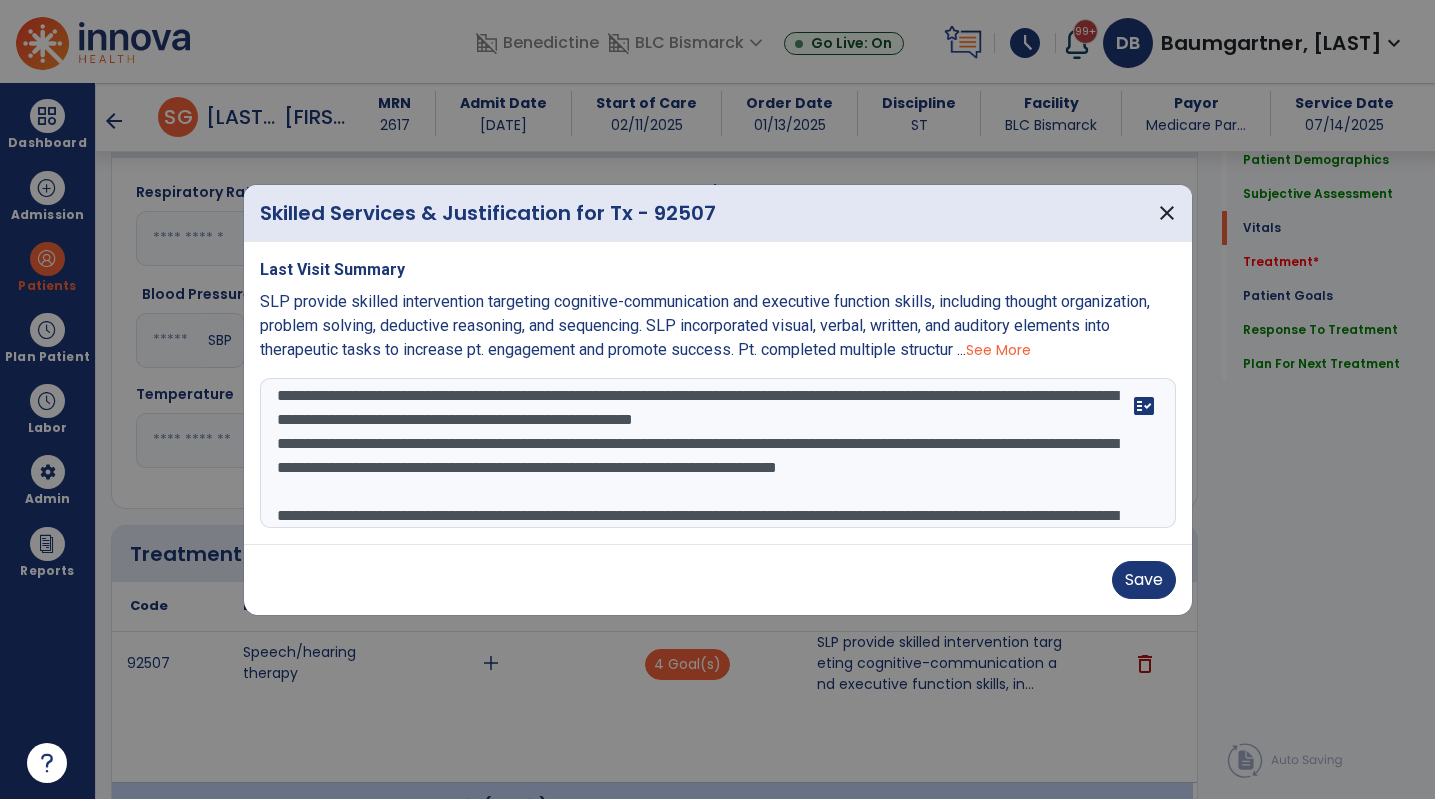 click on "**********" at bounding box center (718, 453) 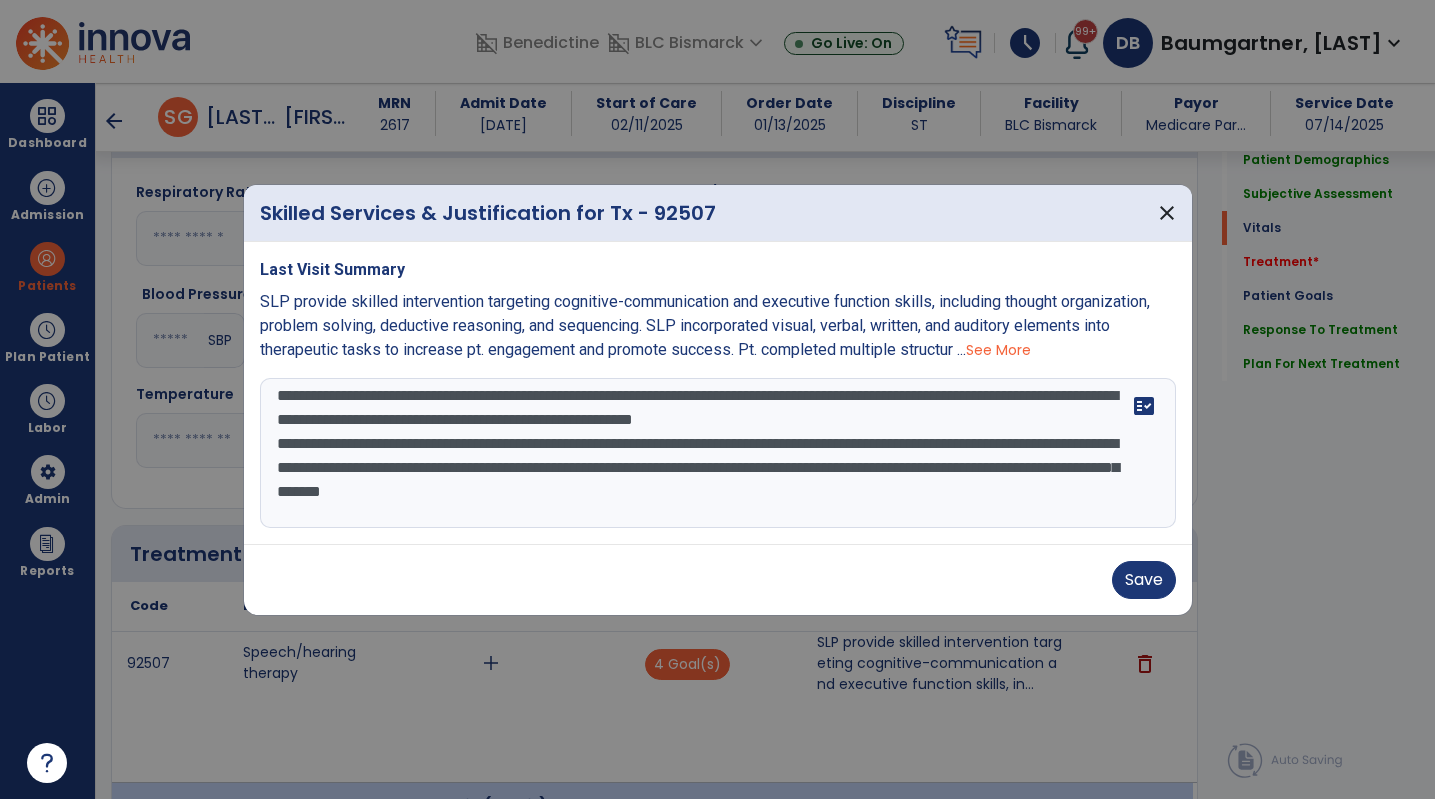 click on "**********" at bounding box center (718, 453) 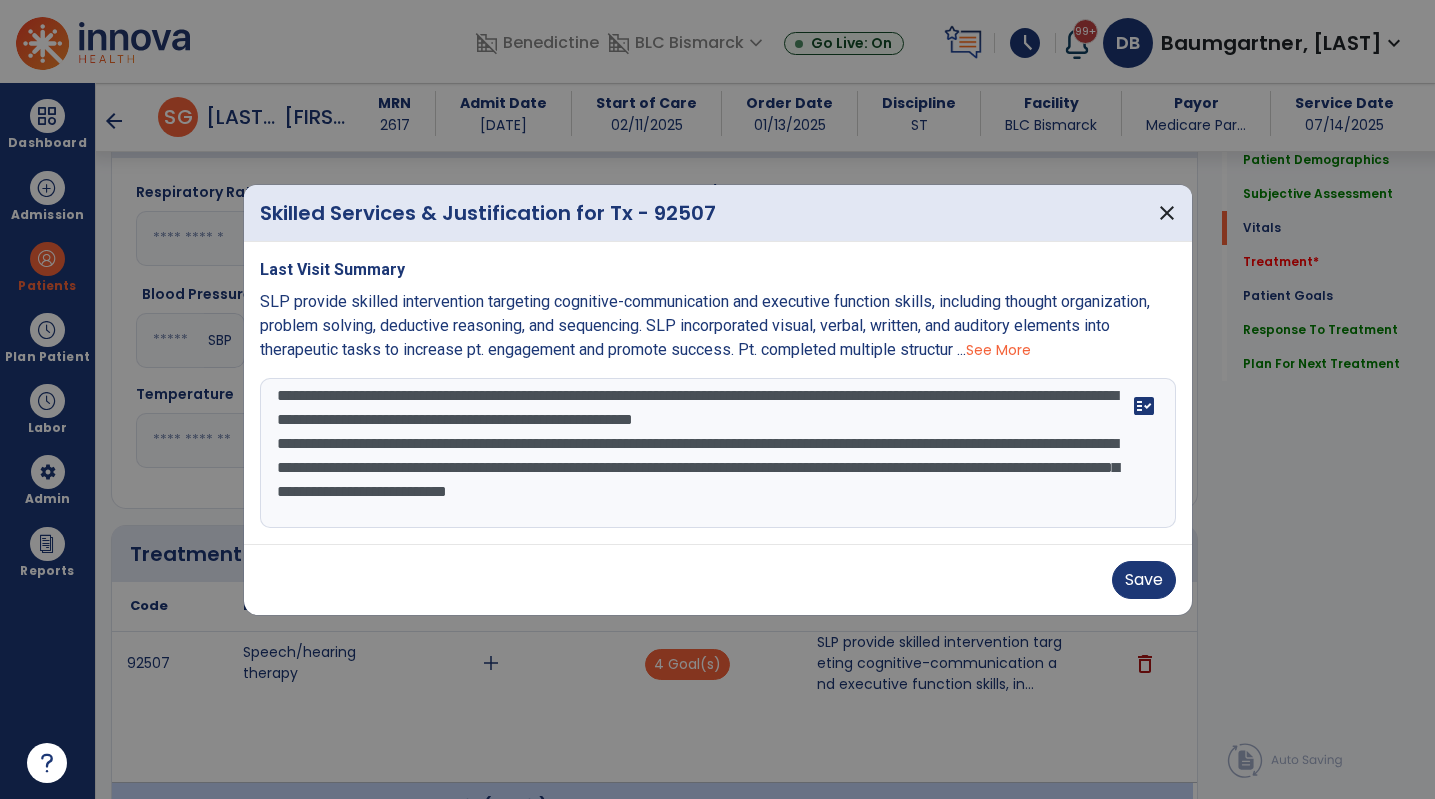 drag, startPoint x: 1006, startPoint y: 496, endPoint x: 1101, endPoint y: 488, distance: 95.33625 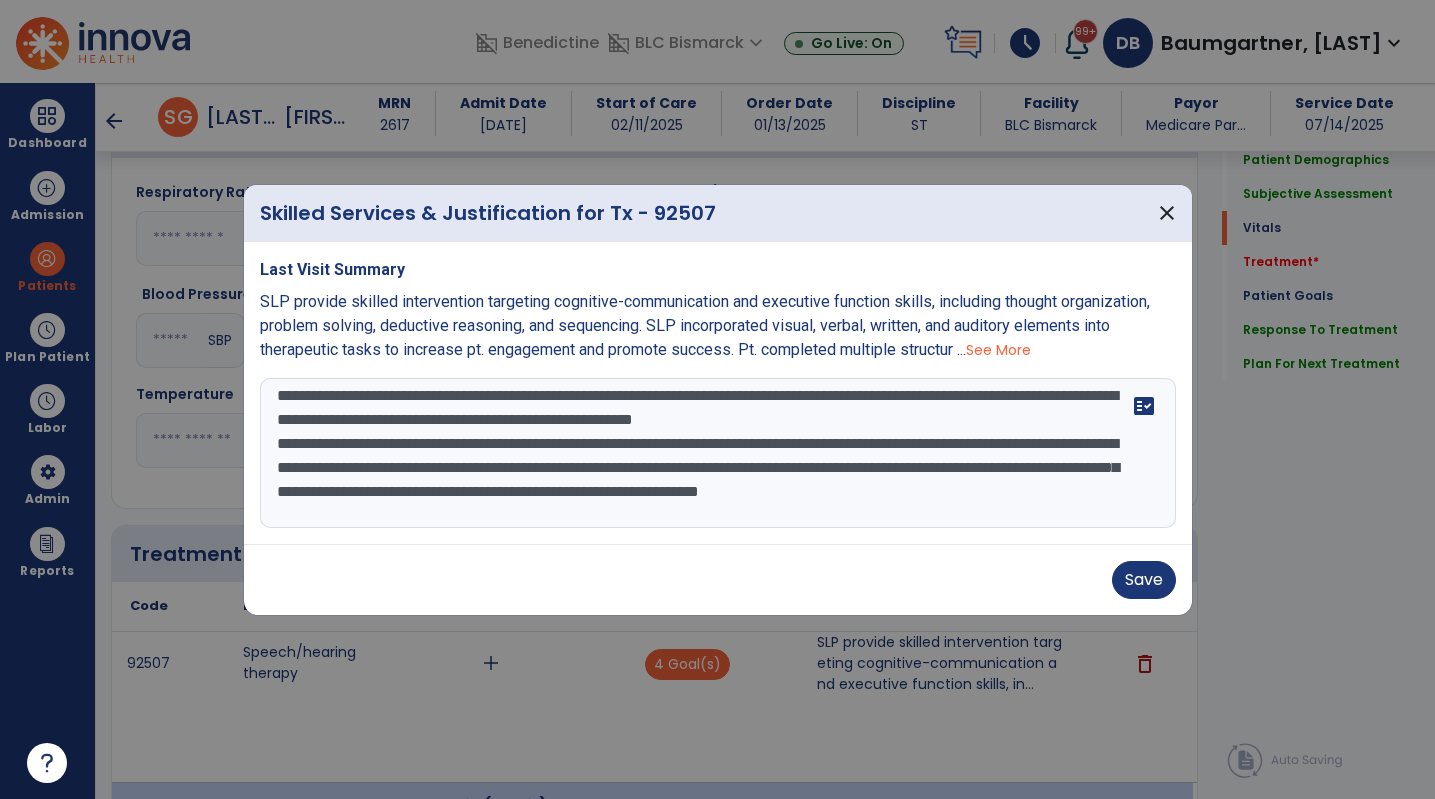 click on "SLP provide skilled intervention targeting cognitive-communication and executive function skills, including attention, working memory, thought organization, problem solving, and deductive reasoning.
SLP incorporated visual, verbal, written, auditory, and tactile elements into therapeutic tasks to increase pt. engagement and promote success.  MIN/MOD support and cues needed during structured game-style activity, including recall of directions, decision making, and reasoning/strategizing.  SLP provided opportunity to complete moderately-complex
Pt. completed multiple structured activities, demonstrating an increased need for cues for attention and repetitions of directions relative to previous sessions. Home programming included tasks for thought organization, problem solving, and reasoning." at bounding box center [718, 453] 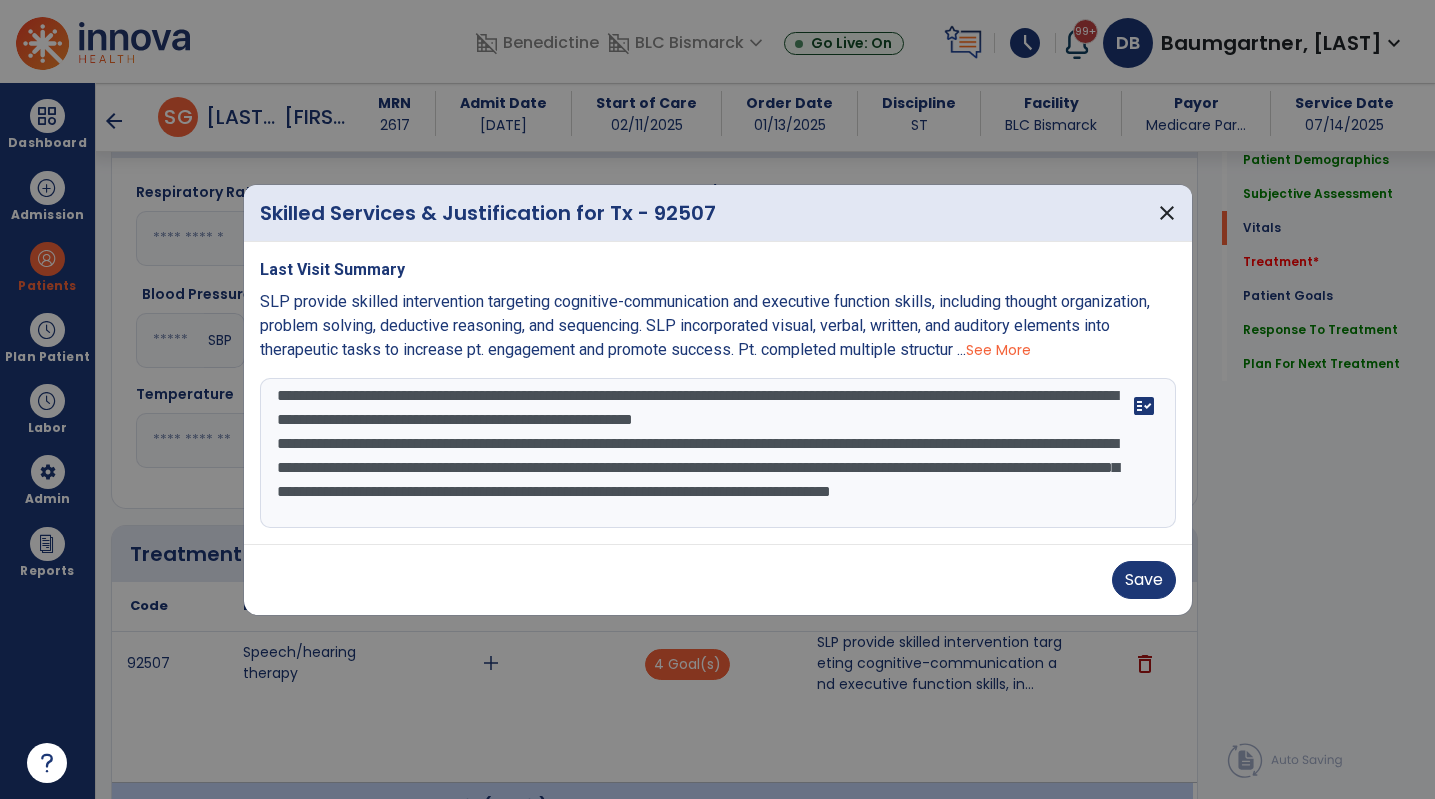 click on "**********" at bounding box center (718, 453) 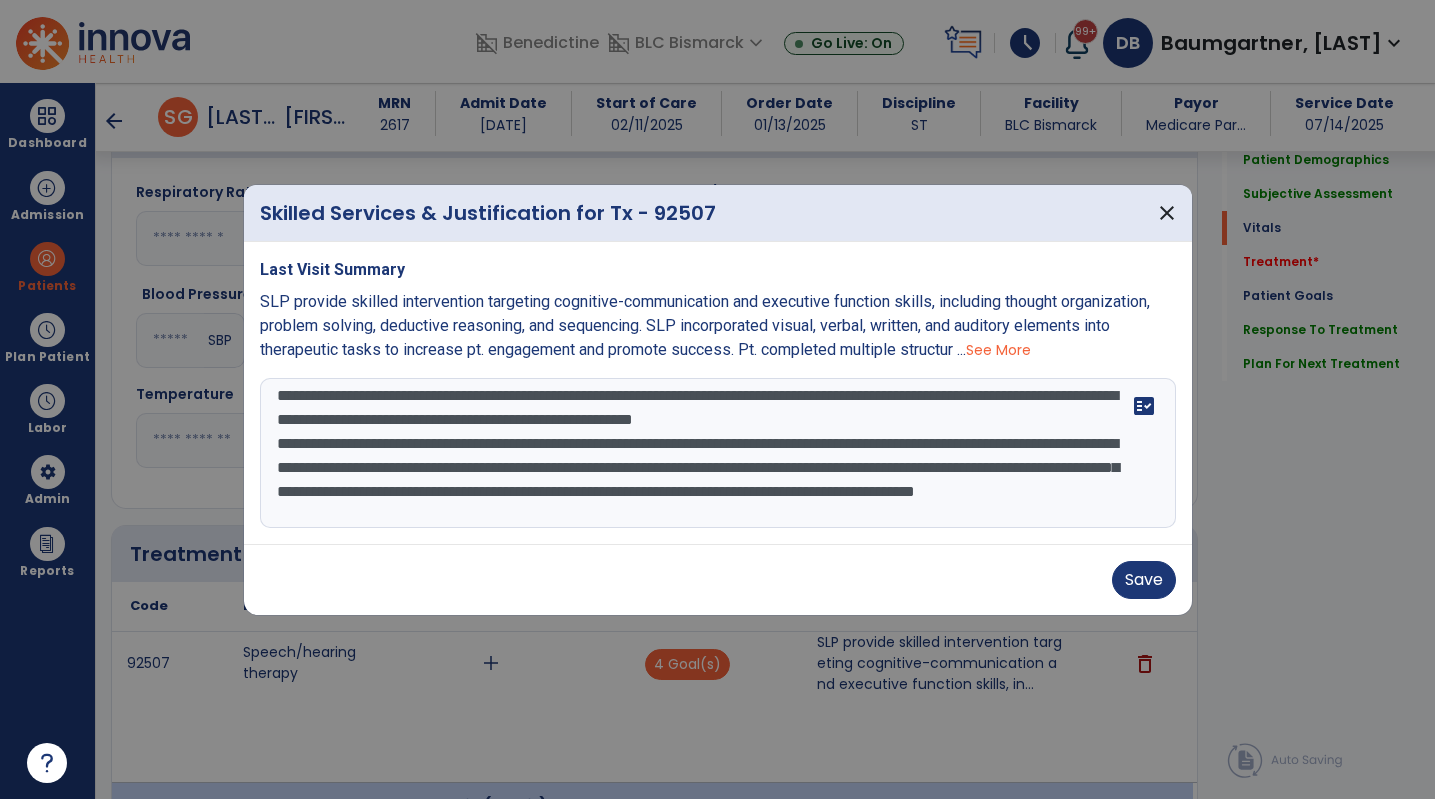 click on "**********" at bounding box center [718, 453] 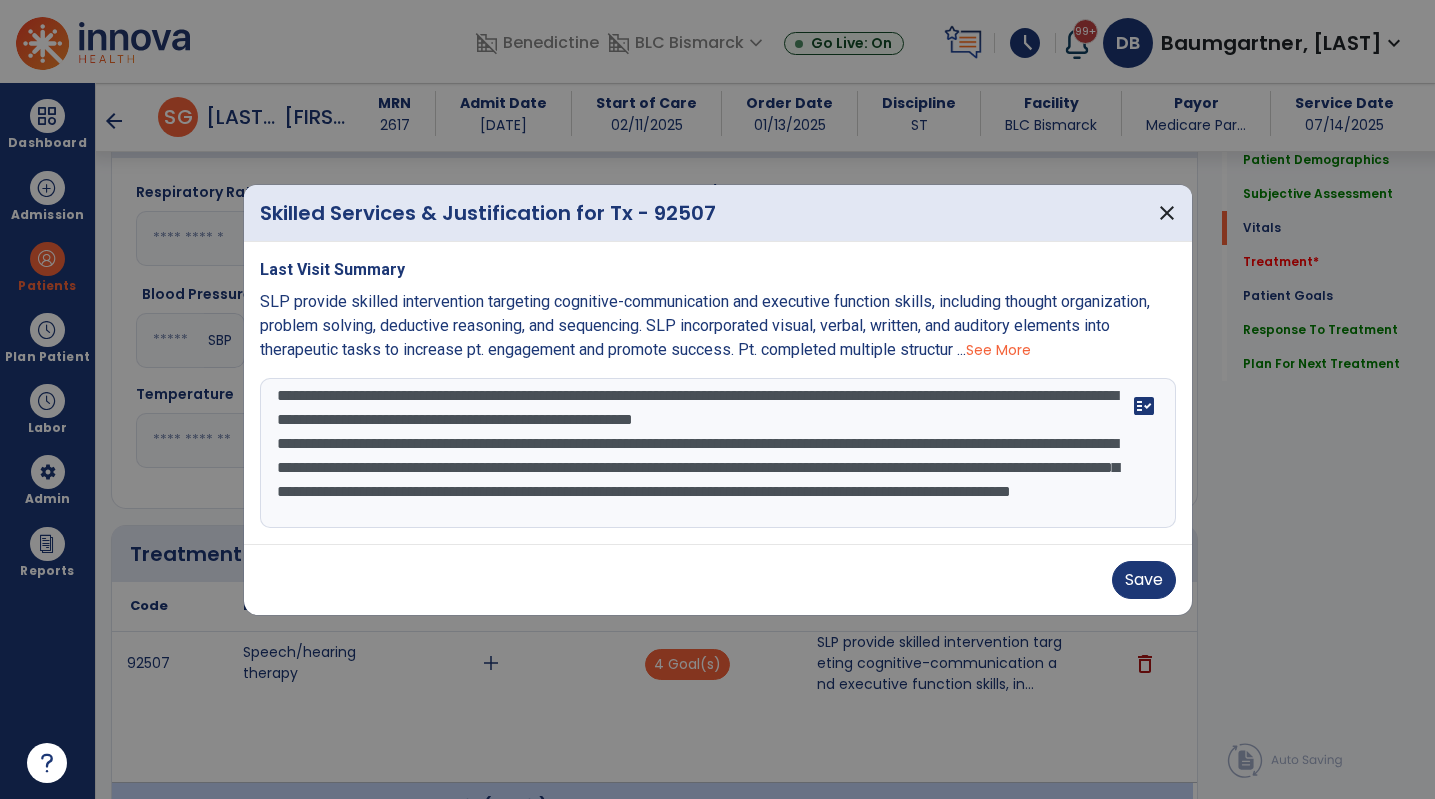 scroll, scrollTop: 115, scrollLeft: 0, axis: vertical 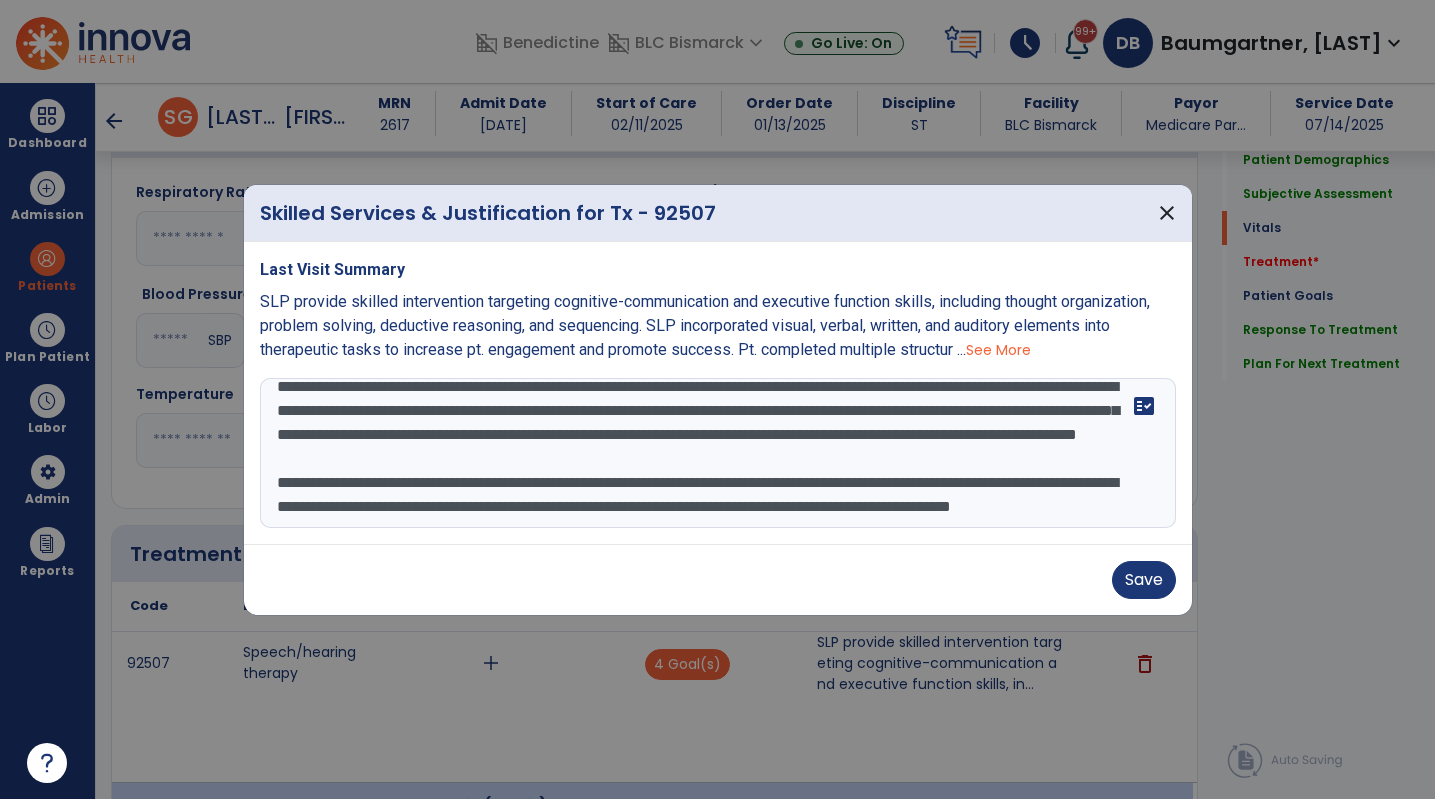 click on "**********" at bounding box center [718, 453] 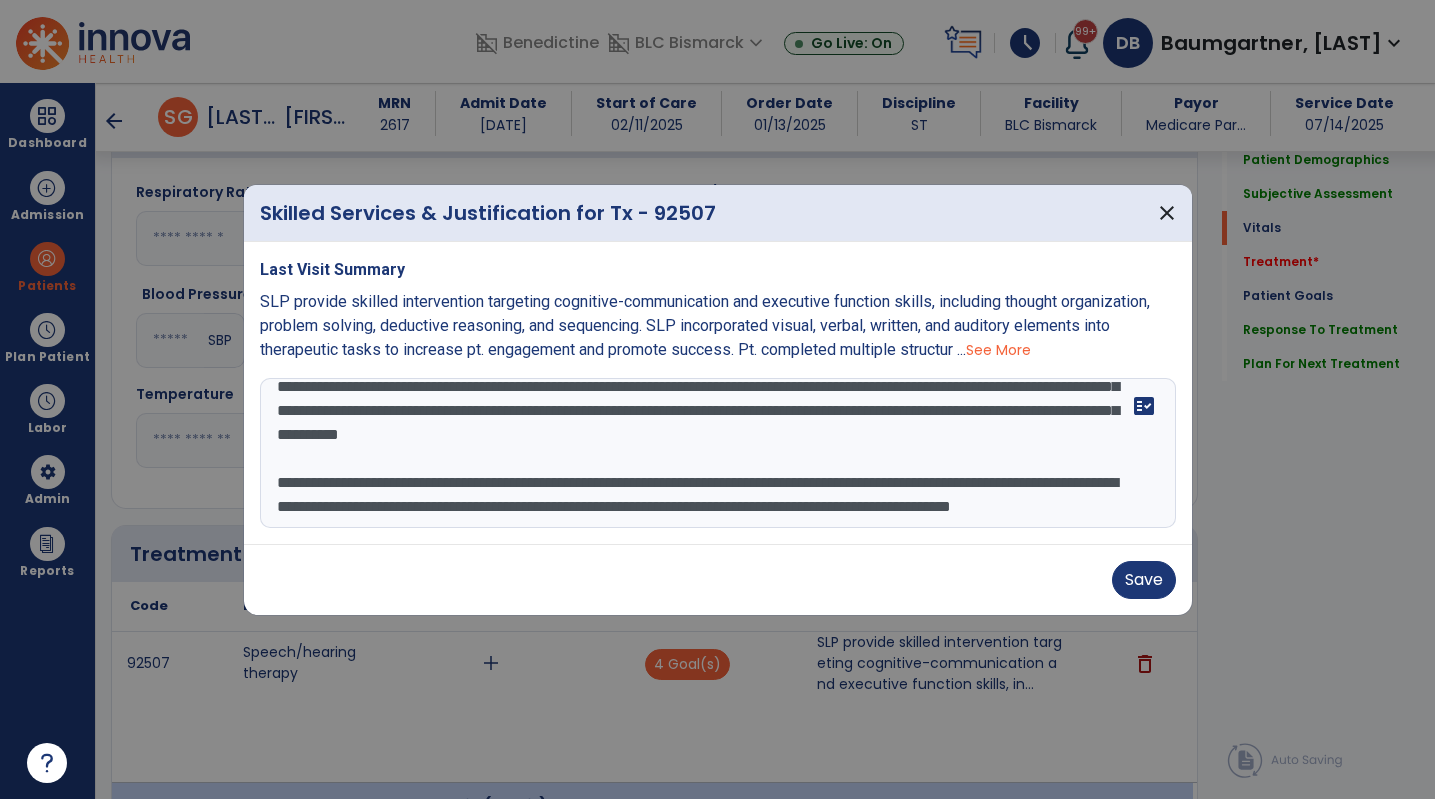 scroll, scrollTop: 144, scrollLeft: 0, axis: vertical 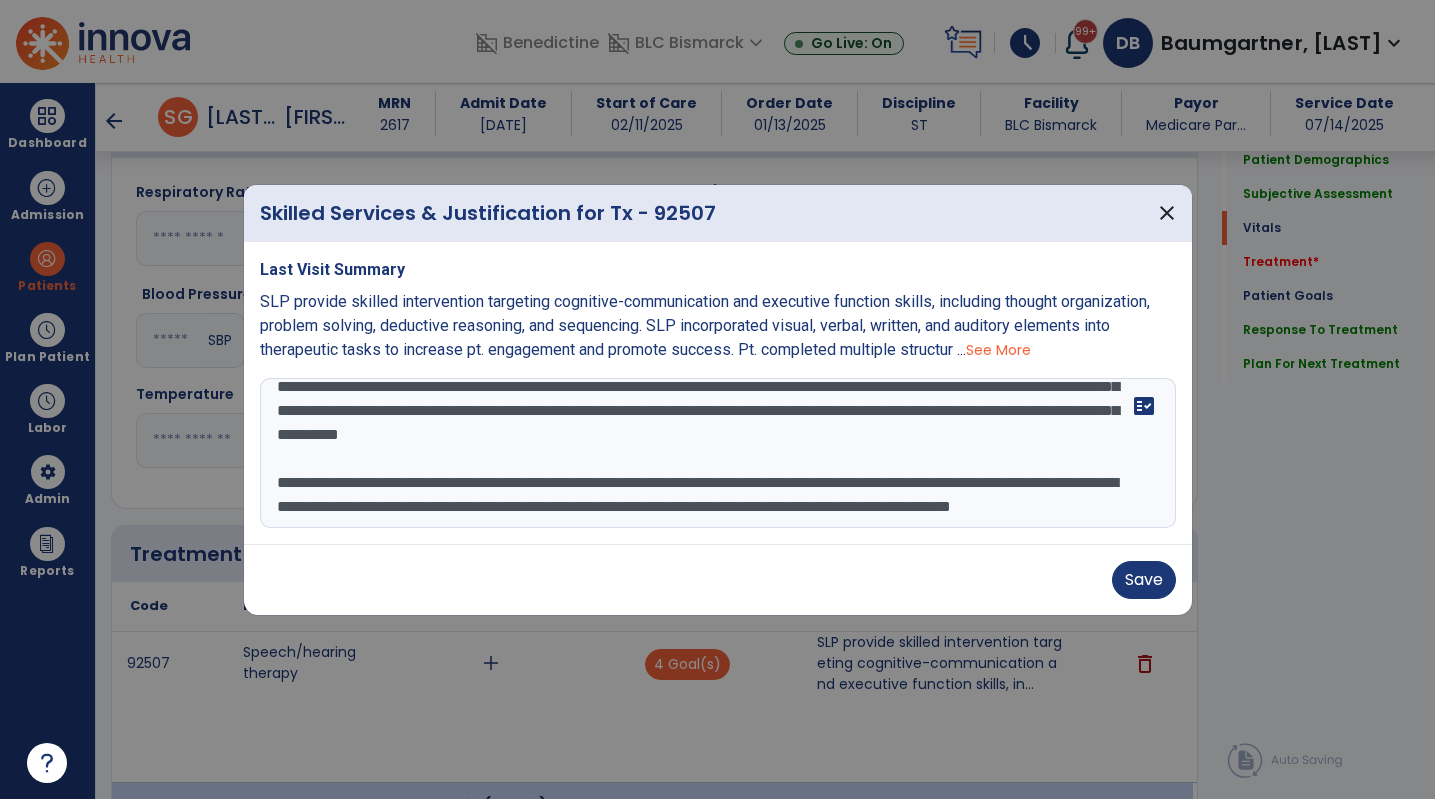 drag, startPoint x: 531, startPoint y: 437, endPoint x: 704, endPoint y: 487, distance: 180.08054 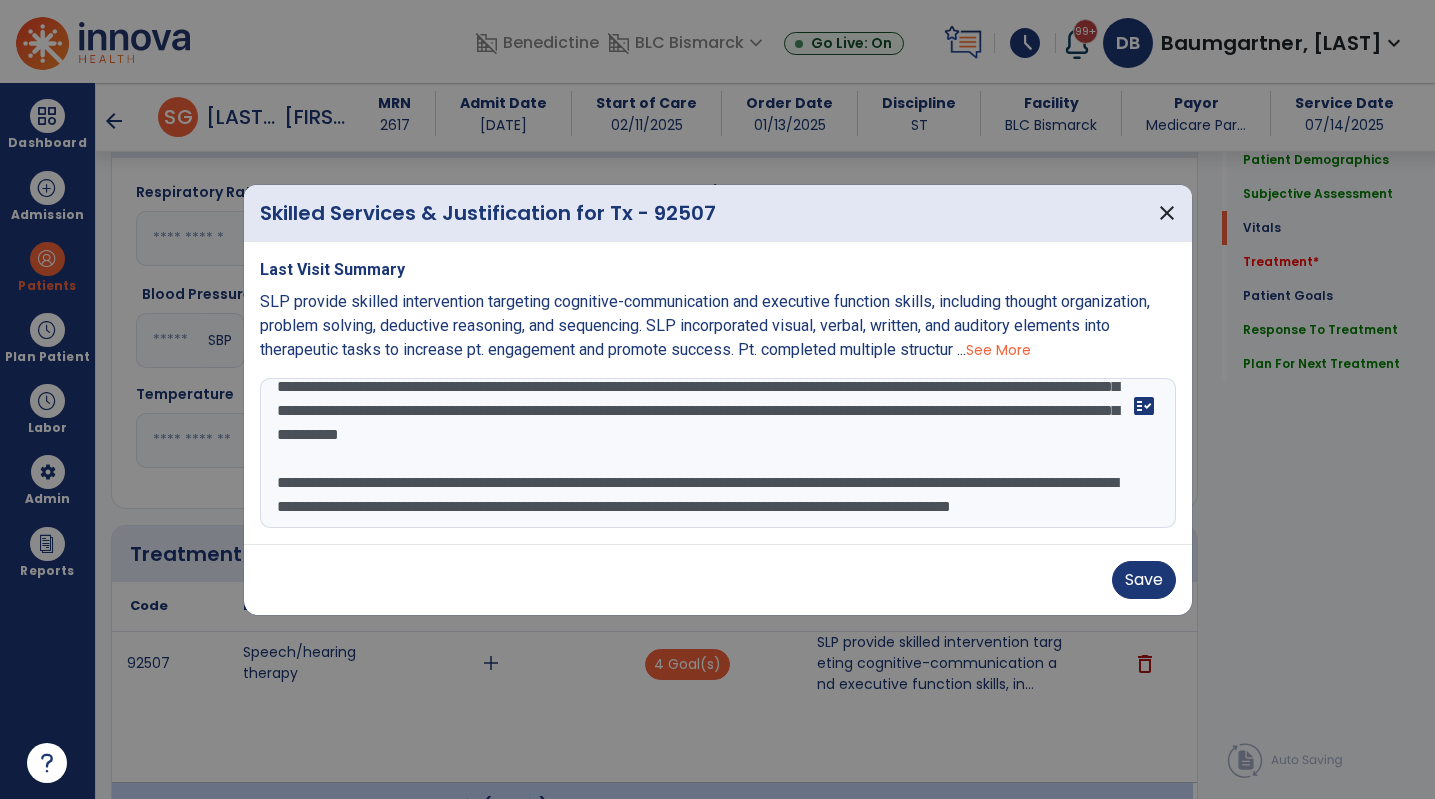 click on "**********" at bounding box center [718, 453] 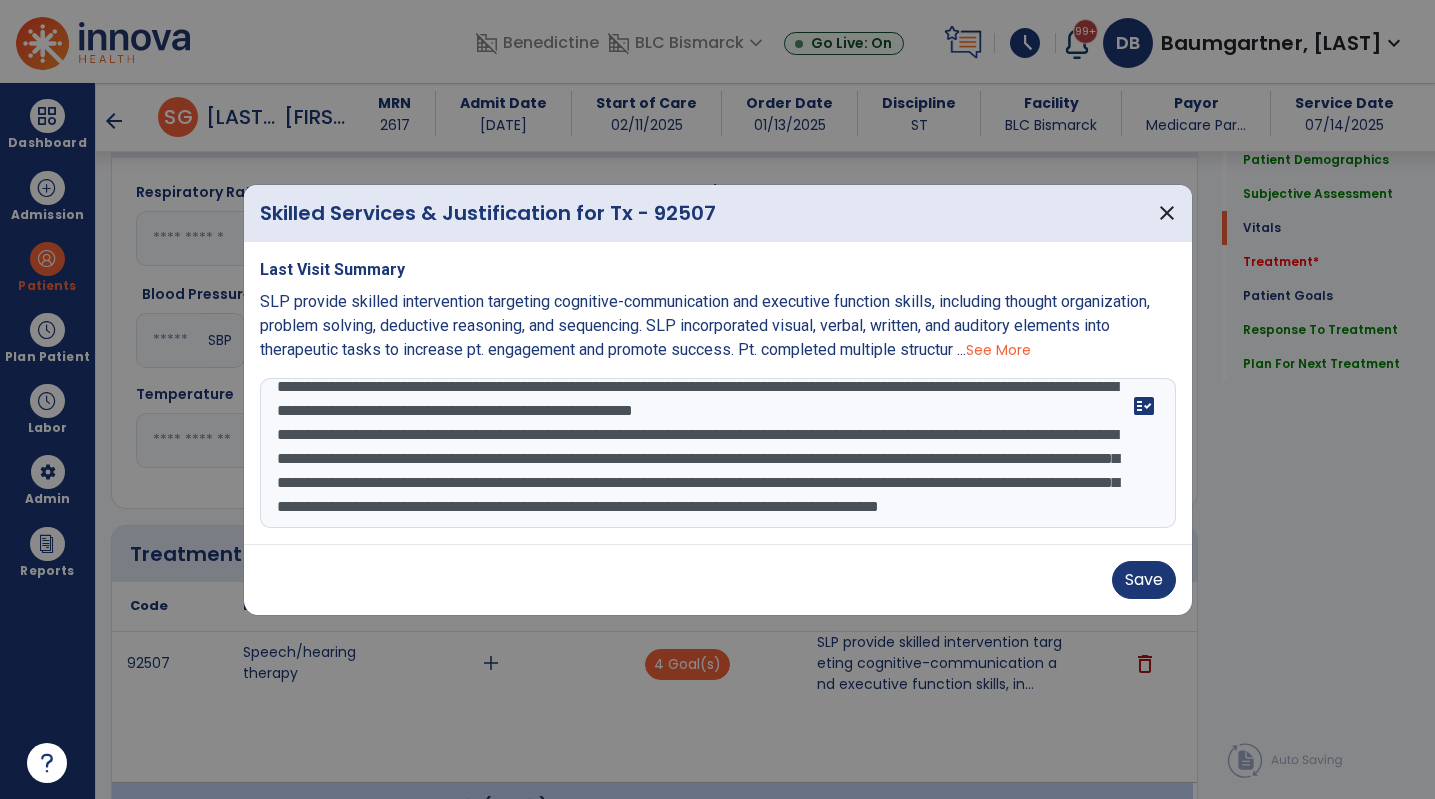 scroll, scrollTop: 72, scrollLeft: 0, axis: vertical 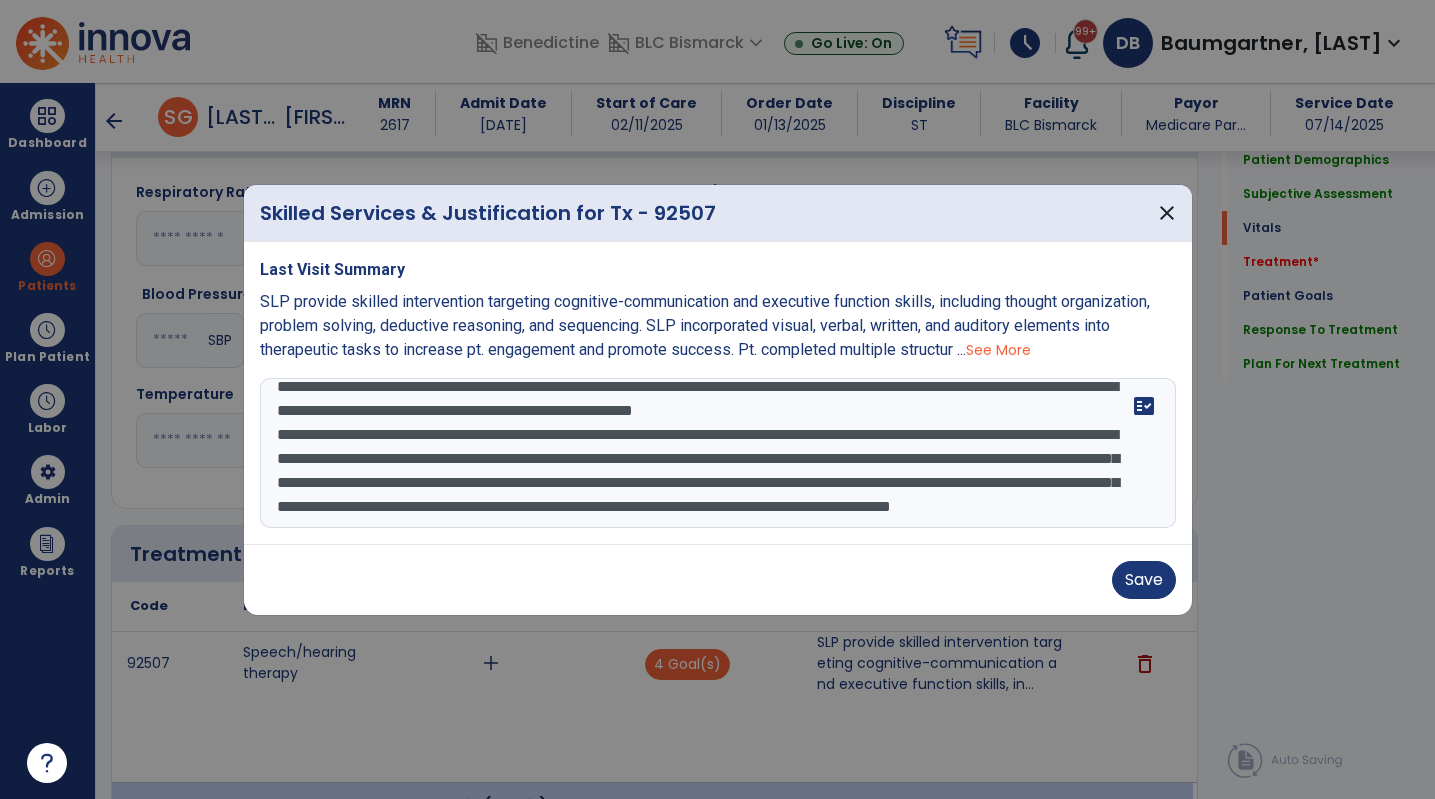 click on "**********" at bounding box center [718, 453] 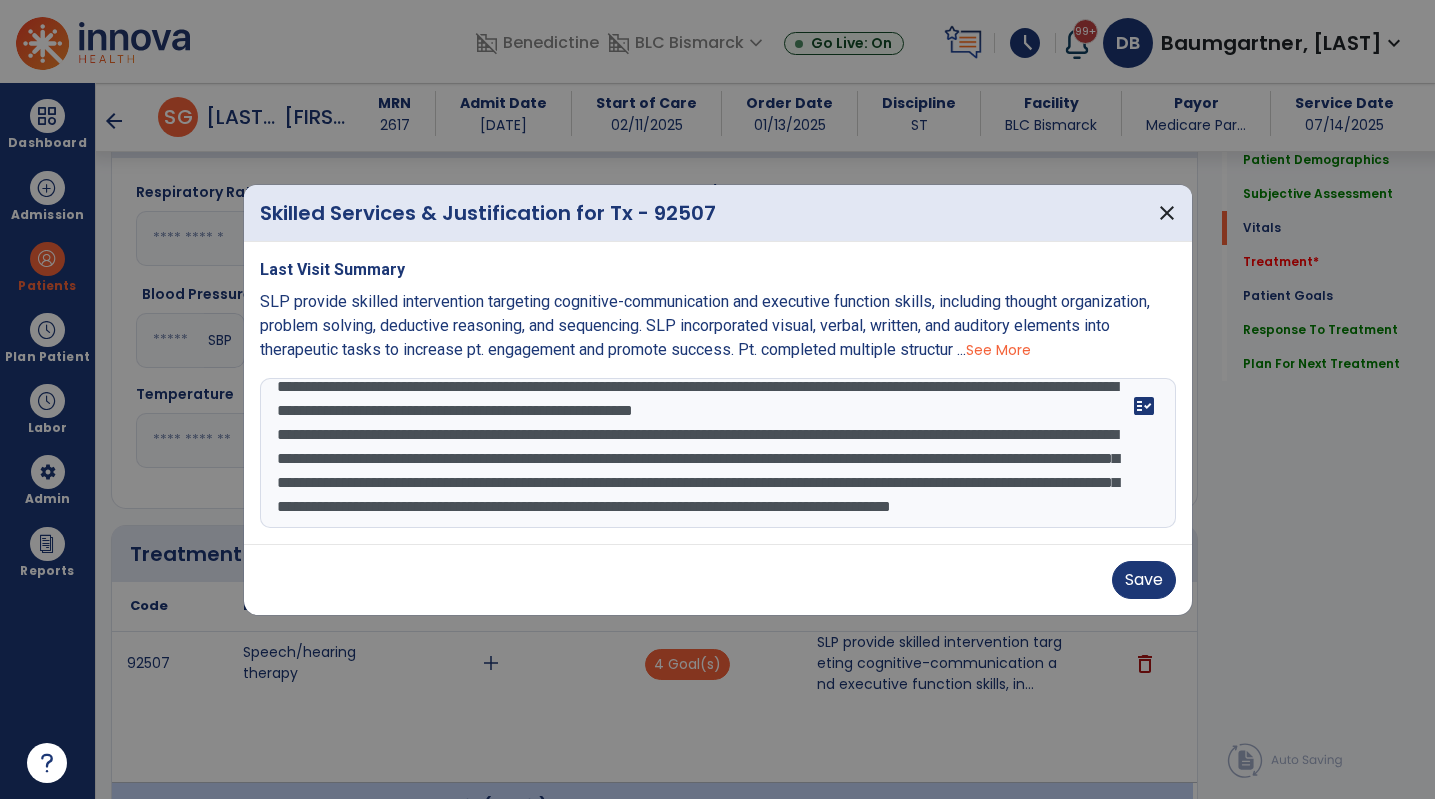 click on "**********" at bounding box center [718, 453] 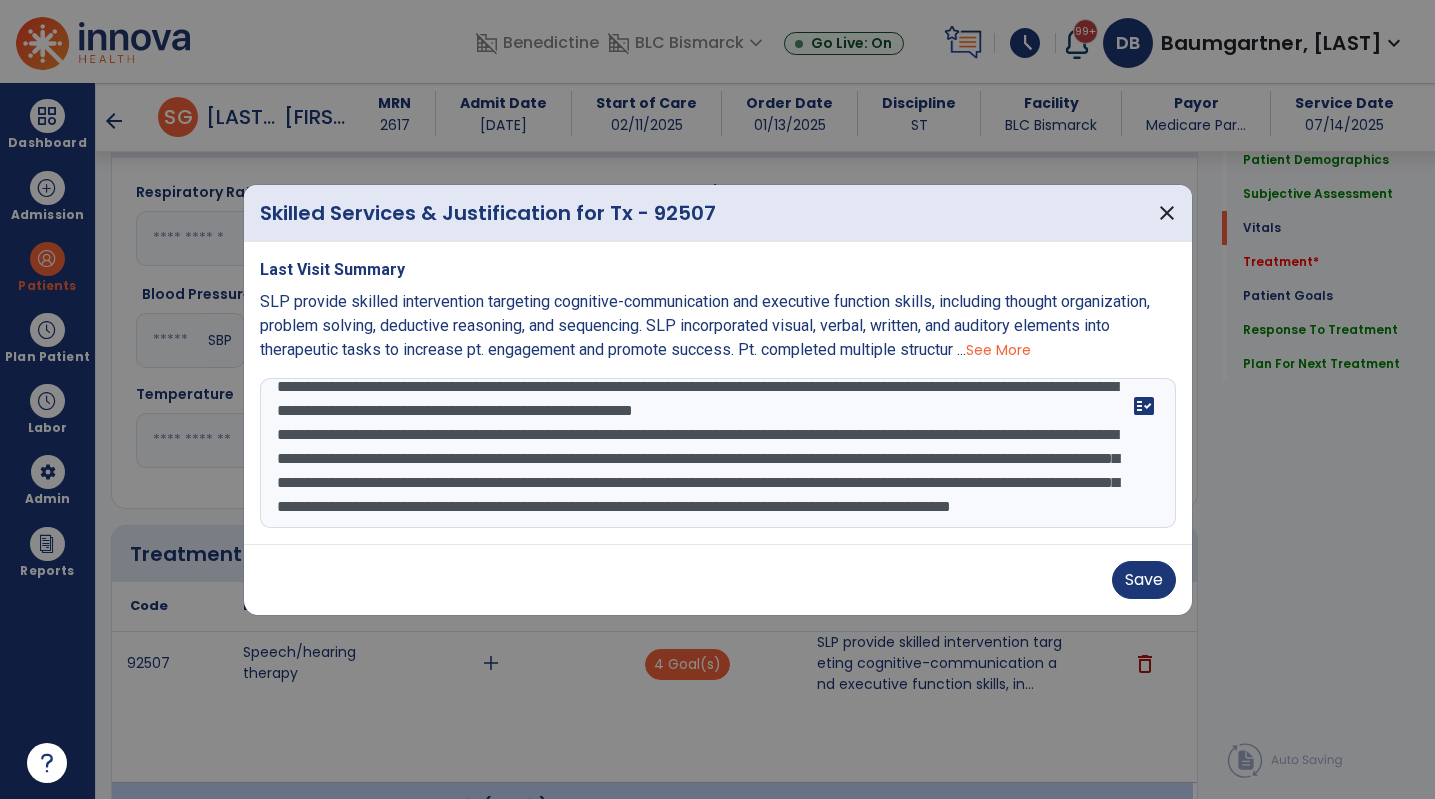 click on "**********" at bounding box center [718, 453] 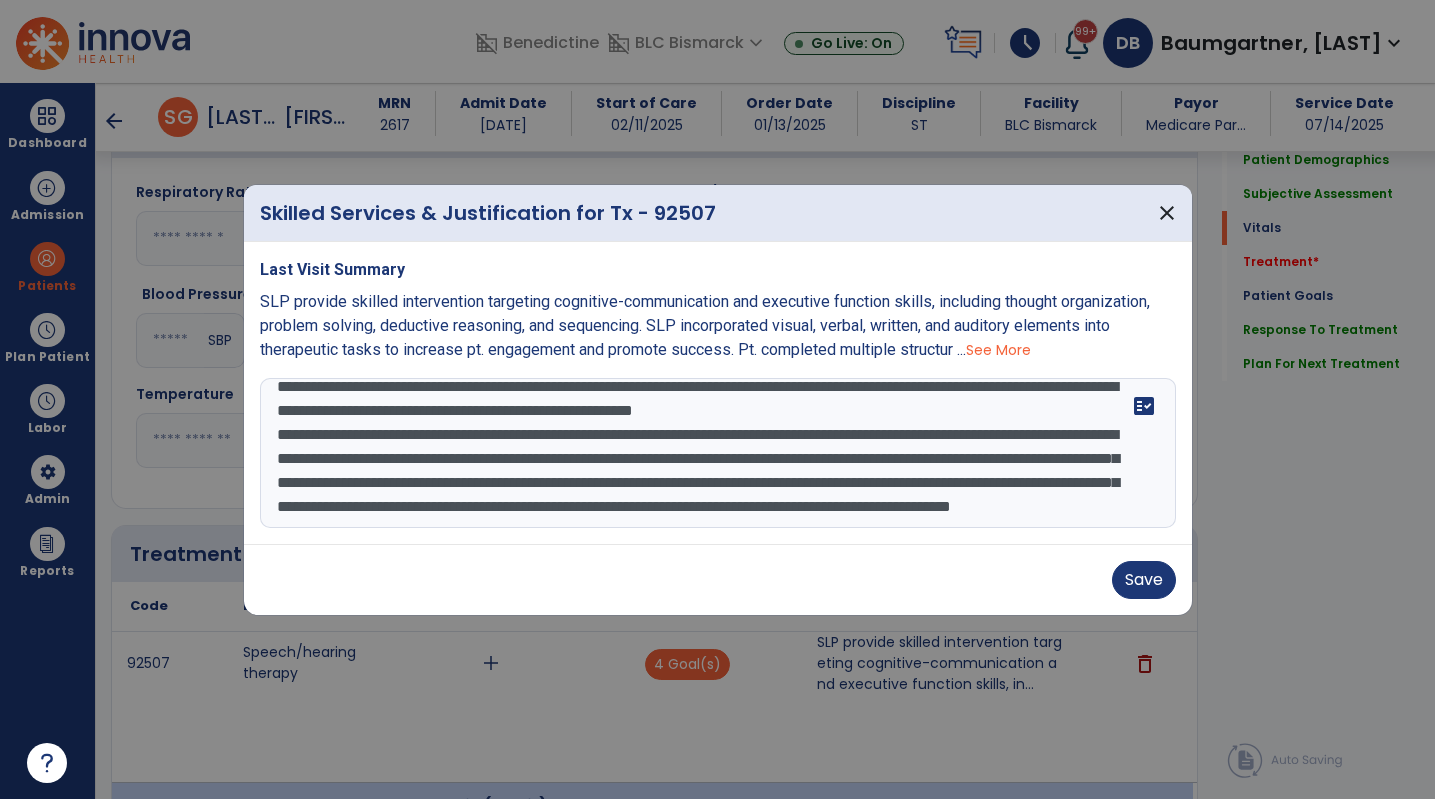scroll, scrollTop: 7, scrollLeft: 0, axis: vertical 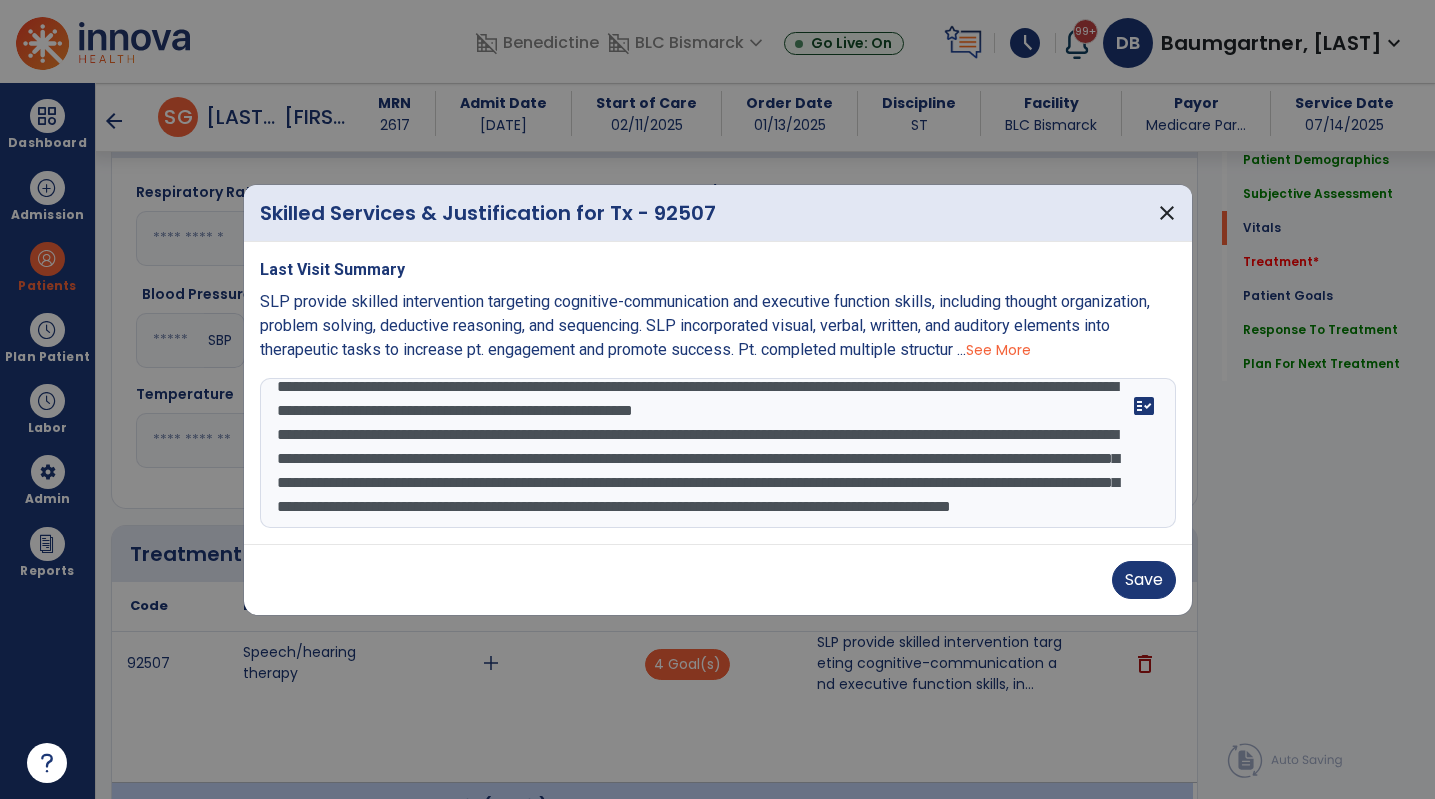 type on "**********" 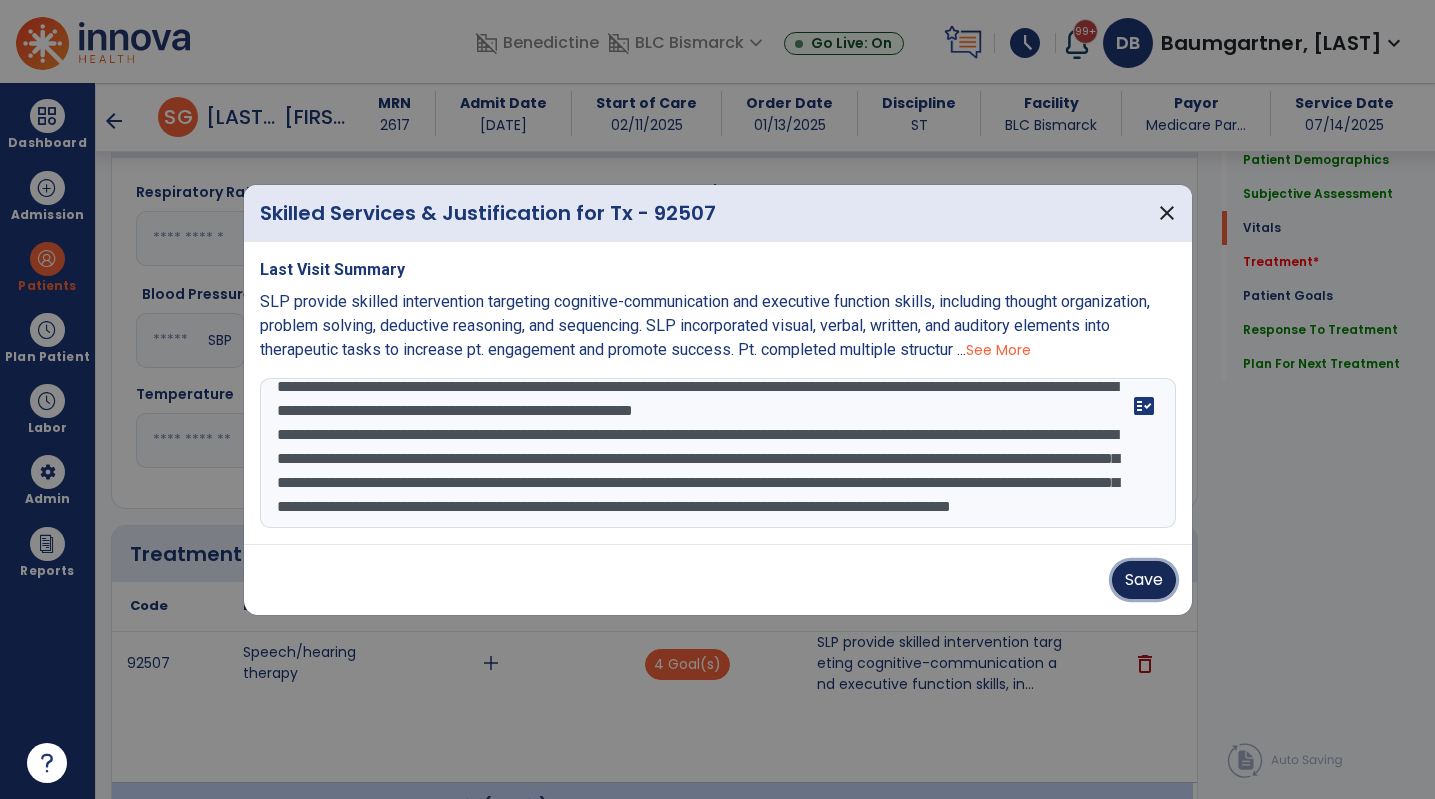 click on "Save" at bounding box center (1144, 580) 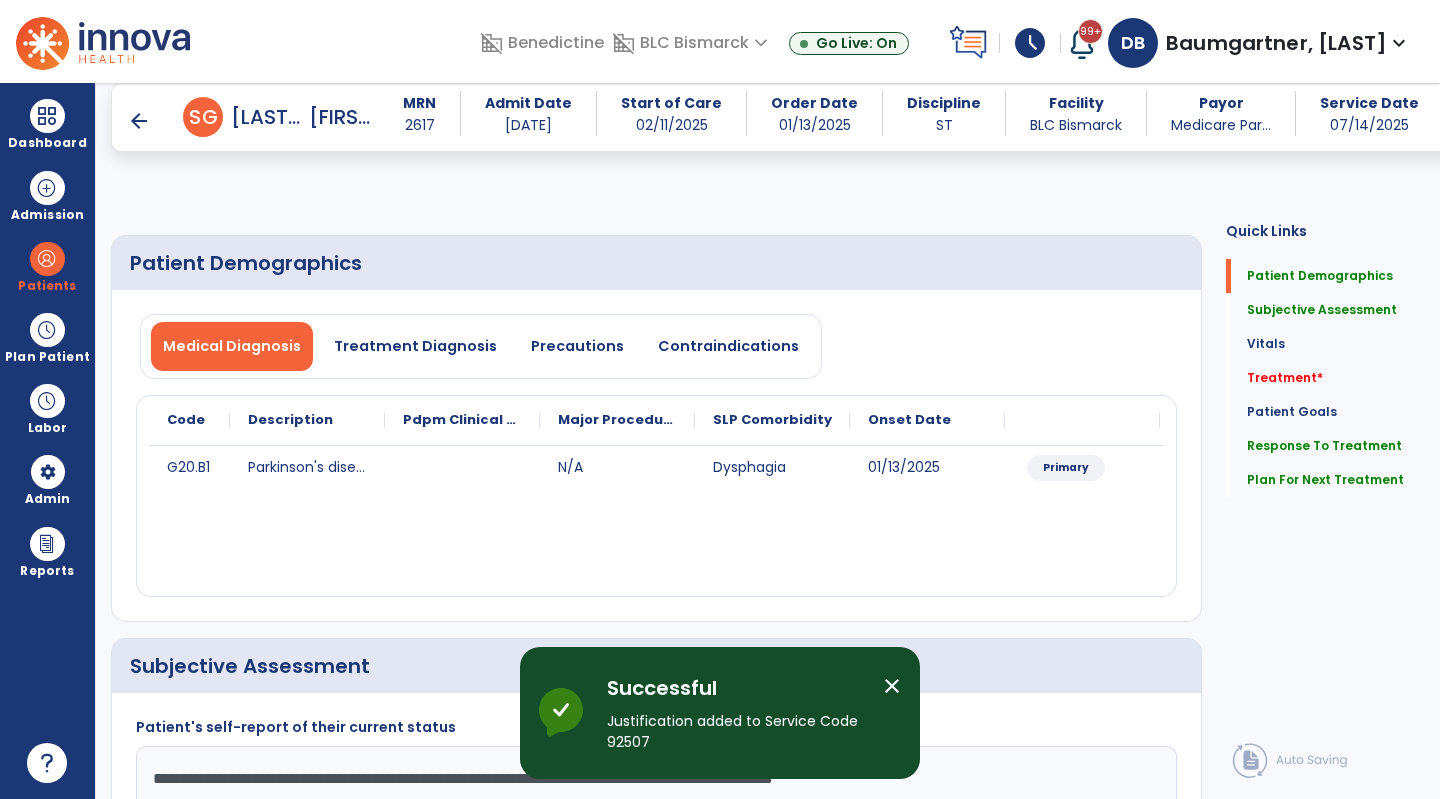 scroll, scrollTop: 400, scrollLeft: 0, axis: vertical 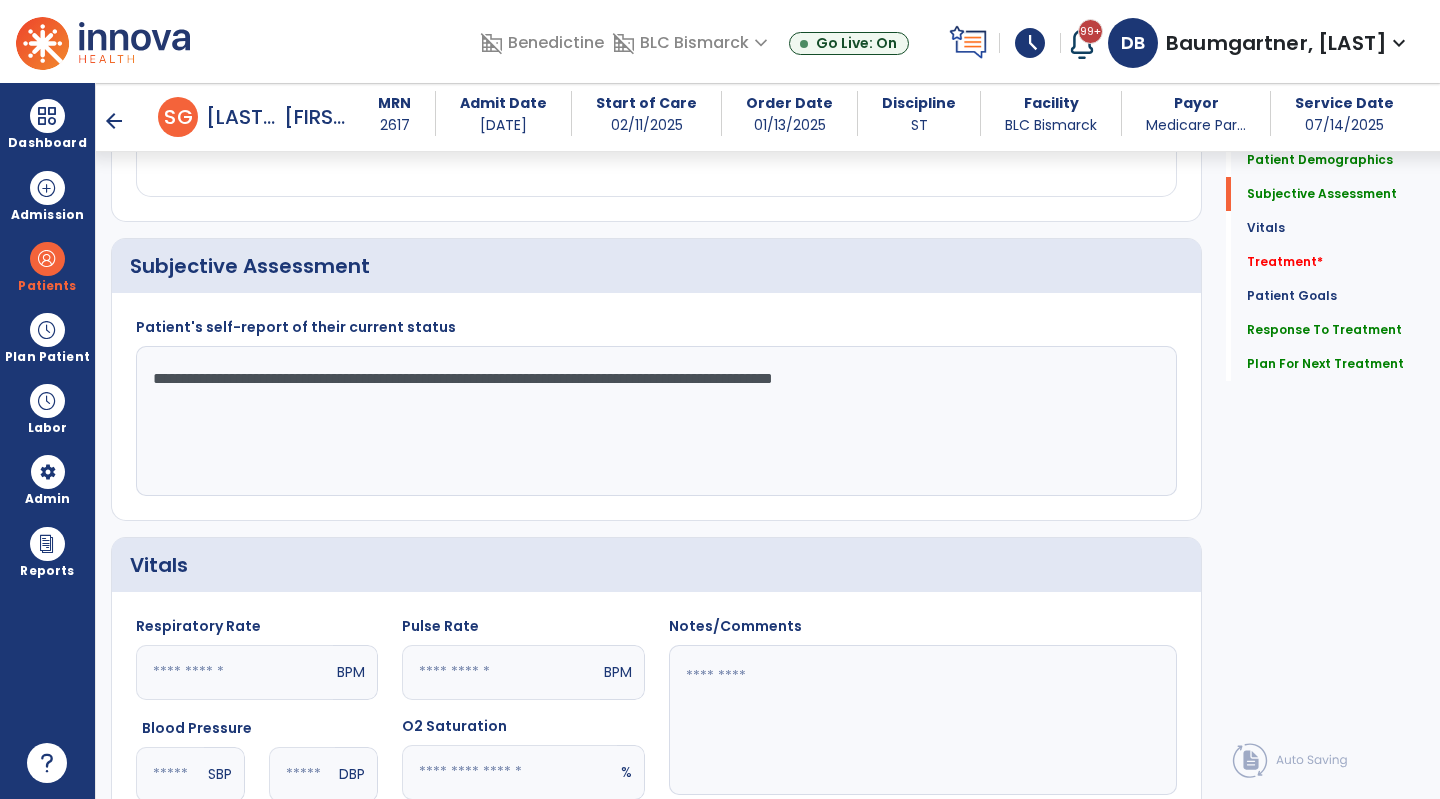 click on "**********" 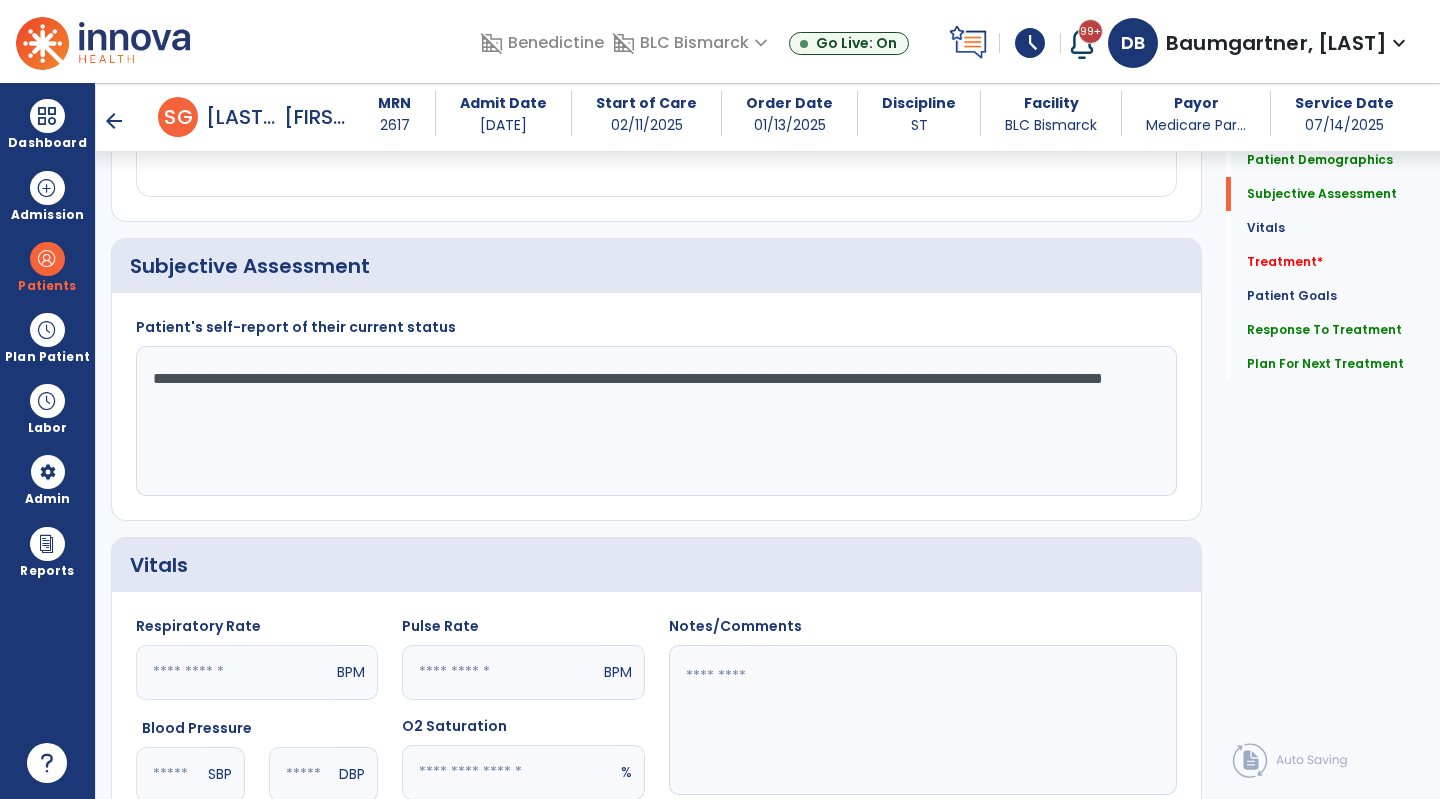 drag, startPoint x: 465, startPoint y: 408, endPoint x: 374, endPoint y: 408, distance: 91 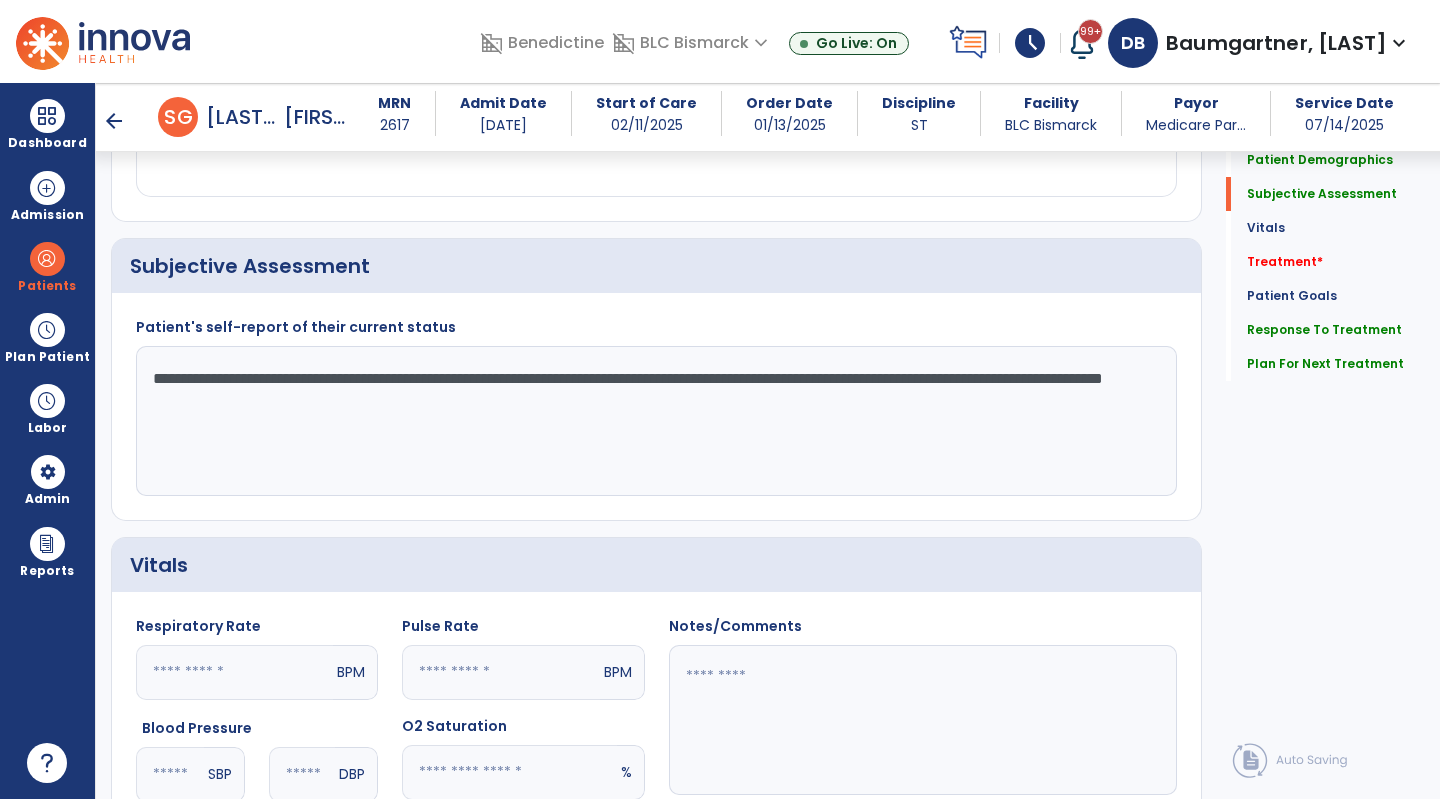click on "**********" 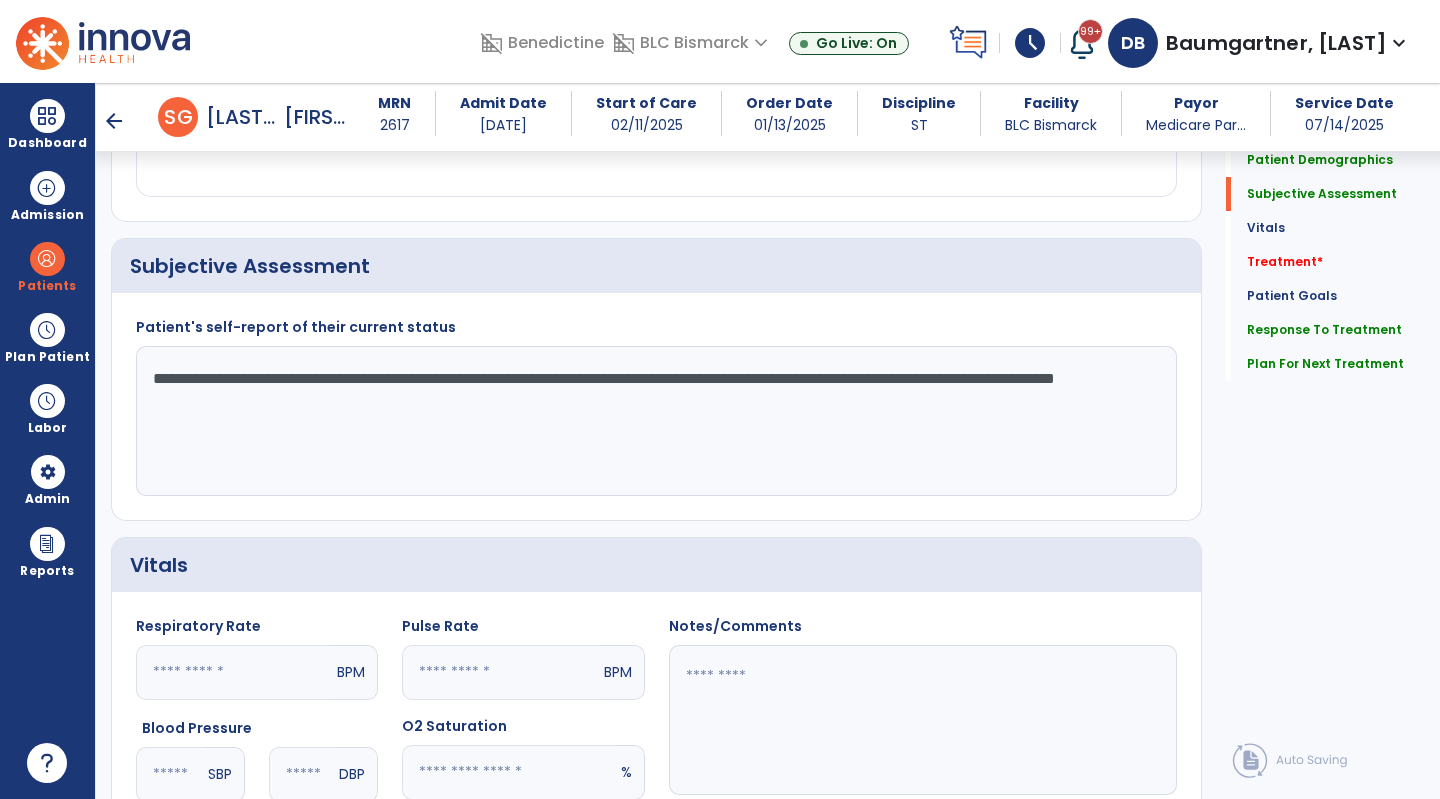 click on "**********" 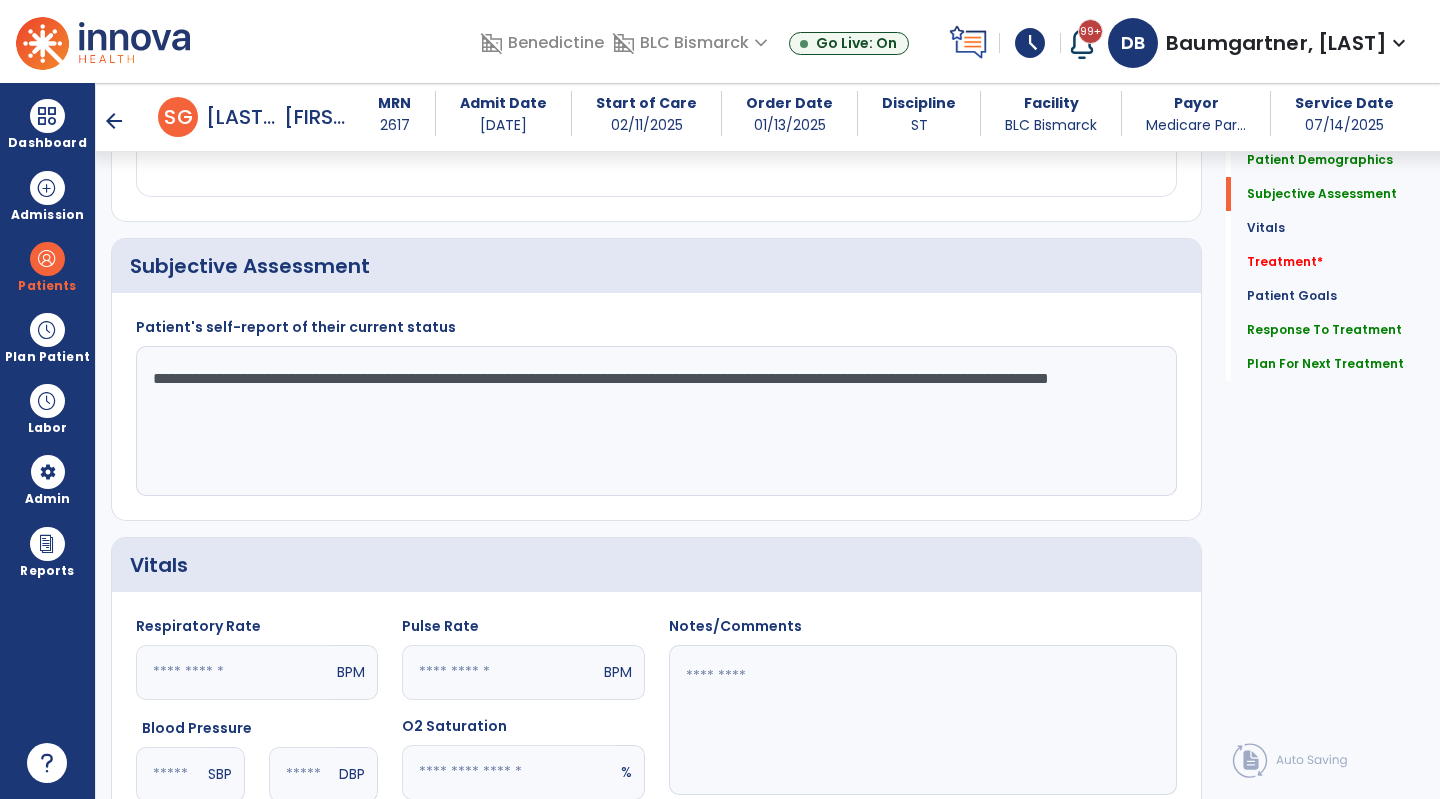 click on "**********" 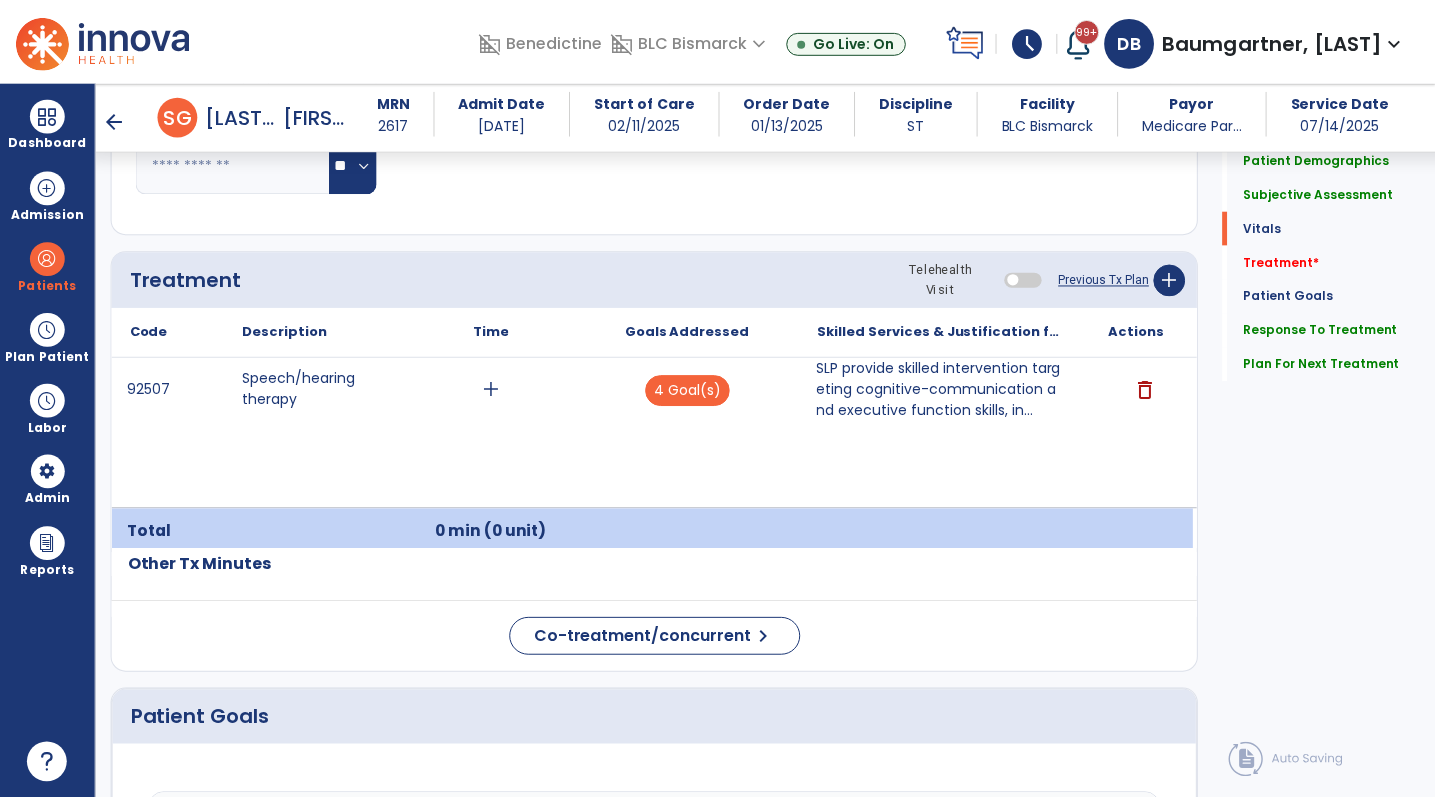 scroll, scrollTop: 1200, scrollLeft: 0, axis: vertical 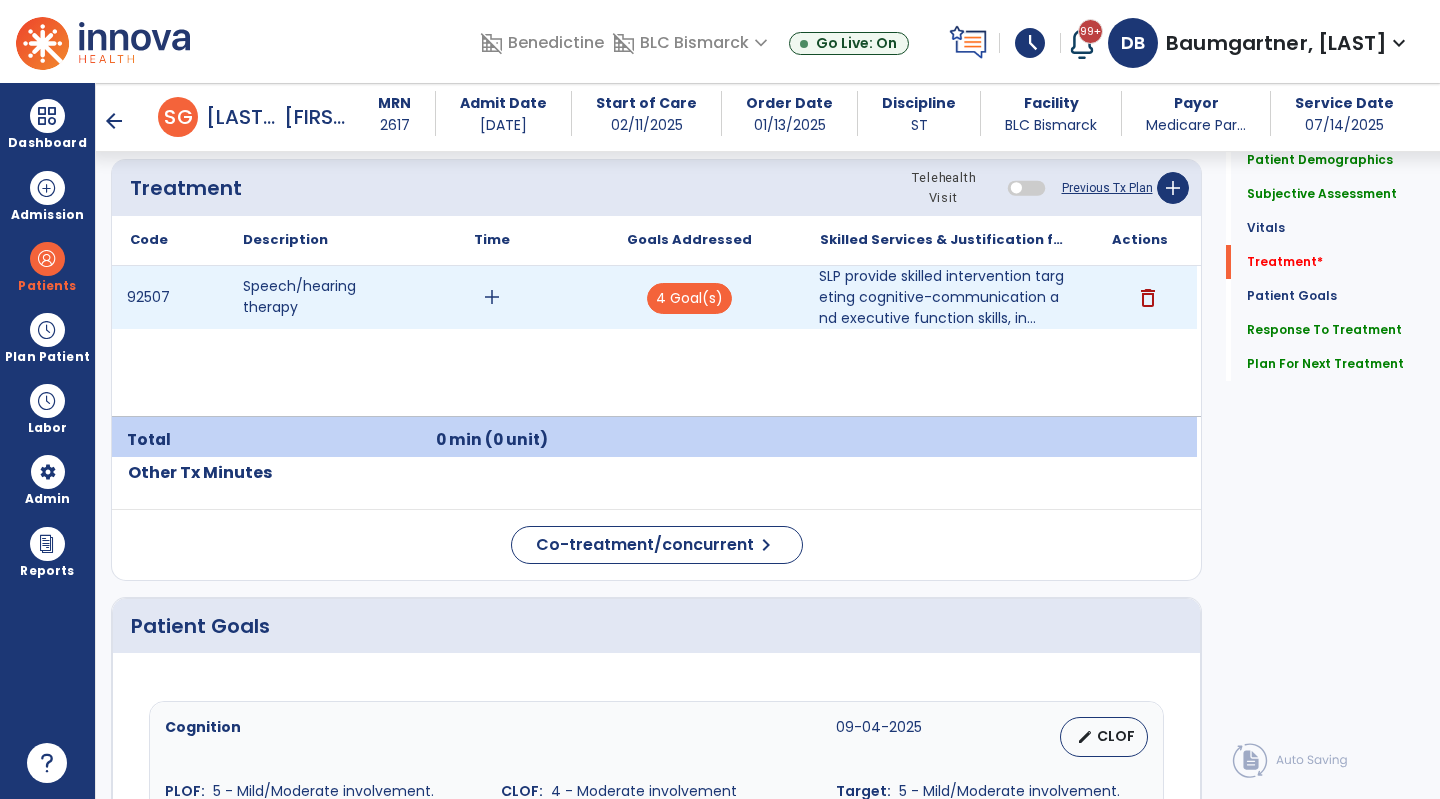 type on "**********" 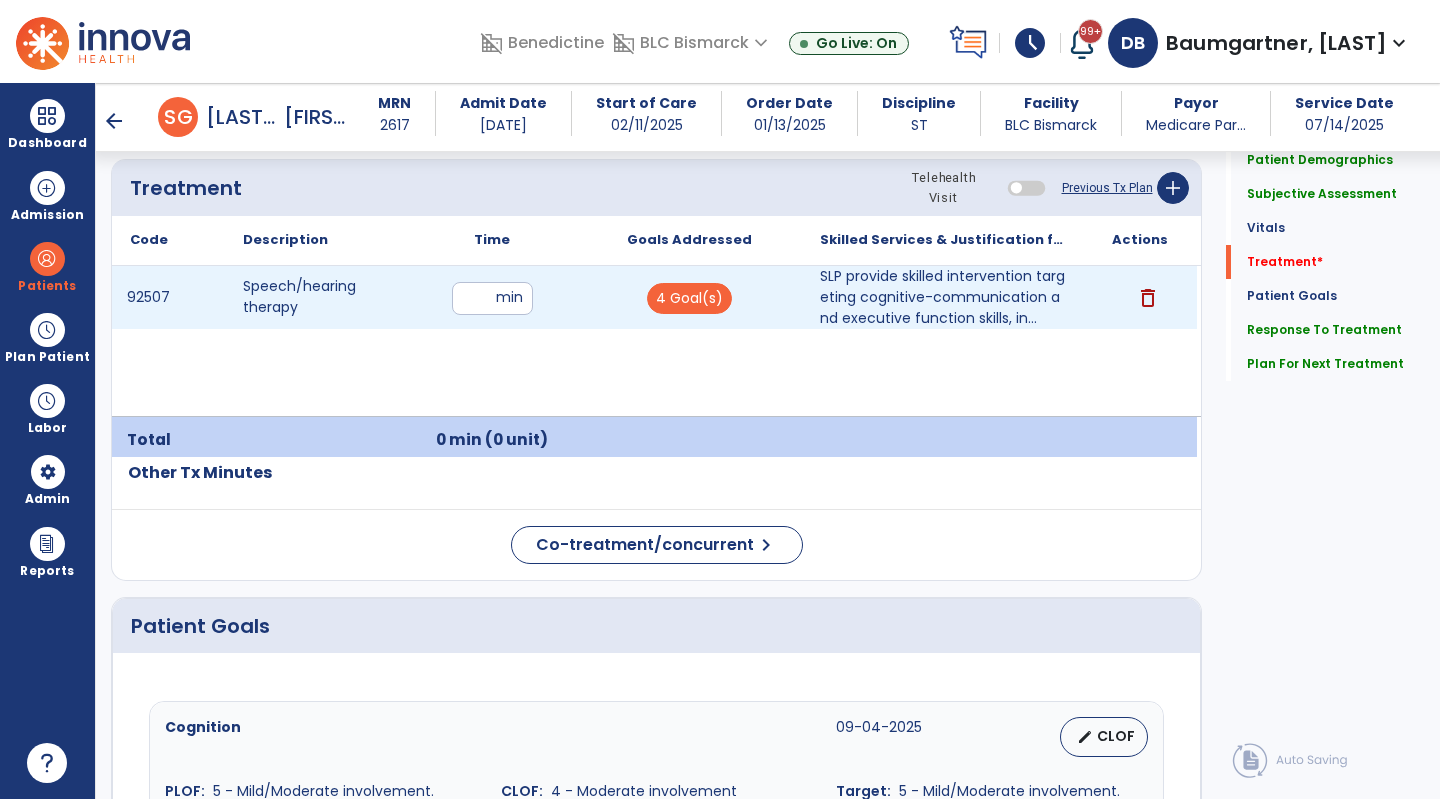 type on "**" 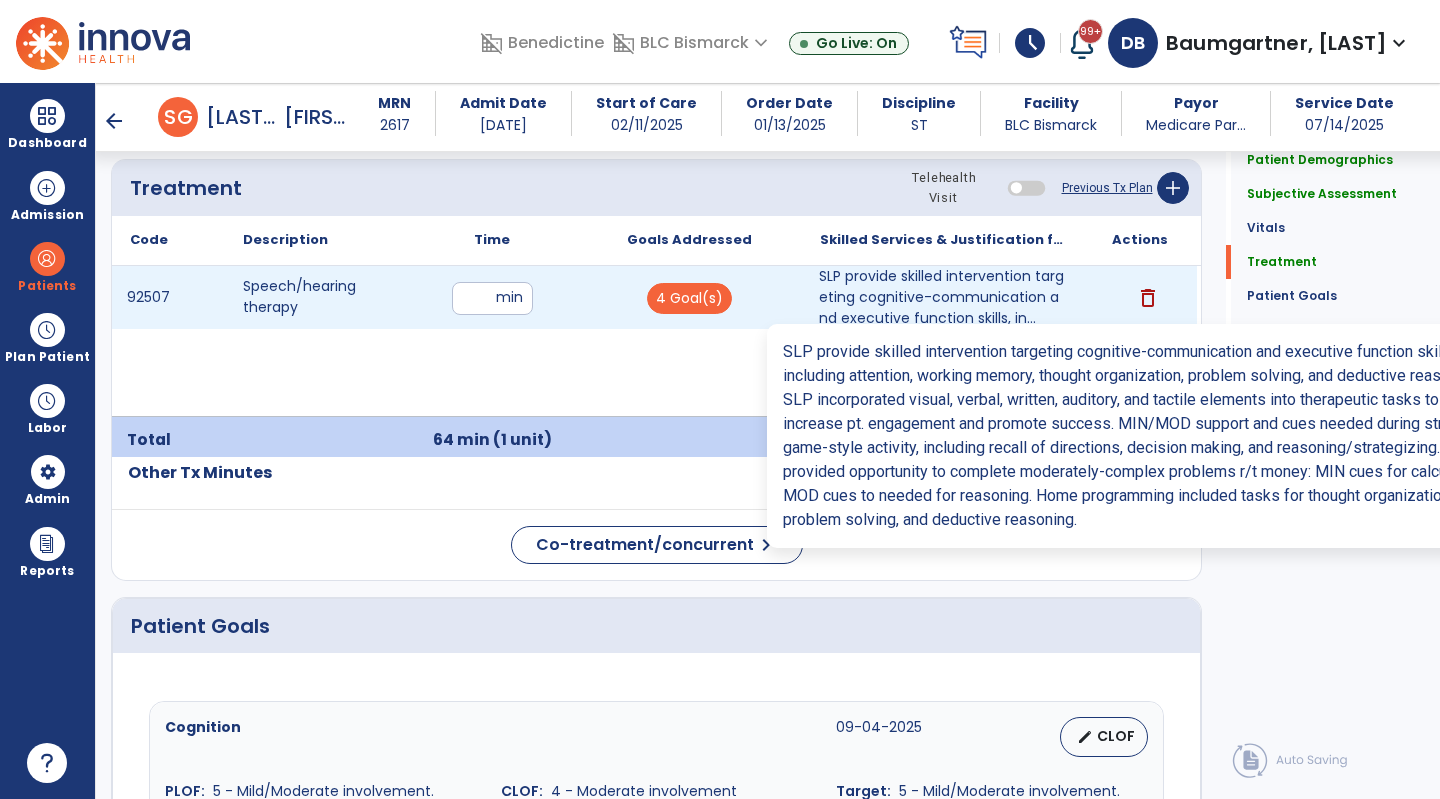 click on "SLP provide skilled intervention targeting cognitive-communication and executive function skills, in..." at bounding box center (943, 297) 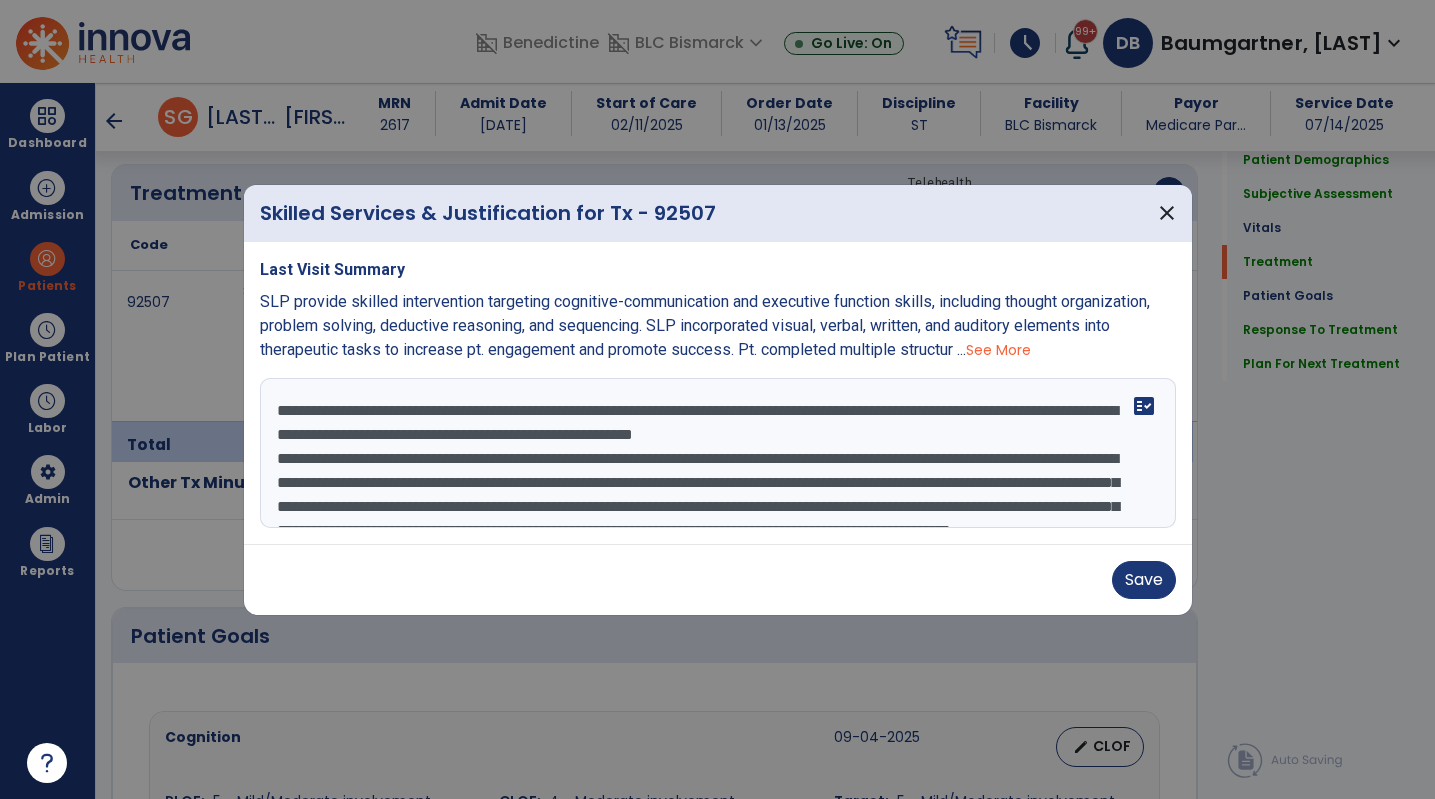 scroll, scrollTop: 1200, scrollLeft: 0, axis: vertical 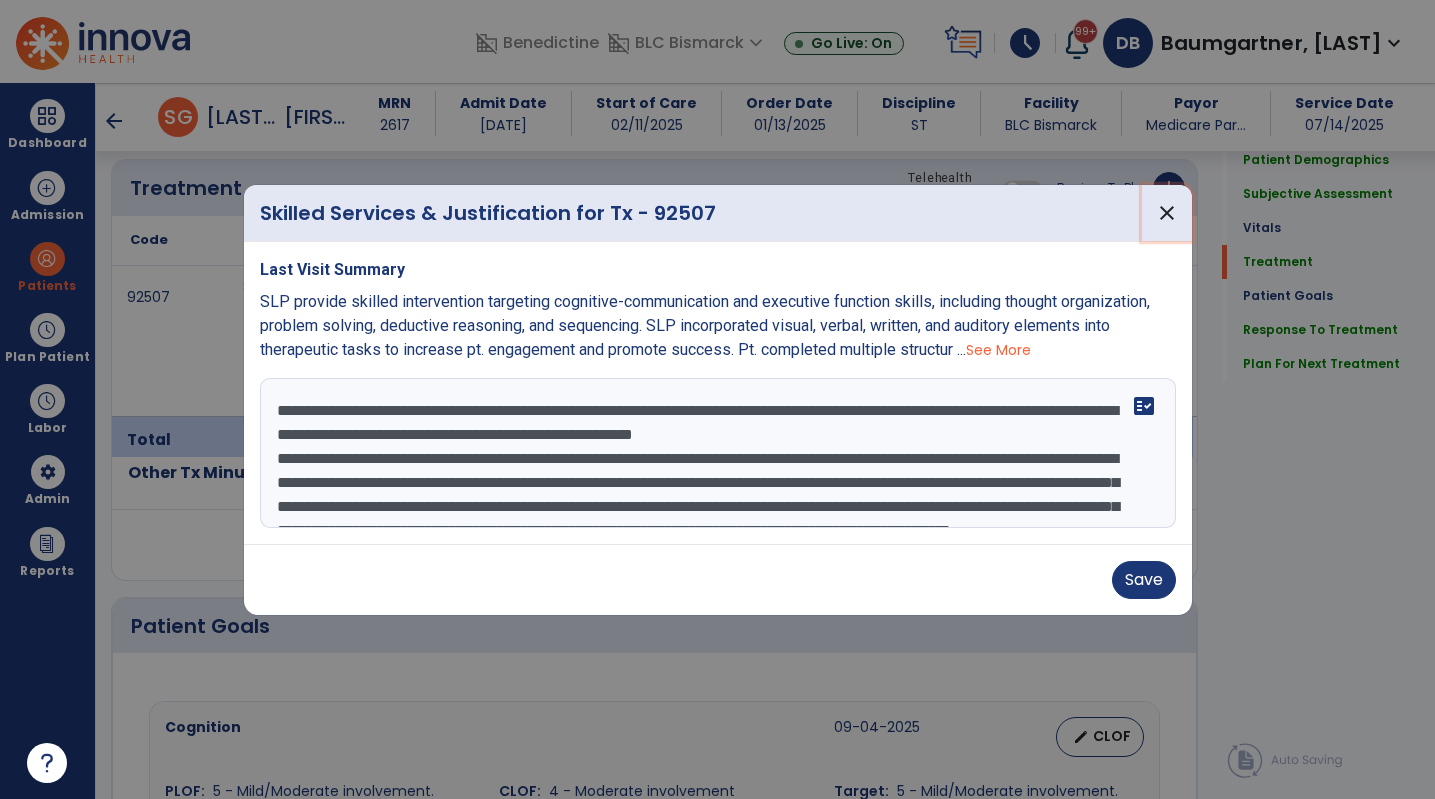 click on "close" at bounding box center (1167, 213) 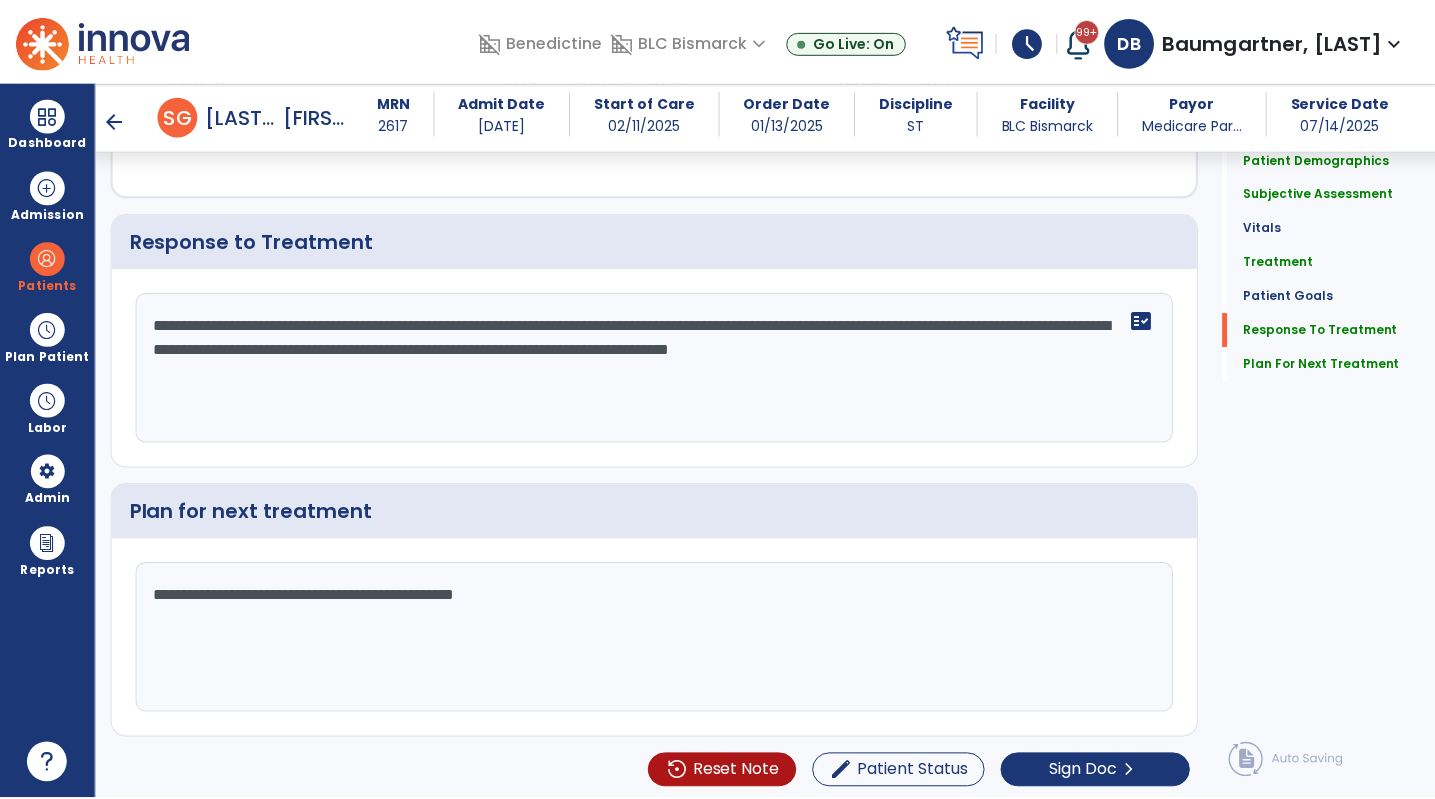 scroll, scrollTop: 2634, scrollLeft: 0, axis: vertical 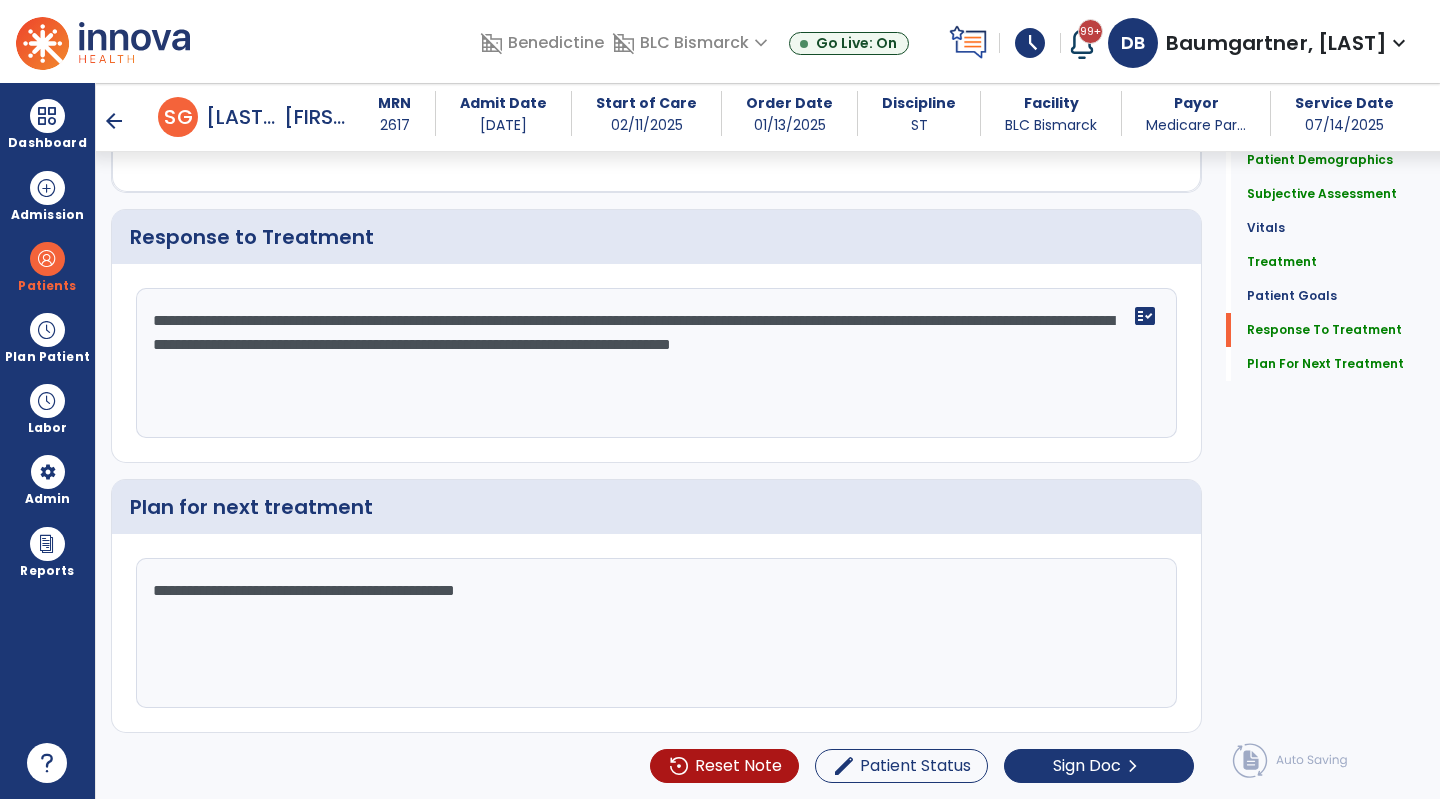 click on "**********" 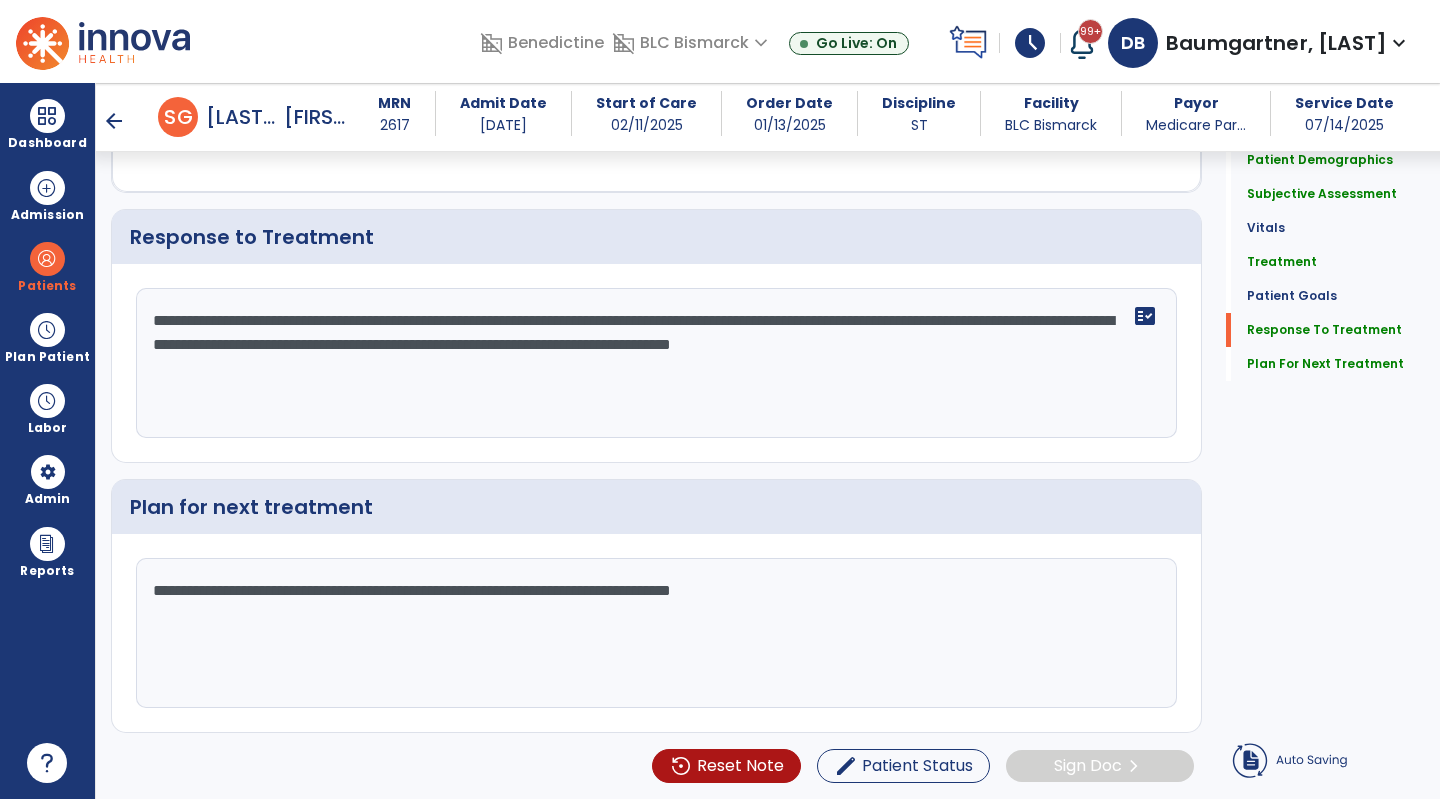 click on "**********" 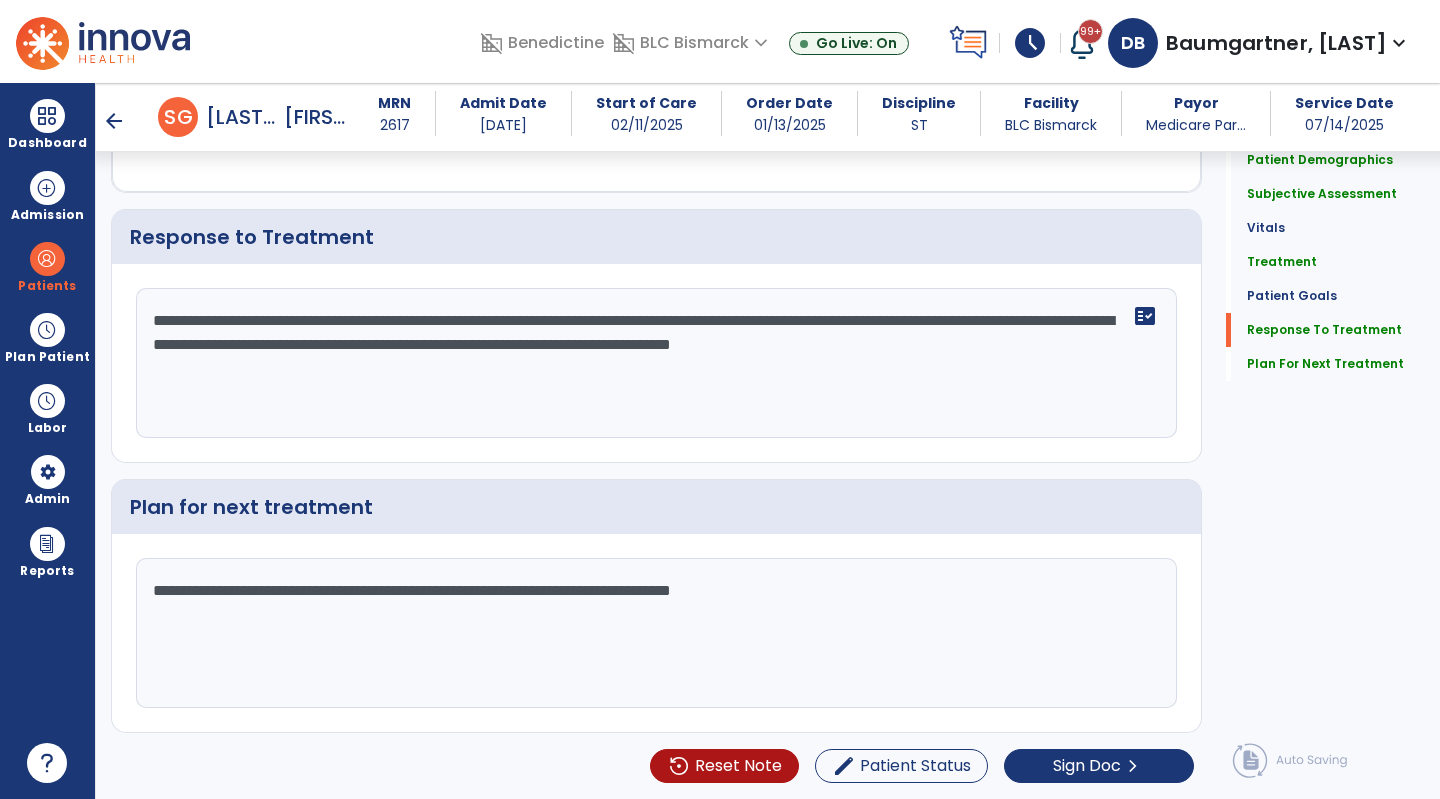 type on "**********" 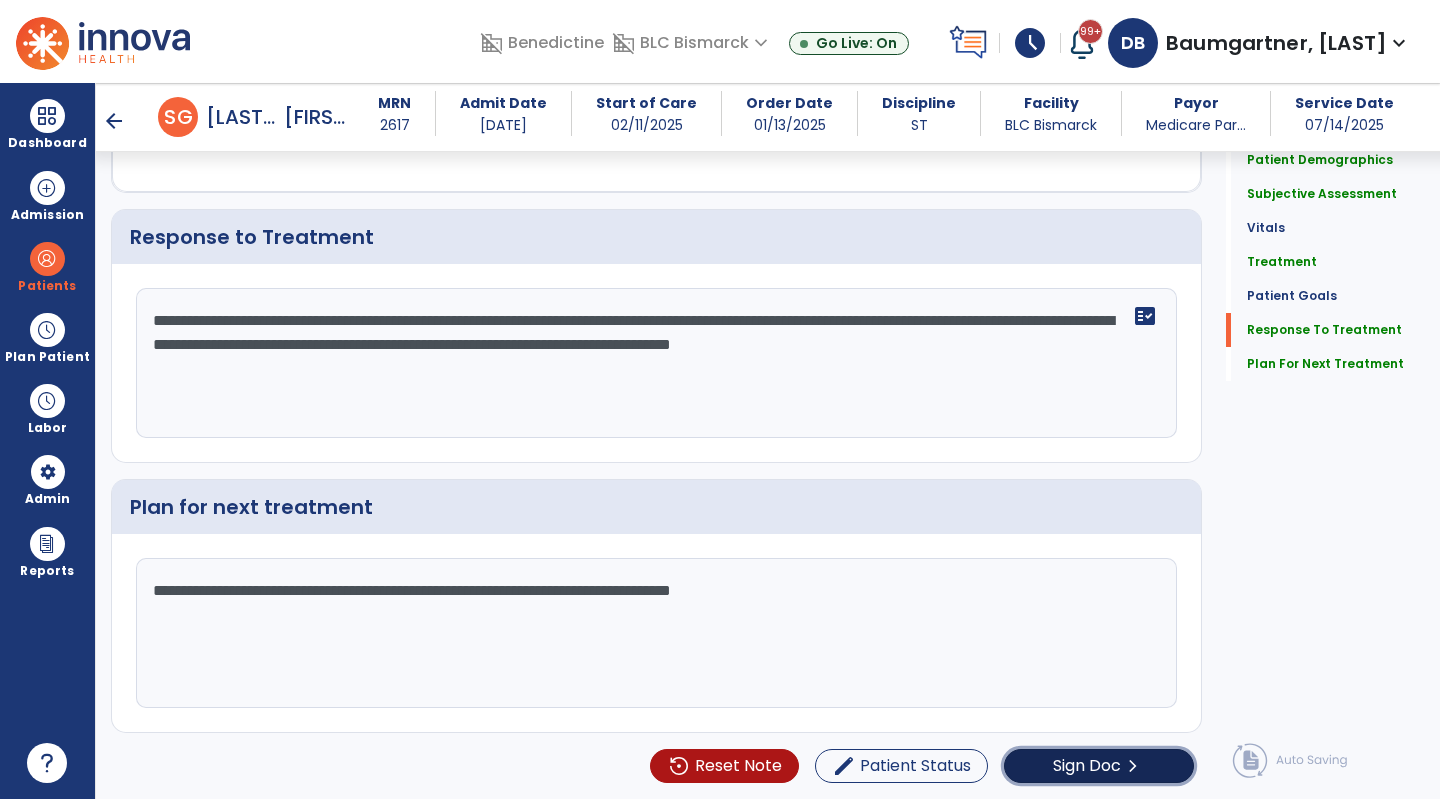 click on "Sign Doc  chevron_right" 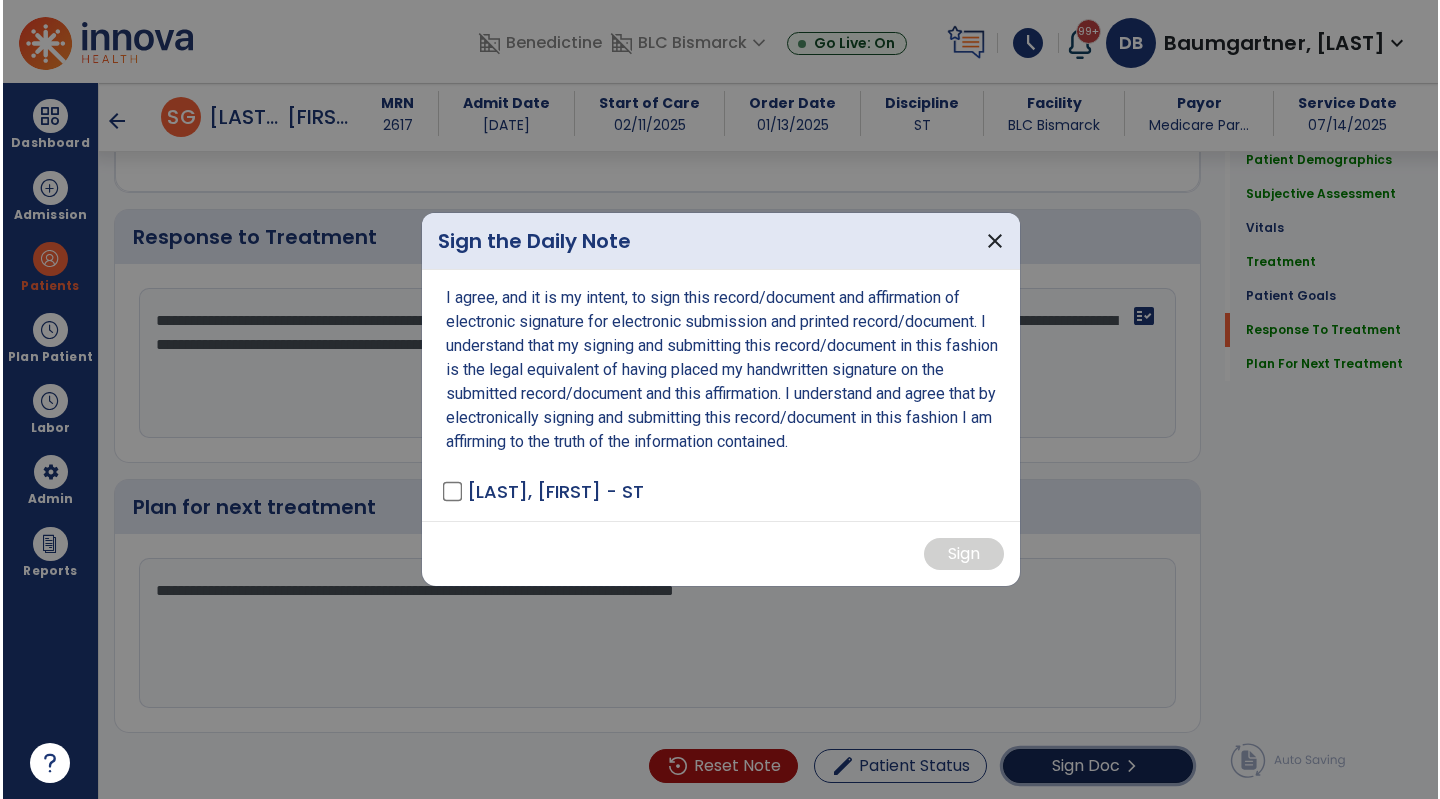 scroll, scrollTop: 2634, scrollLeft: 0, axis: vertical 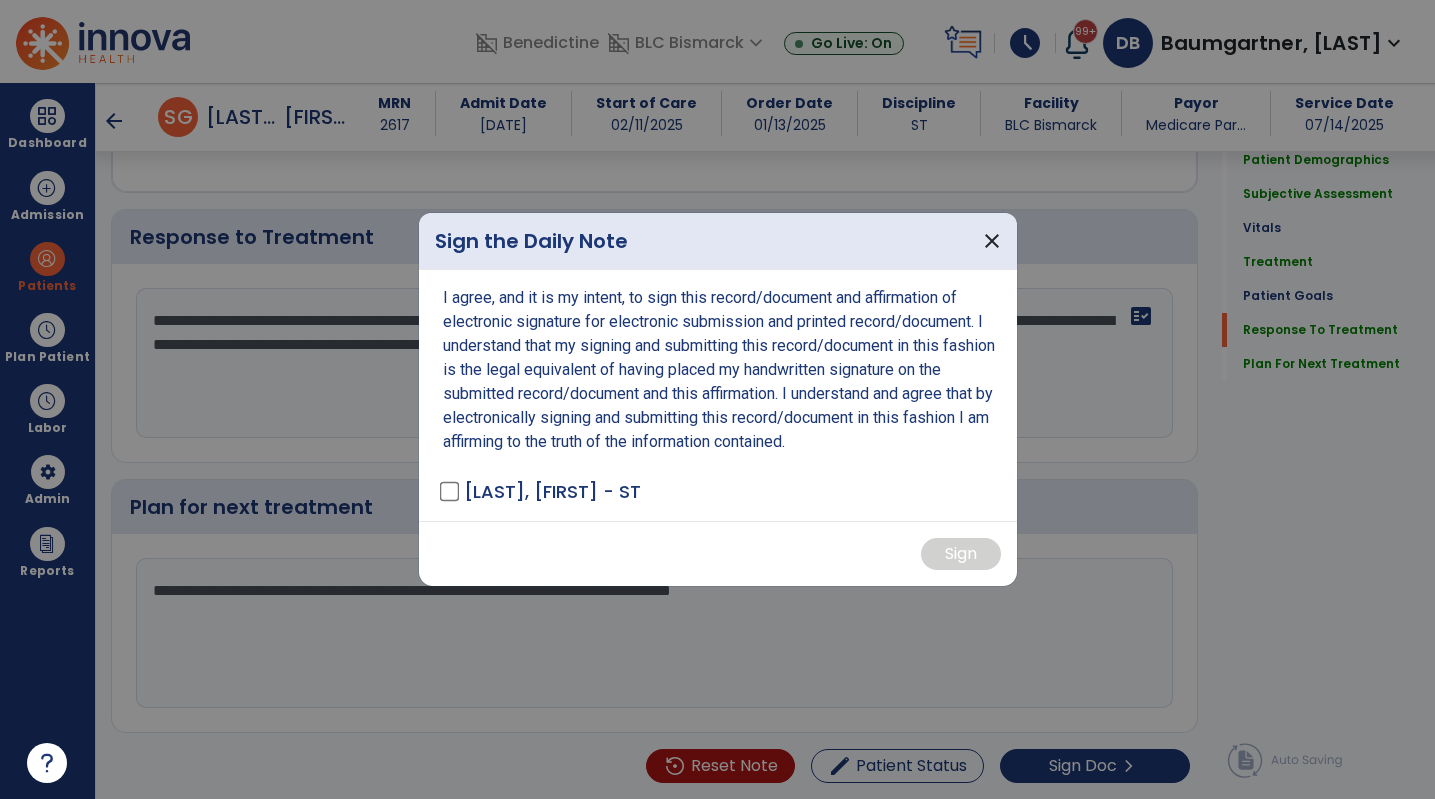 click on "[LAST], [FIRST]  - ST" at bounding box center (542, 491) 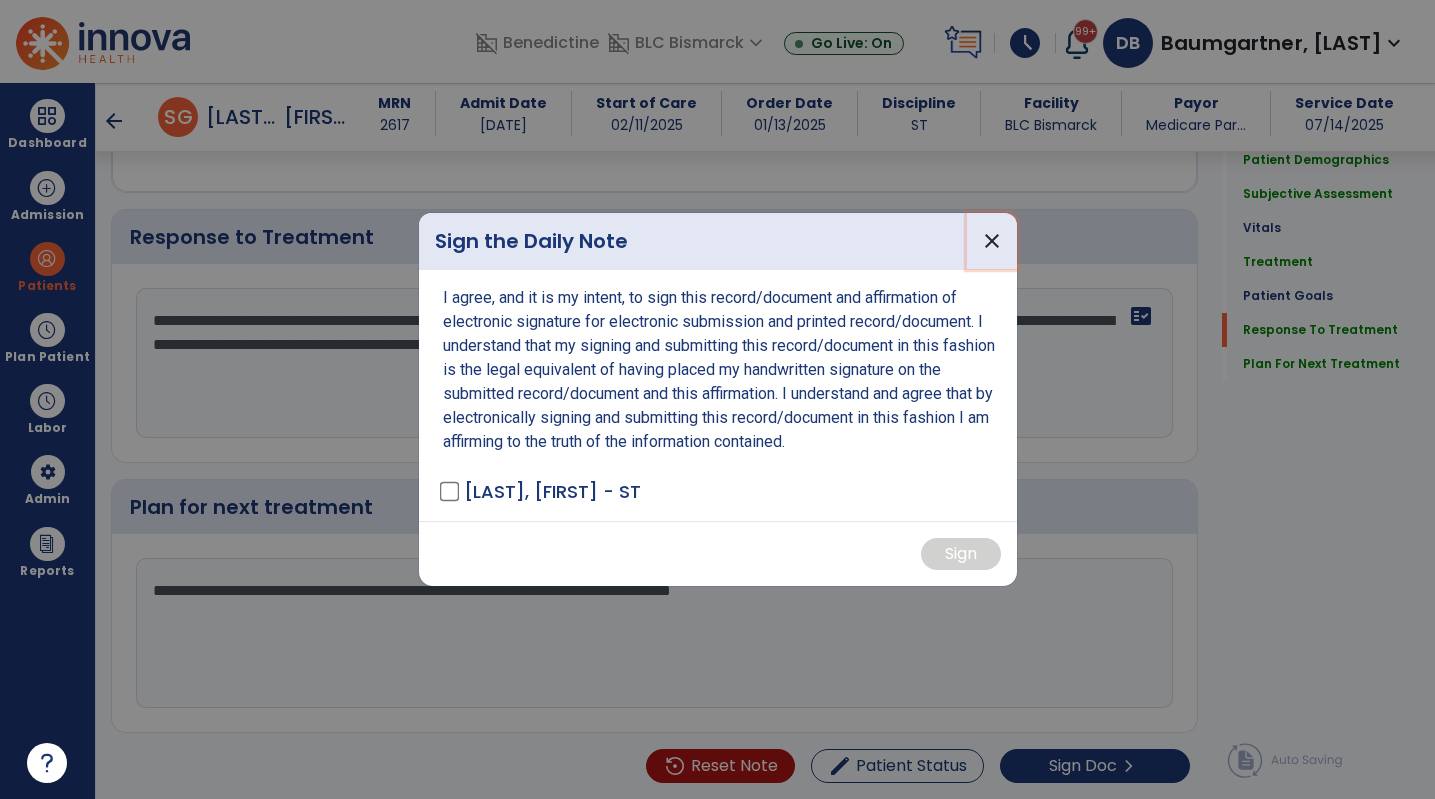 click on "close" at bounding box center (992, 241) 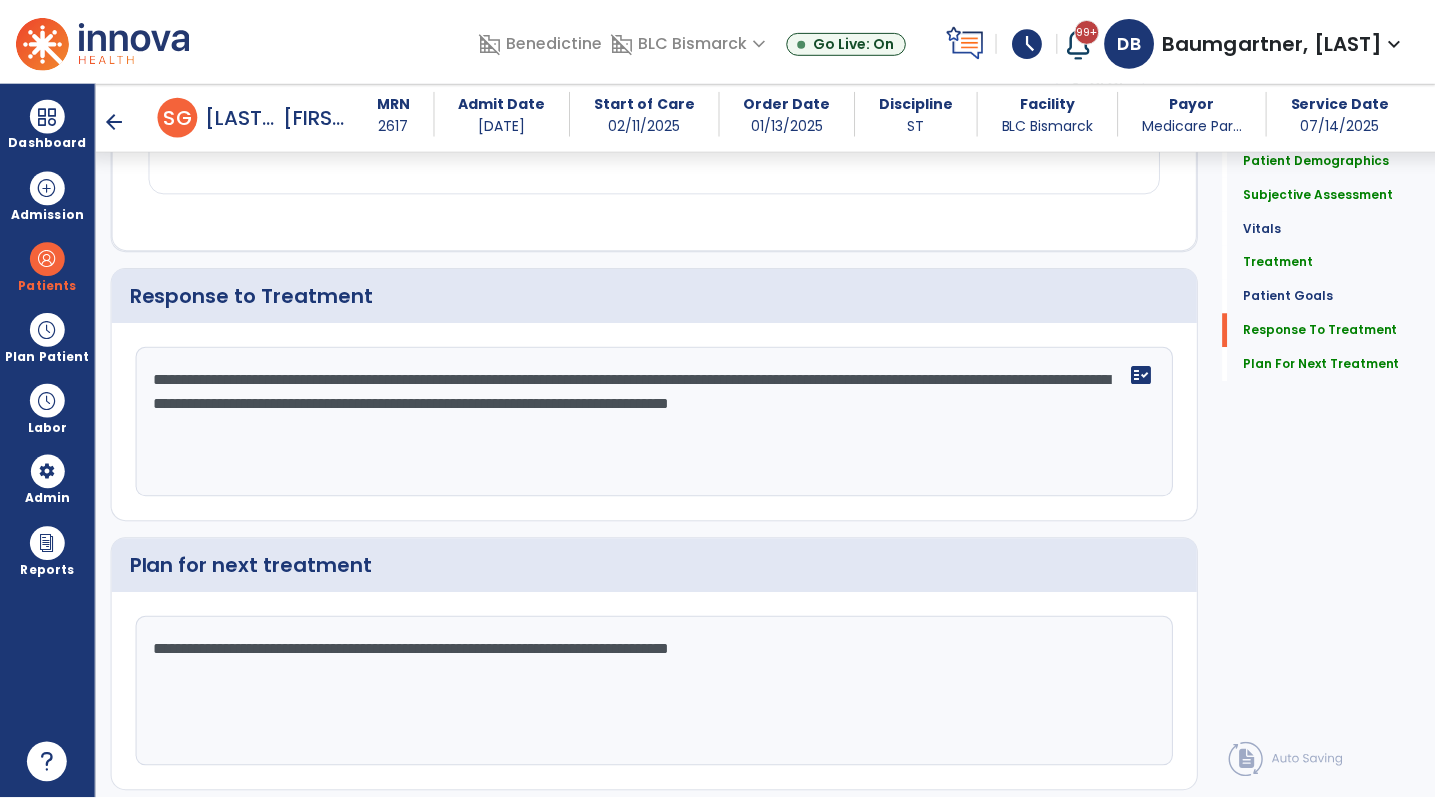 scroll, scrollTop: 2634, scrollLeft: 0, axis: vertical 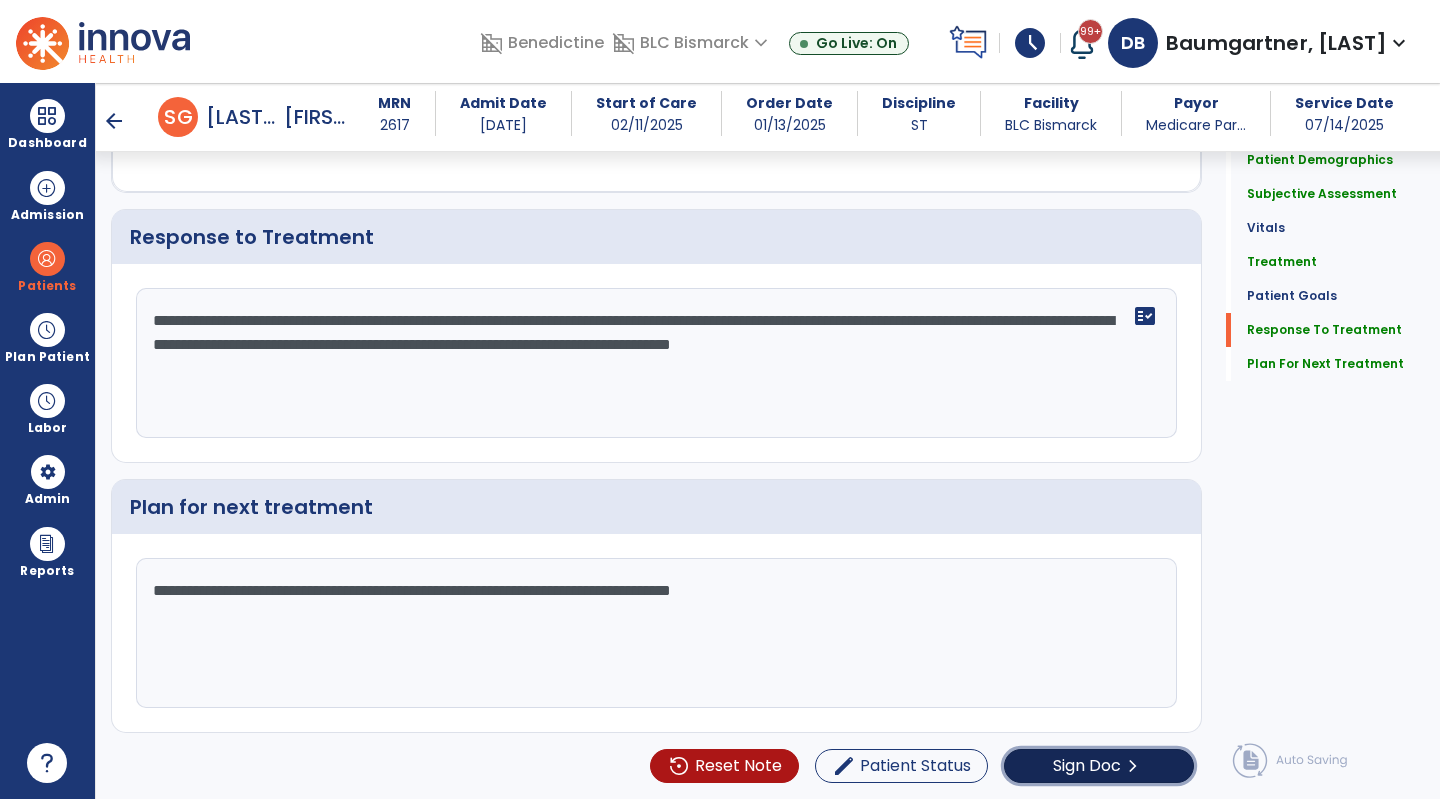 click on "chevron_right" 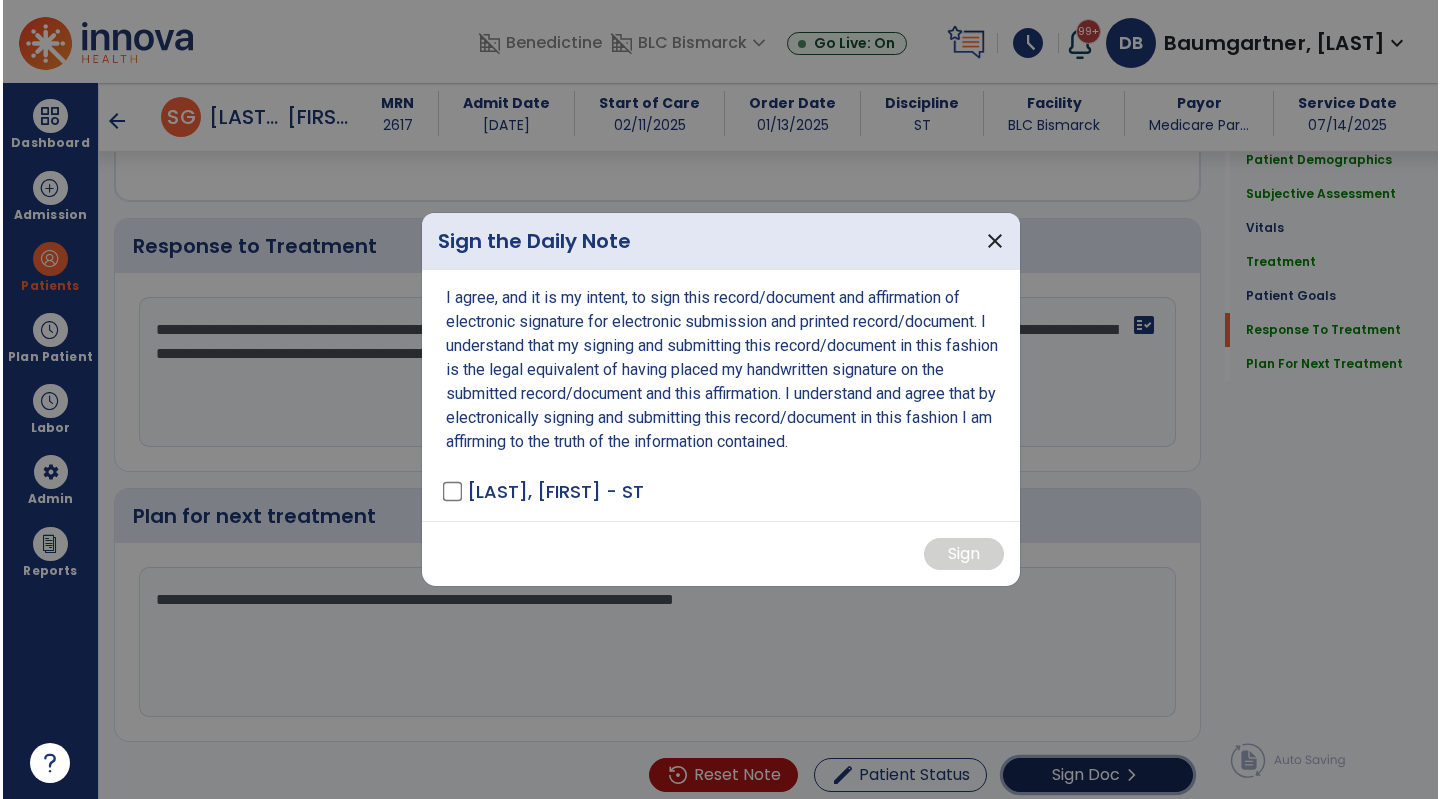 scroll, scrollTop: 2634, scrollLeft: 0, axis: vertical 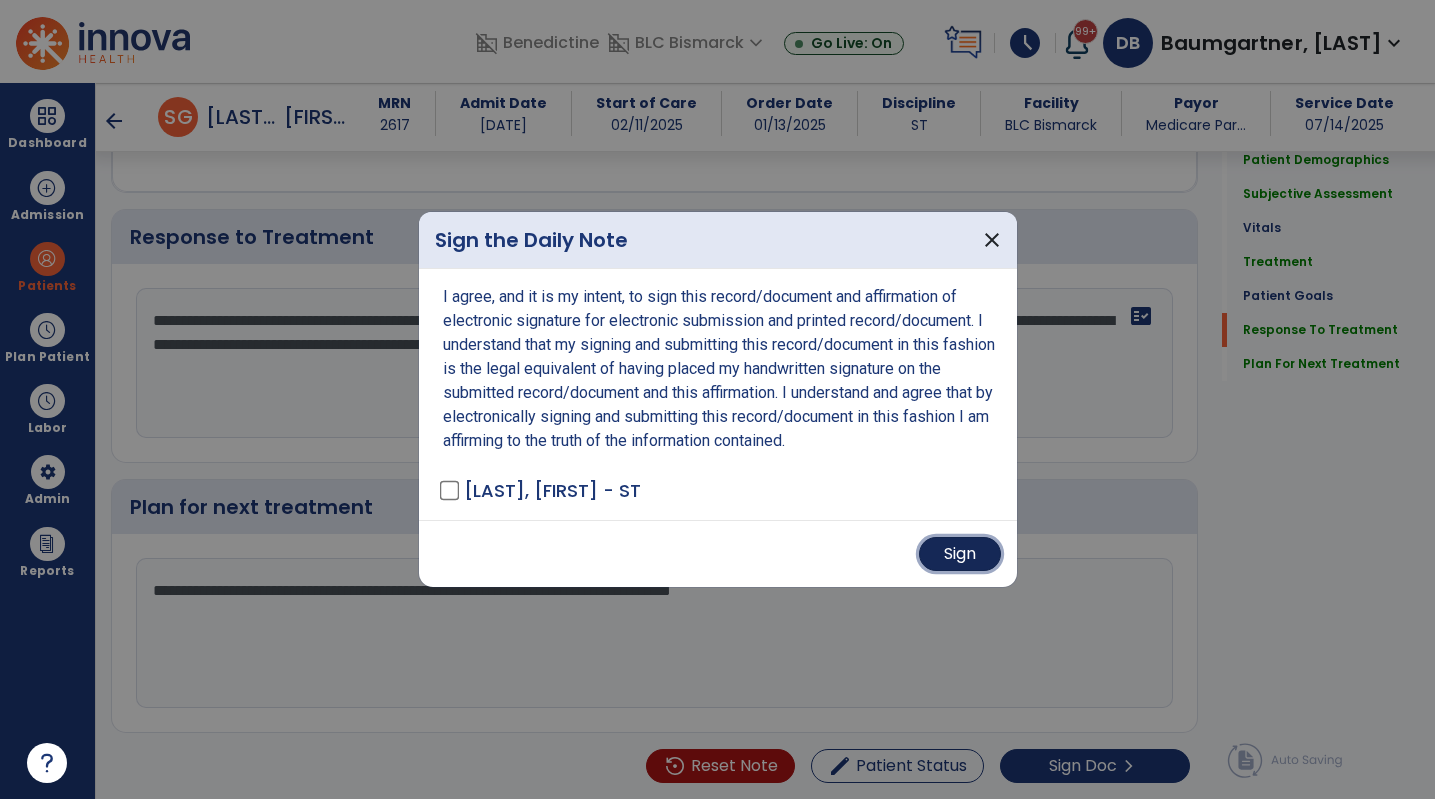 click on "Sign" at bounding box center (960, 554) 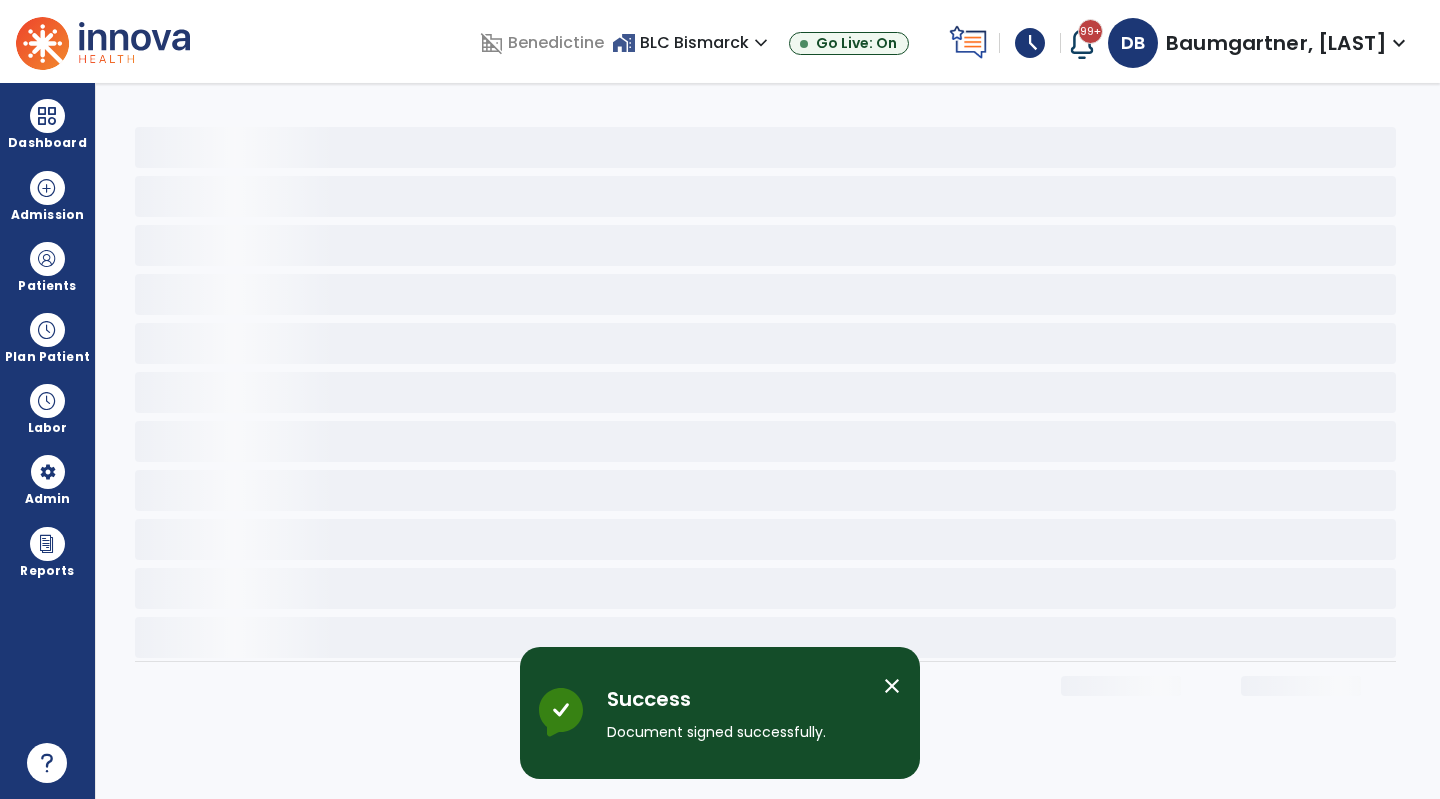 scroll, scrollTop: 0, scrollLeft: 0, axis: both 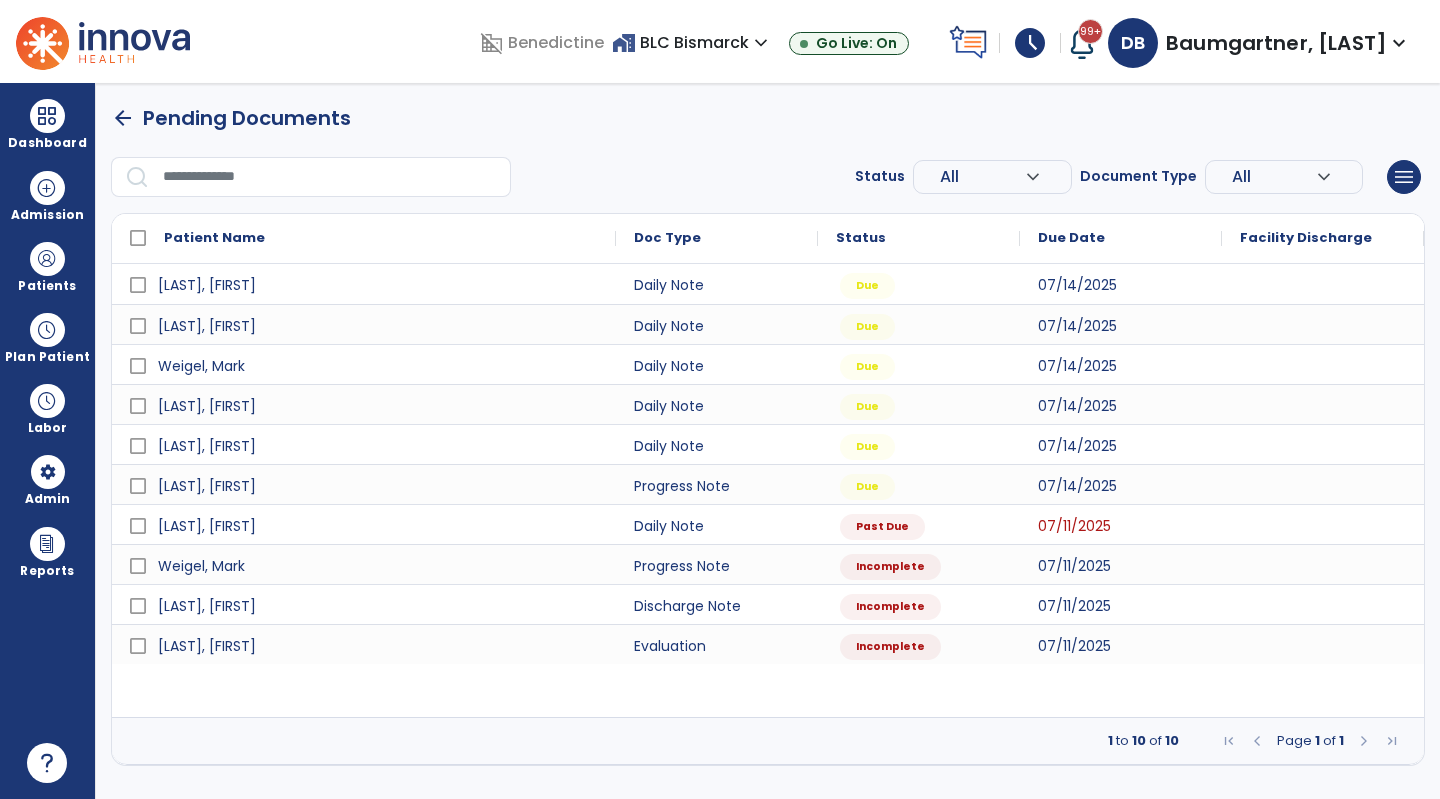 click on "Patients" at bounding box center (47, 266) 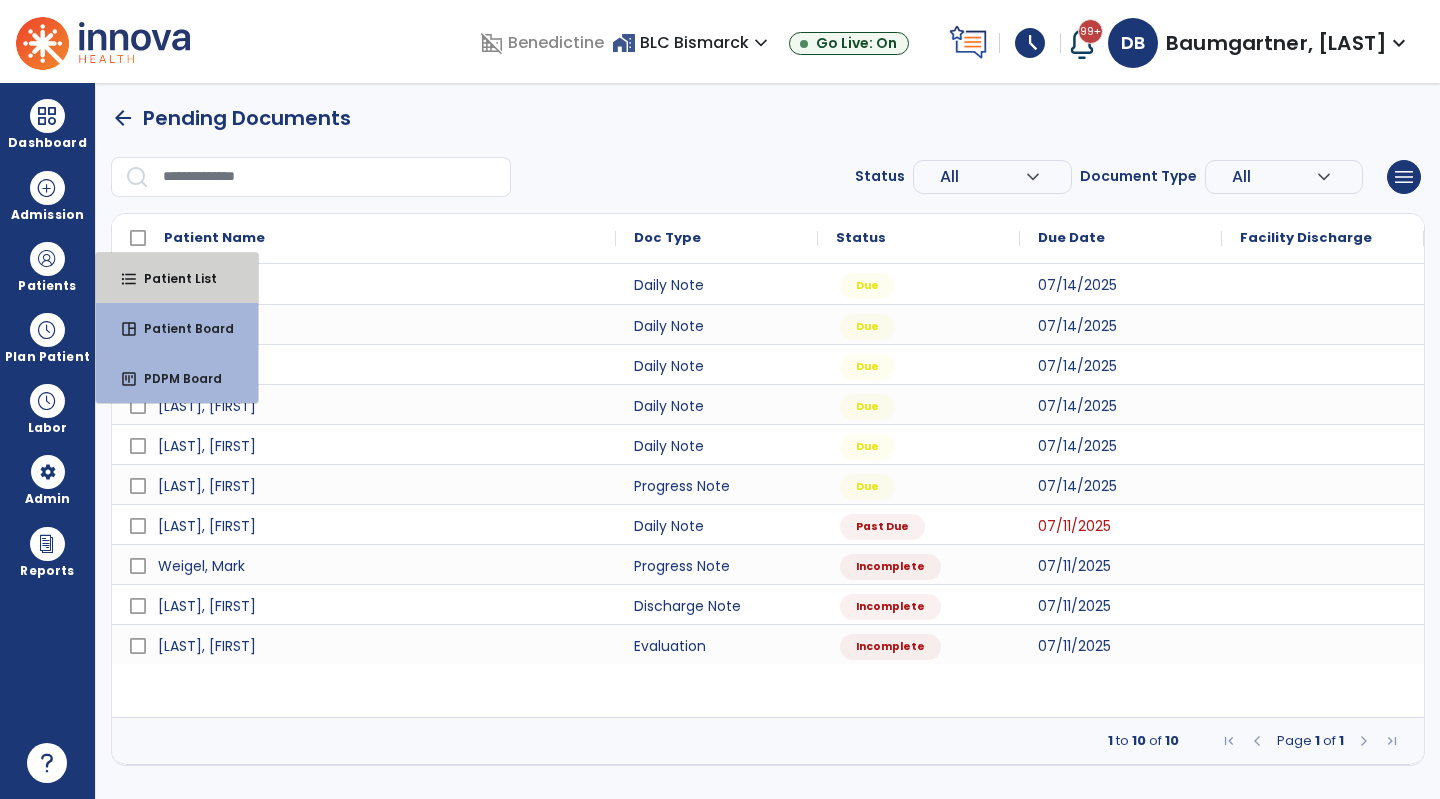 click on "format_list_bulleted  Patient List" at bounding box center (177, 278) 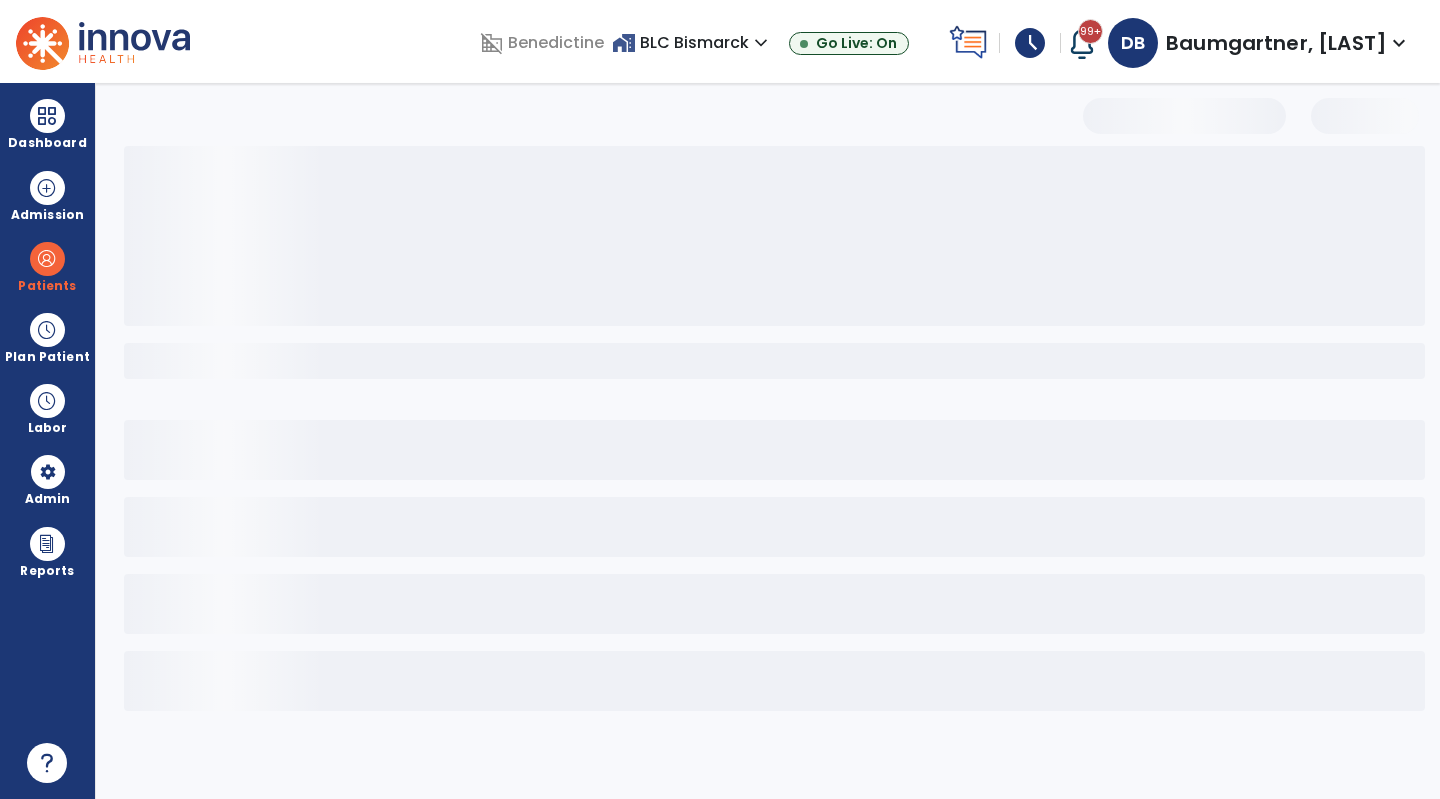 select on "***" 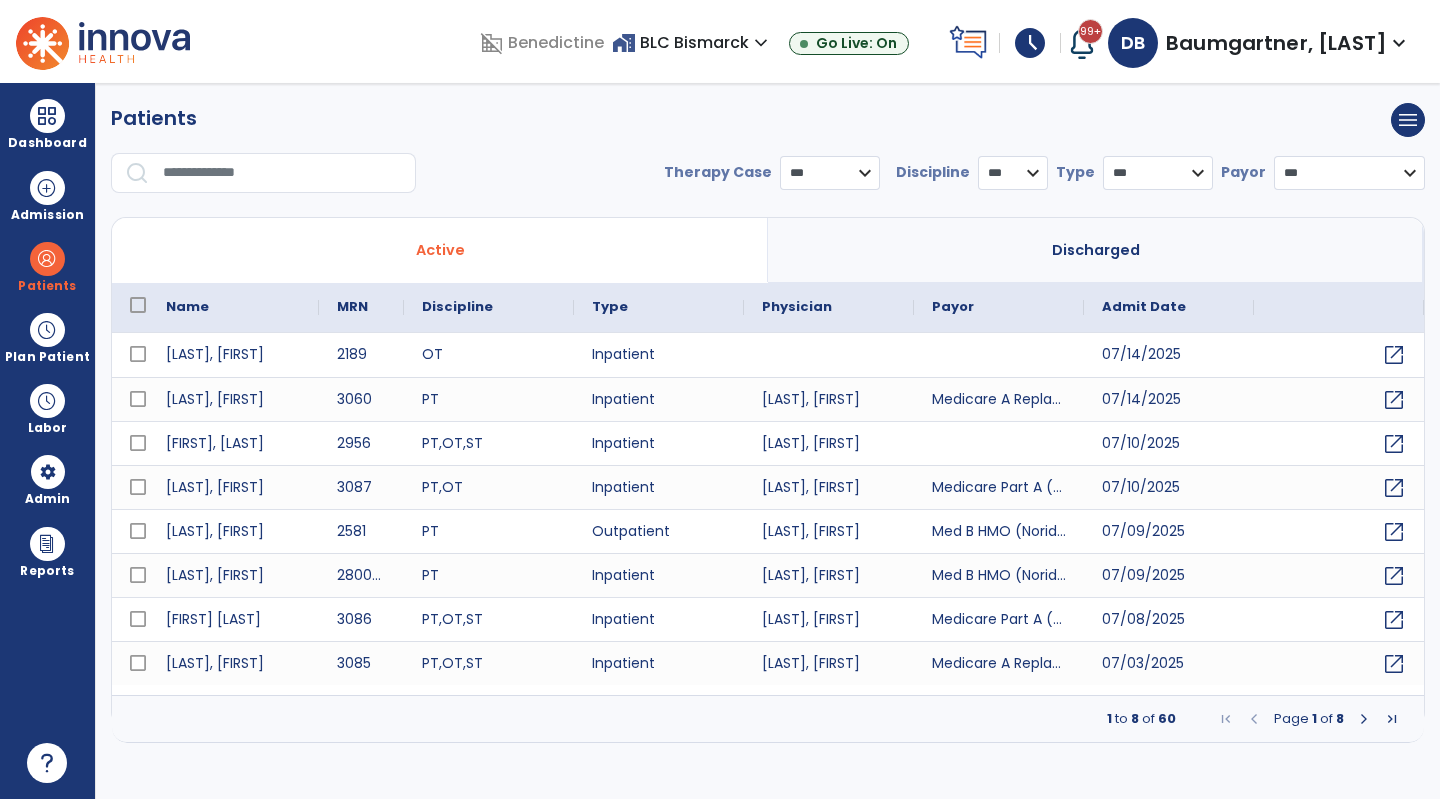 click at bounding box center (282, 173) 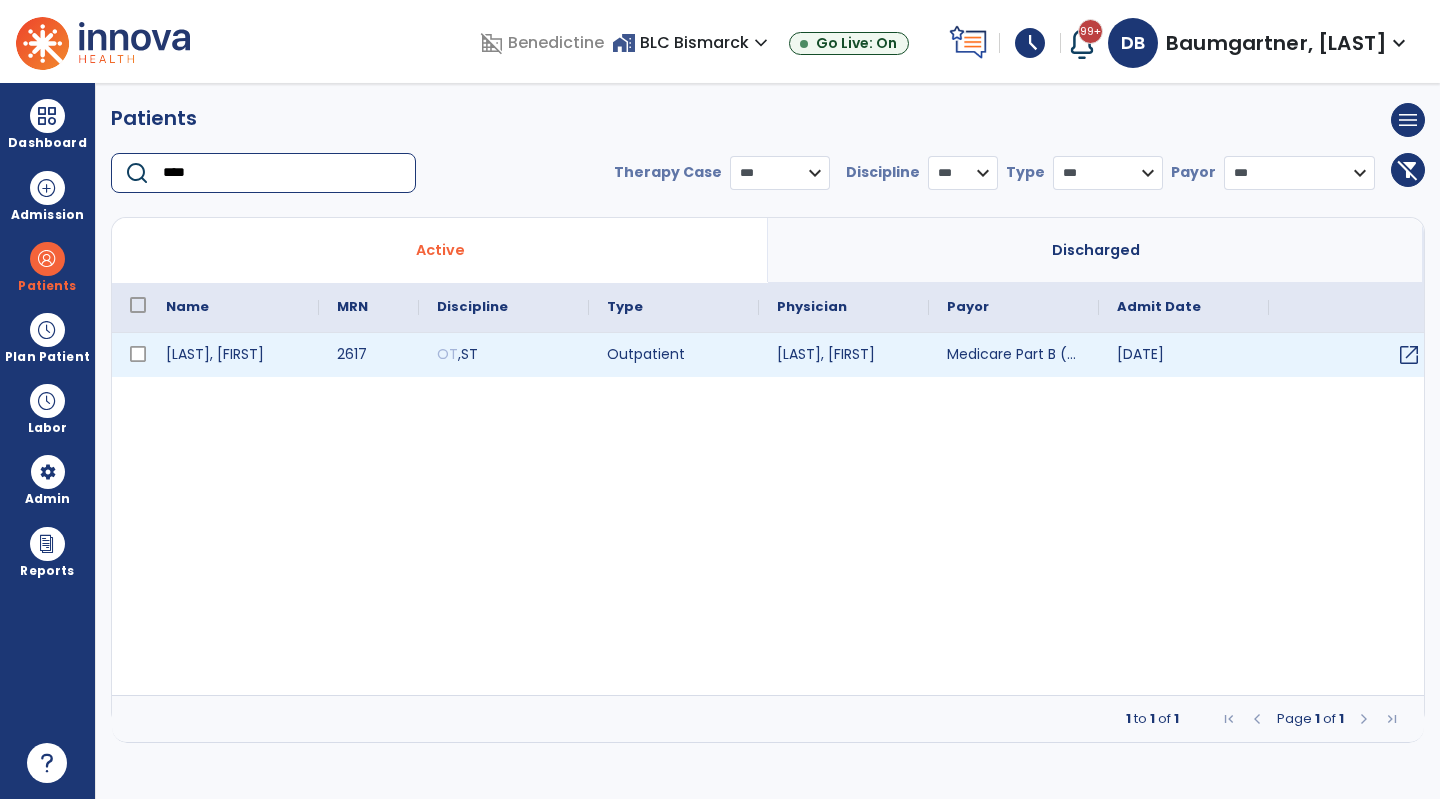 type on "****" 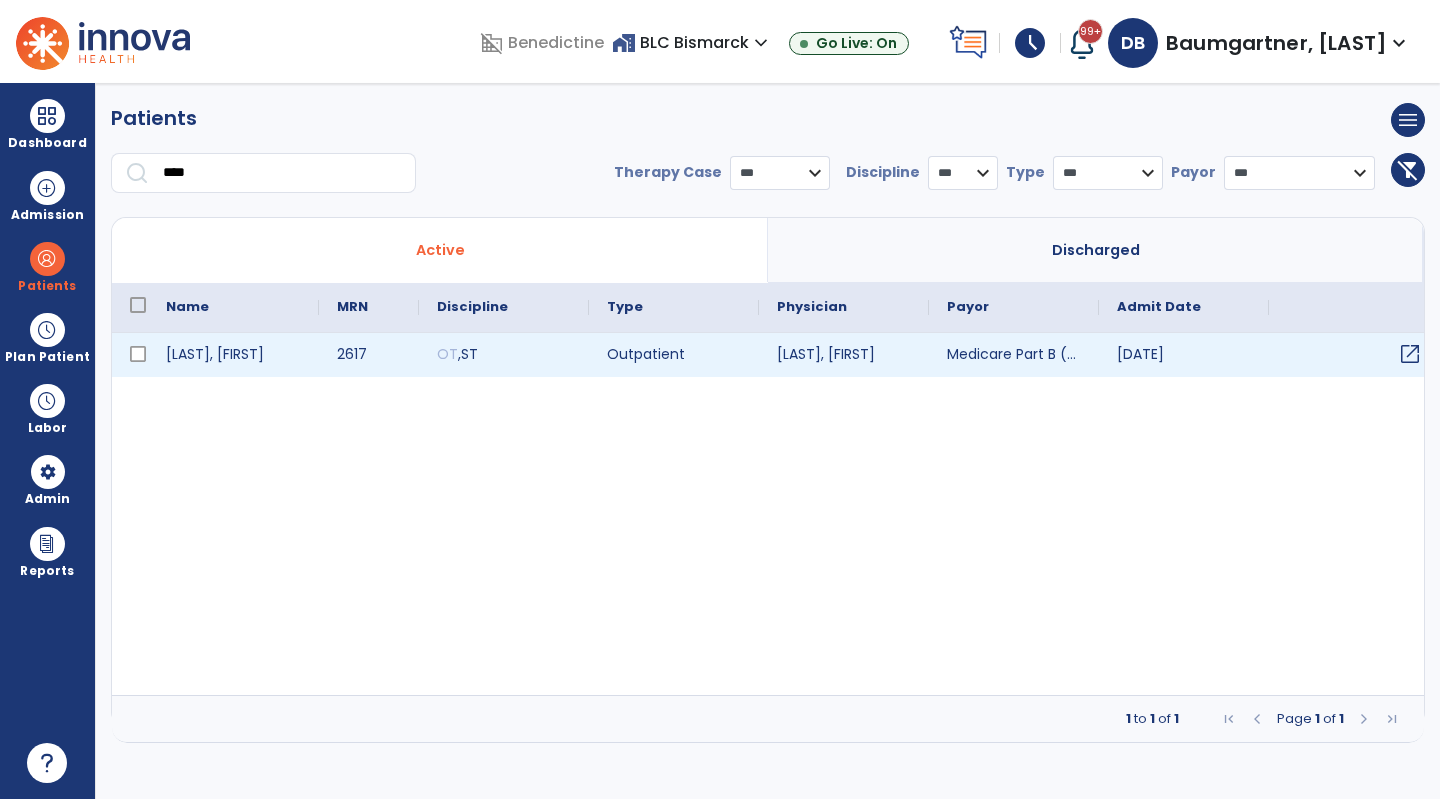 click on "open_in_new" at bounding box center [1410, 354] 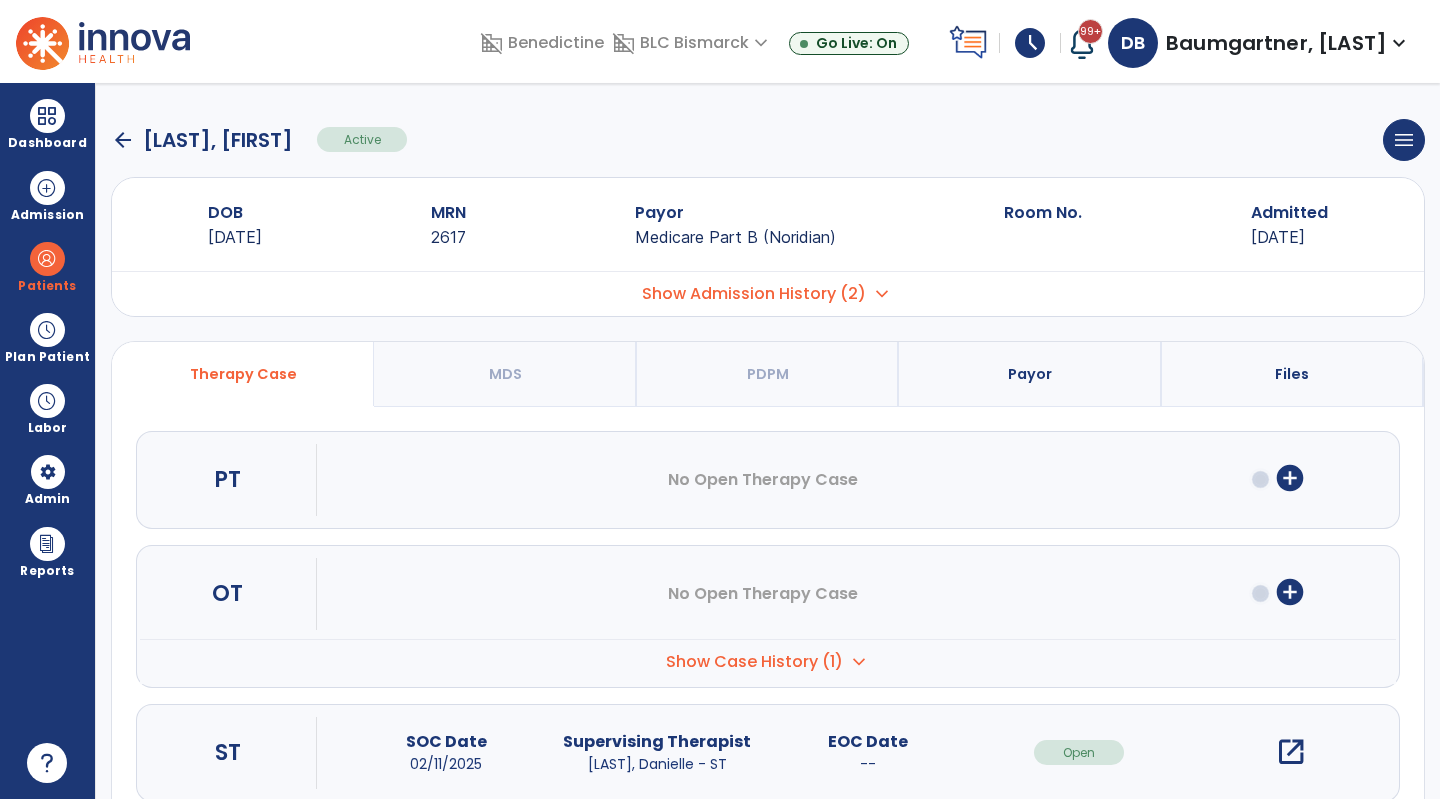 click on "open_in_new" at bounding box center (1291, 752) 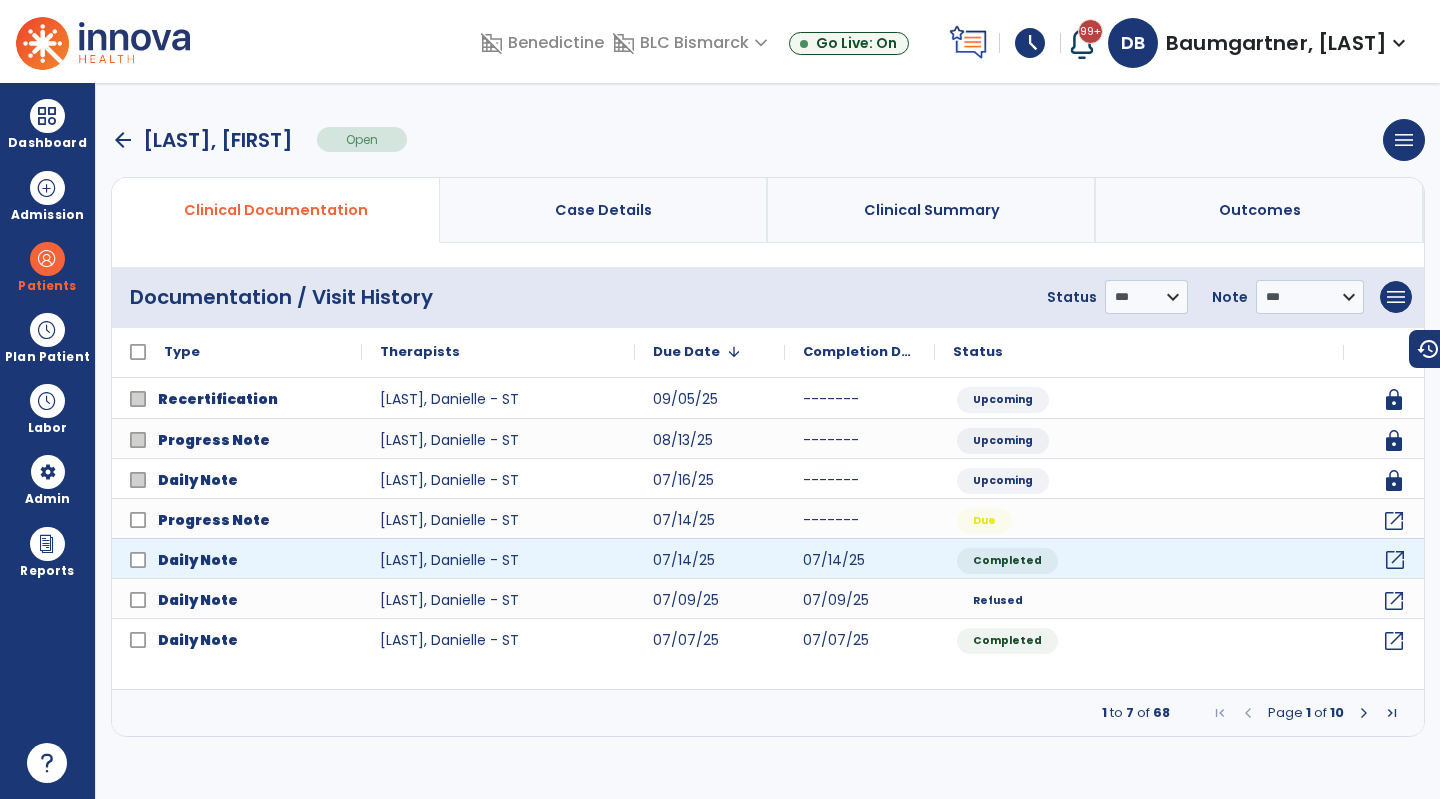 click on "open_in_new" 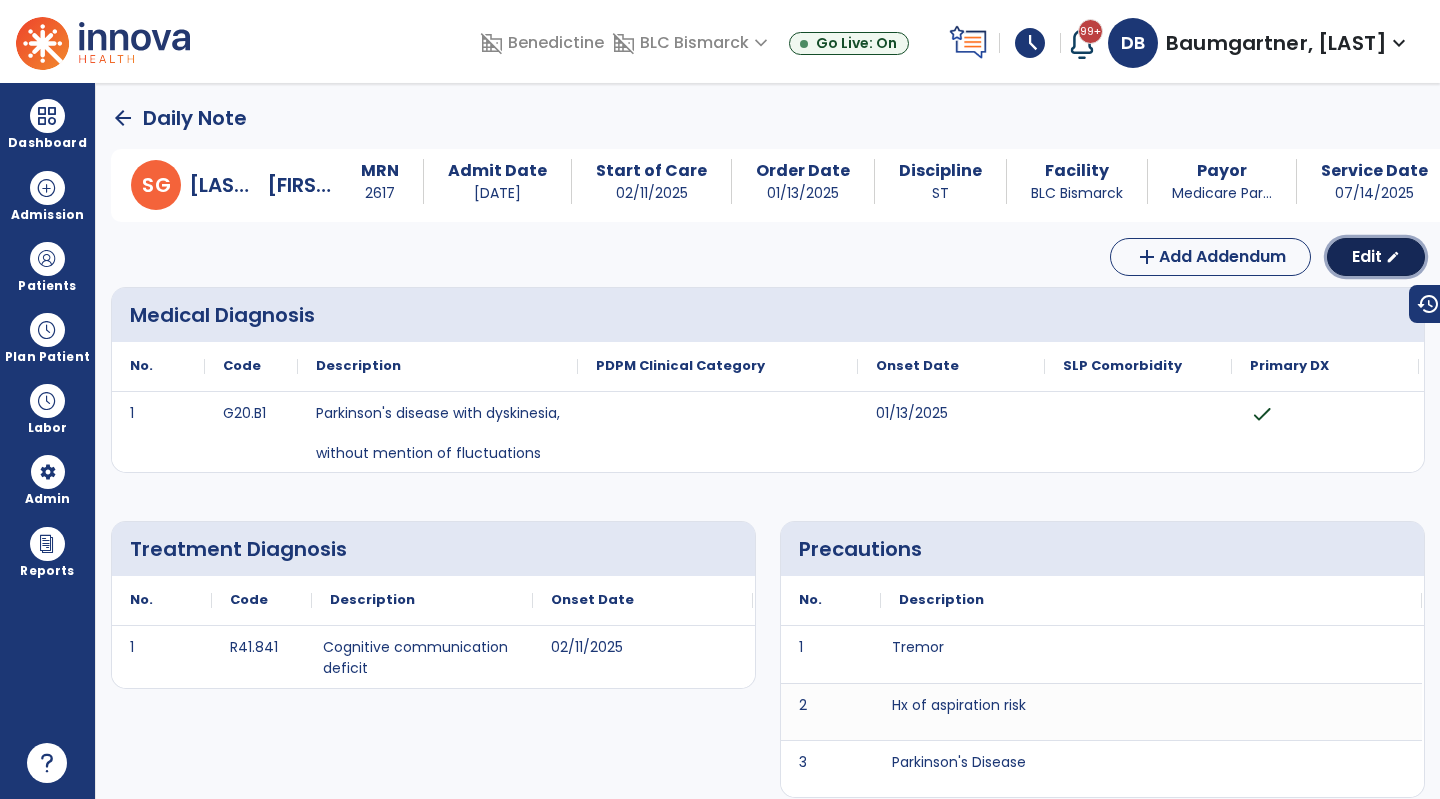 click on "Edit  edit" 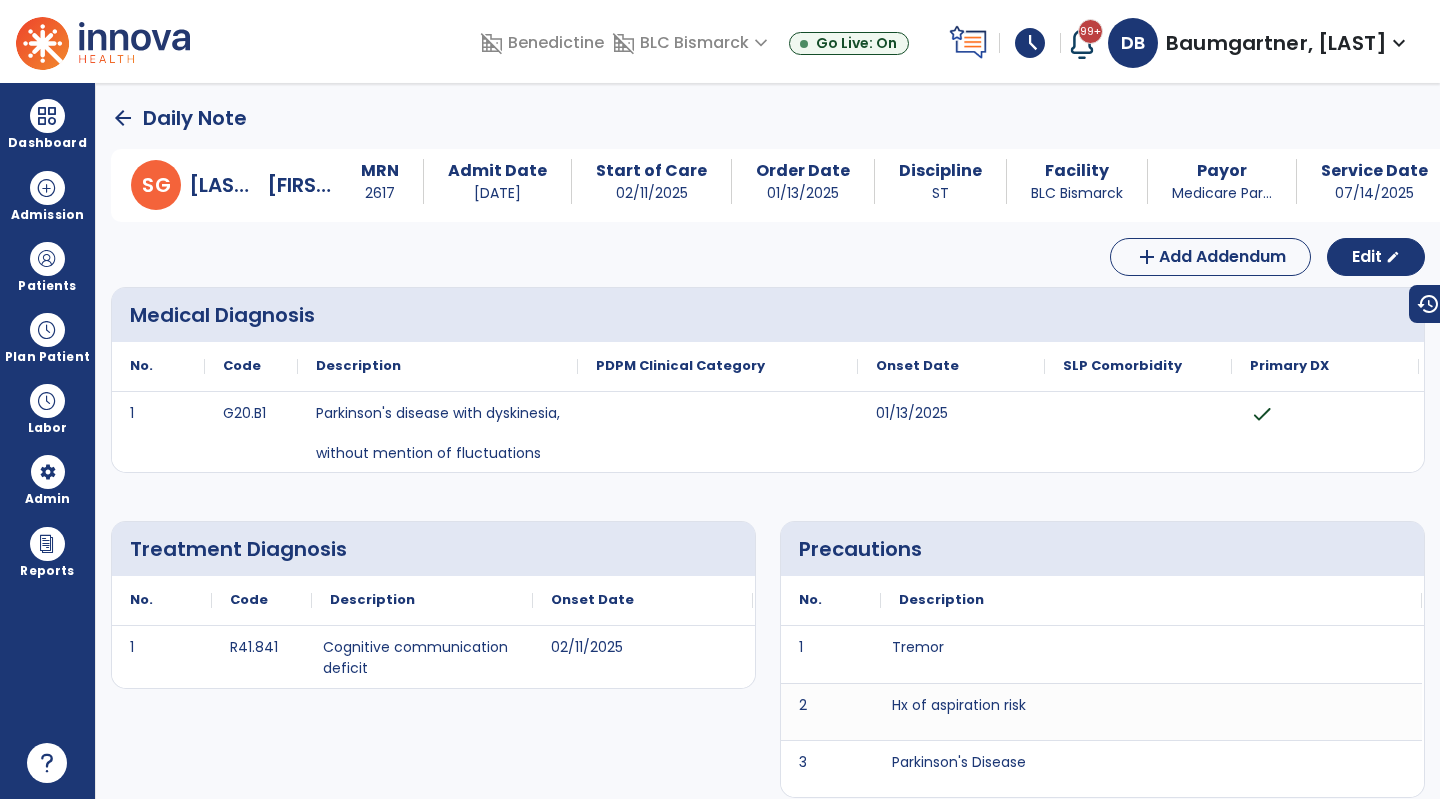select on "*" 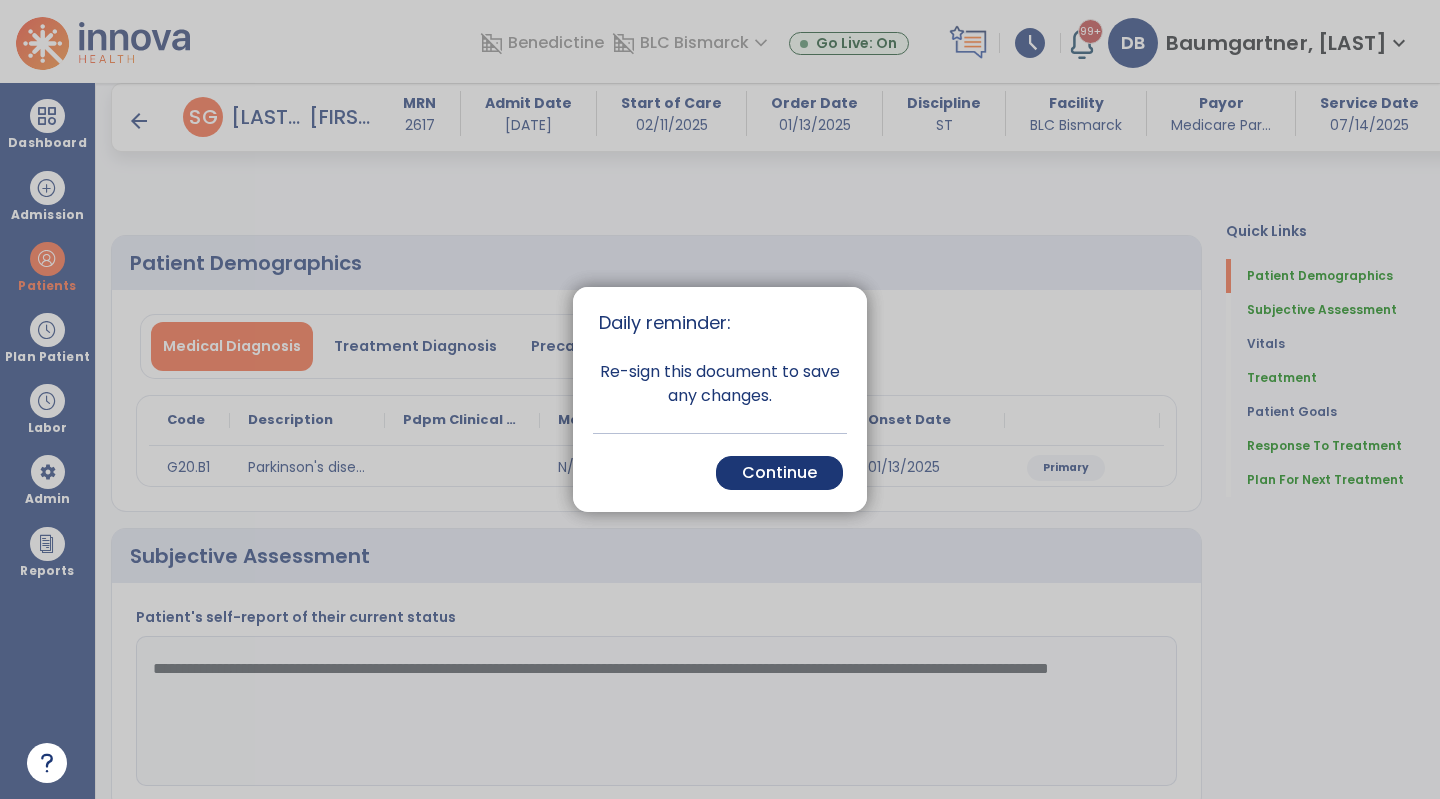 scroll, scrollTop: 100, scrollLeft: 0, axis: vertical 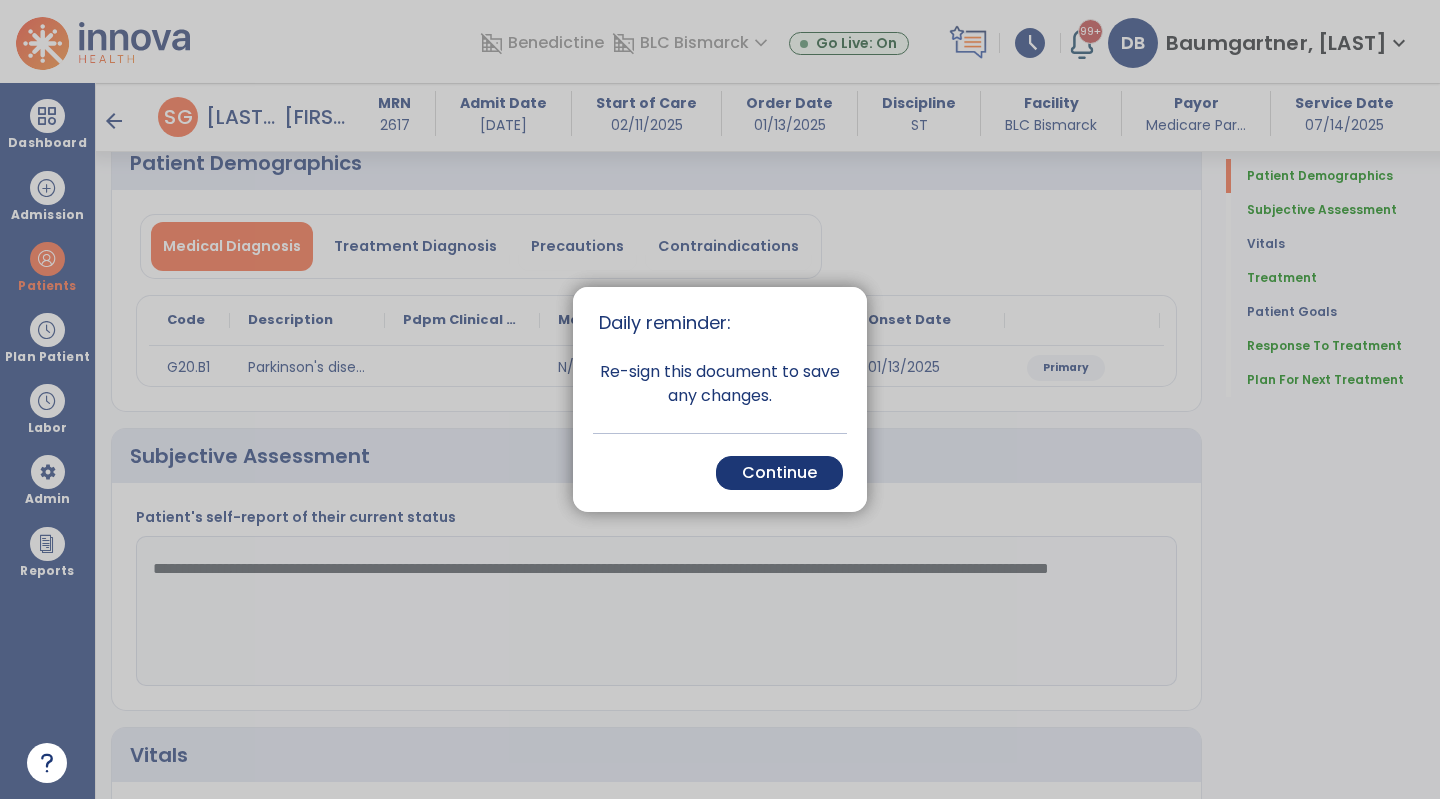 click on "Cancel
Back
Continue" at bounding box center [720, 472] 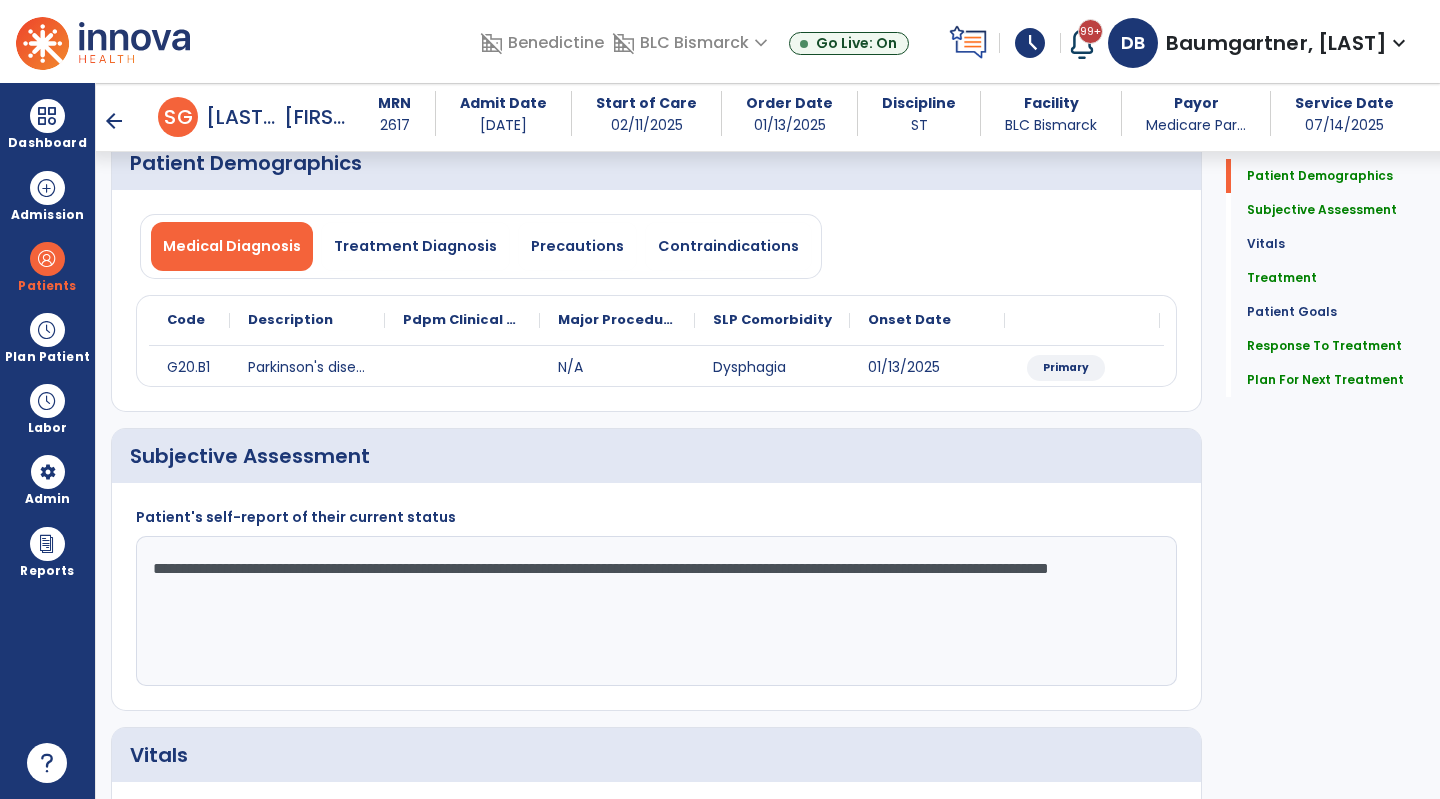 click on "**********" 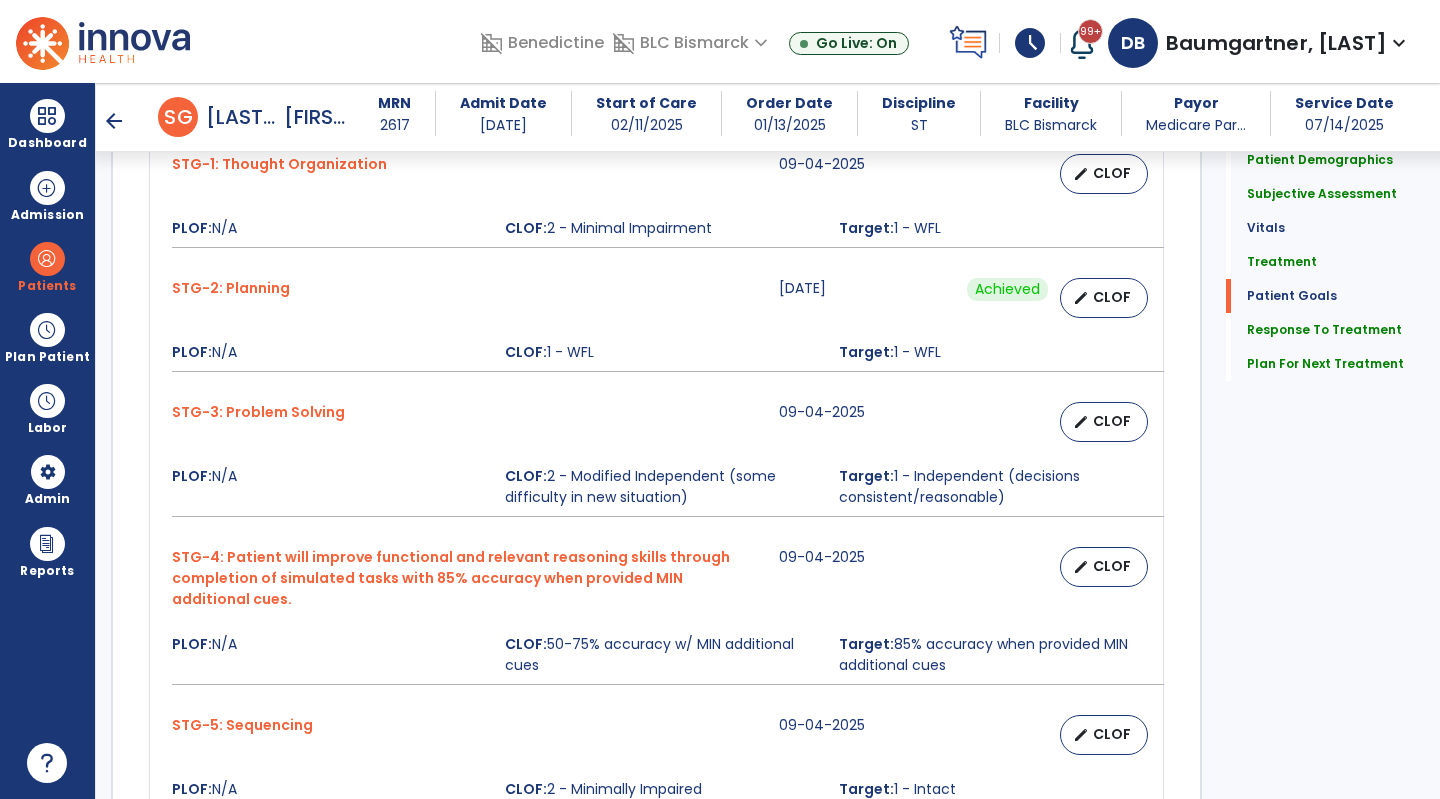 scroll, scrollTop: 2437, scrollLeft: 0, axis: vertical 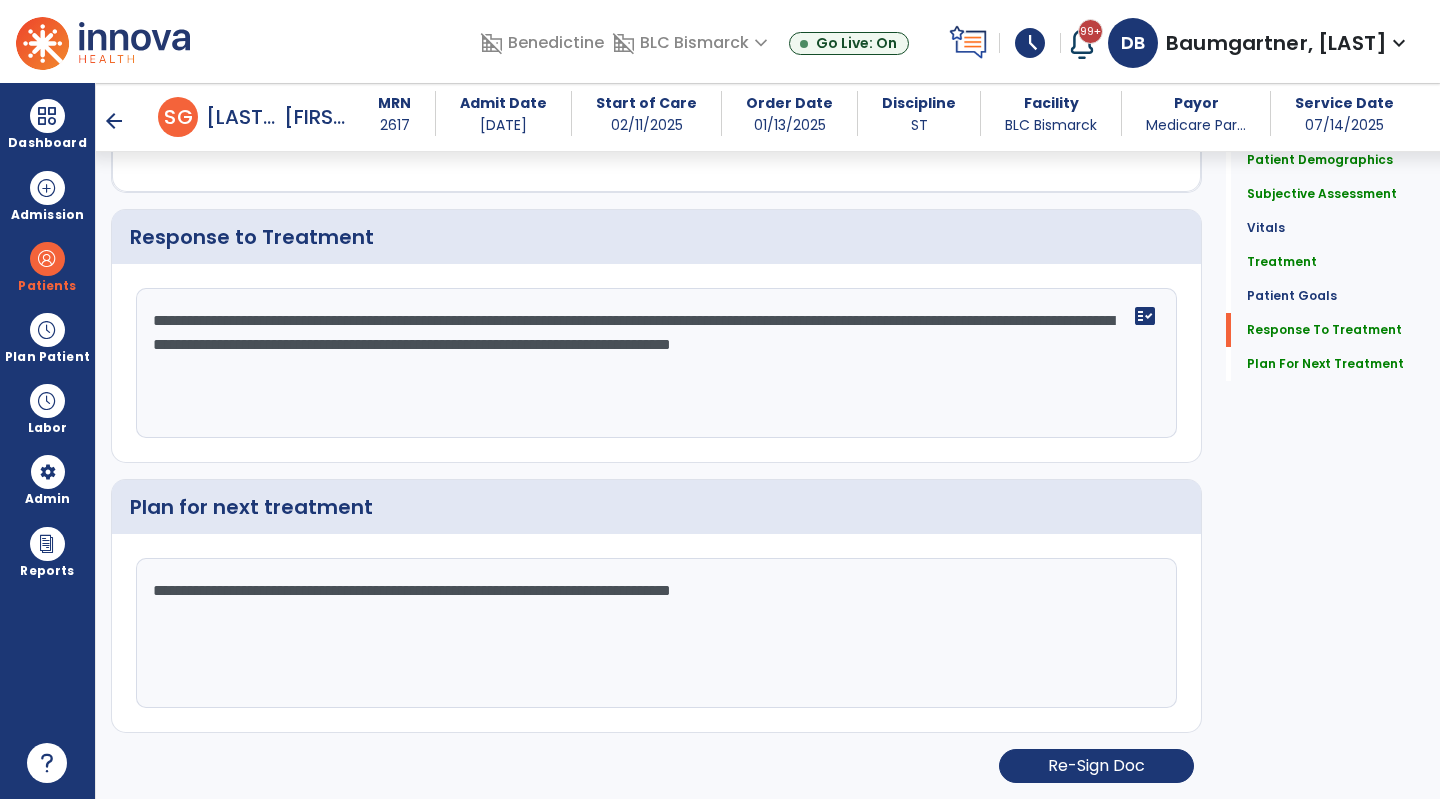 type on "**********" 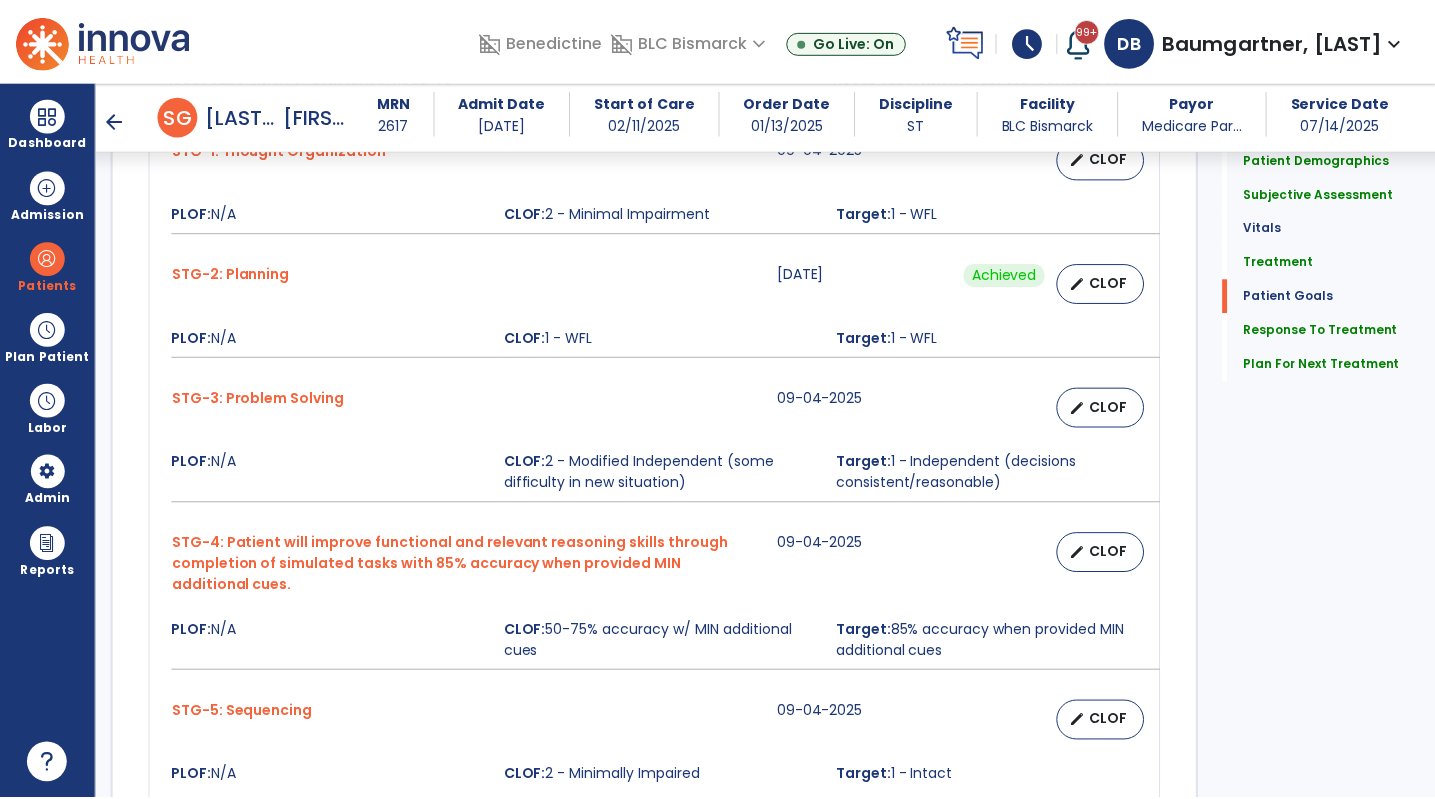 scroll, scrollTop: 937, scrollLeft: 0, axis: vertical 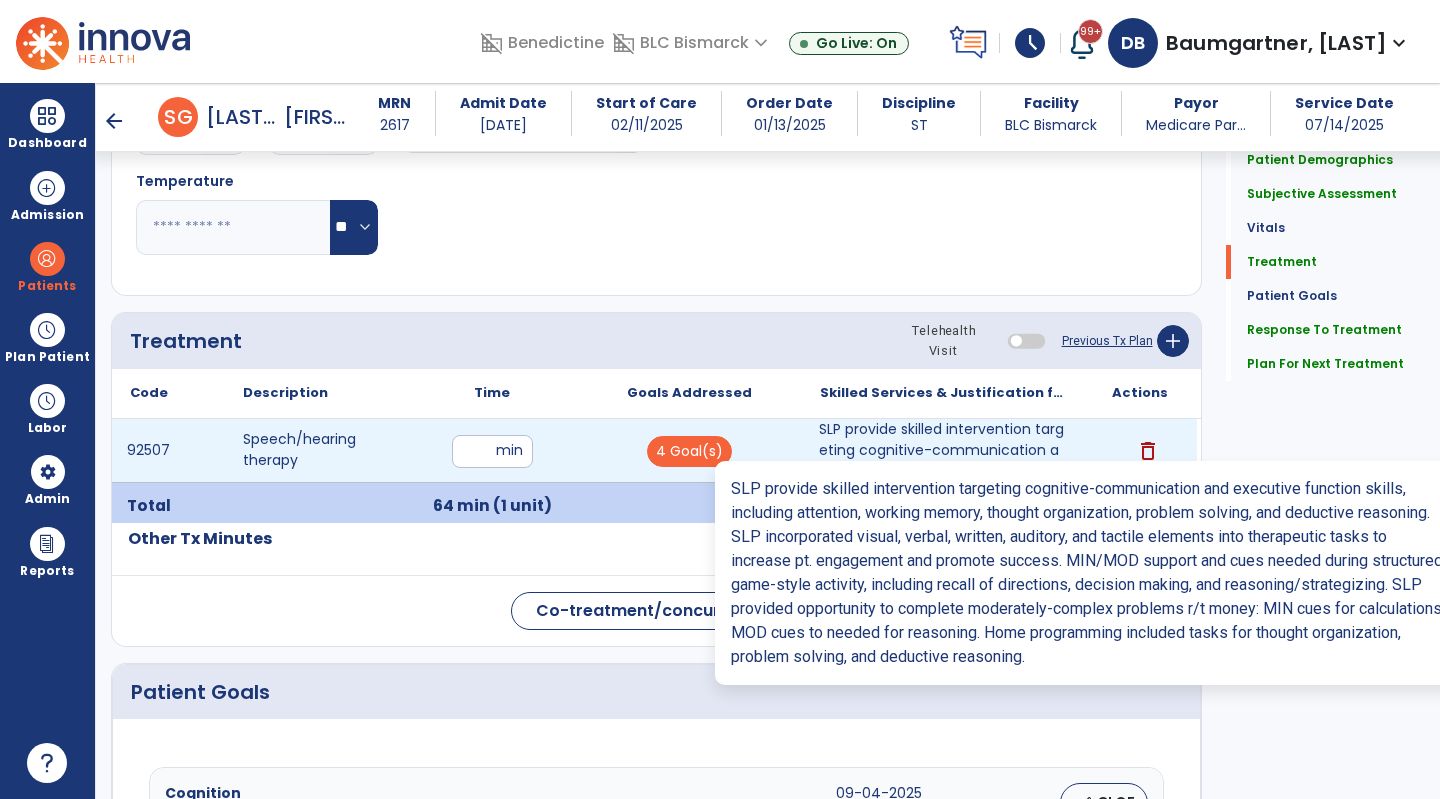 click on "SLP provide skilled intervention targeting cognitive-communication and executive function skills, in..." at bounding box center [943, 450] 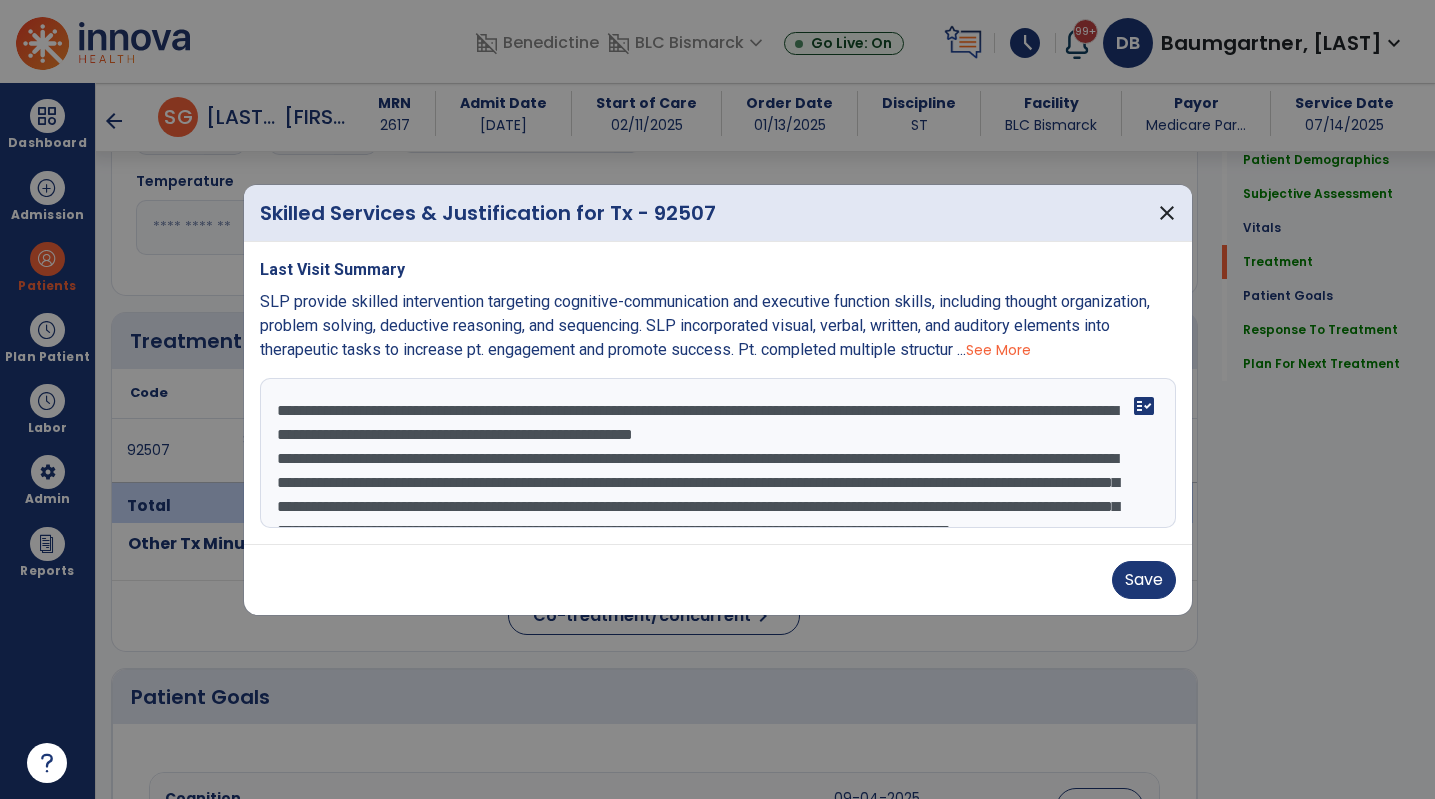 scroll, scrollTop: 937, scrollLeft: 0, axis: vertical 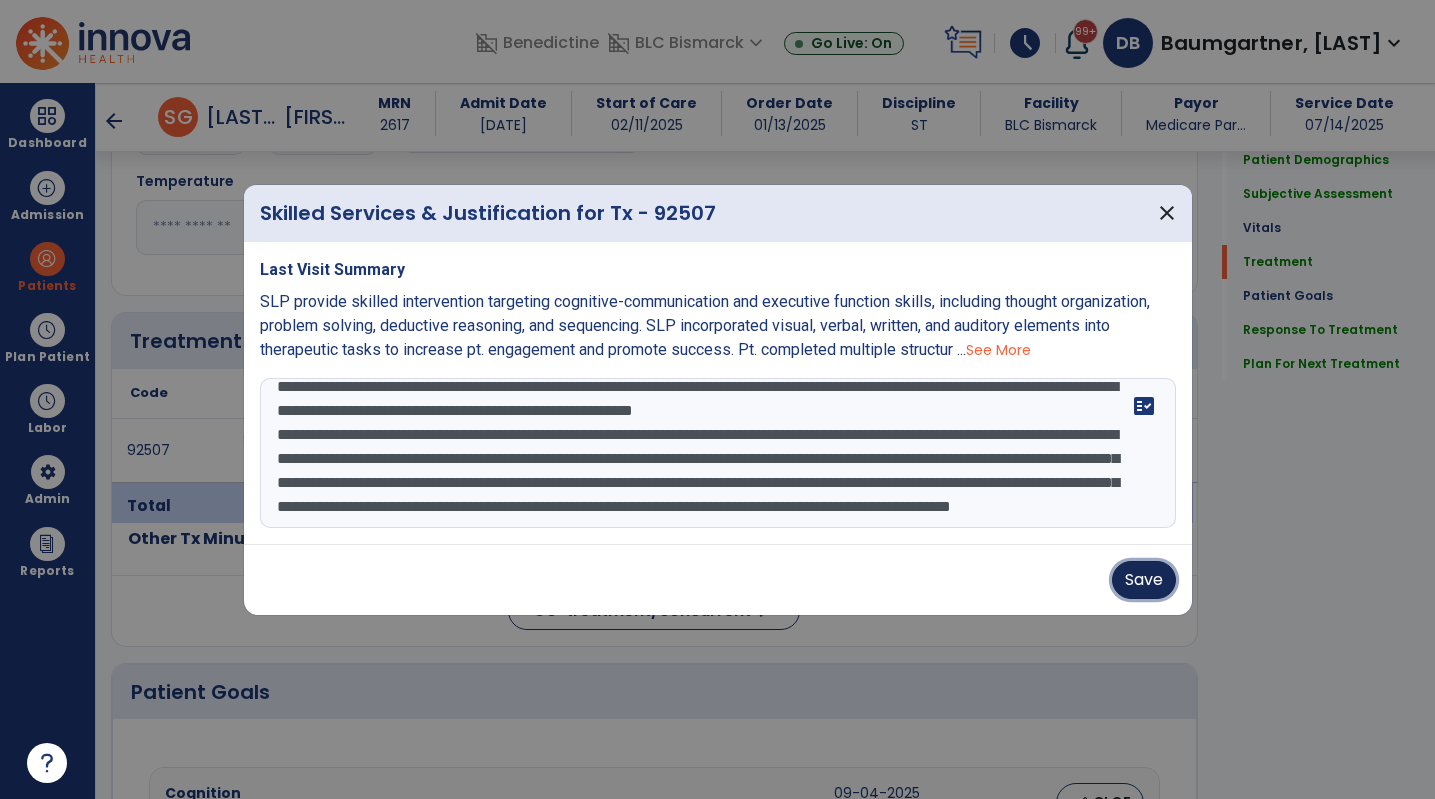 click on "Save" at bounding box center (1144, 580) 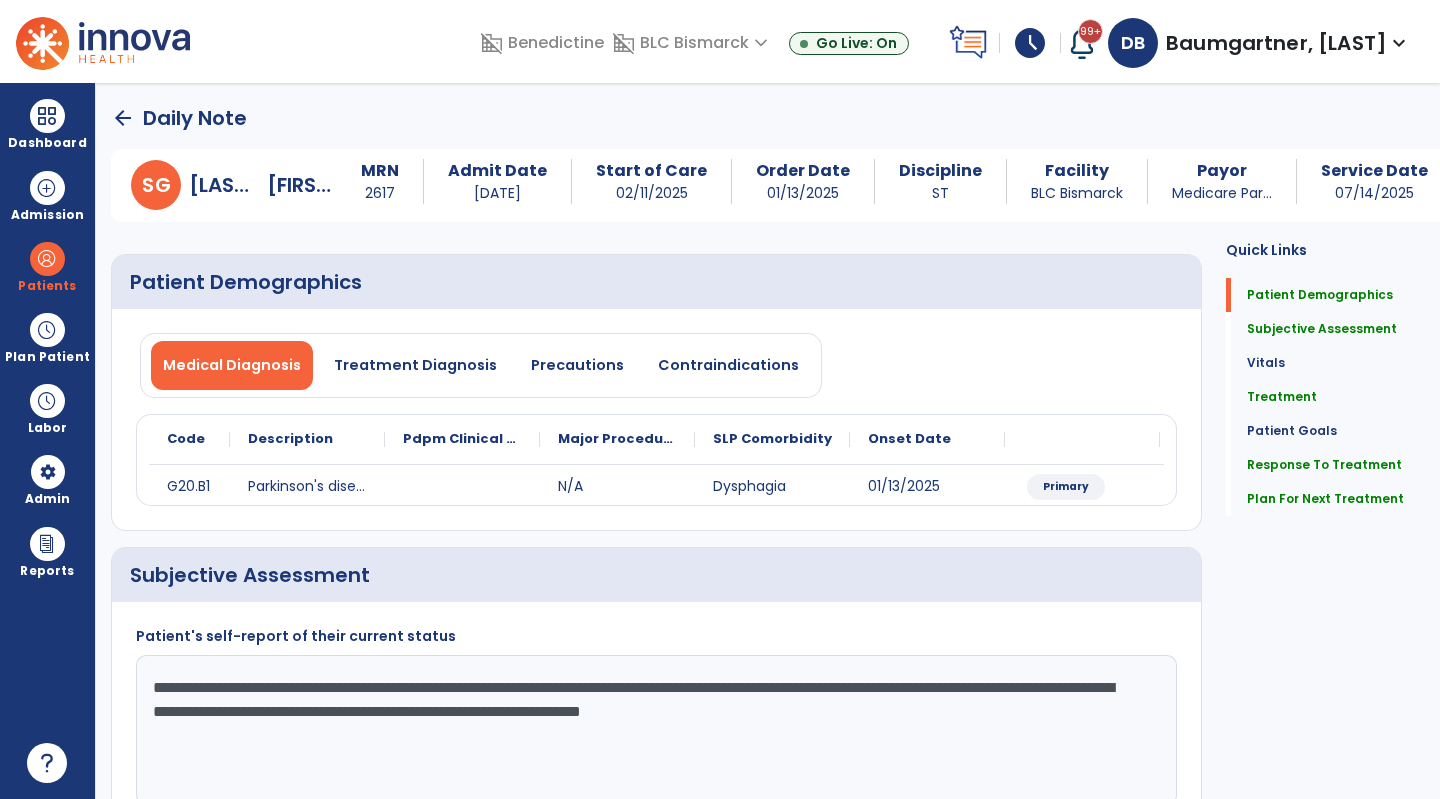 scroll, scrollTop: 100, scrollLeft: 0, axis: vertical 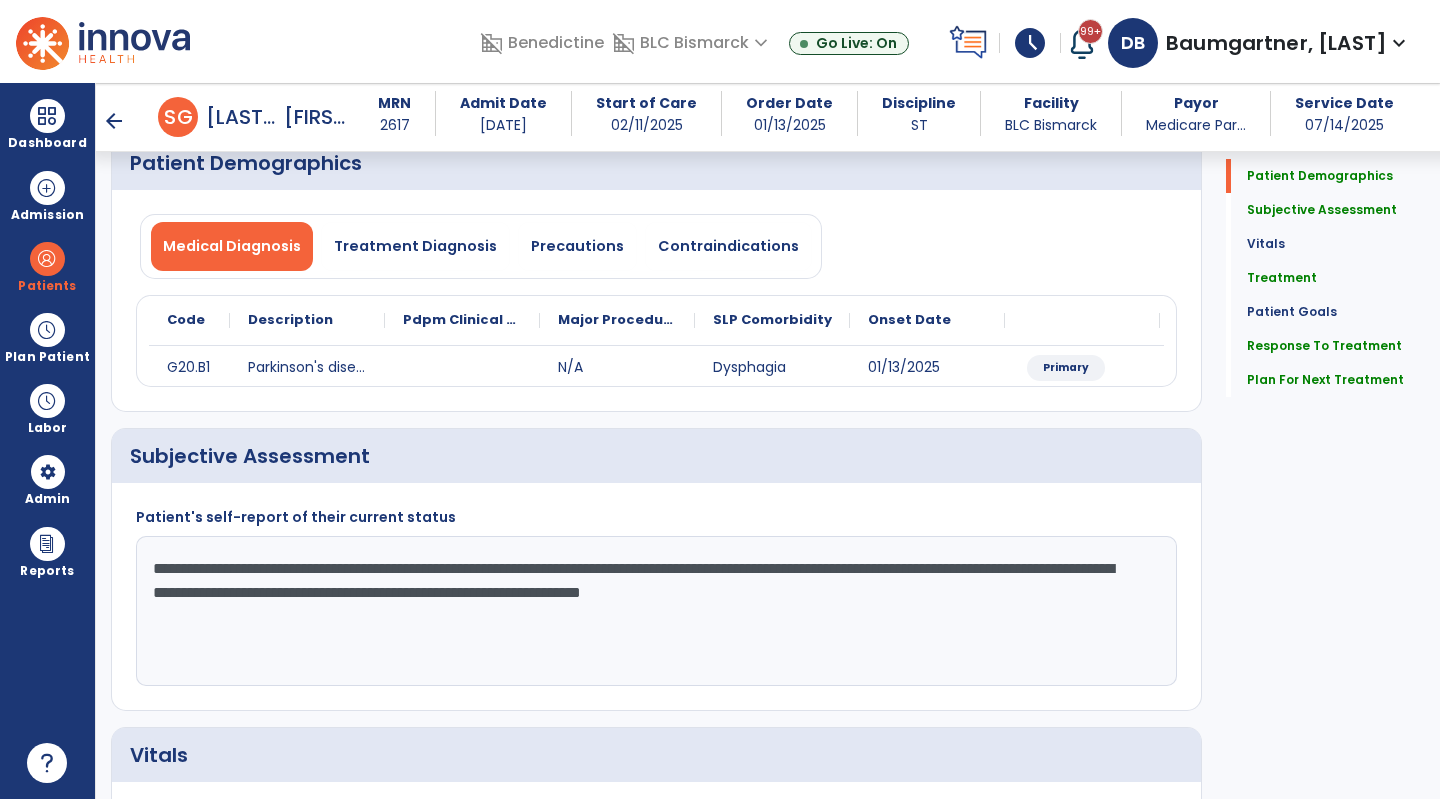 drag, startPoint x: 536, startPoint y: 592, endPoint x: 1190, endPoint y: 603, distance: 654.0925 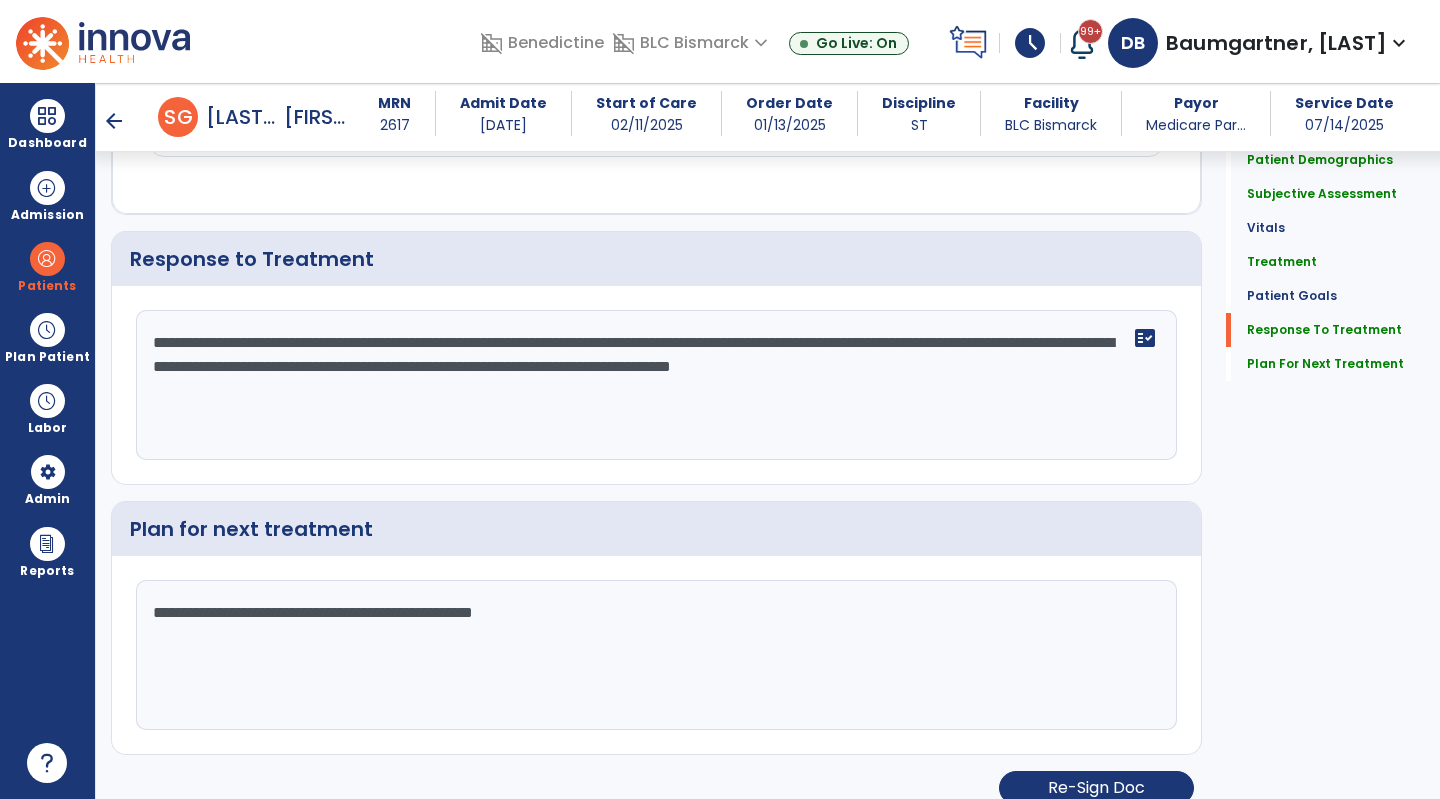scroll, scrollTop: 2437, scrollLeft: 0, axis: vertical 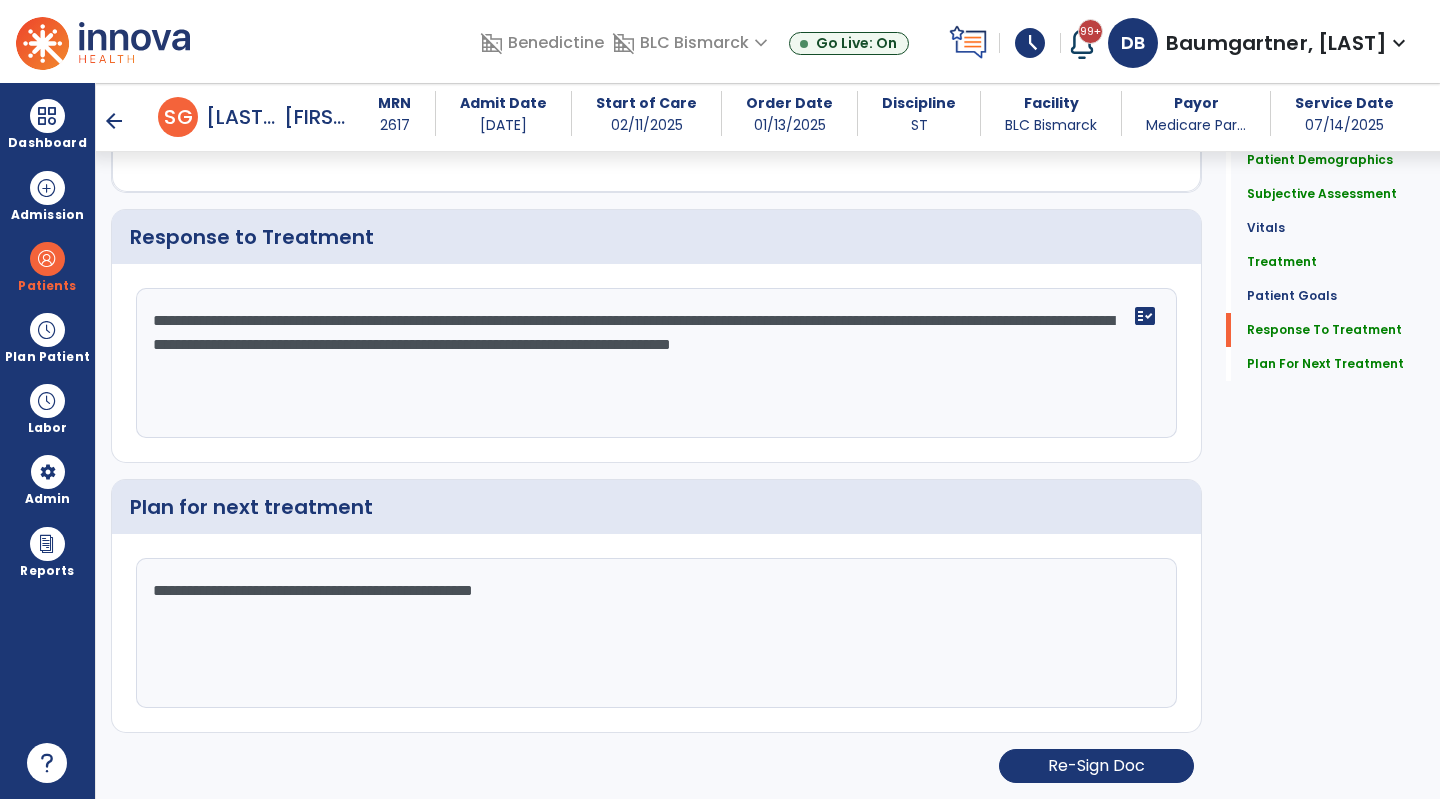 drag, startPoint x: 571, startPoint y: 592, endPoint x: 491, endPoint y: 601, distance: 80.50466 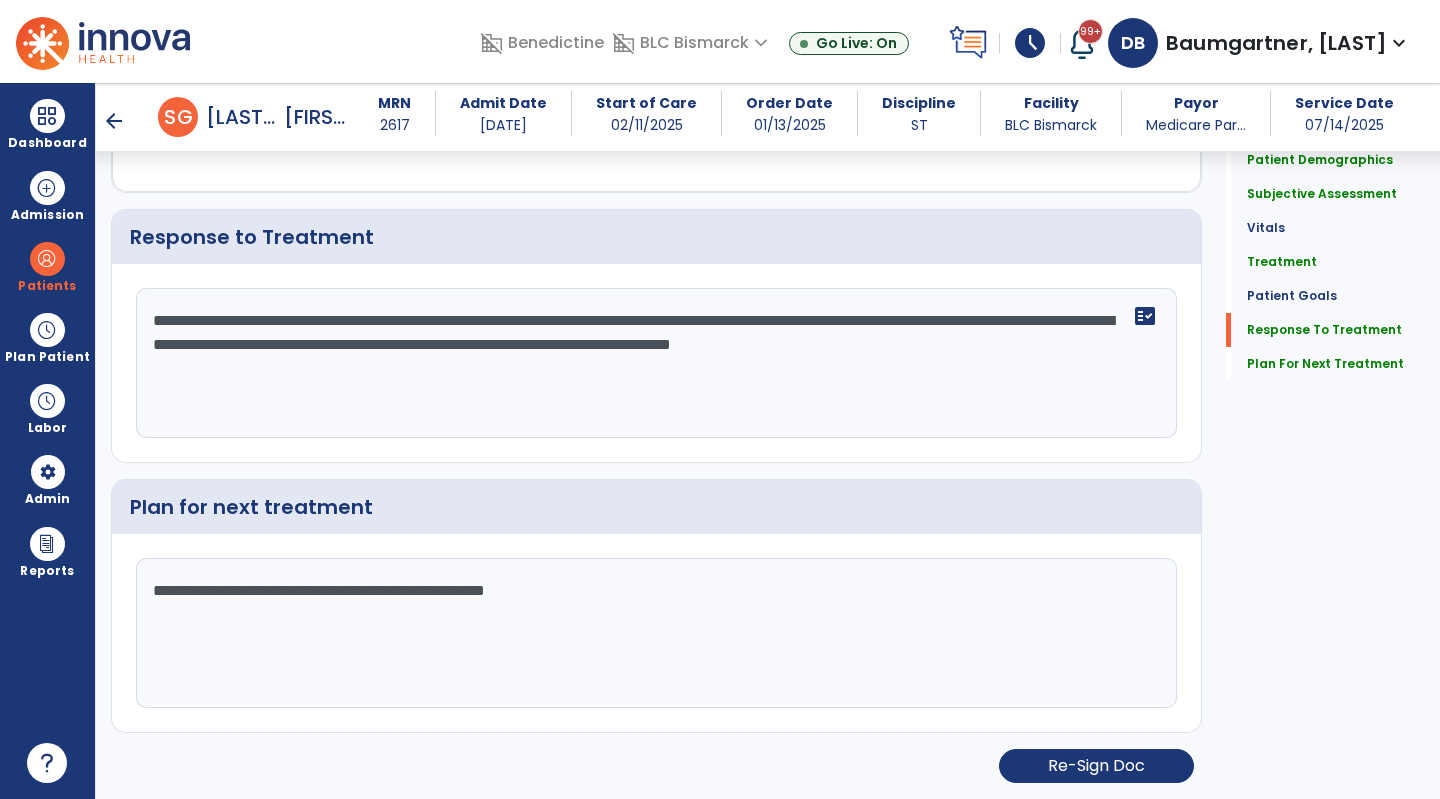 paste on "**********" 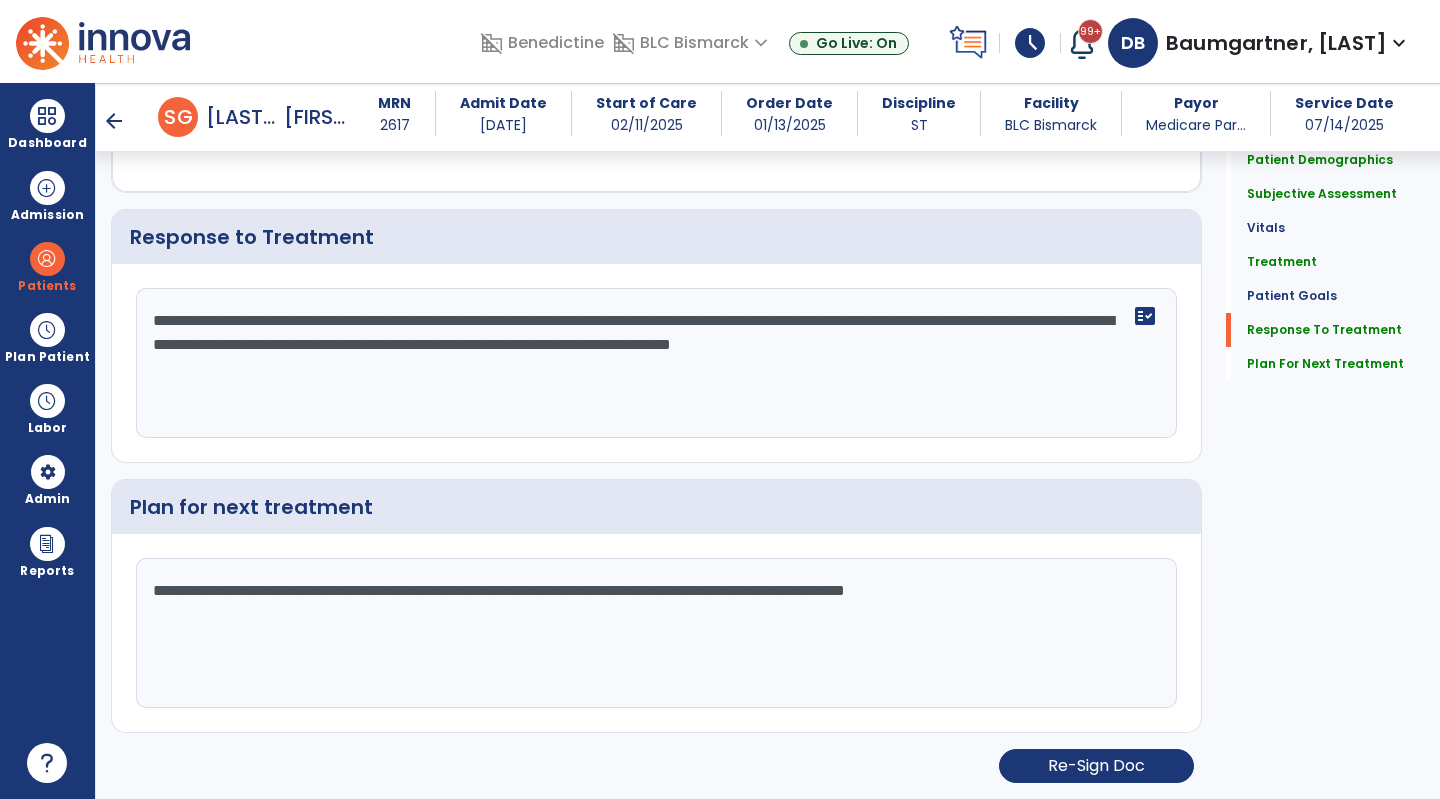 scroll, scrollTop: 2437, scrollLeft: 0, axis: vertical 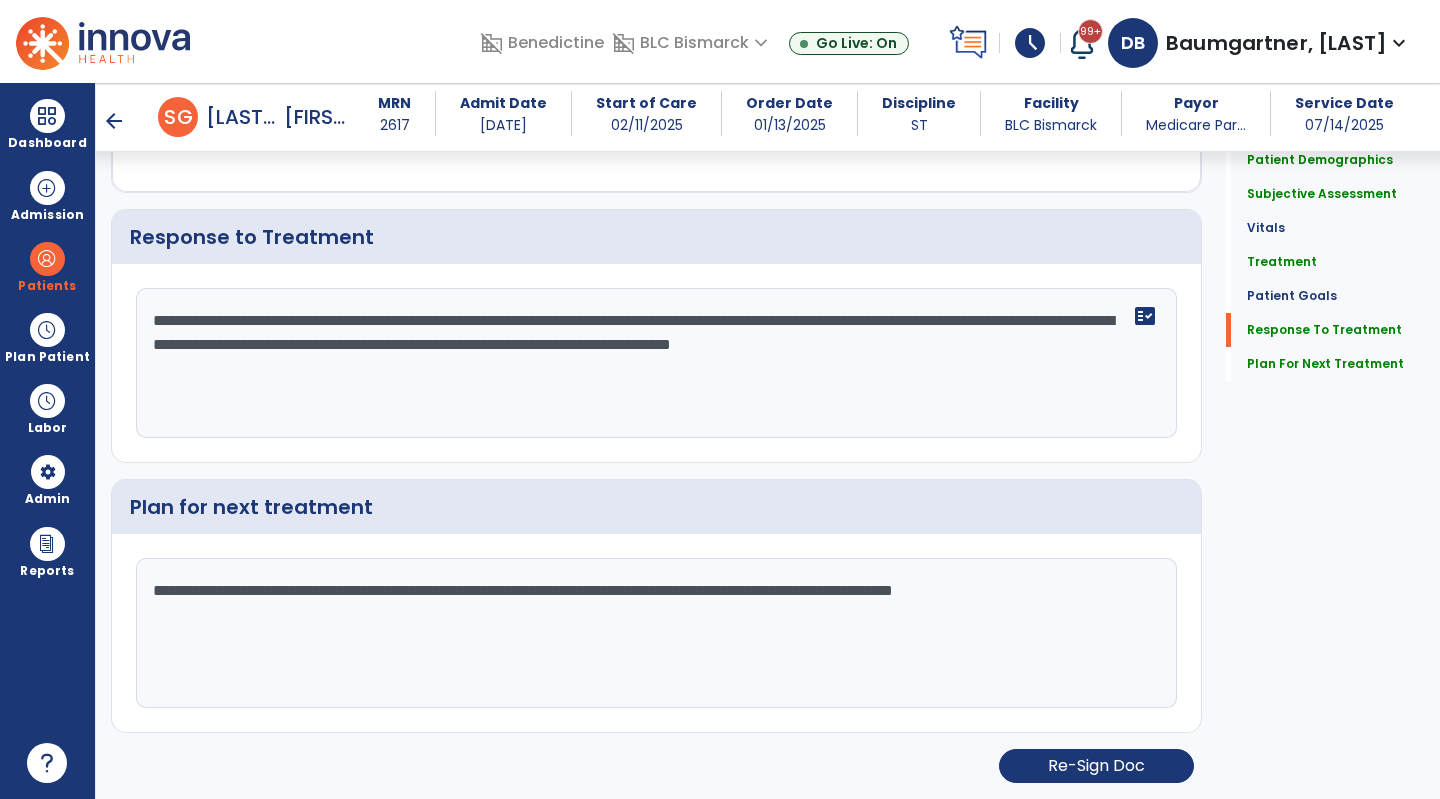 drag, startPoint x: 834, startPoint y: 586, endPoint x: 837, endPoint y: 613, distance: 27.166155 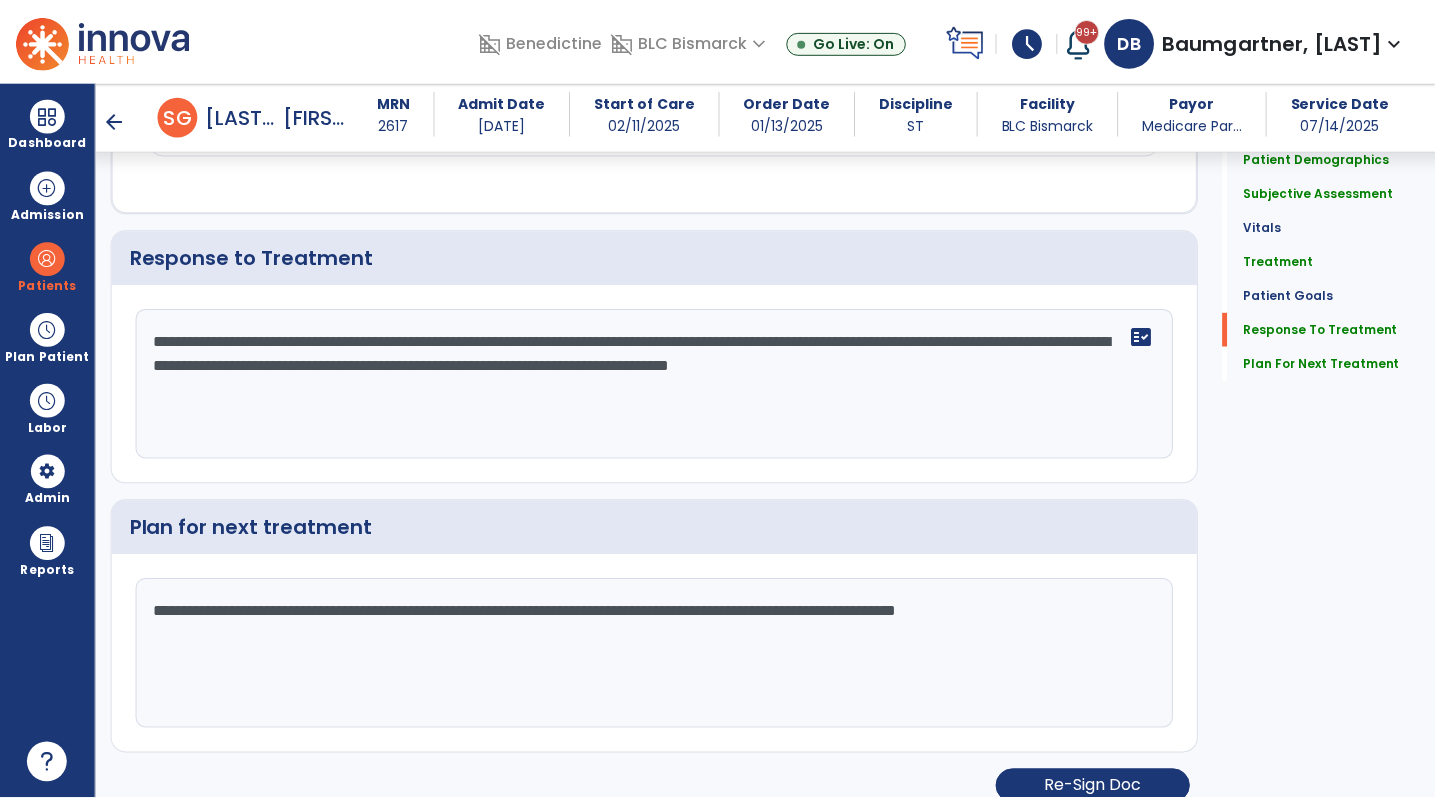scroll, scrollTop: 2437, scrollLeft: 0, axis: vertical 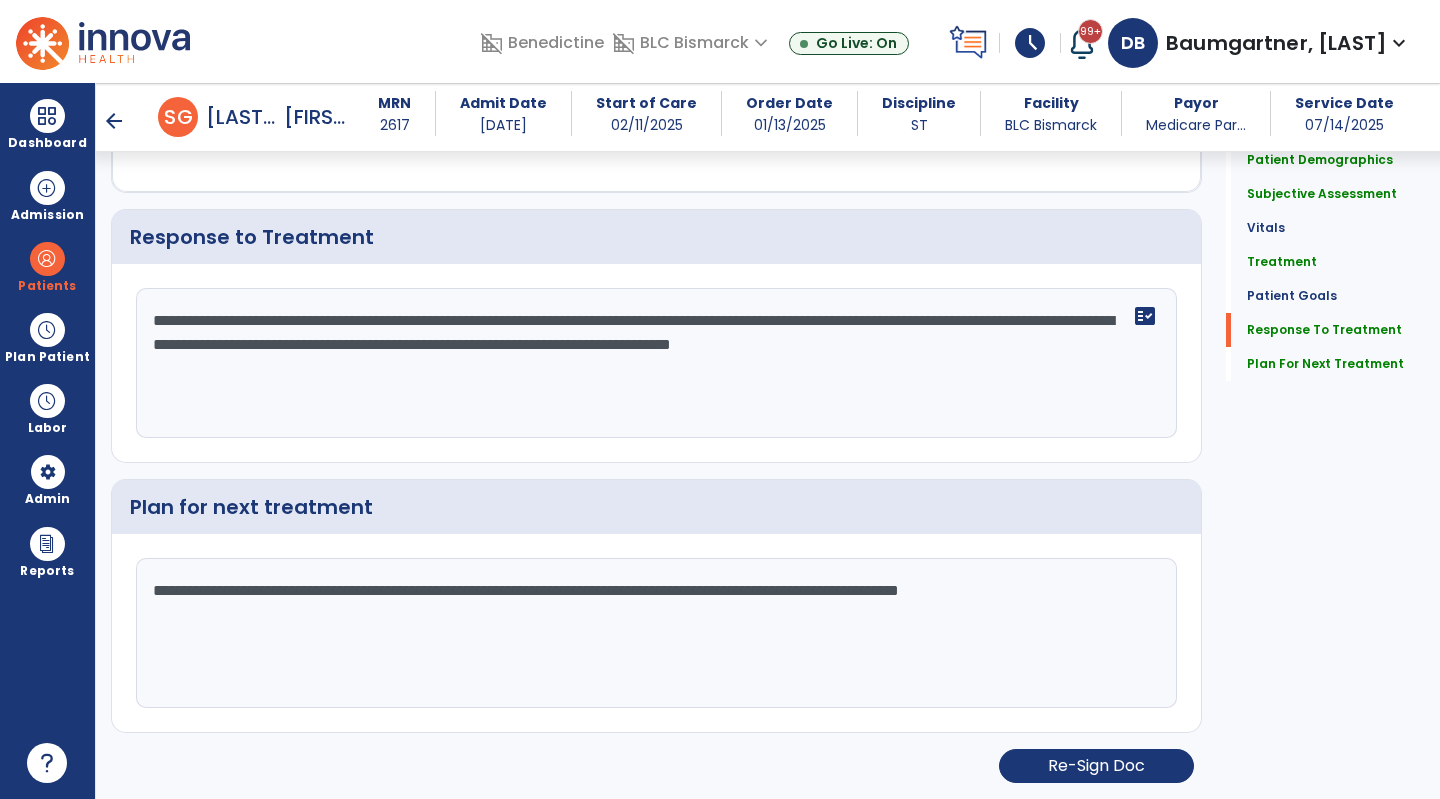 type on "**********" 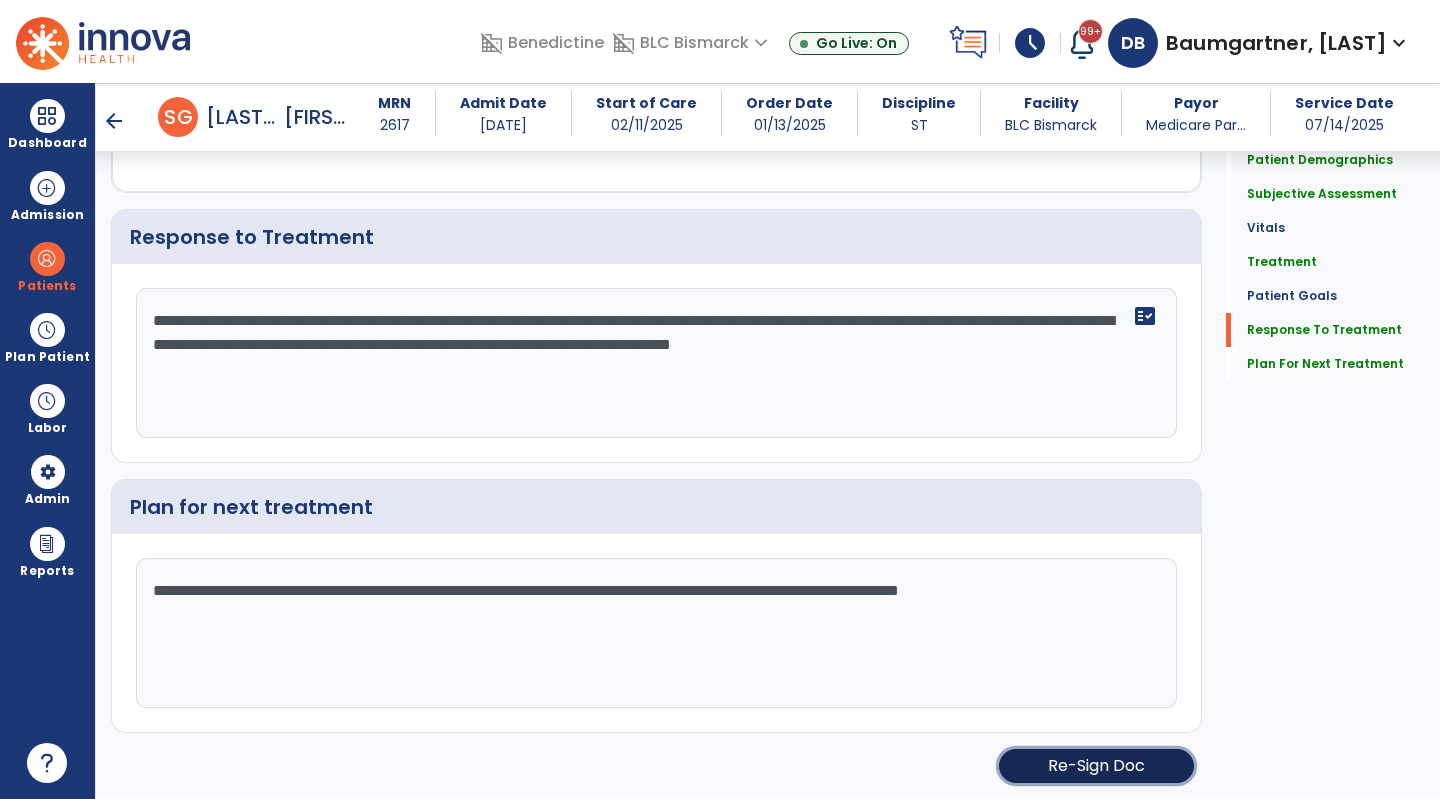 click on "Re-Sign Doc" 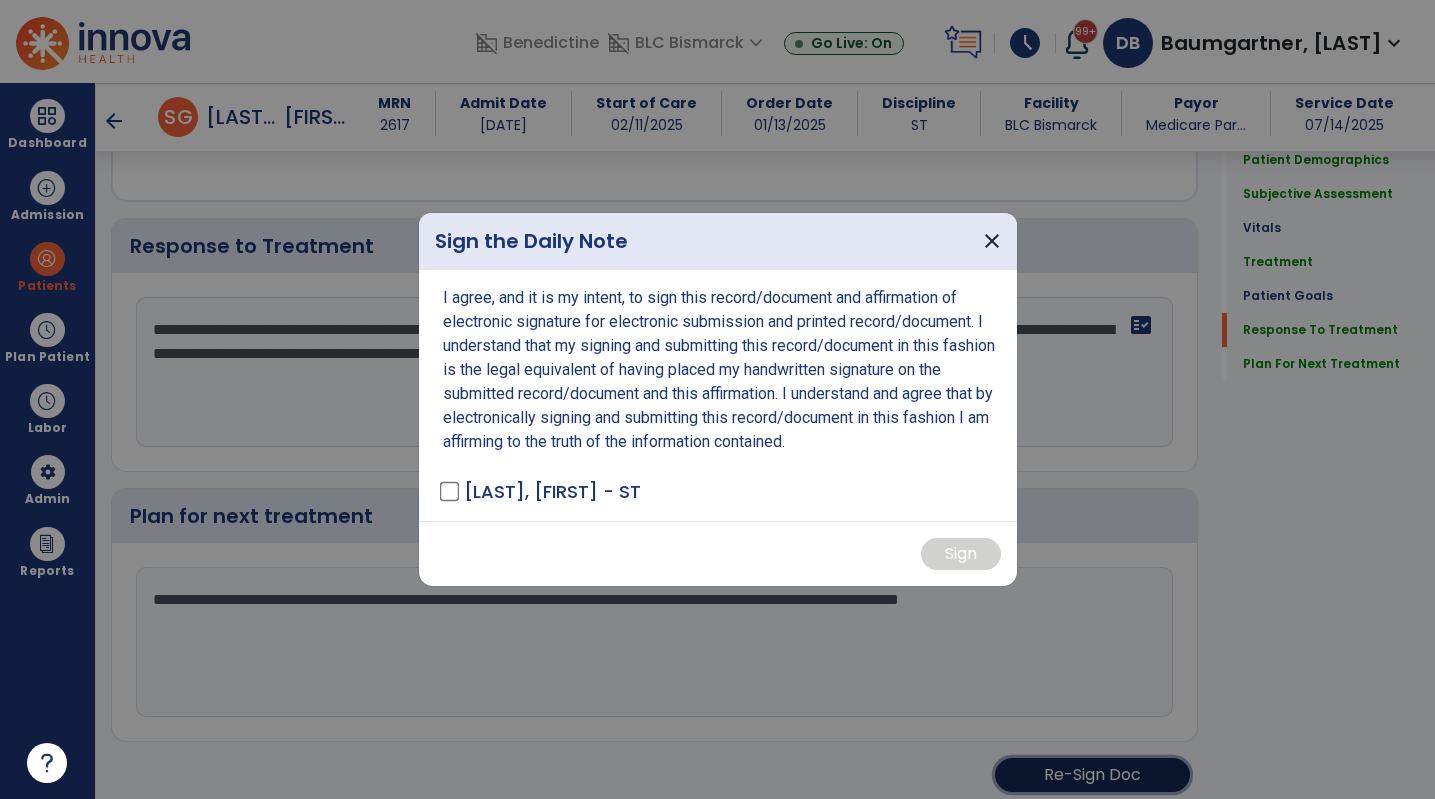 scroll, scrollTop: 2437, scrollLeft: 0, axis: vertical 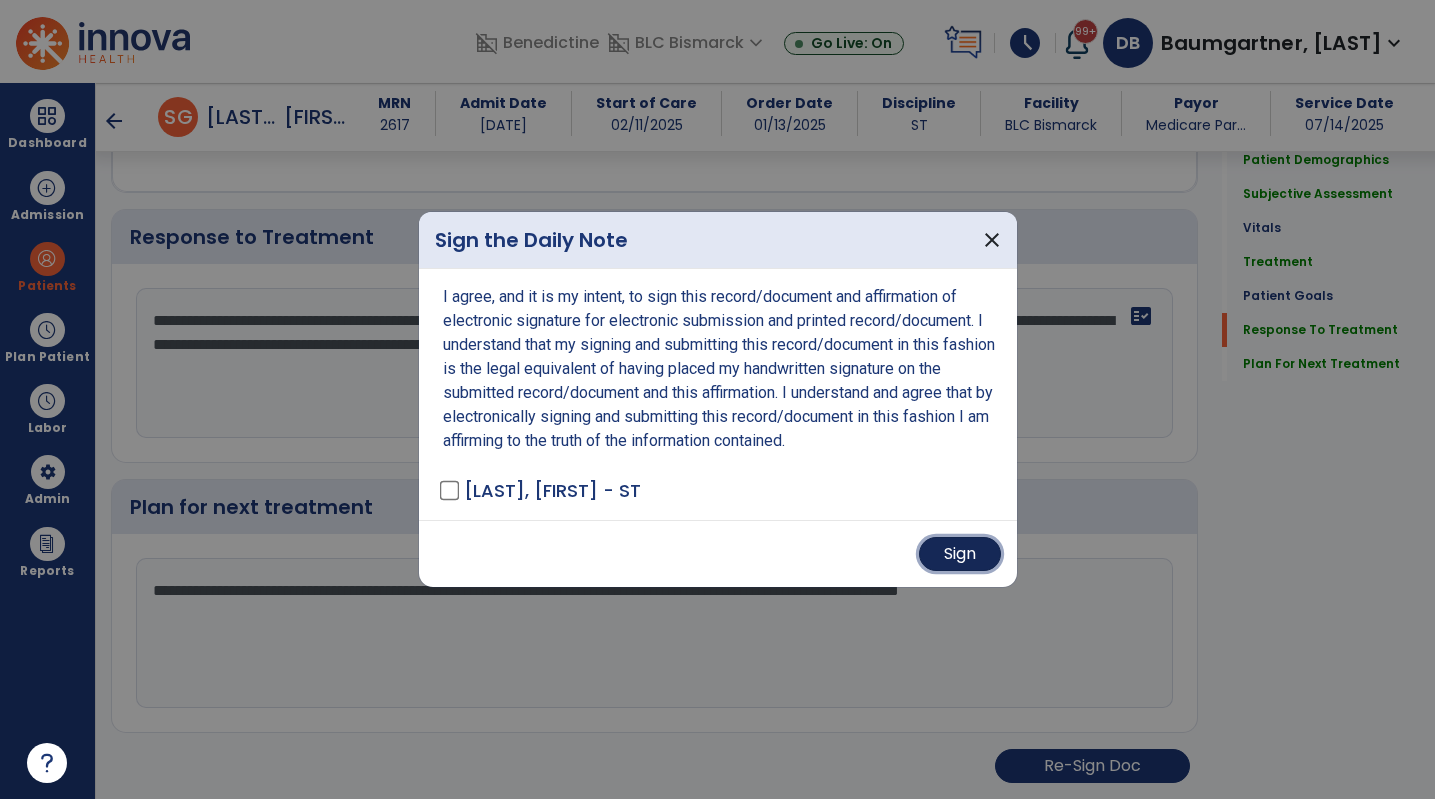 click on "Sign" at bounding box center (960, 554) 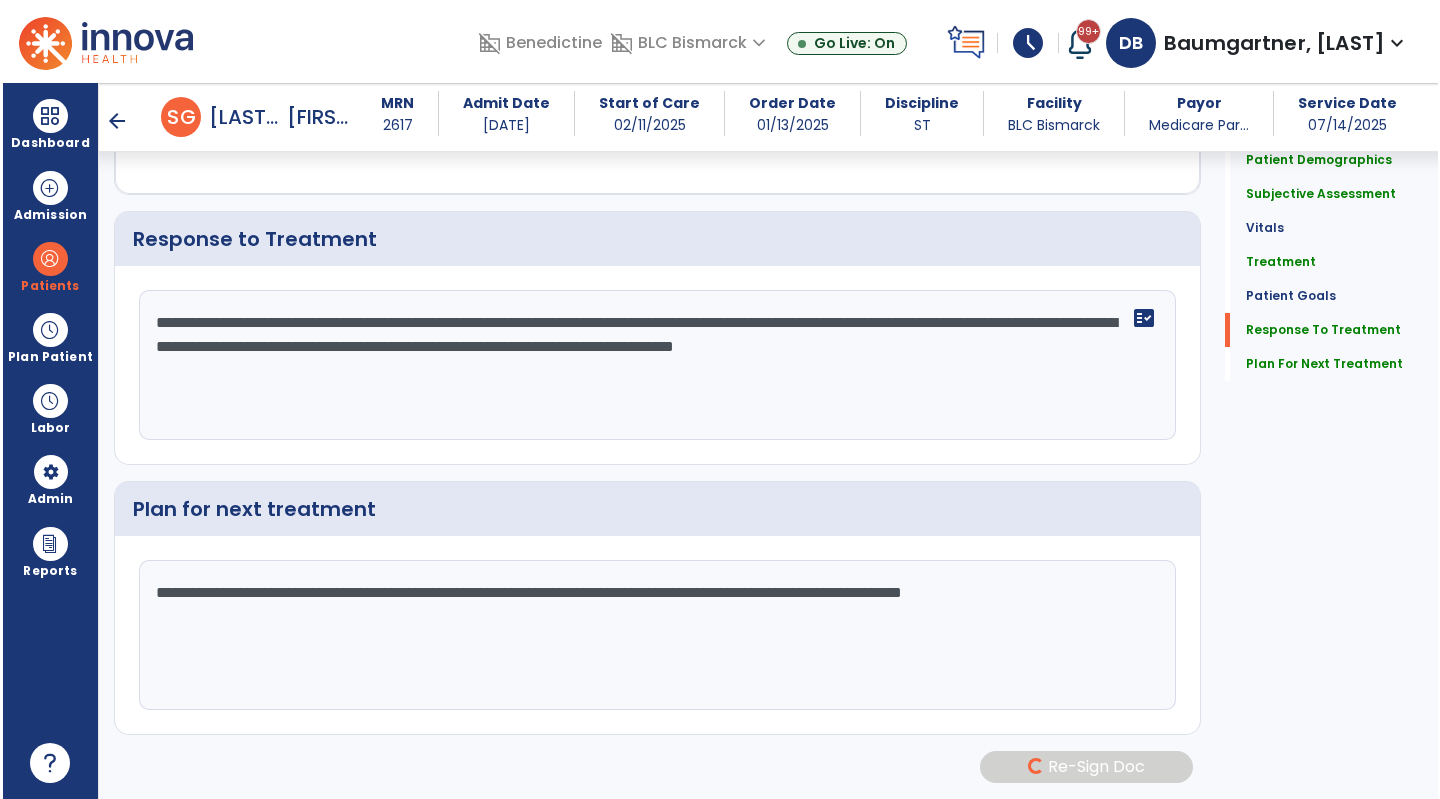 scroll, scrollTop: 2435, scrollLeft: 0, axis: vertical 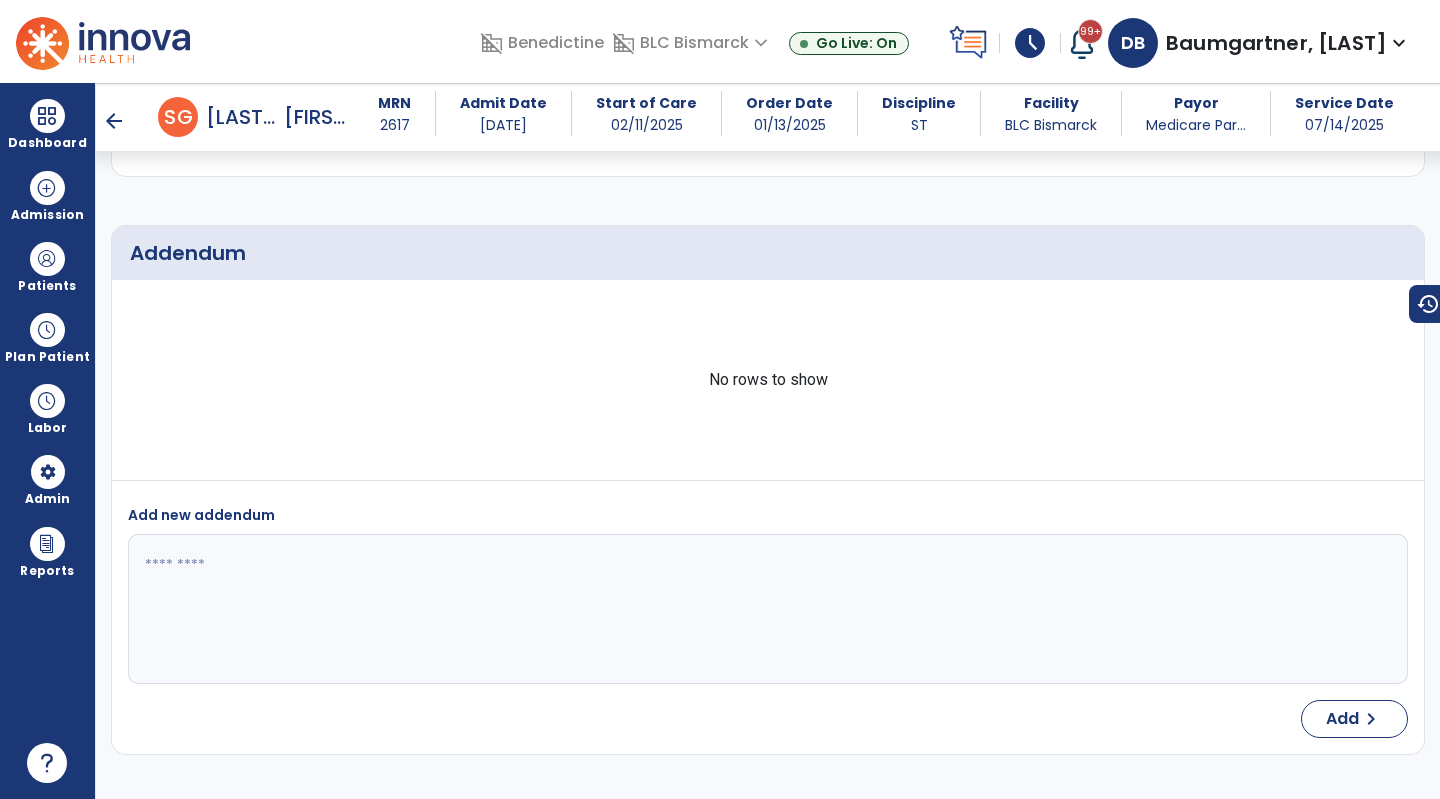 click at bounding box center [47, 116] 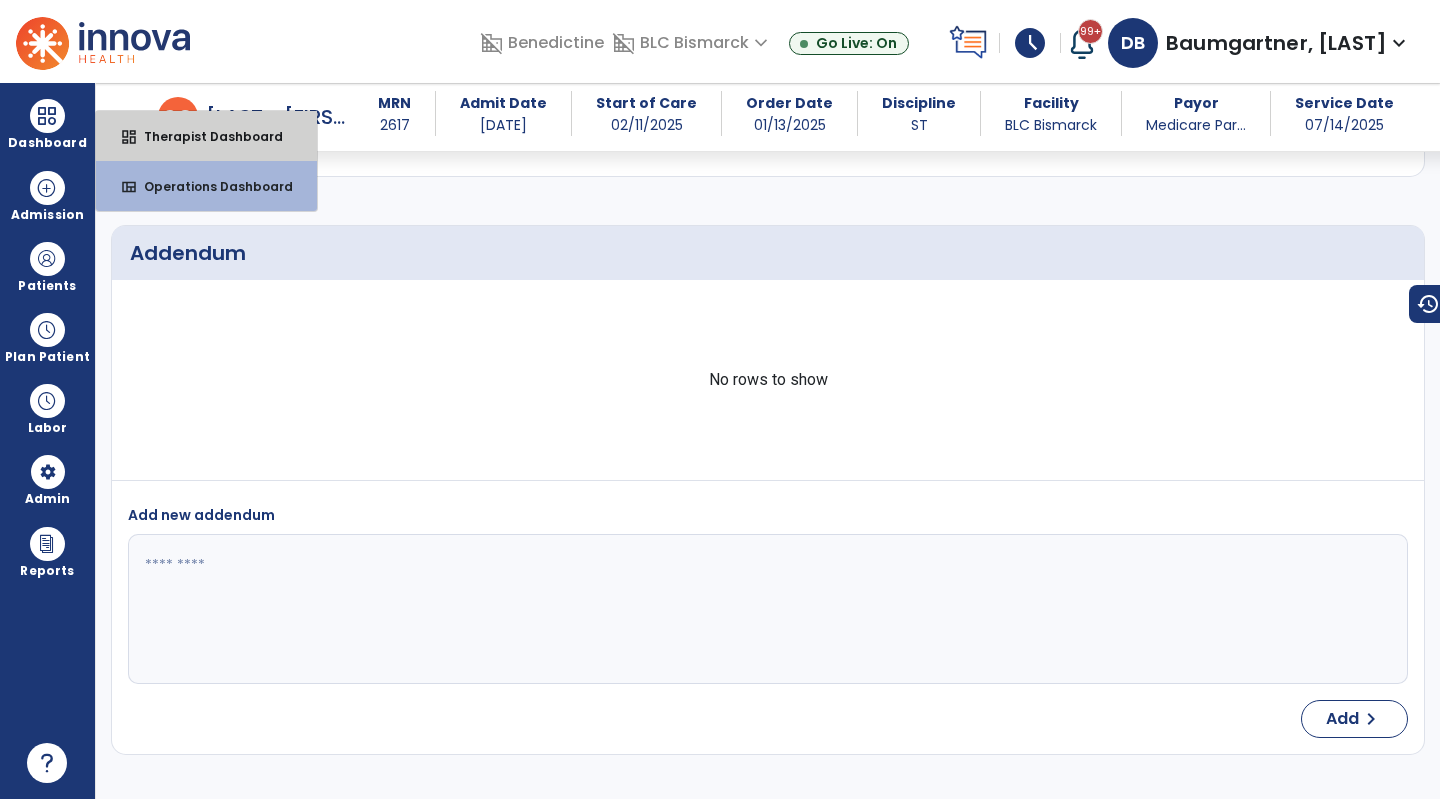 click on "dashboard  Therapist Dashboard" at bounding box center (206, 136) 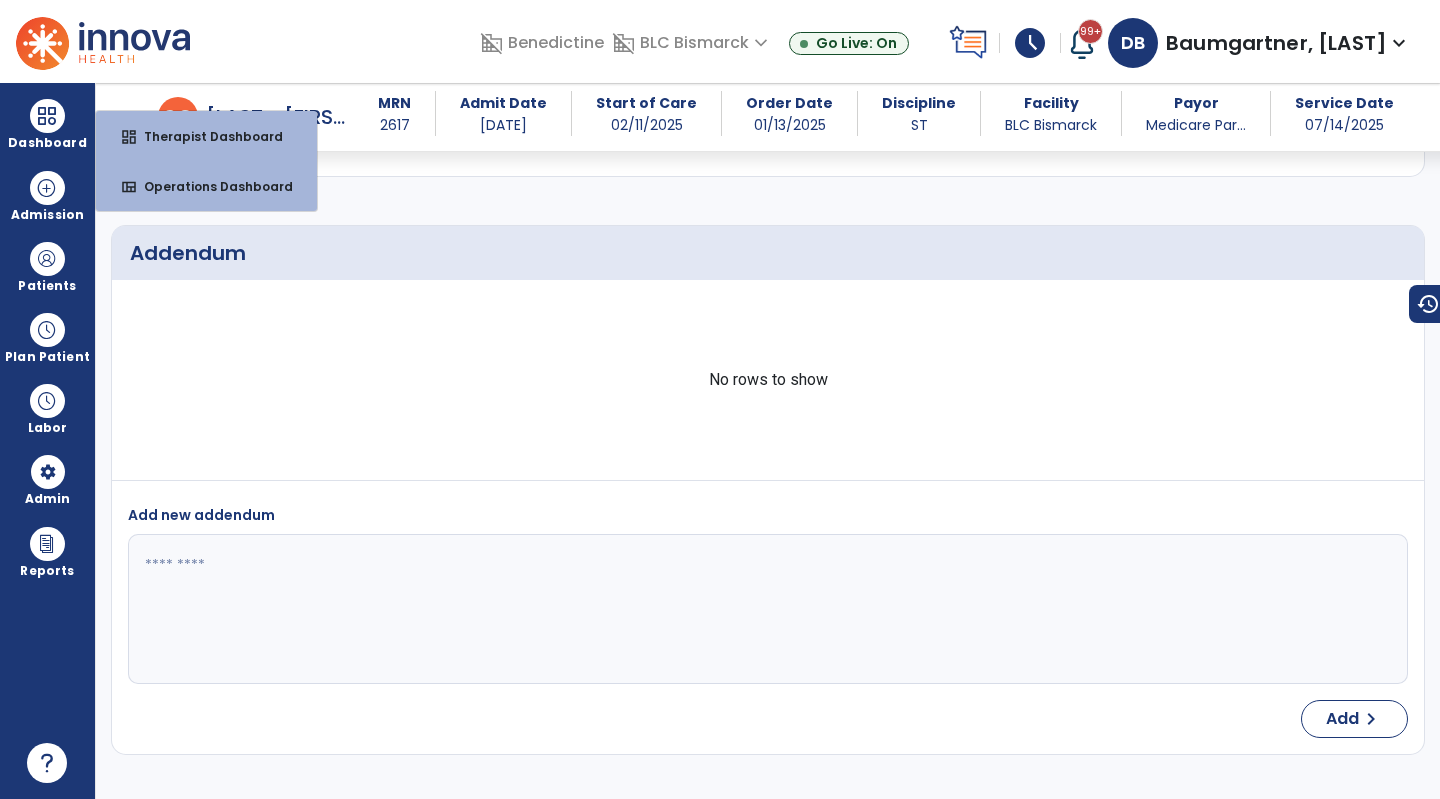 select on "****" 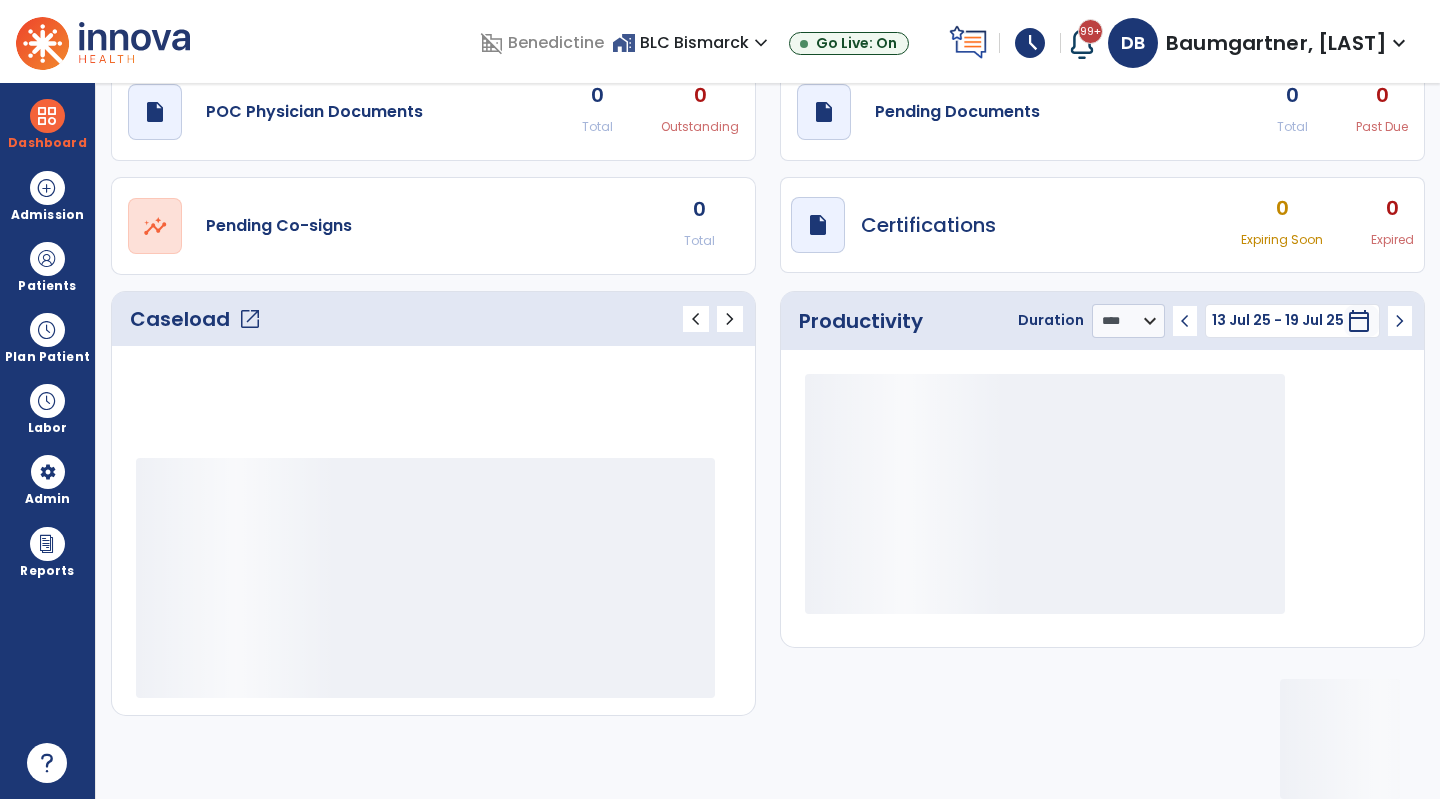 scroll, scrollTop: 76, scrollLeft: 0, axis: vertical 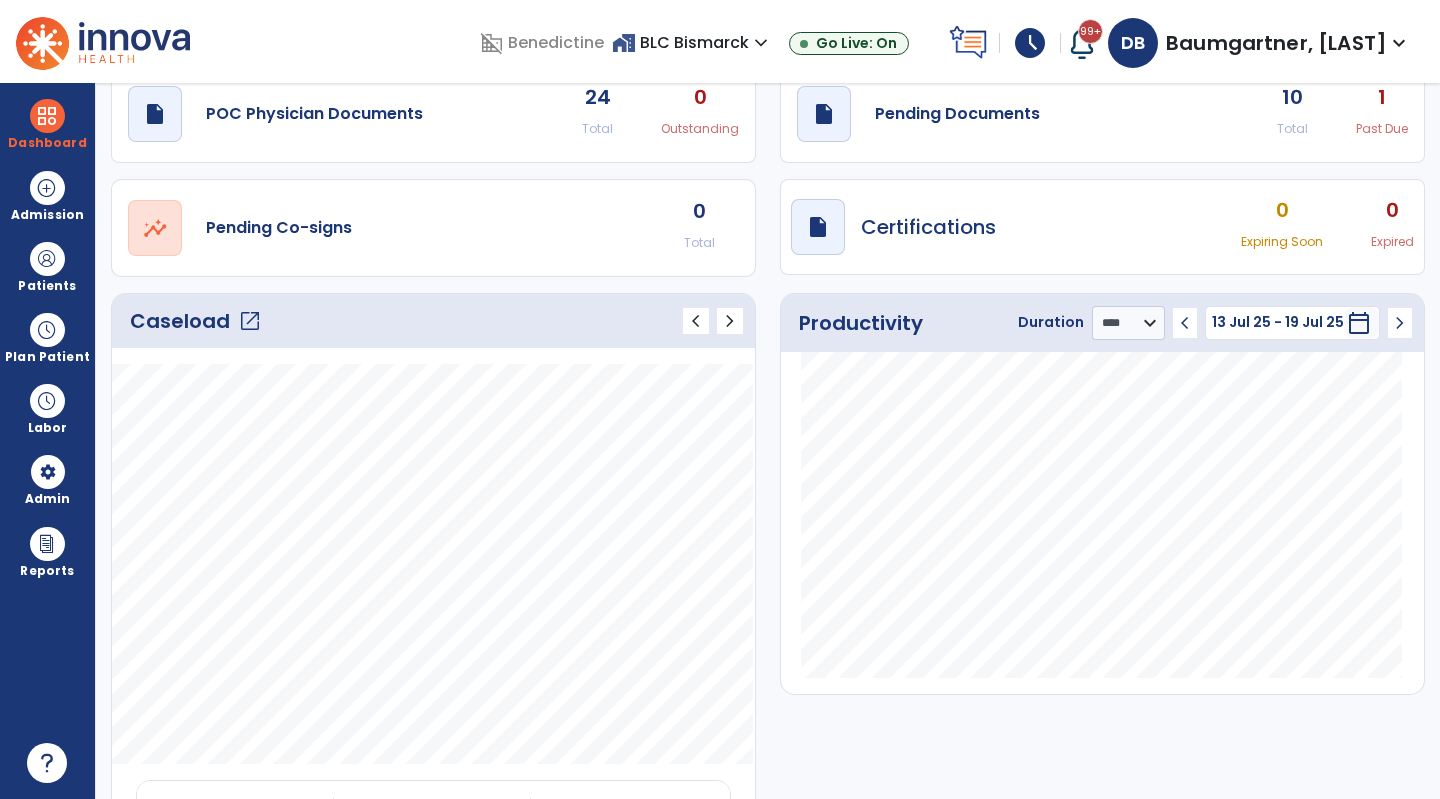 click on "draft   open_in_new  Pending Documents 10 Total 1 Past Due" 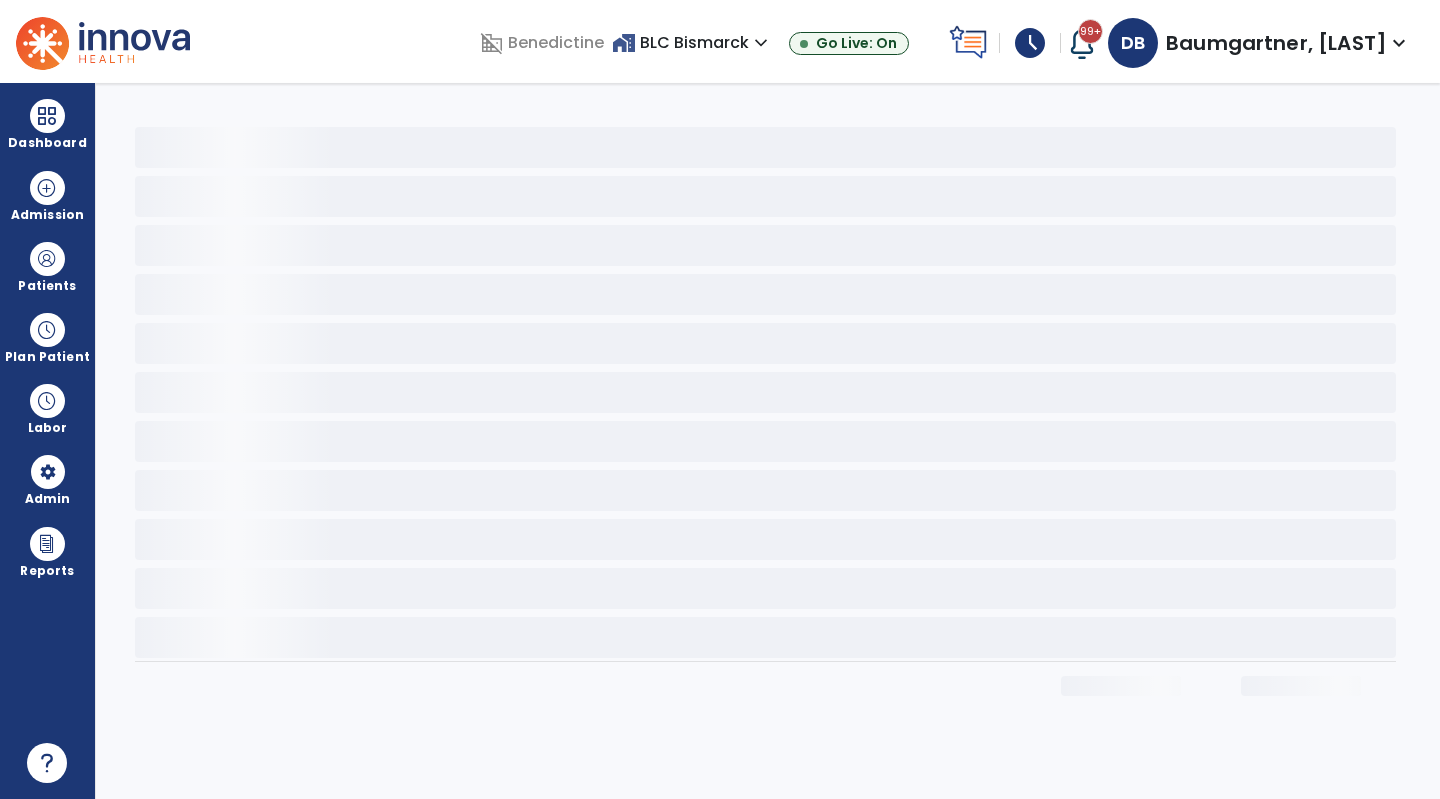 scroll, scrollTop: 0, scrollLeft: 0, axis: both 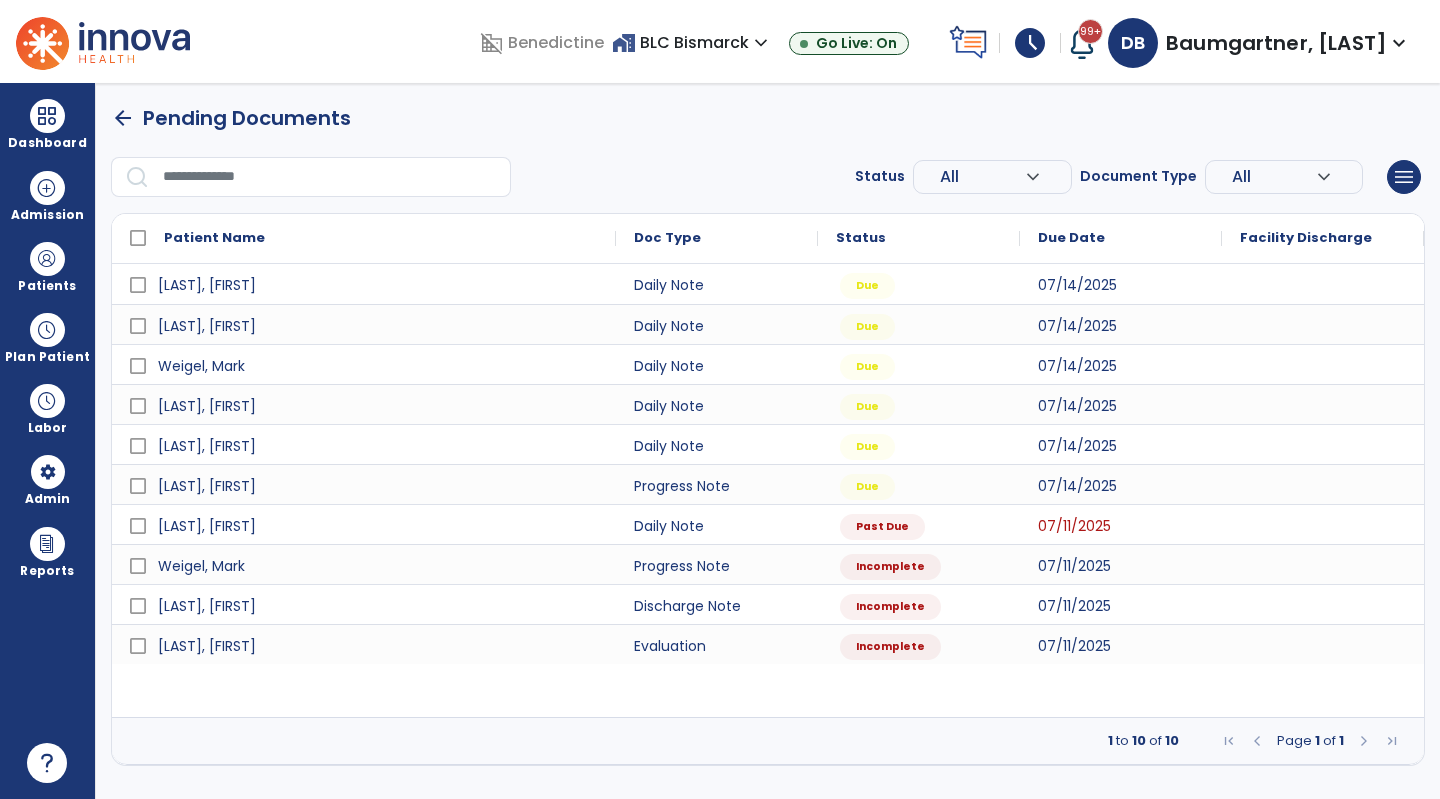 click on "Patients" at bounding box center (47, 286) 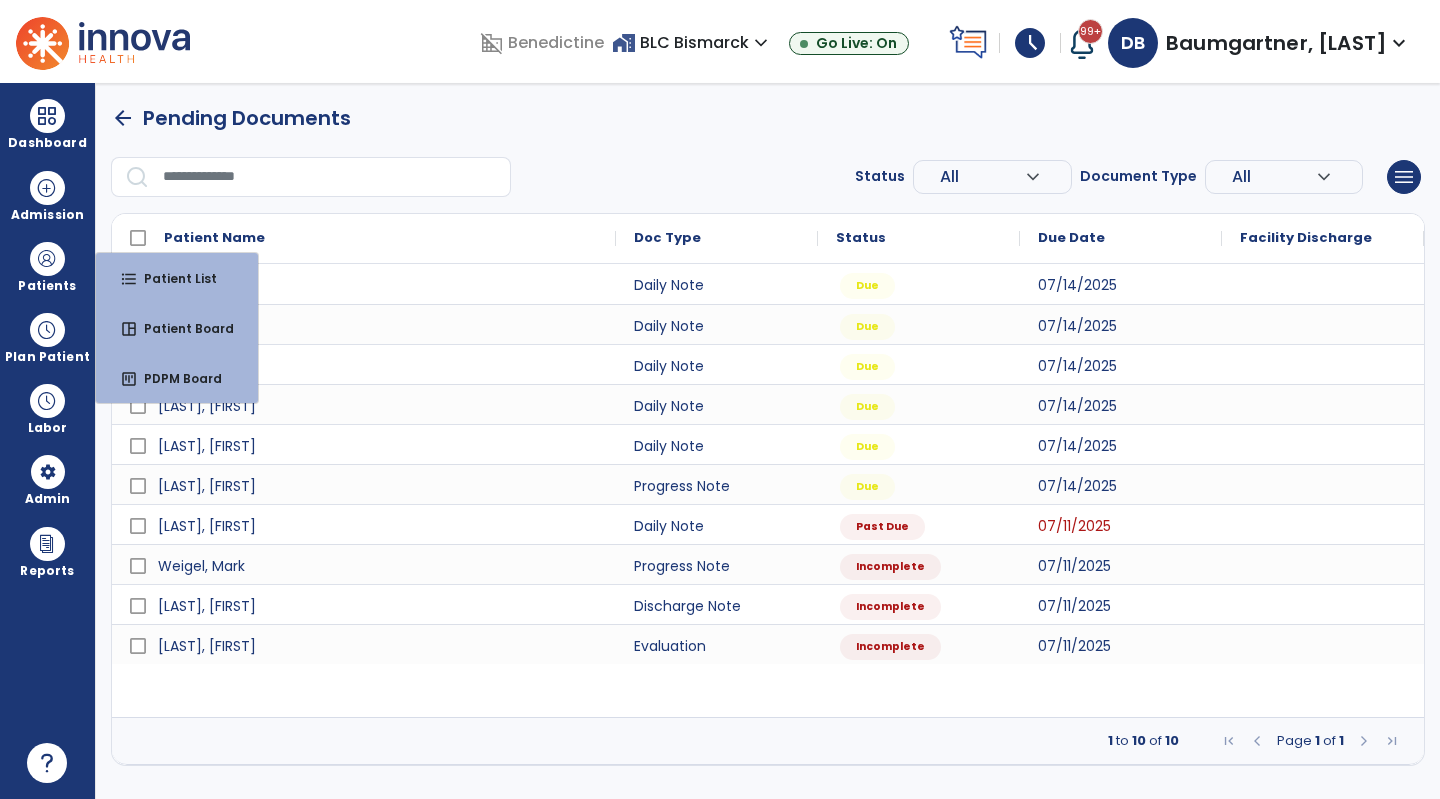 click on "Plan Patient" at bounding box center (47, 286) 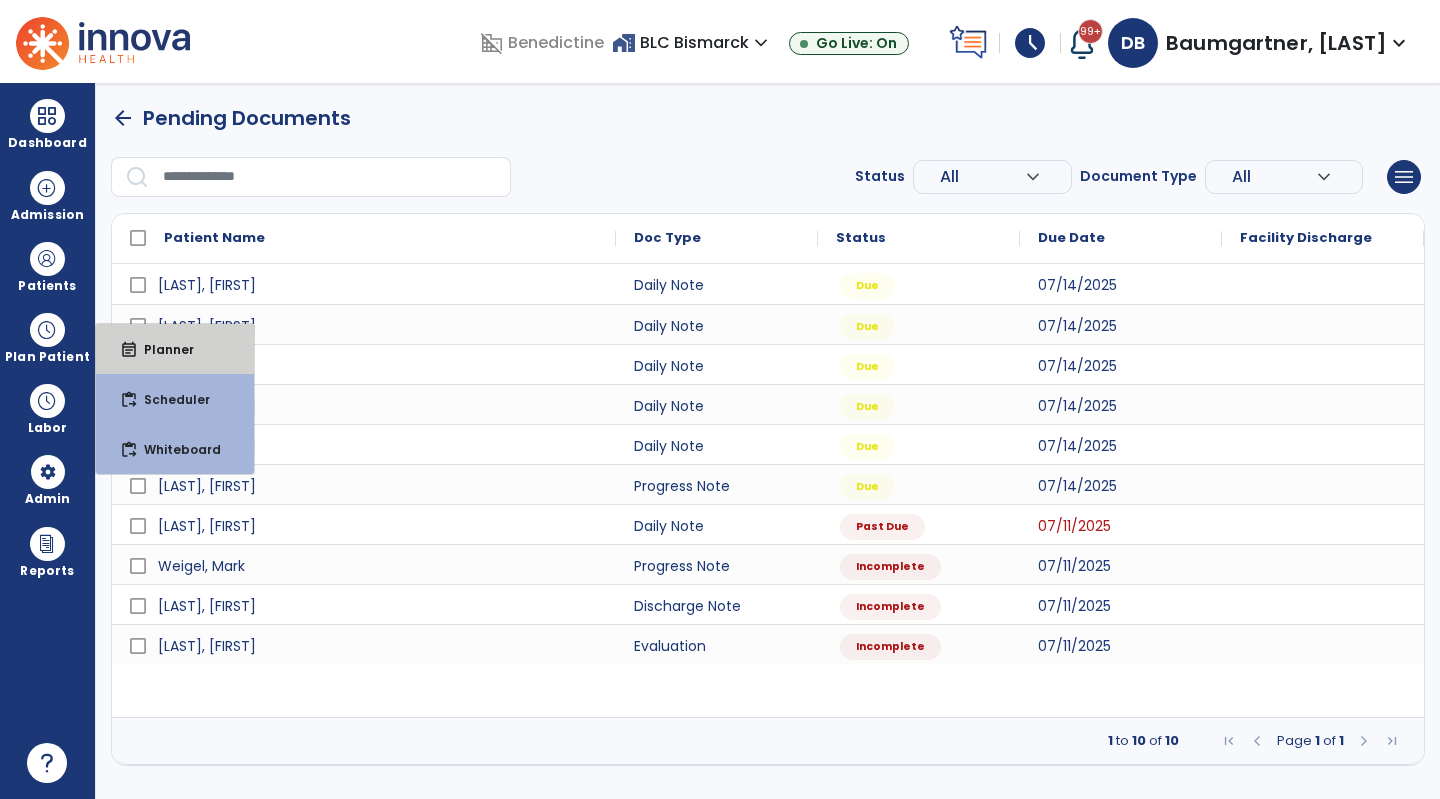 click on "event_note  Planner" at bounding box center (175, 349) 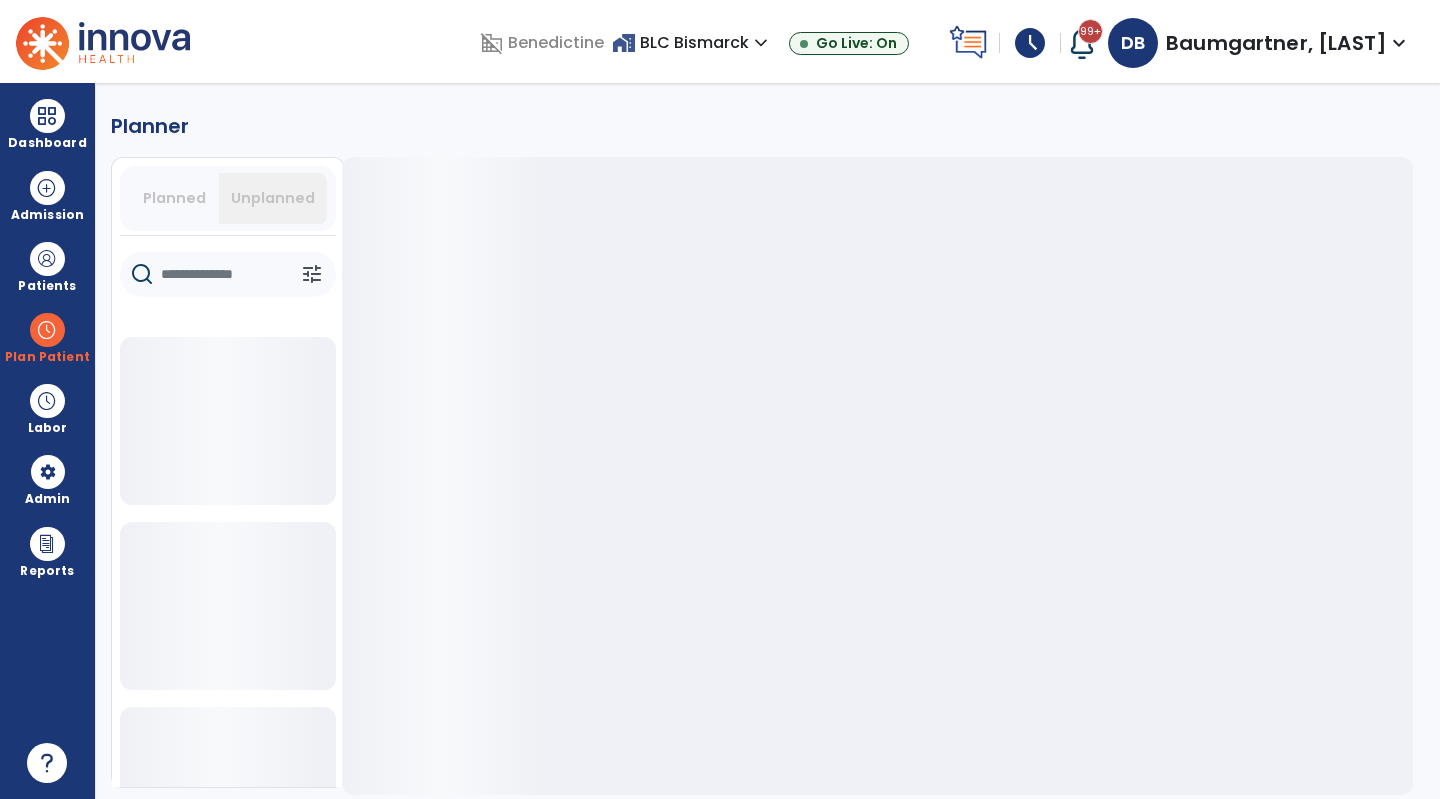 click at bounding box center [47, 330] 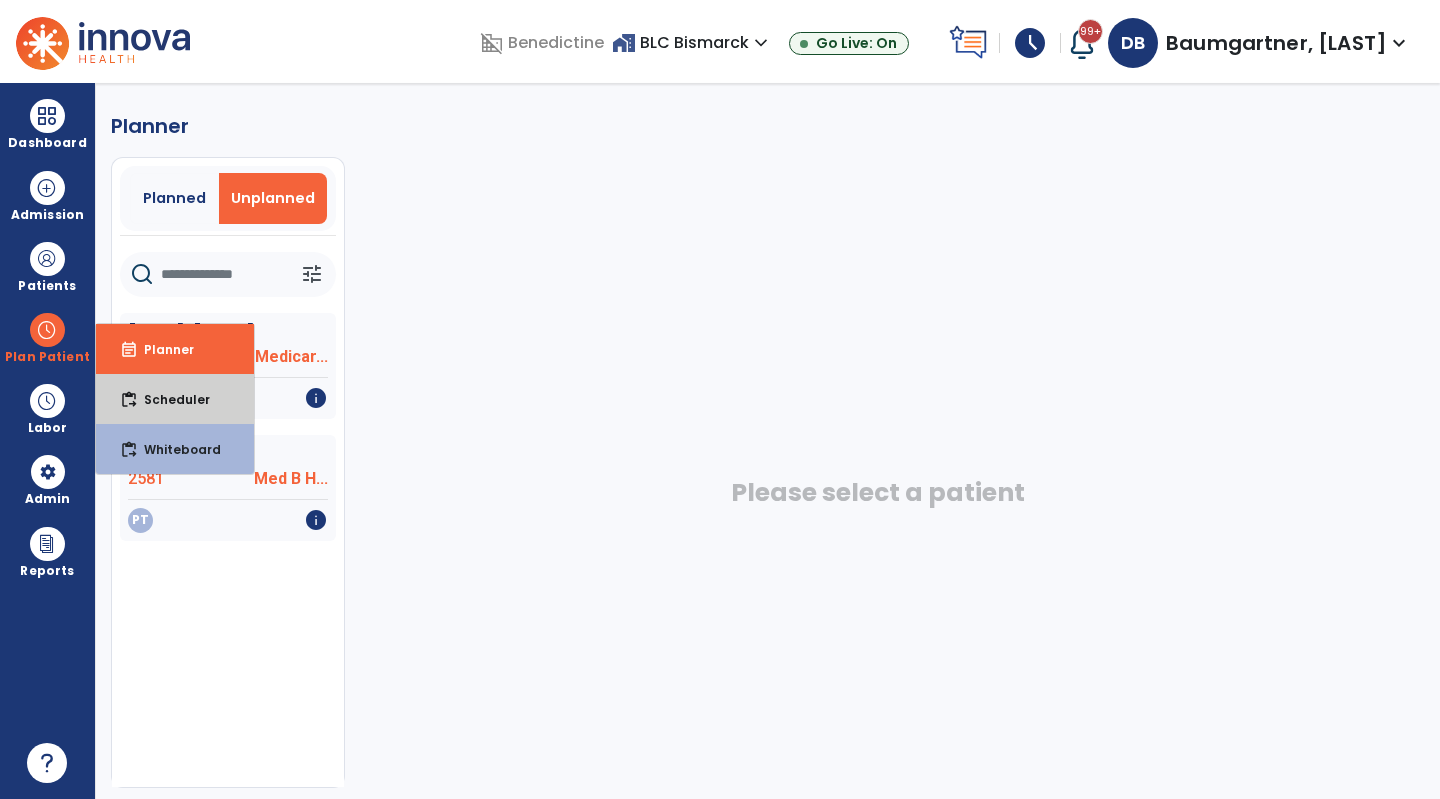 click on "content_paste_go  Scheduler" at bounding box center [175, 399] 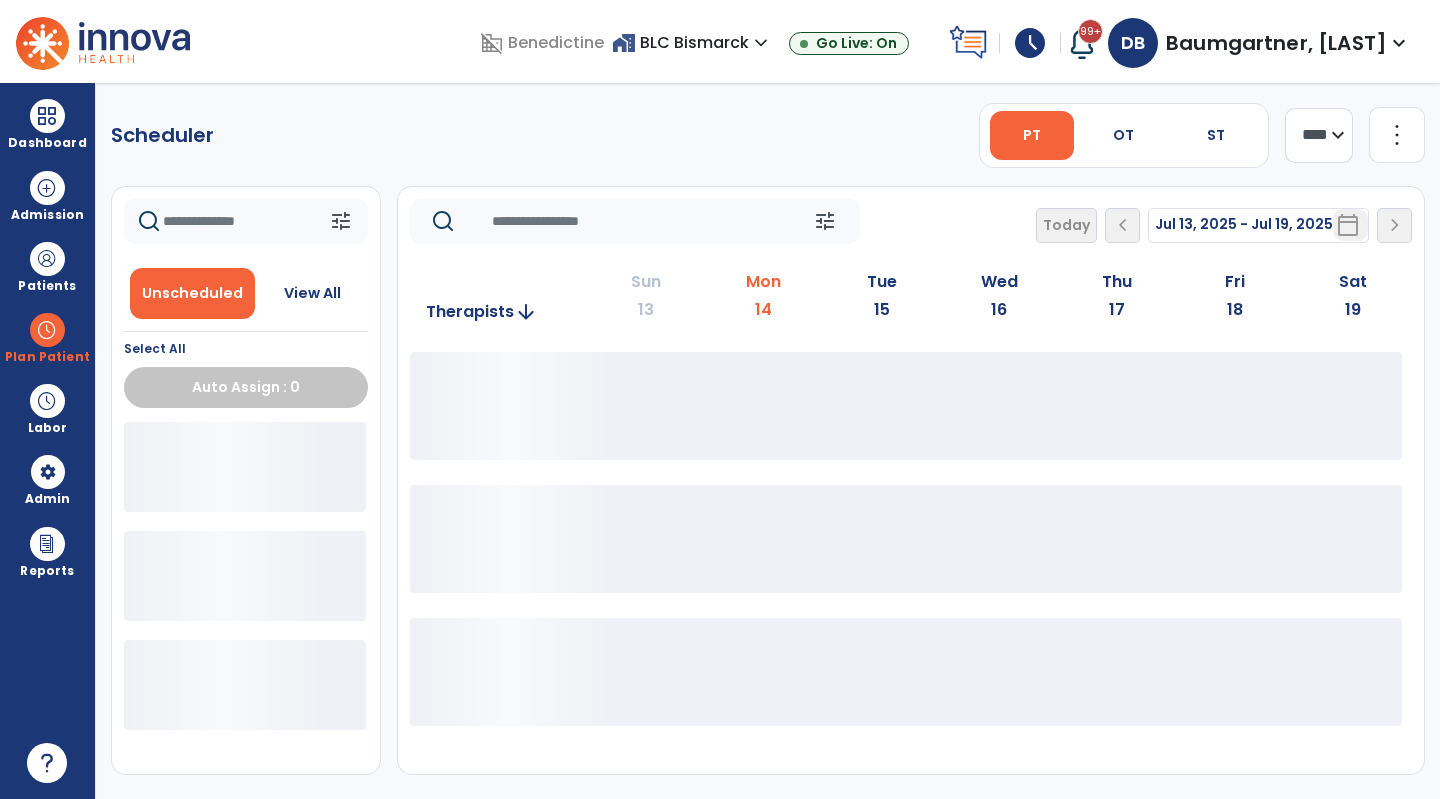 click on "ST" at bounding box center [1216, 135] 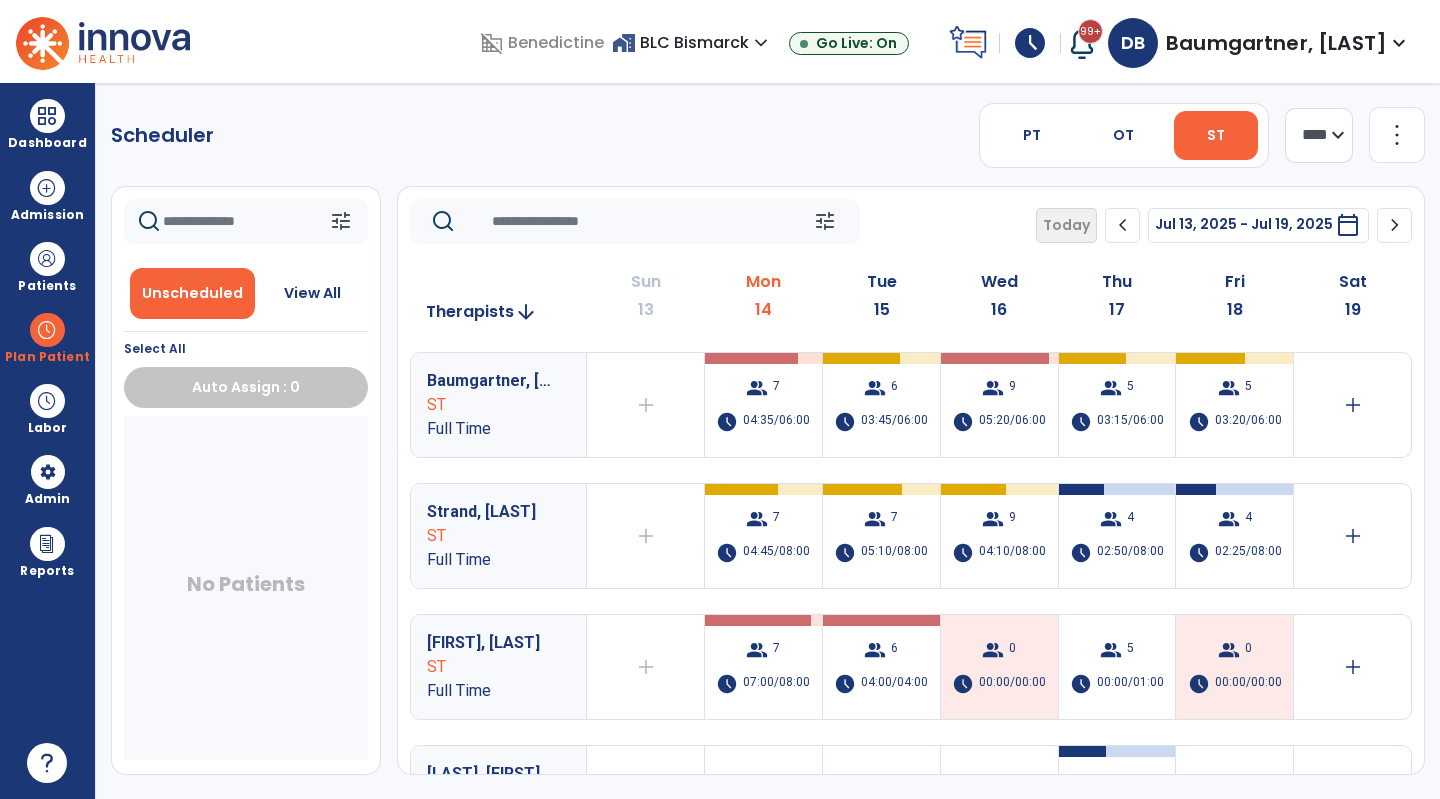 click on "group  6  schedule  03:45/06:00" at bounding box center (881, 405) 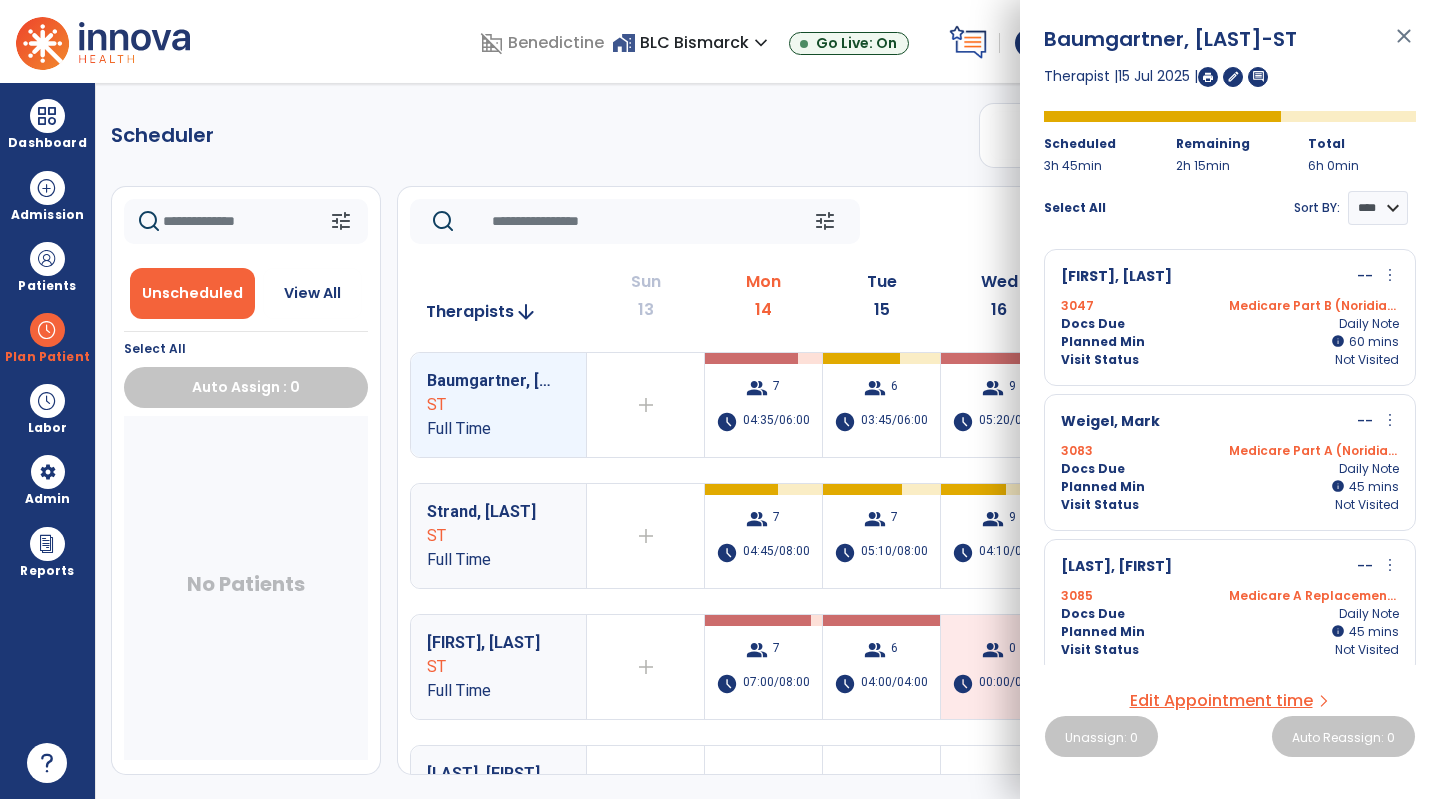 click at bounding box center (47, 116) 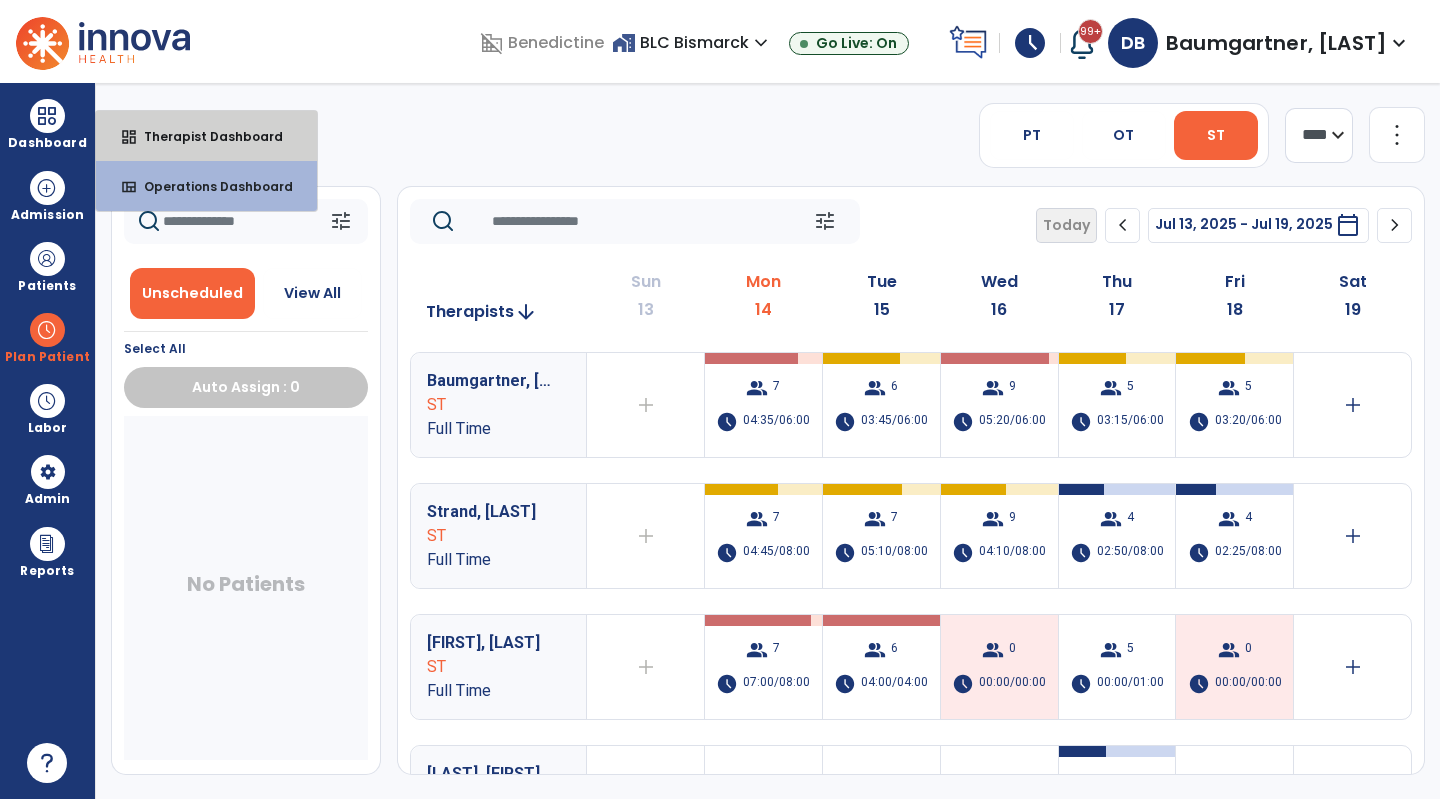 click on "Therapist Dashboard" at bounding box center [205, 136] 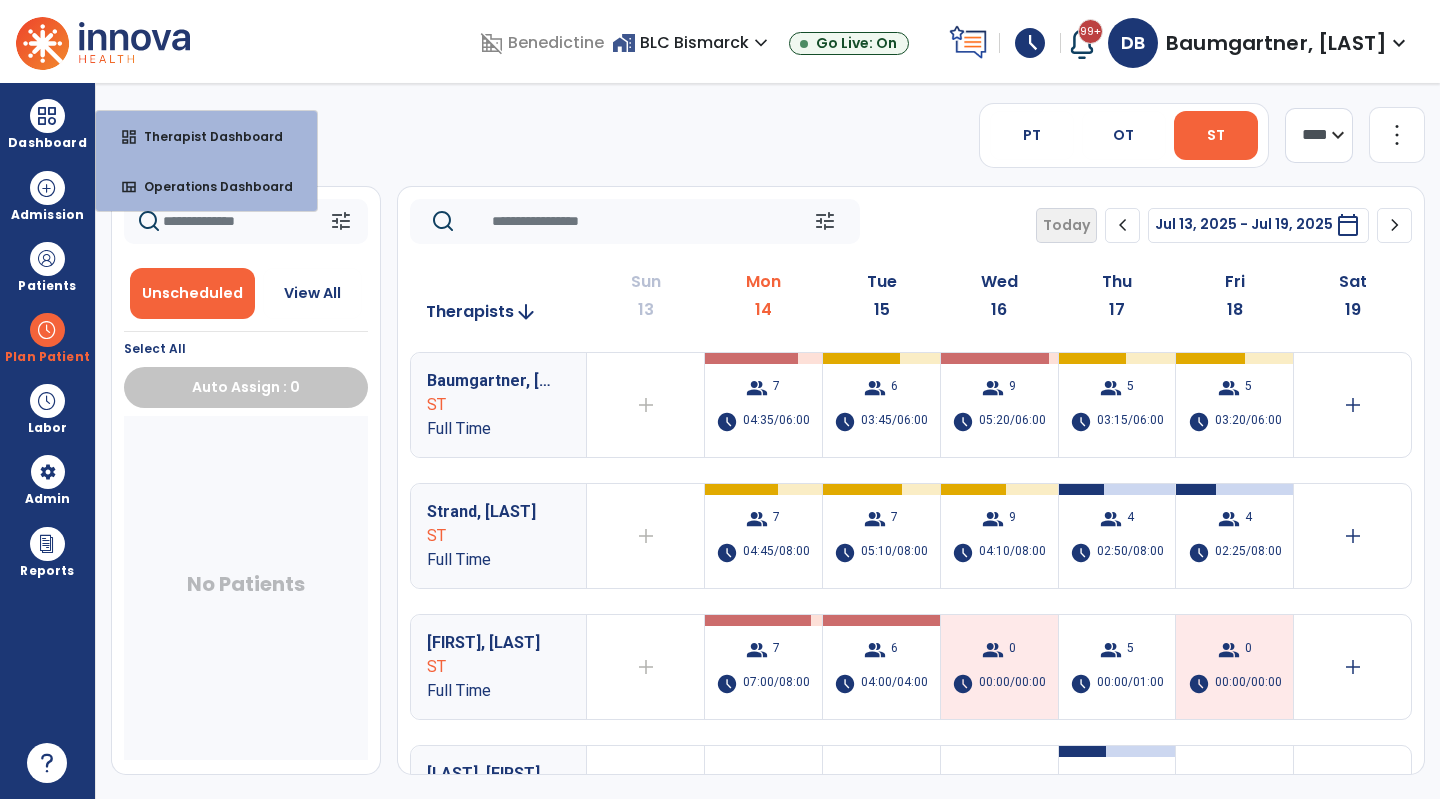 select on "****" 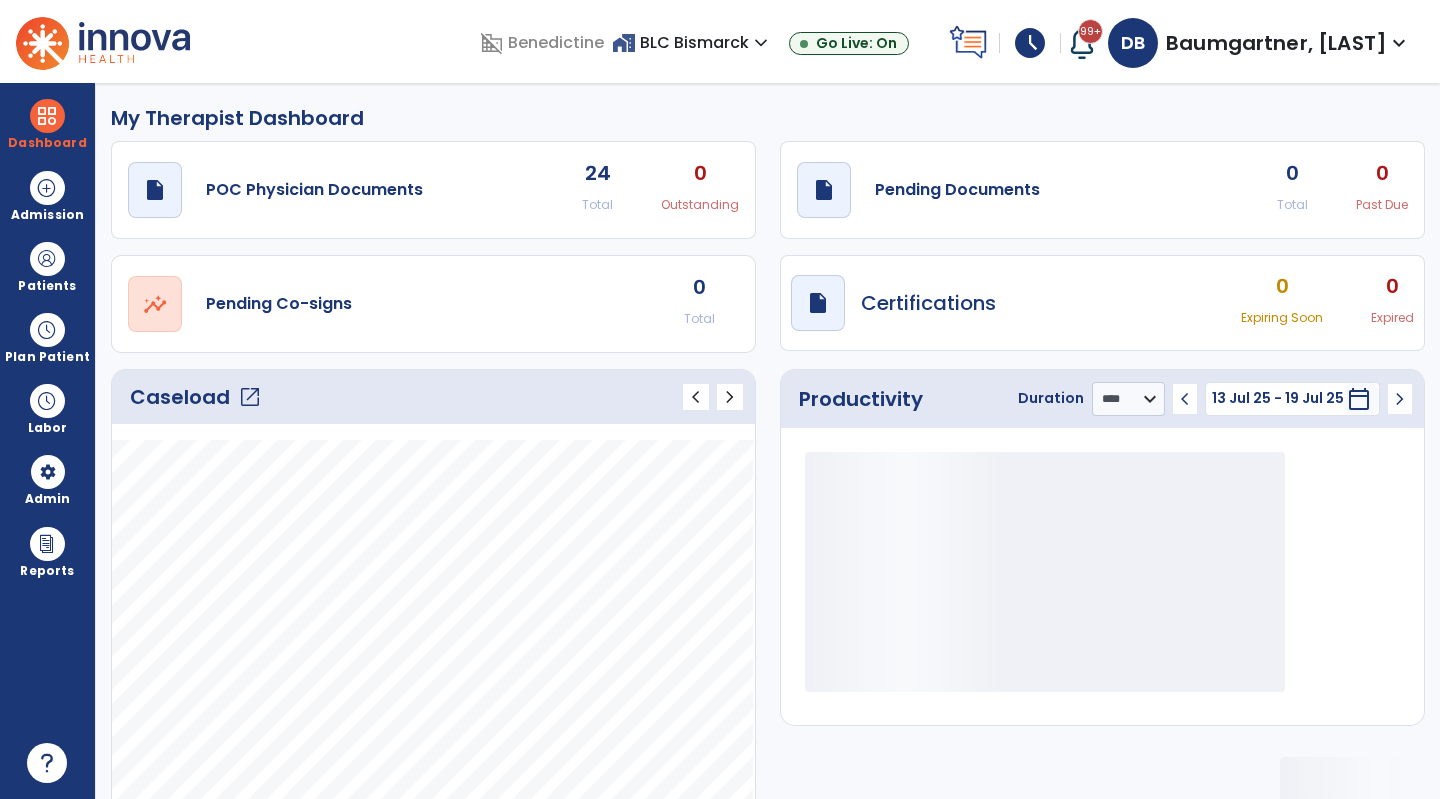 click on "draft   open_in_new  Pending Documents 0 Total 0 Past Due" 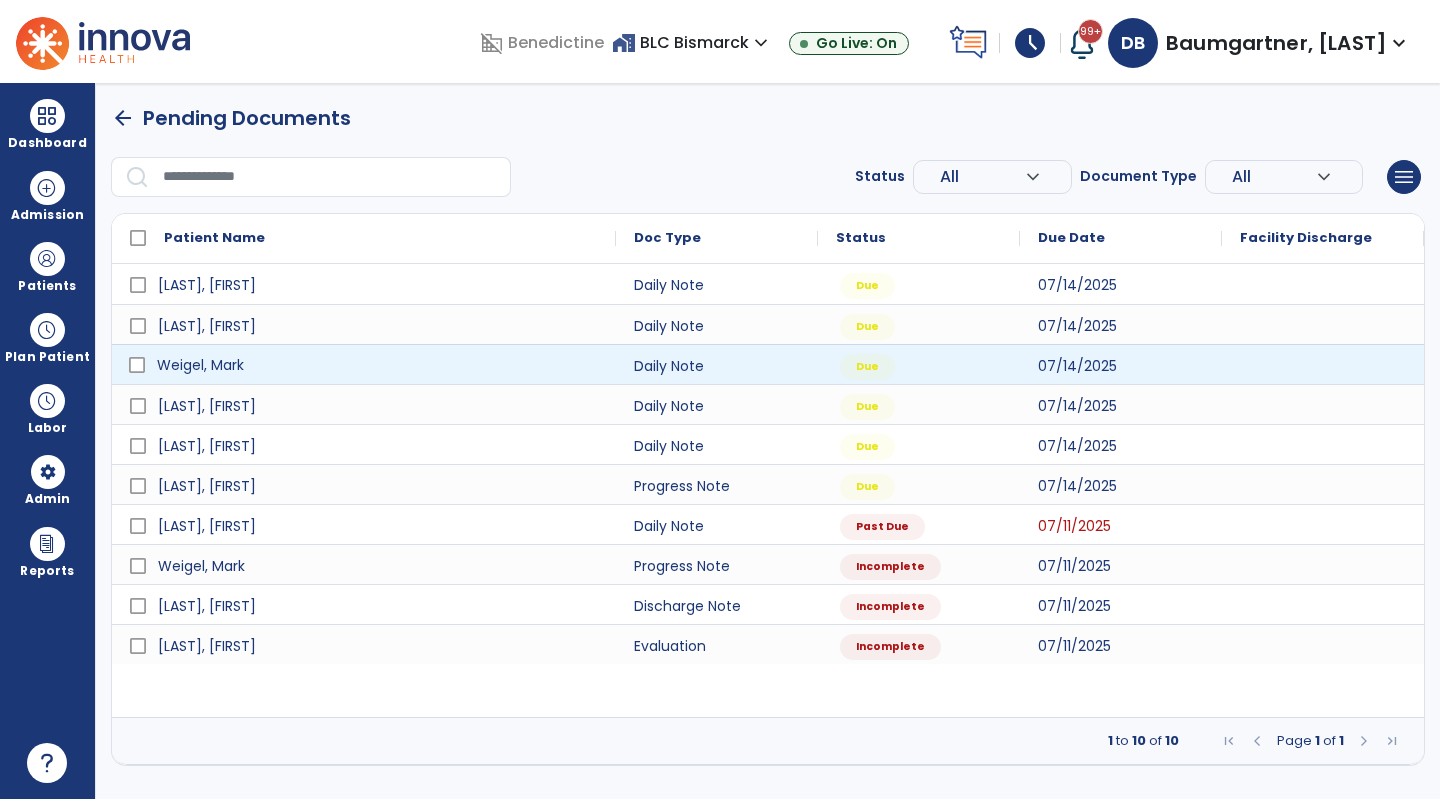 click on "Weigel, Mark" at bounding box center (200, 365) 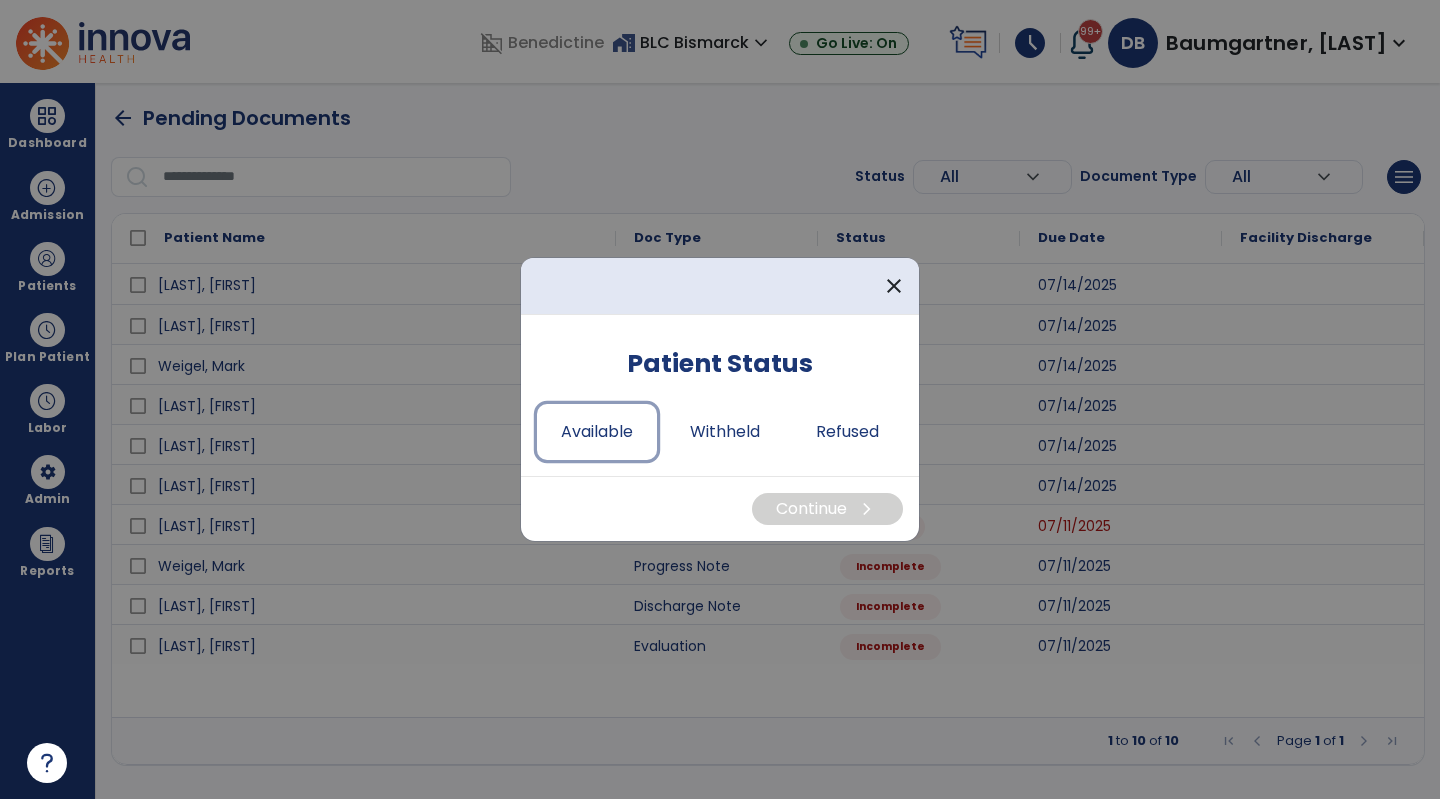 drag, startPoint x: 591, startPoint y: 433, endPoint x: 669, endPoint y: 447, distance: 79.24645 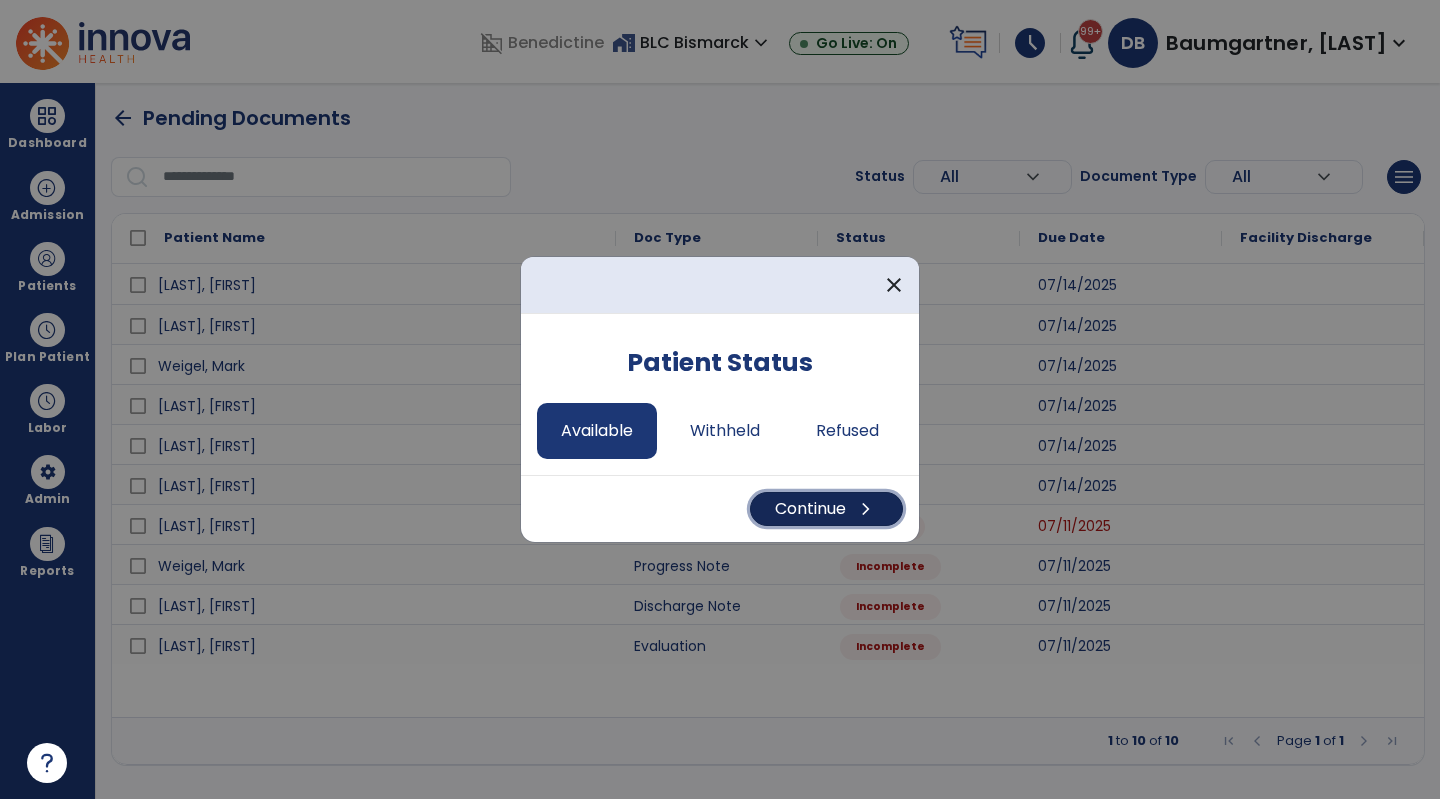click on "Continue   chevron_right" at bounding box center [826, 509] 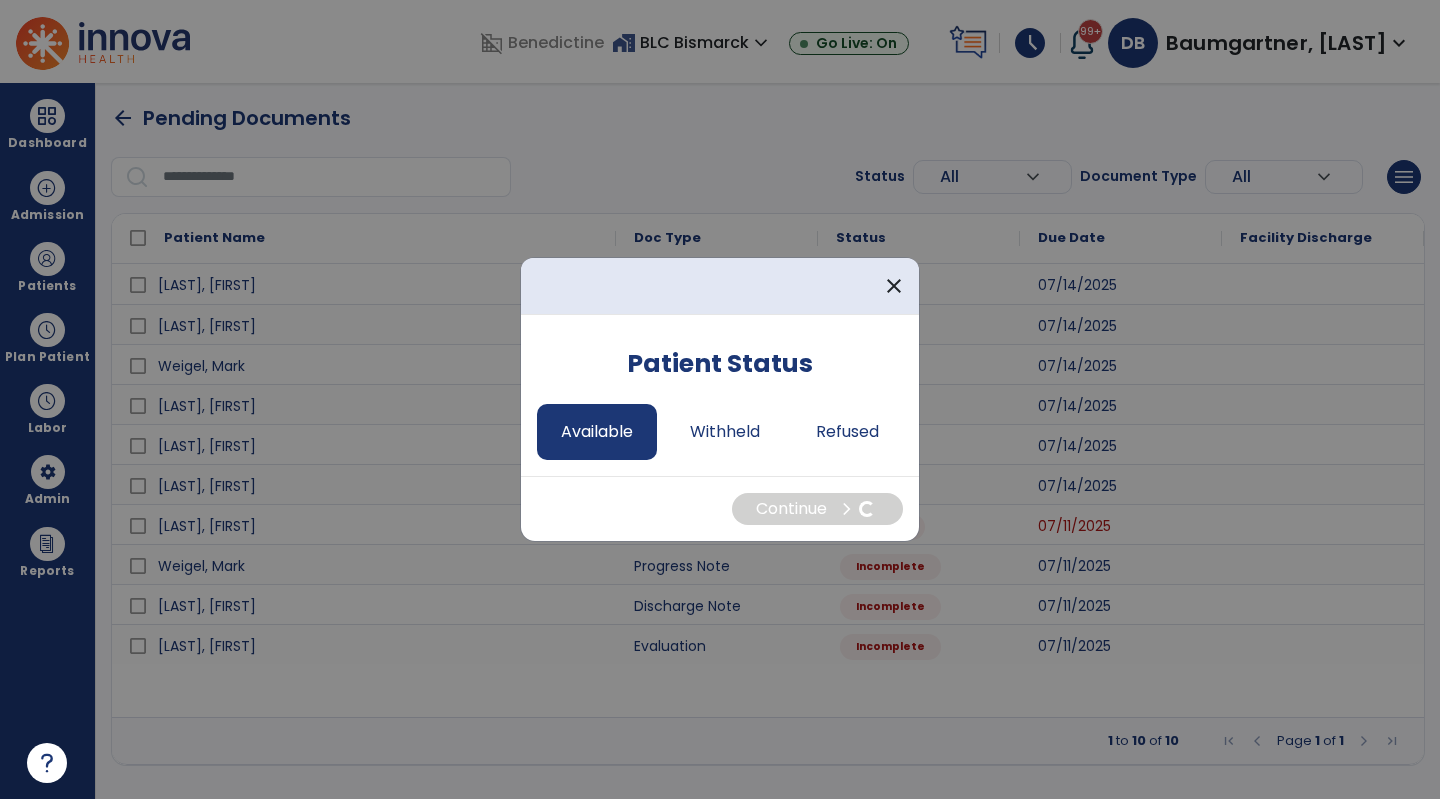 select on "*" 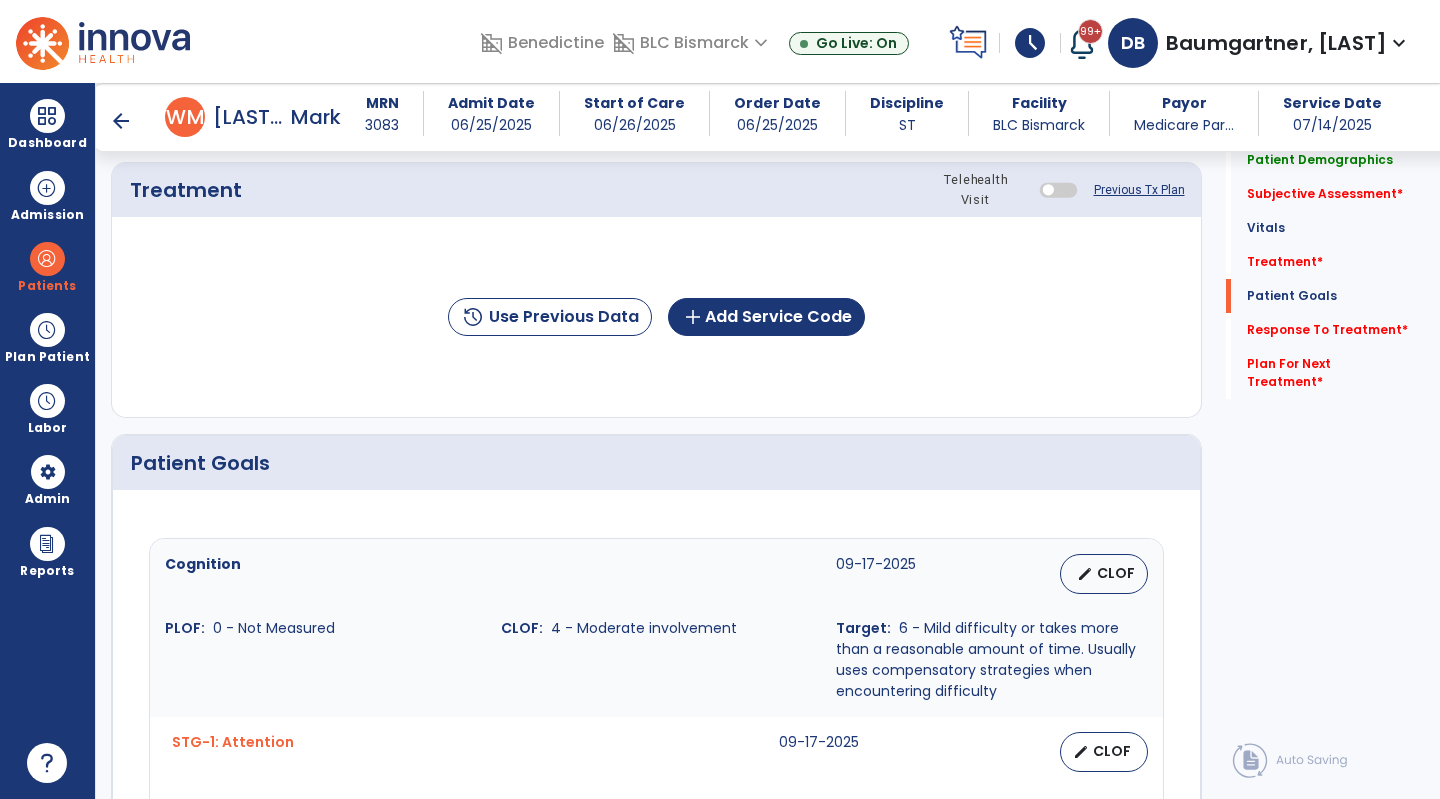 scroll, scrollTop: 800, scrollLeft: 0, axis: vertical 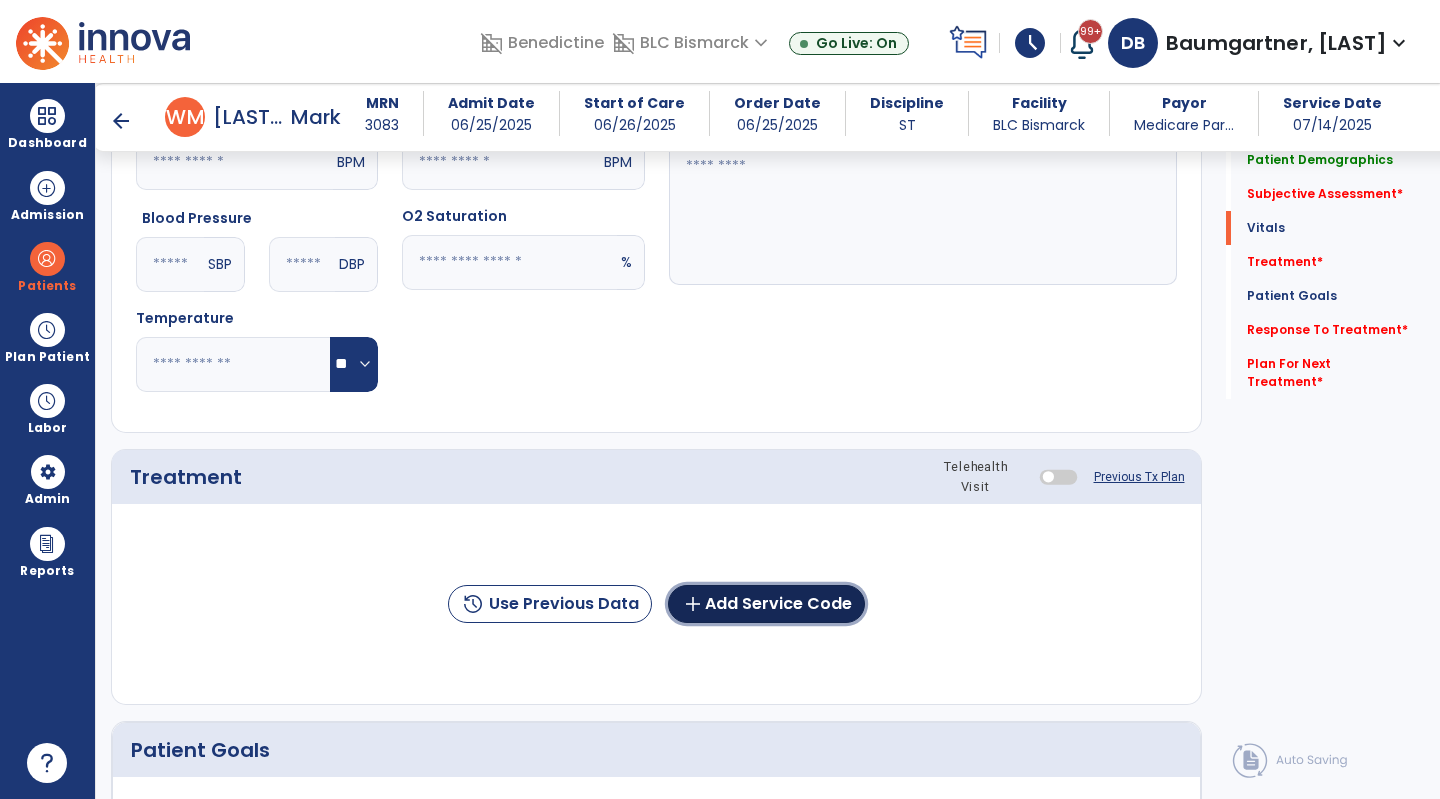 click on "add  Add Service Code" 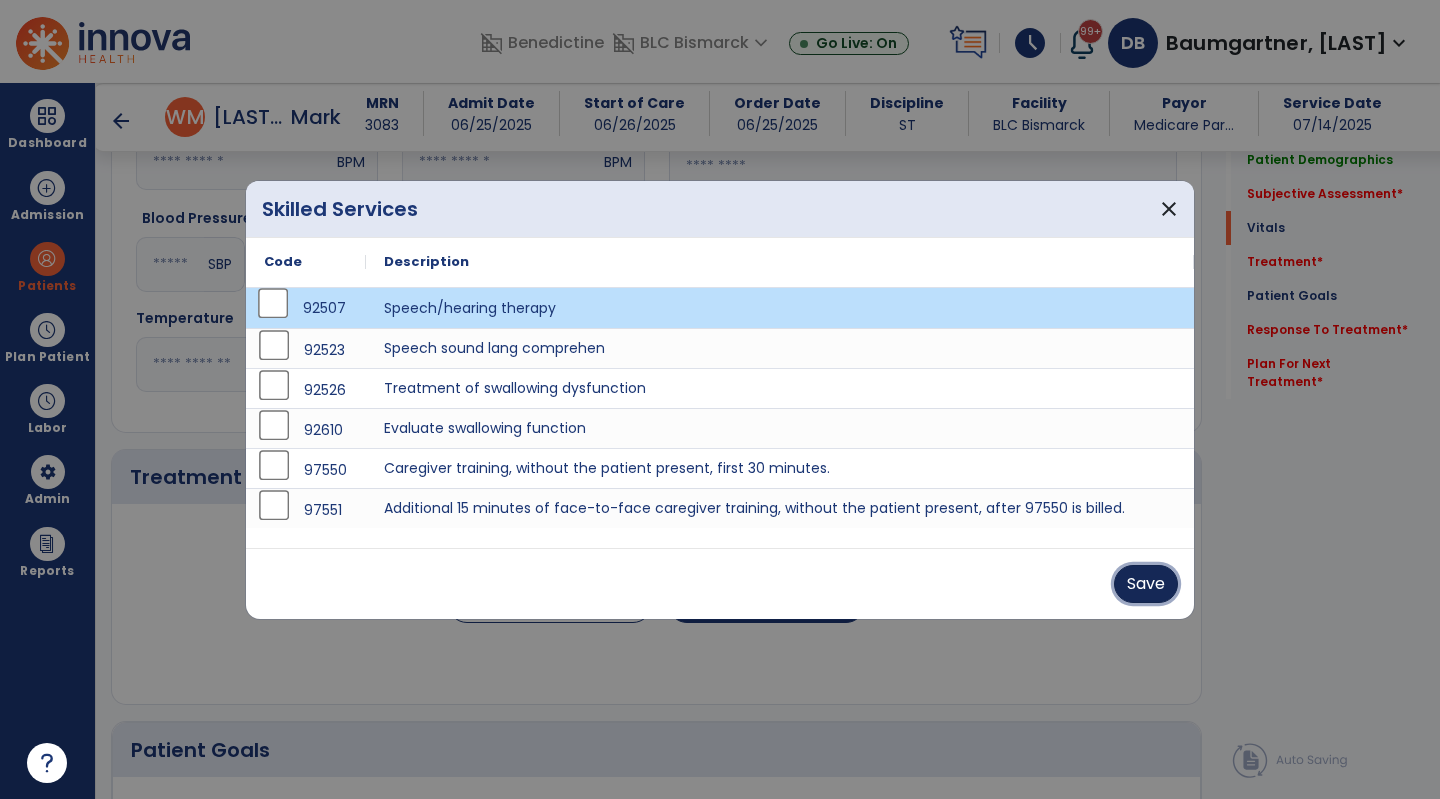 click on "Save" at bounding box center [1146, 584] 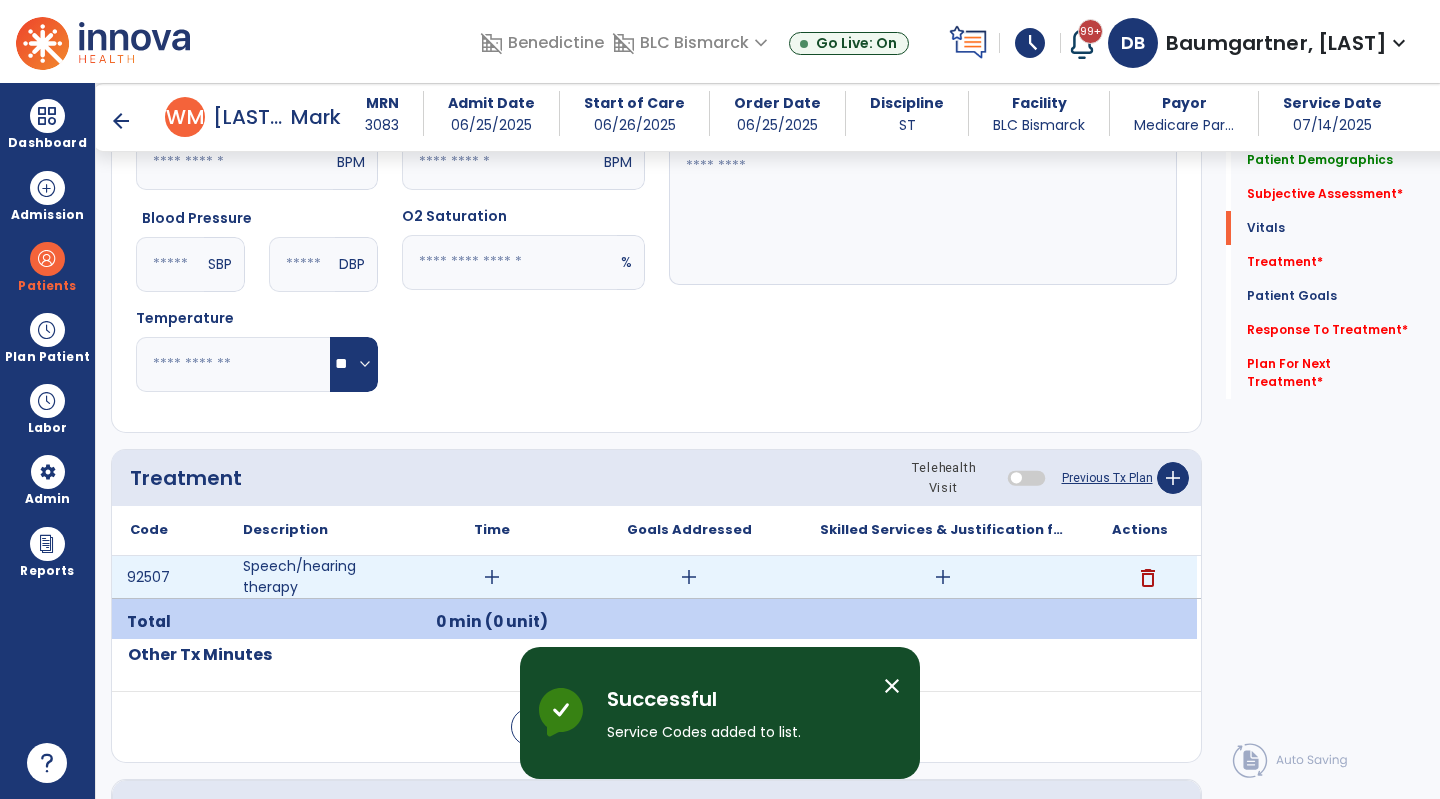 click on "add" at bounding box center (943, 577) 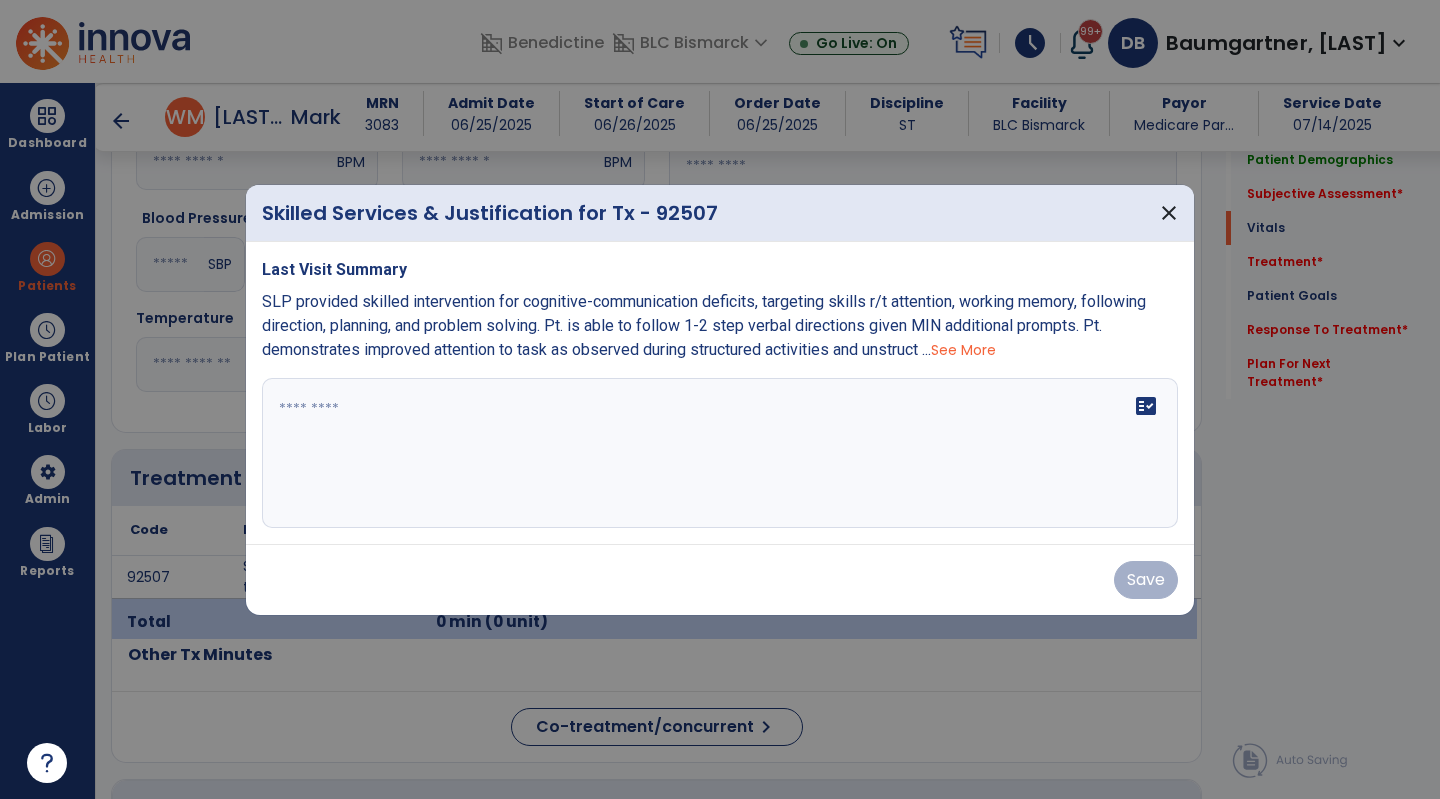 click on "See More" at bounding box center [963, 350] 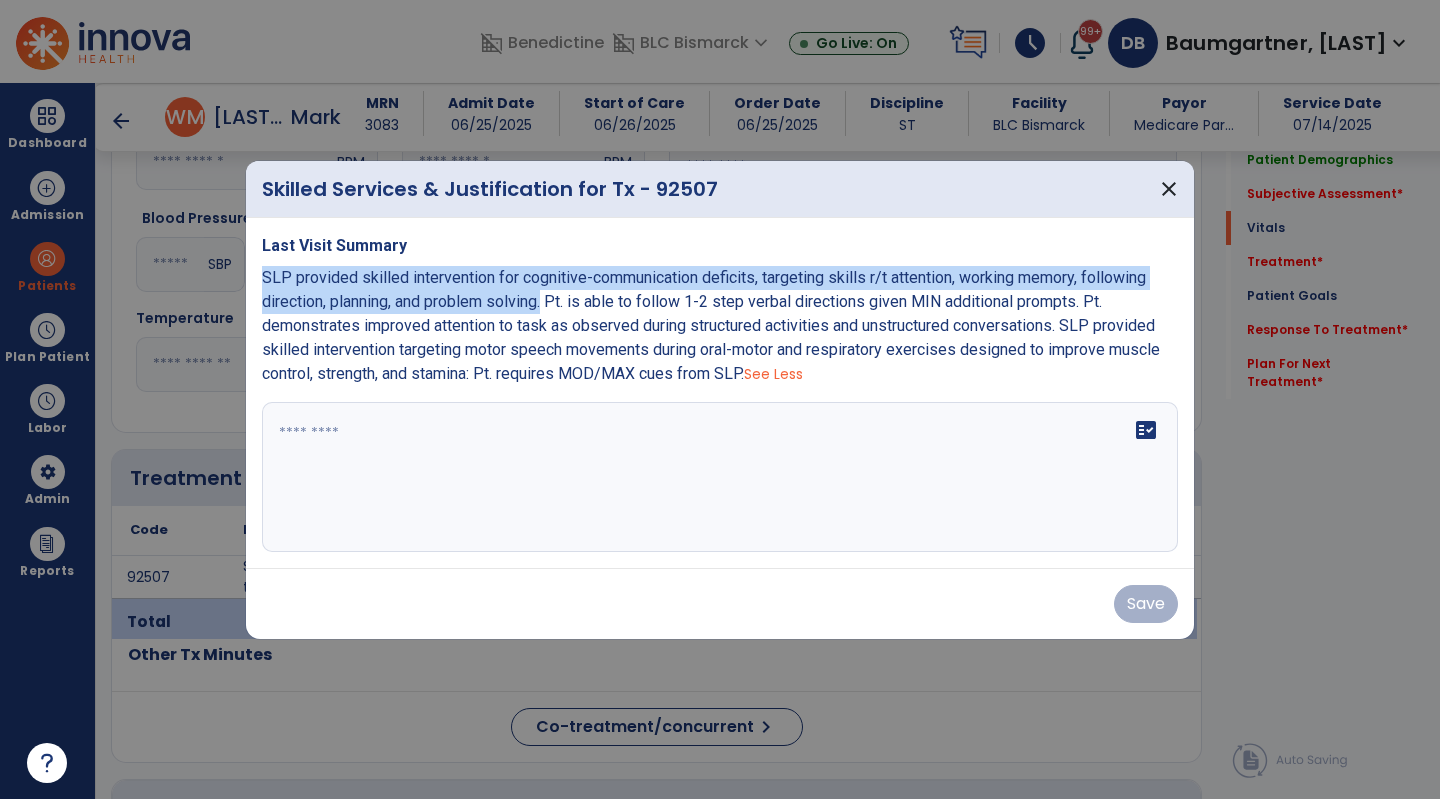 drag, startPoint x: 551, startPoint y: 302, endPoint x: 254, endPoint y: 280, distance: 297.8137 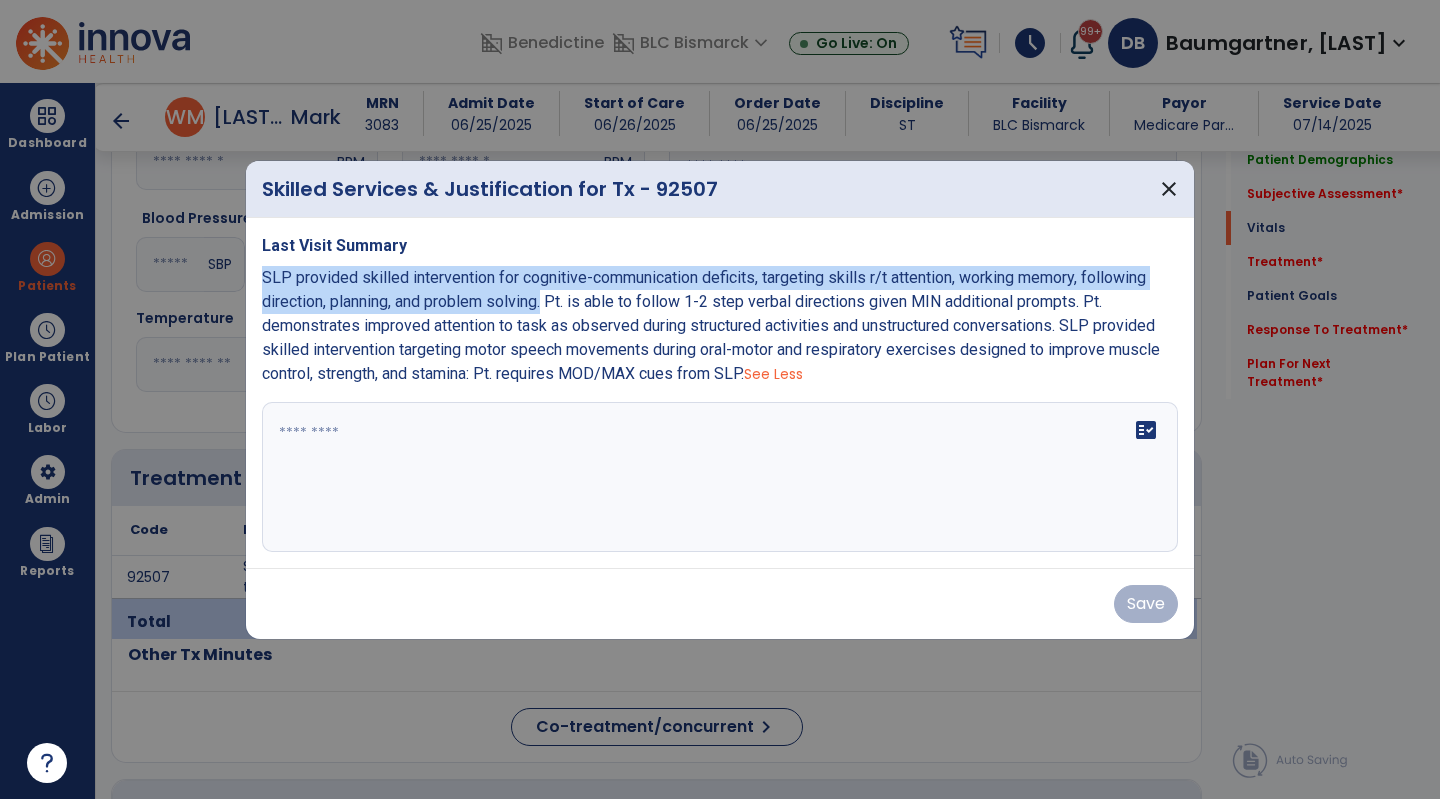 click on "Last Visit Summary SLP provided skilled intervention for cognitive-communication deficits, targeting skills r/t attention, working memory, following direction, planning, and problem solving.  Pt. is able to follow 1-2 step verbal directions given MIN additional prompts.  Pt. demonstrates improved attention to task as observed during structured activities and unstructured conversations.
SLP provided skilled intervention targeting motor speech movements during oral-motor and respiratory exercises designed to improve muscle control, strength, and stamina:  Pt. requires MOD/MAX cues from SLP.  See Less   fact_check" at bounding box center (720, 393) 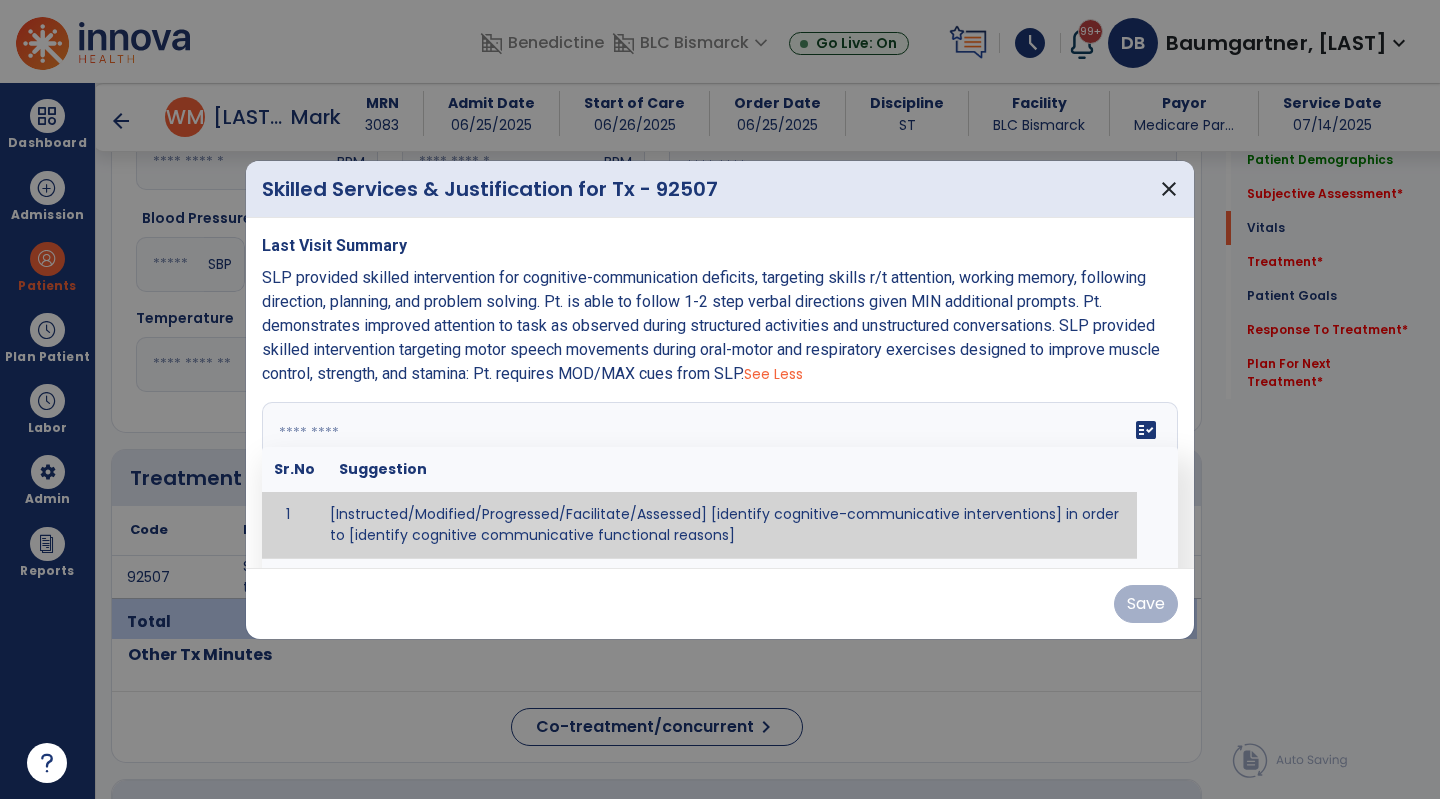 paste on "**********" 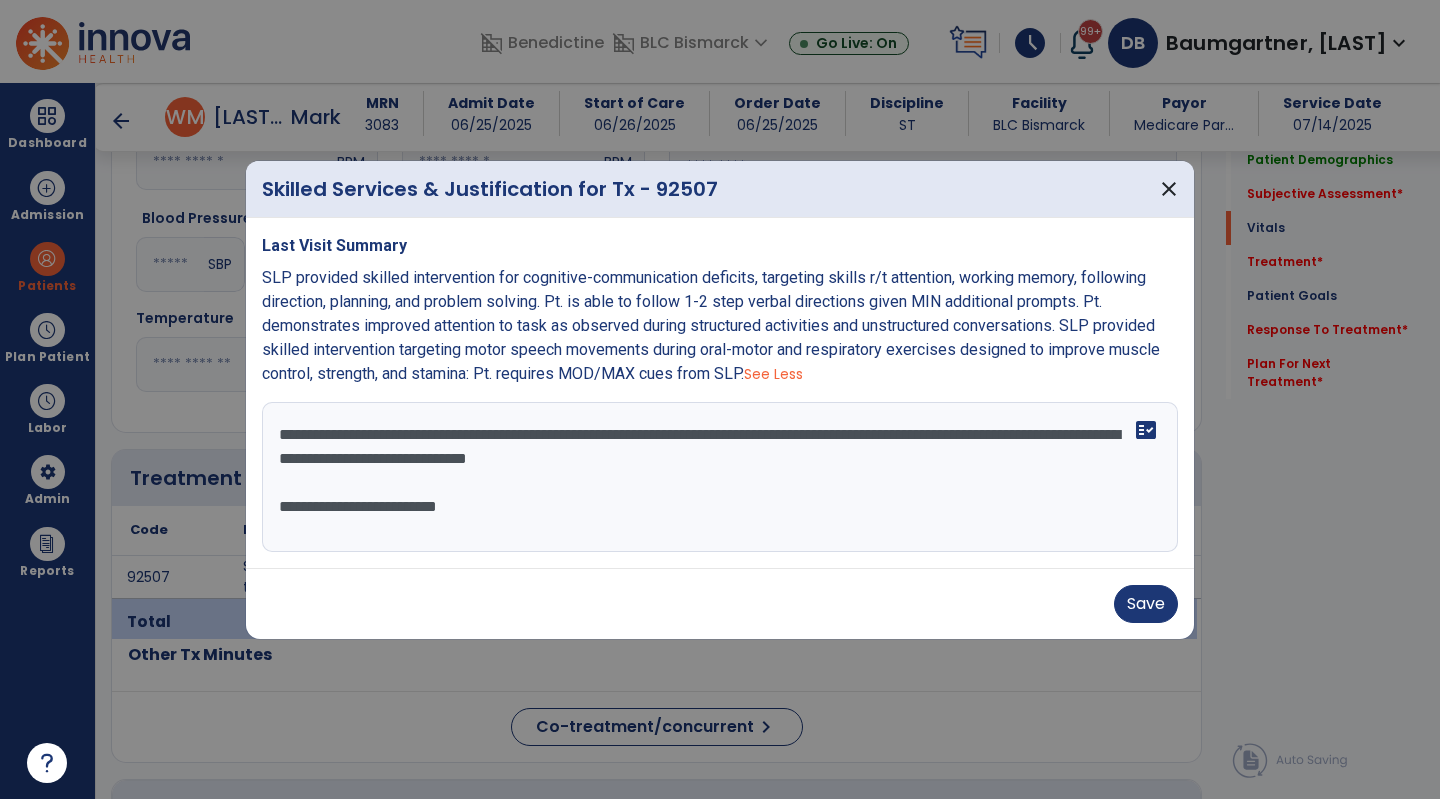 drag, startPoint x: 277, startPoint y: 500, endPoint x: 288, endPoint y: 502, distance: 11.18034 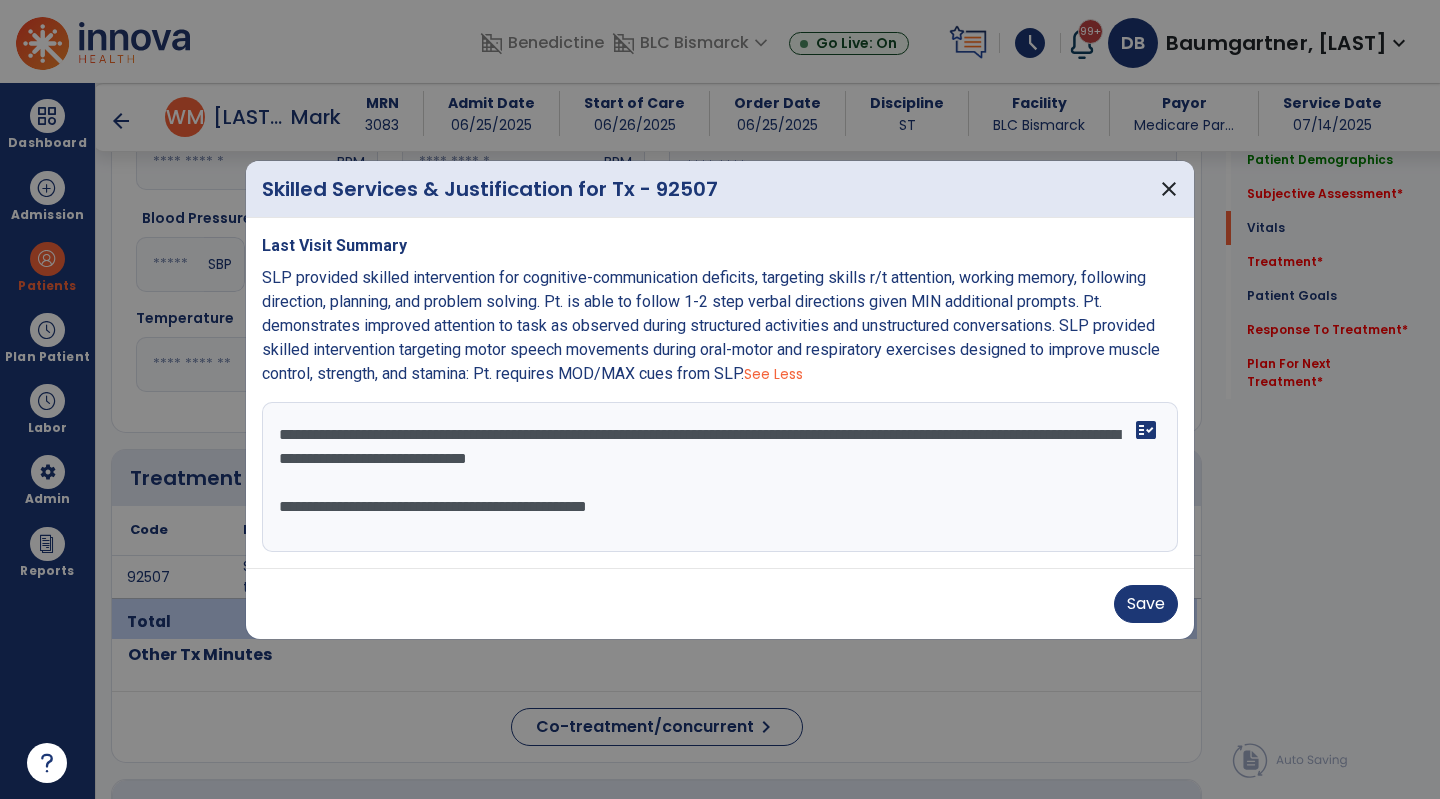 click on "**********" at bounding box center (720, 477) 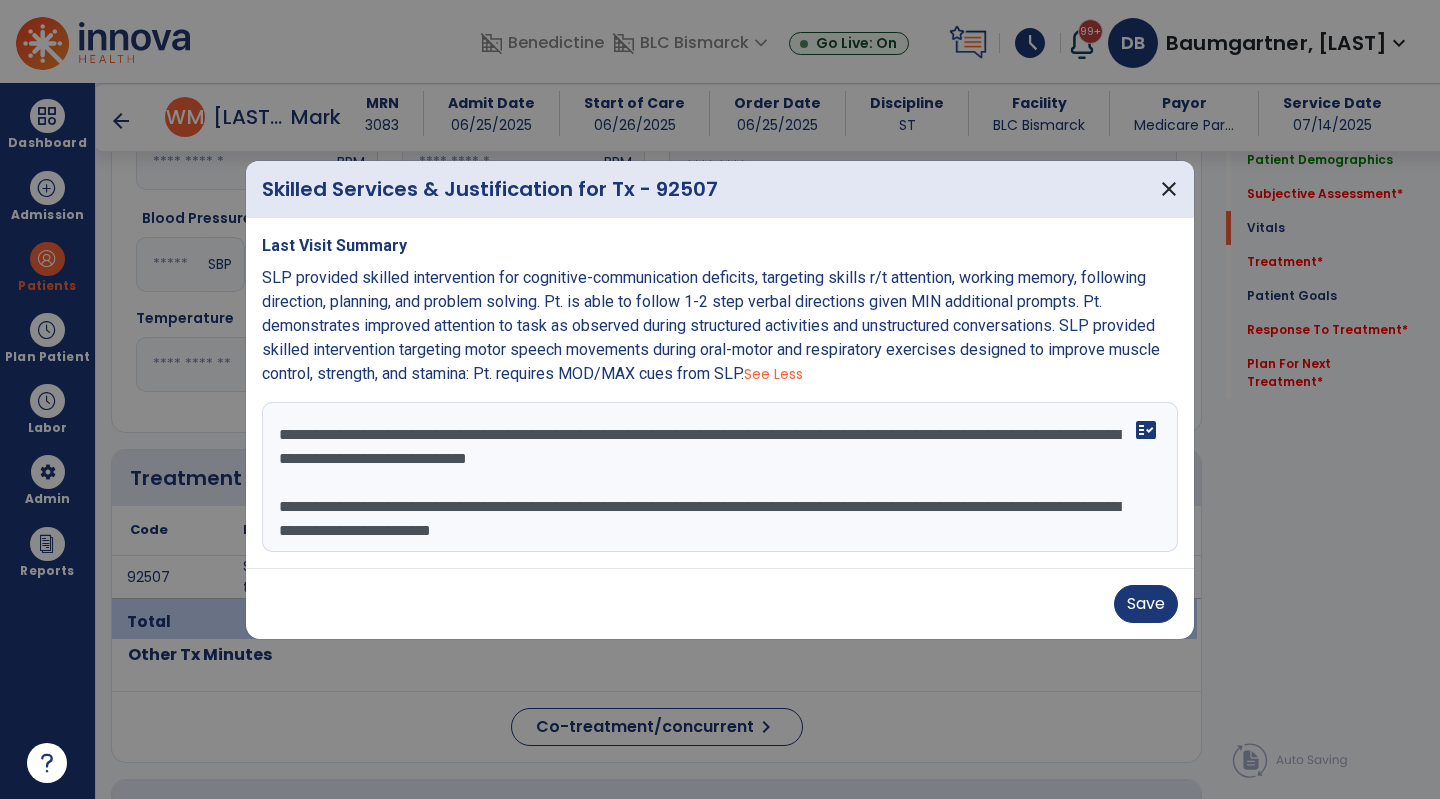 scroll, scrollTop: 15, scrollLeft: 0, axis: vertical 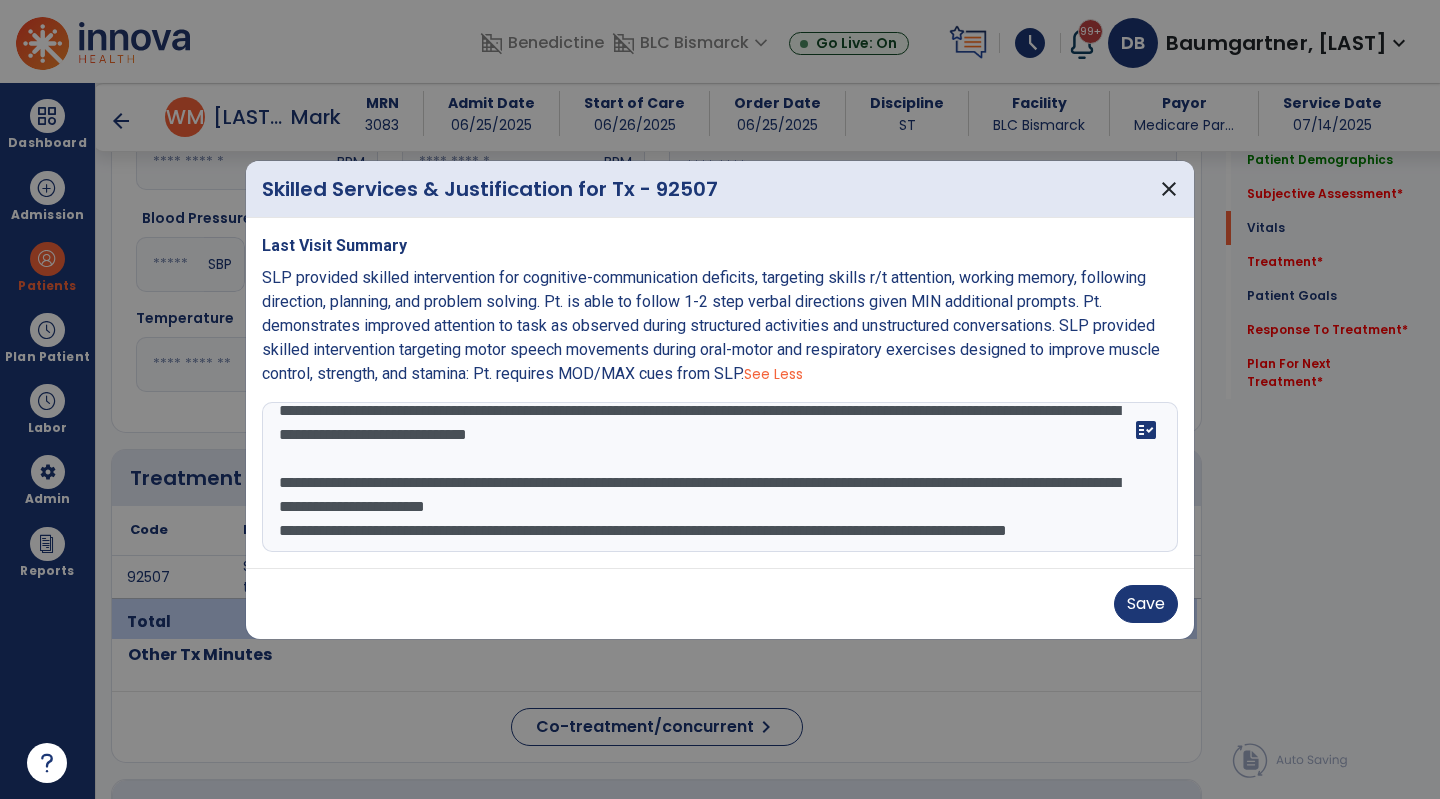 type on "**********" 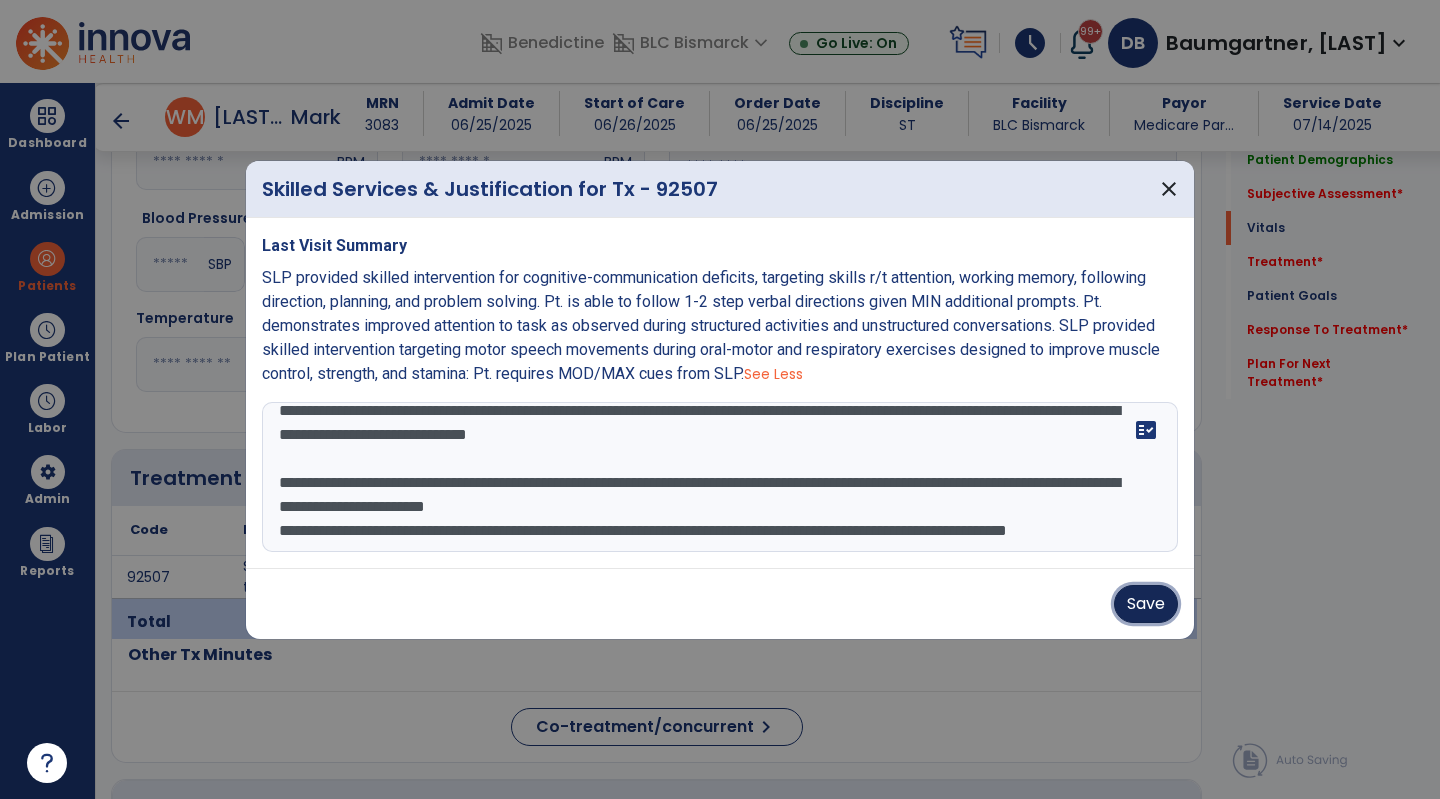 click on "Save" at bounding box center (1146, 604) 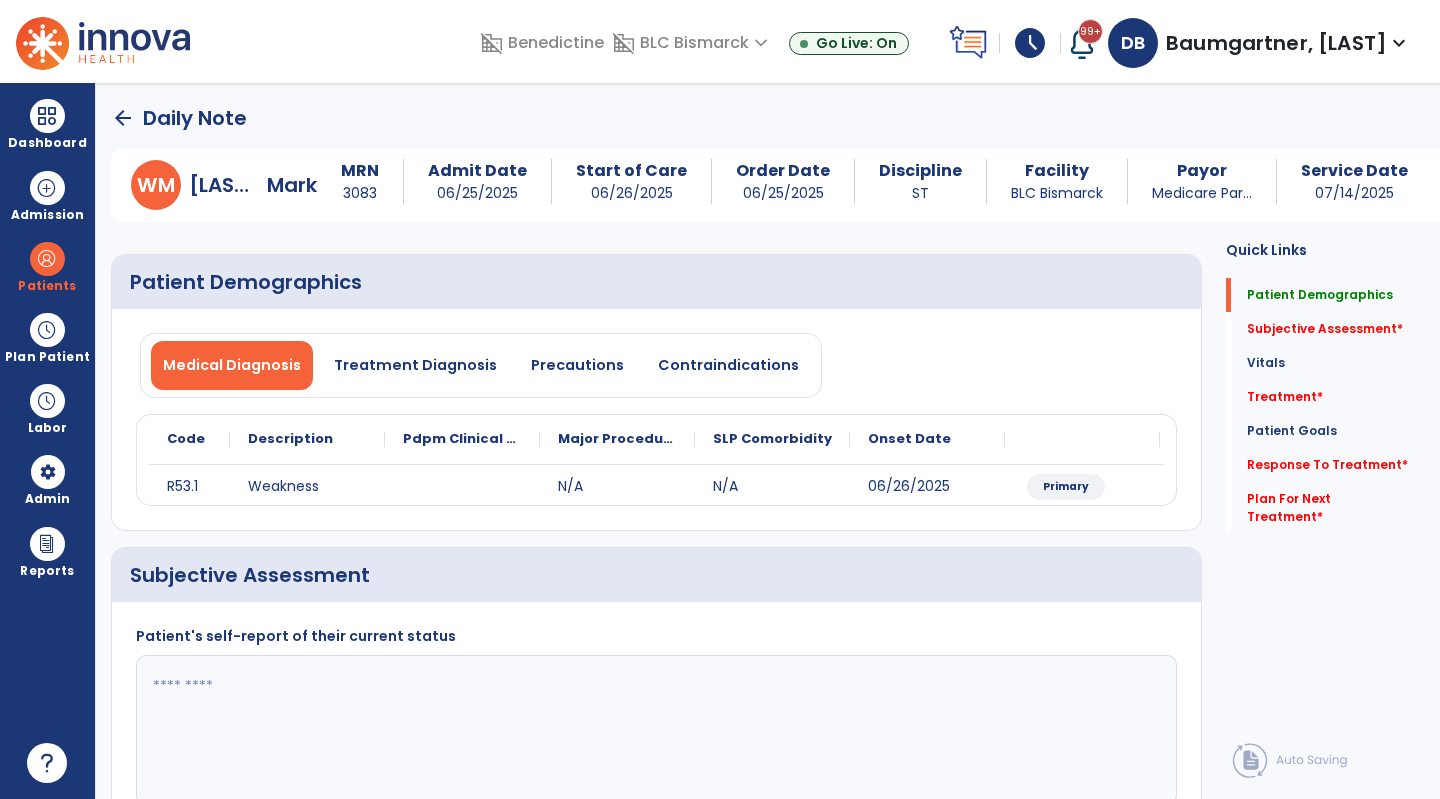scroll, scrollTop: 200, scrollLeft: 0, axis: vertical 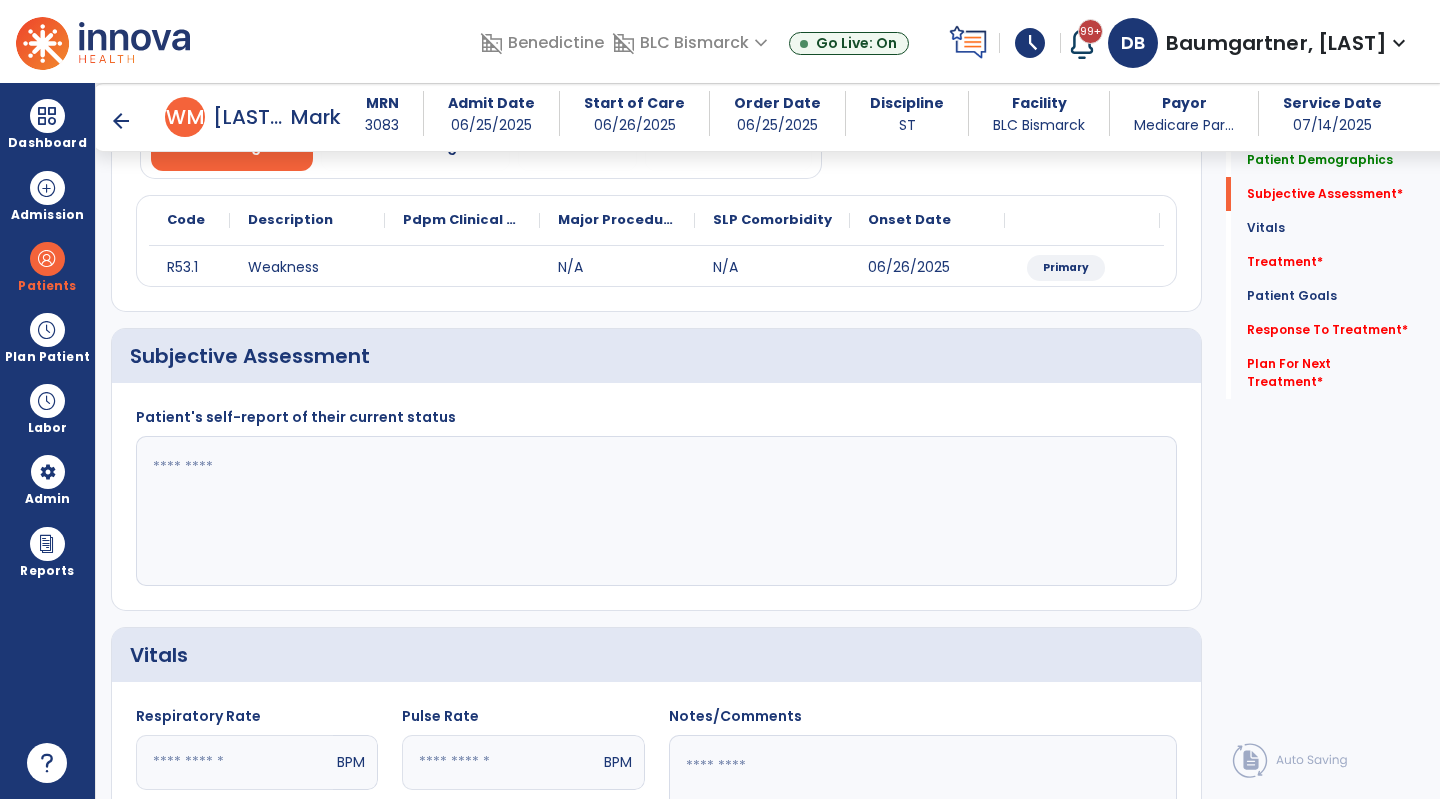 click 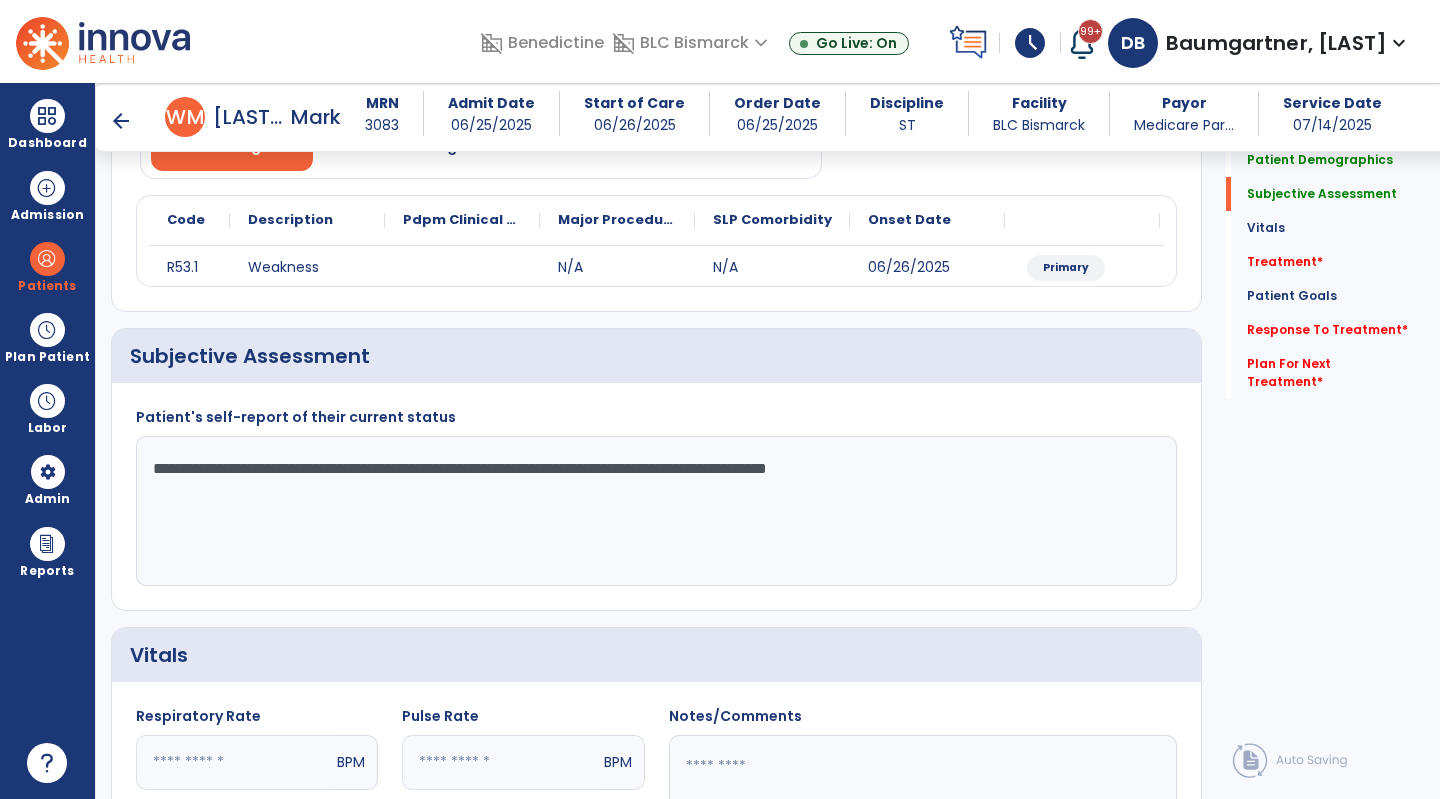 click on "**********" 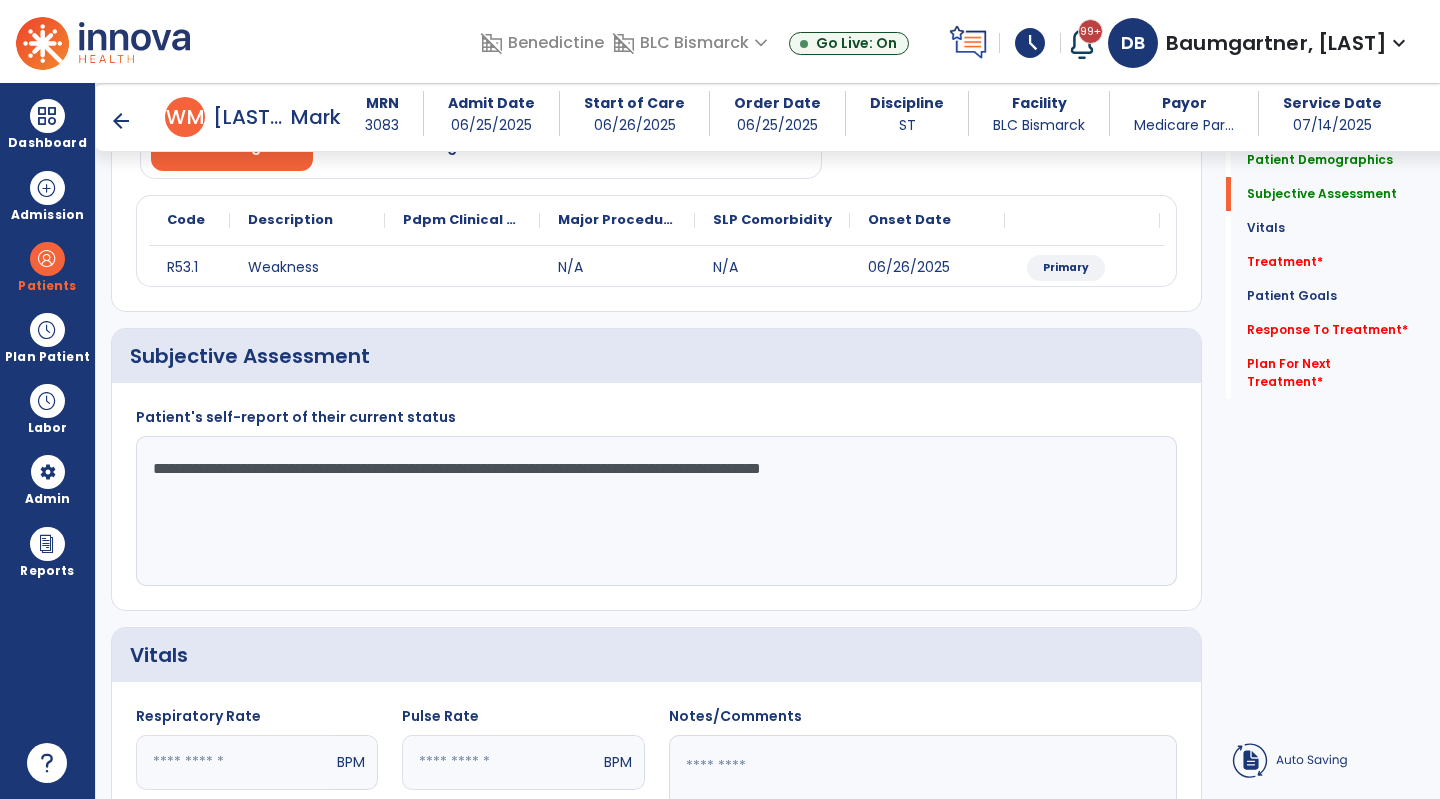 click on "**********" 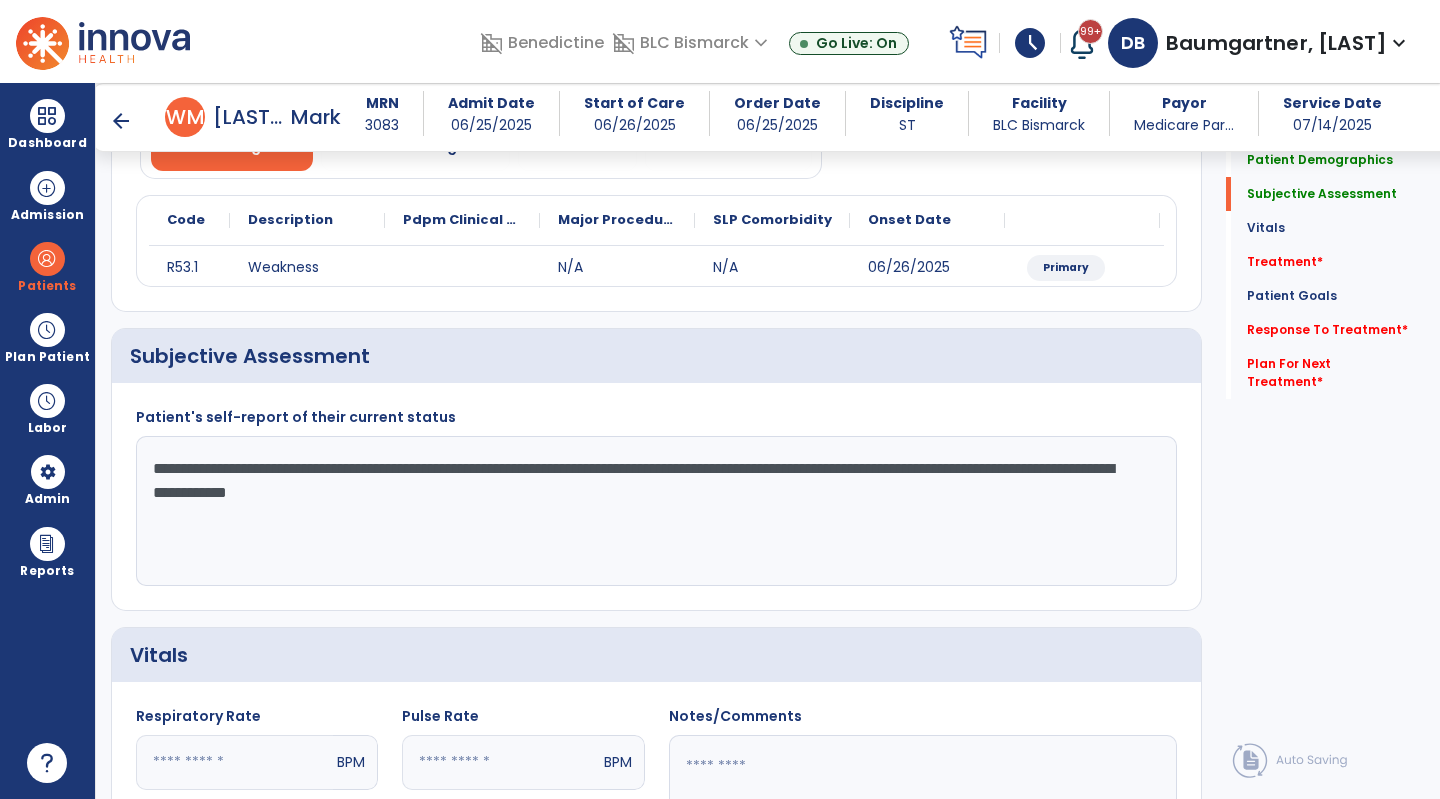 drag, startPoint x: 594, startPoint y: 488, endPoint x: 243, endPoint y: 504, distance: 351.36447 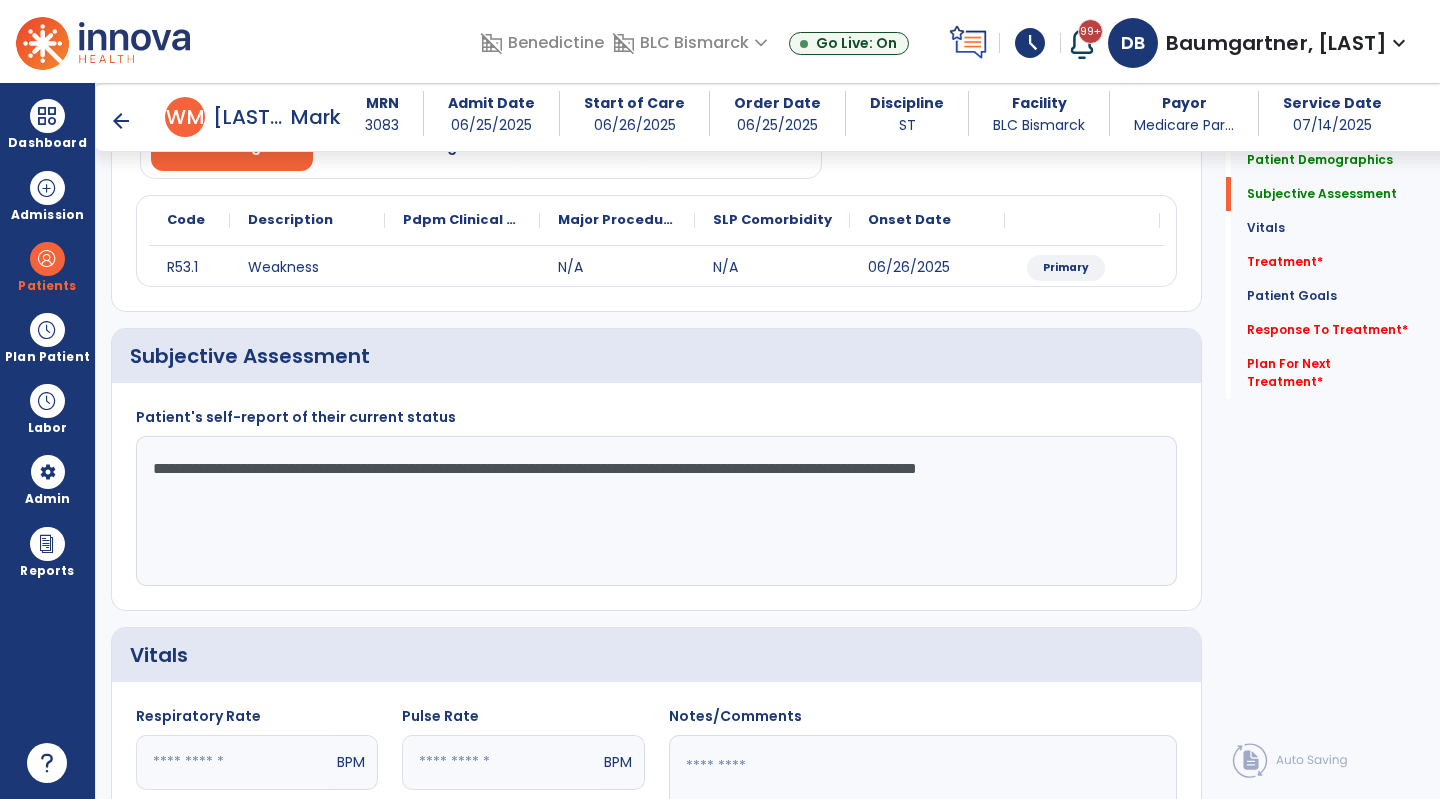 click on "**********" 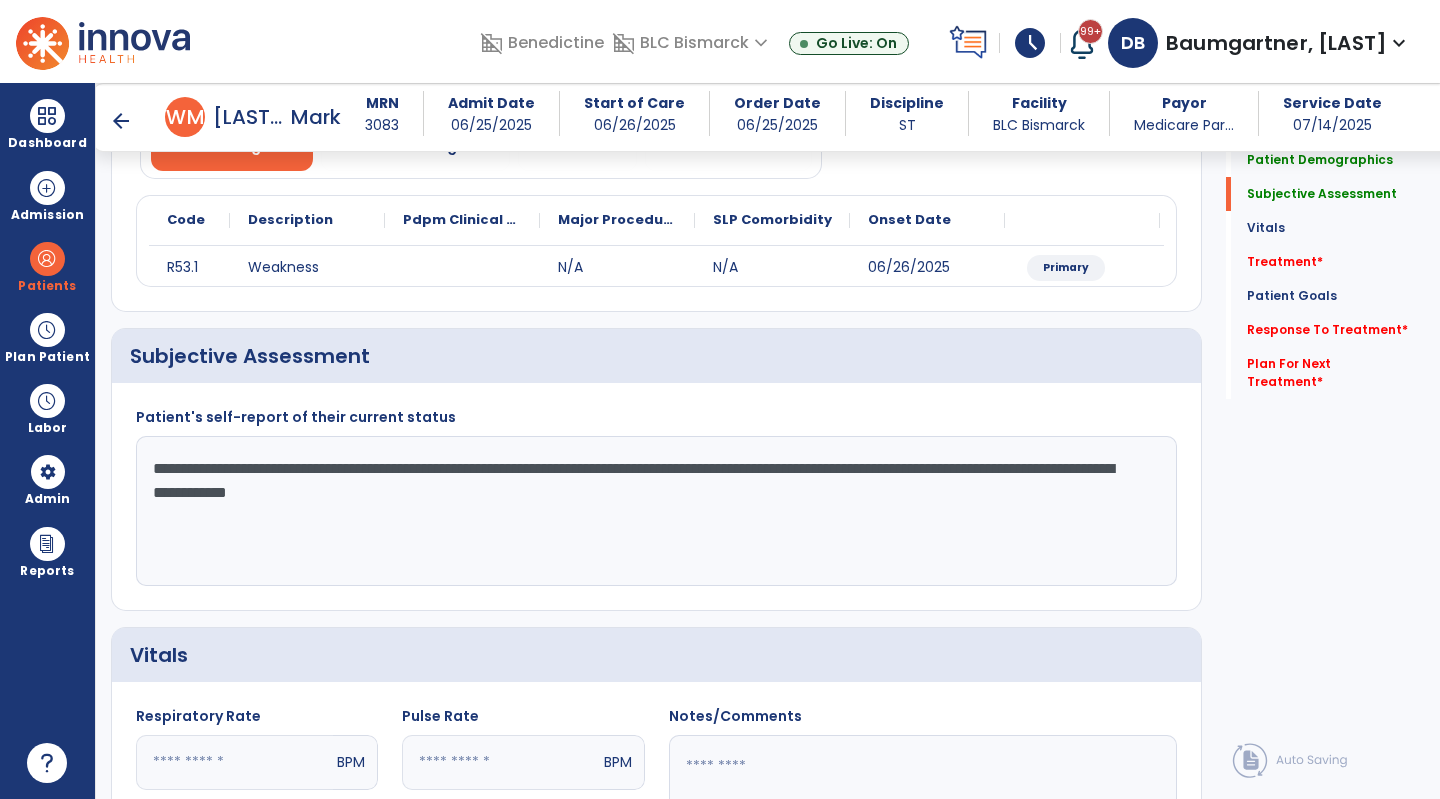 drag, startPoint x: 171, startPoint y: 465, endPoint x: 203, endPoint y: 475, distance: 33.526108 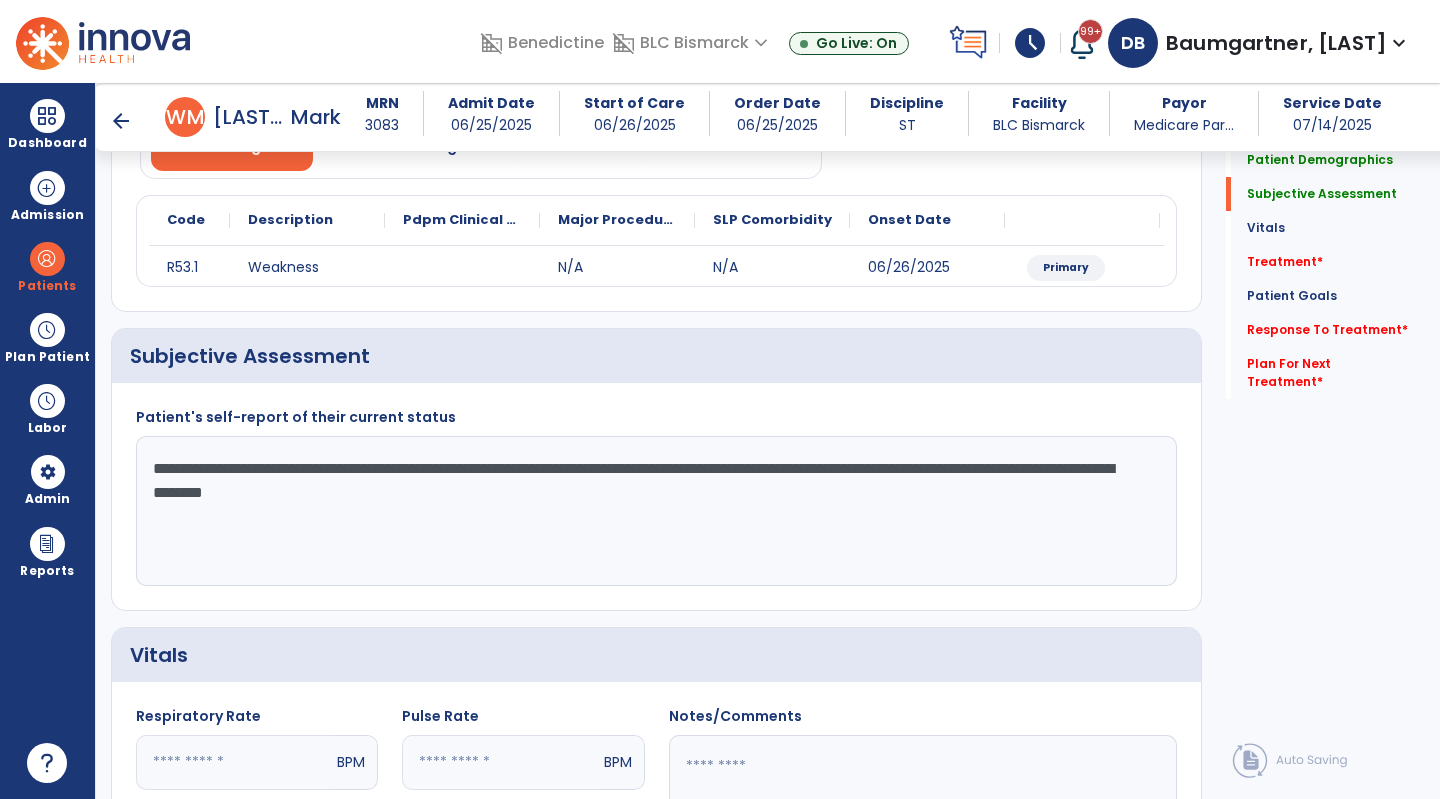 click on "**********" 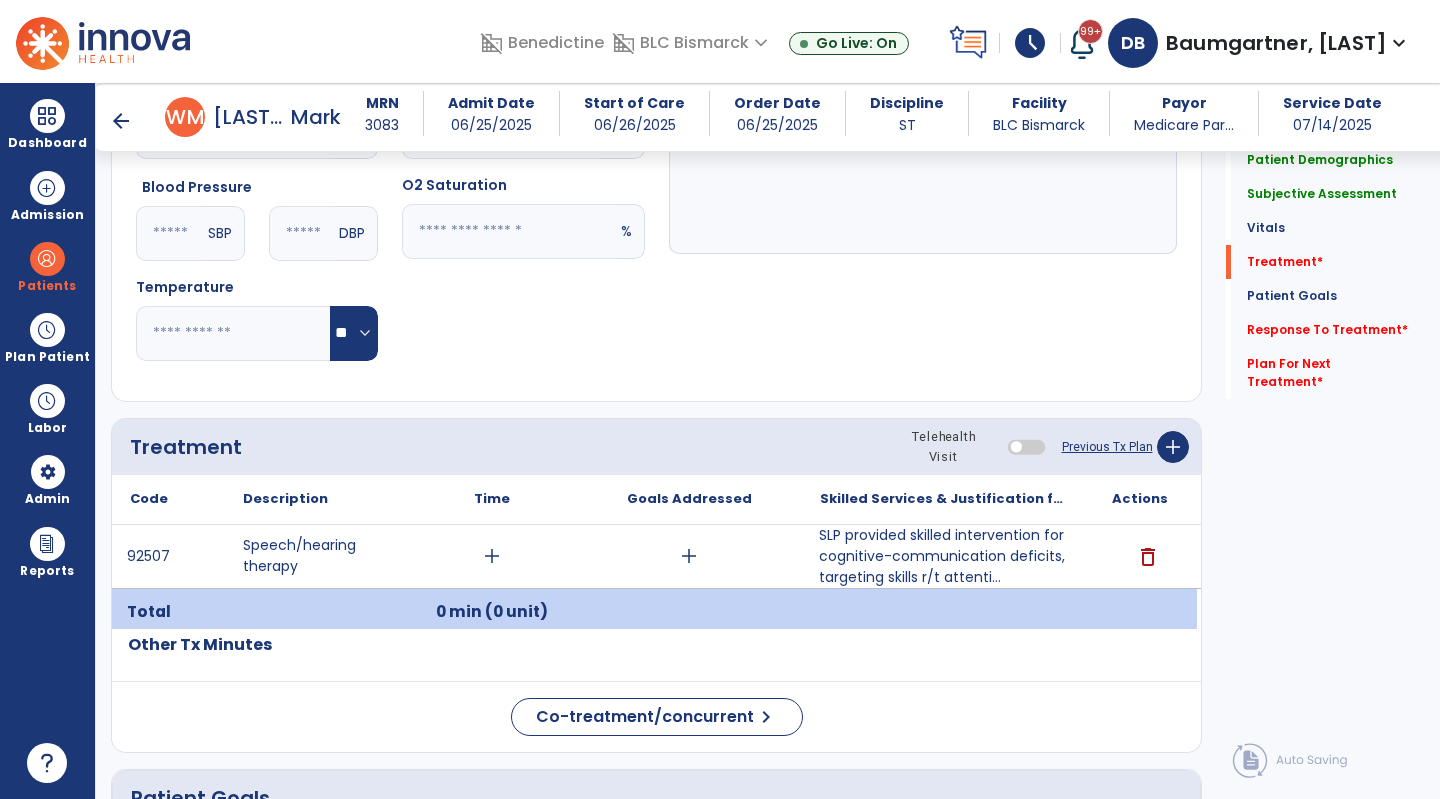 scroll, scrollTop: 900, scrollLeft: 0, axis: vertical 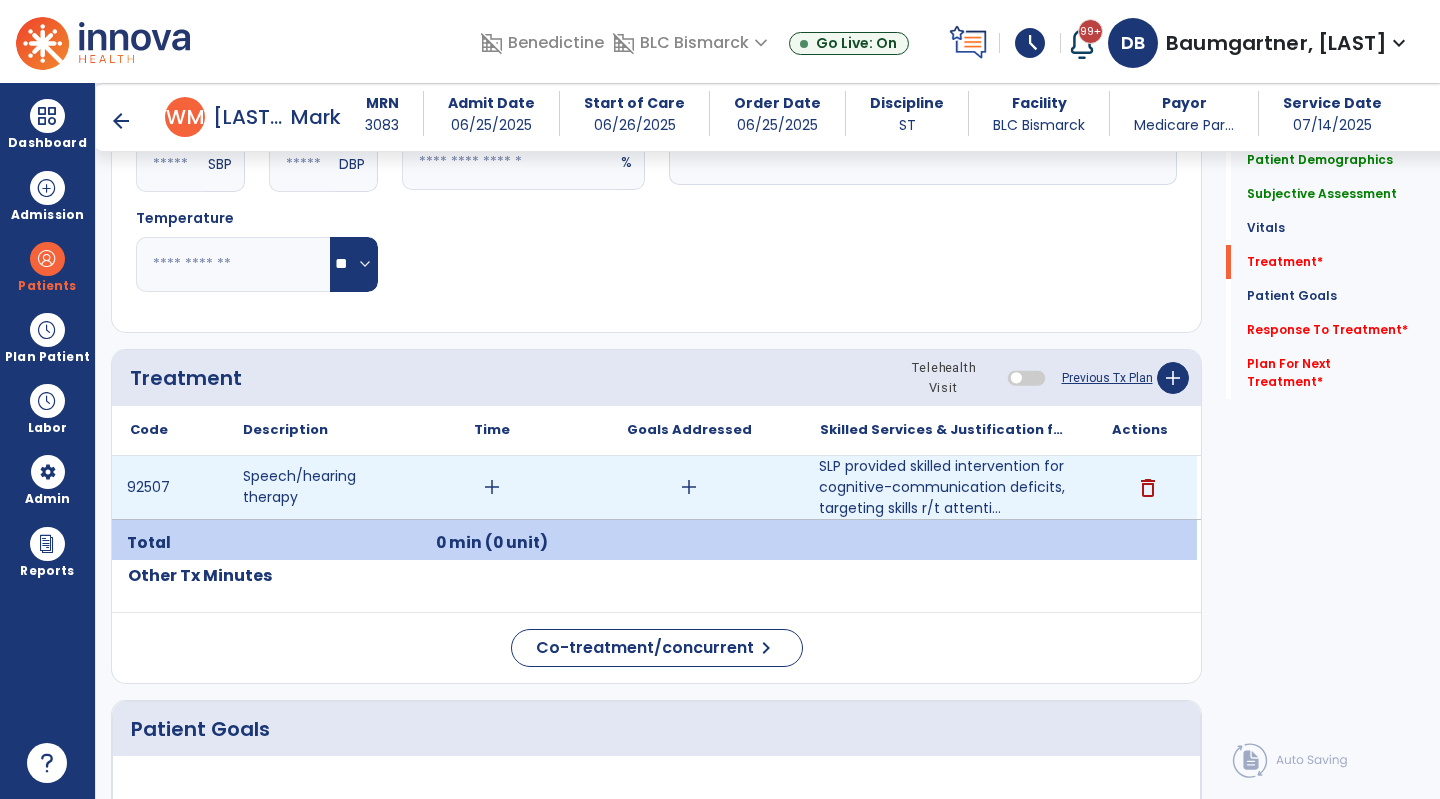 type on "**********" 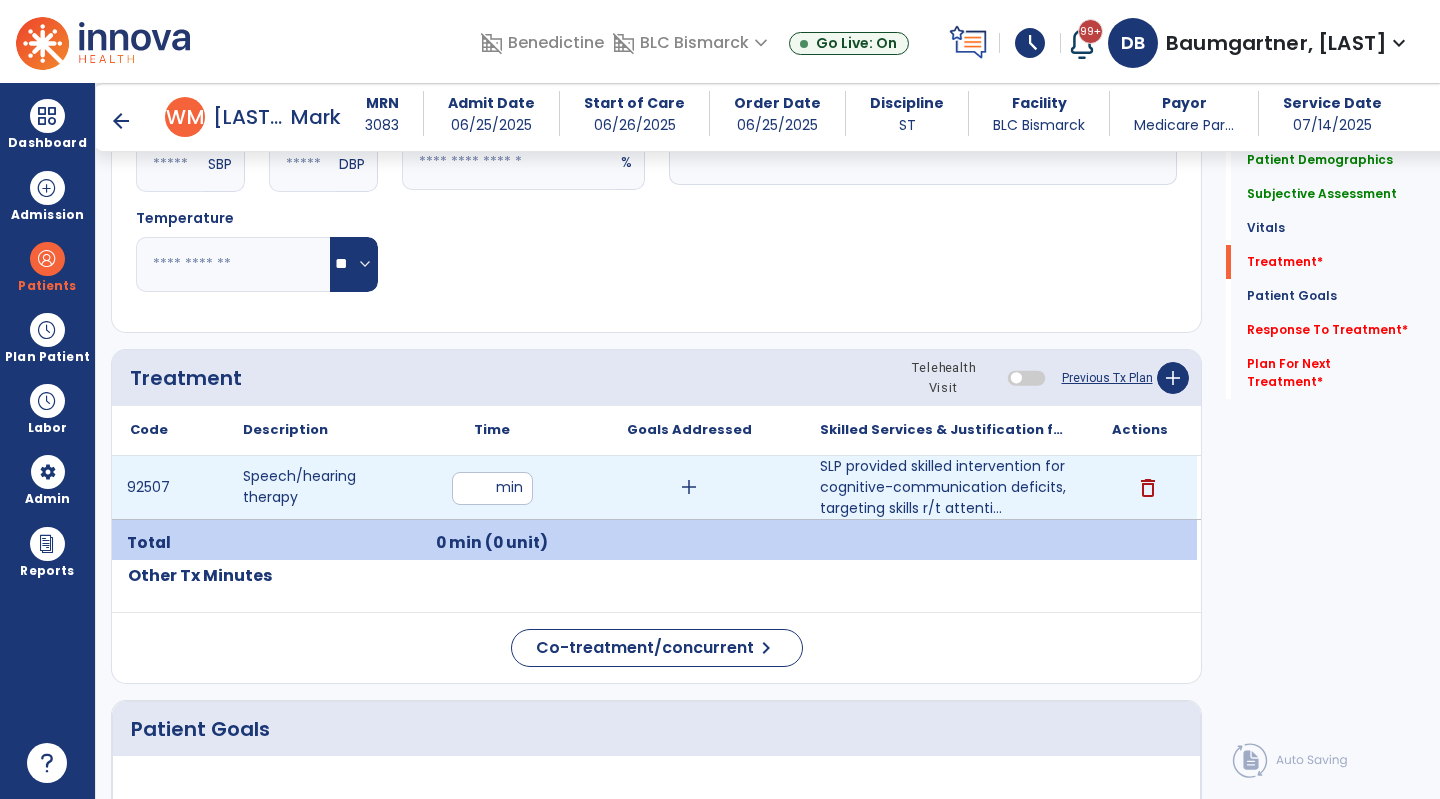 click at bounding box center (492, 488) 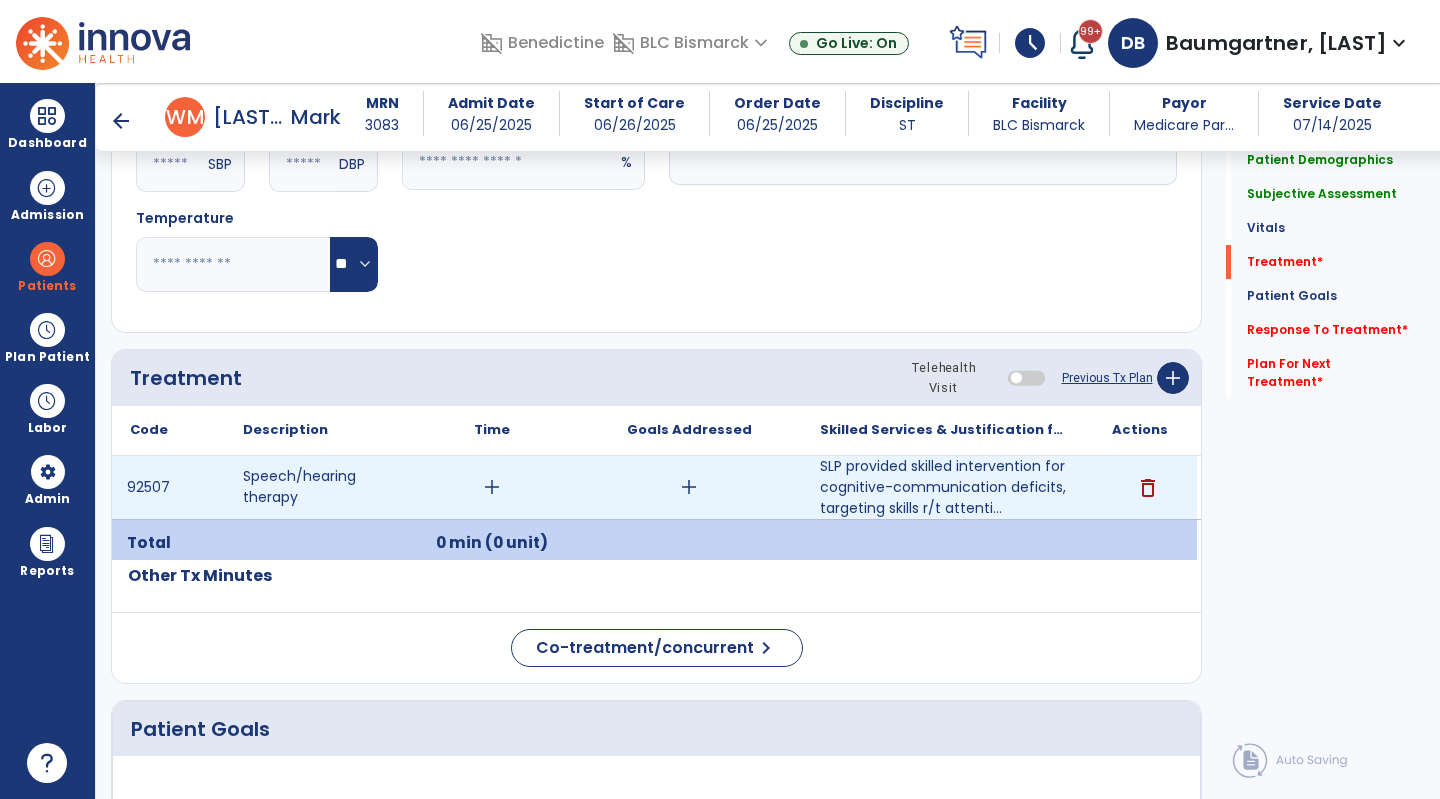 click on "add" at bounding box center [492, 487] 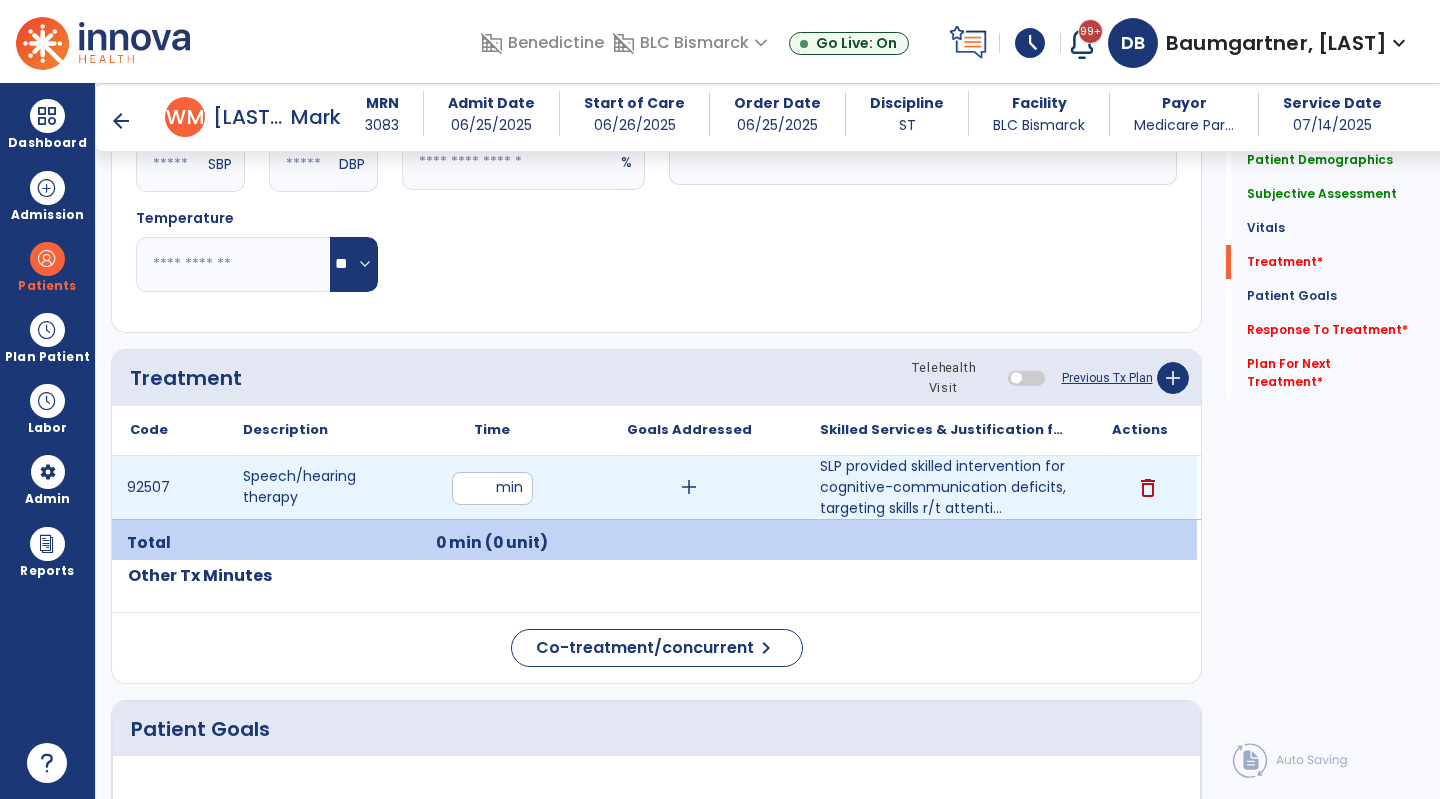 type on "**" 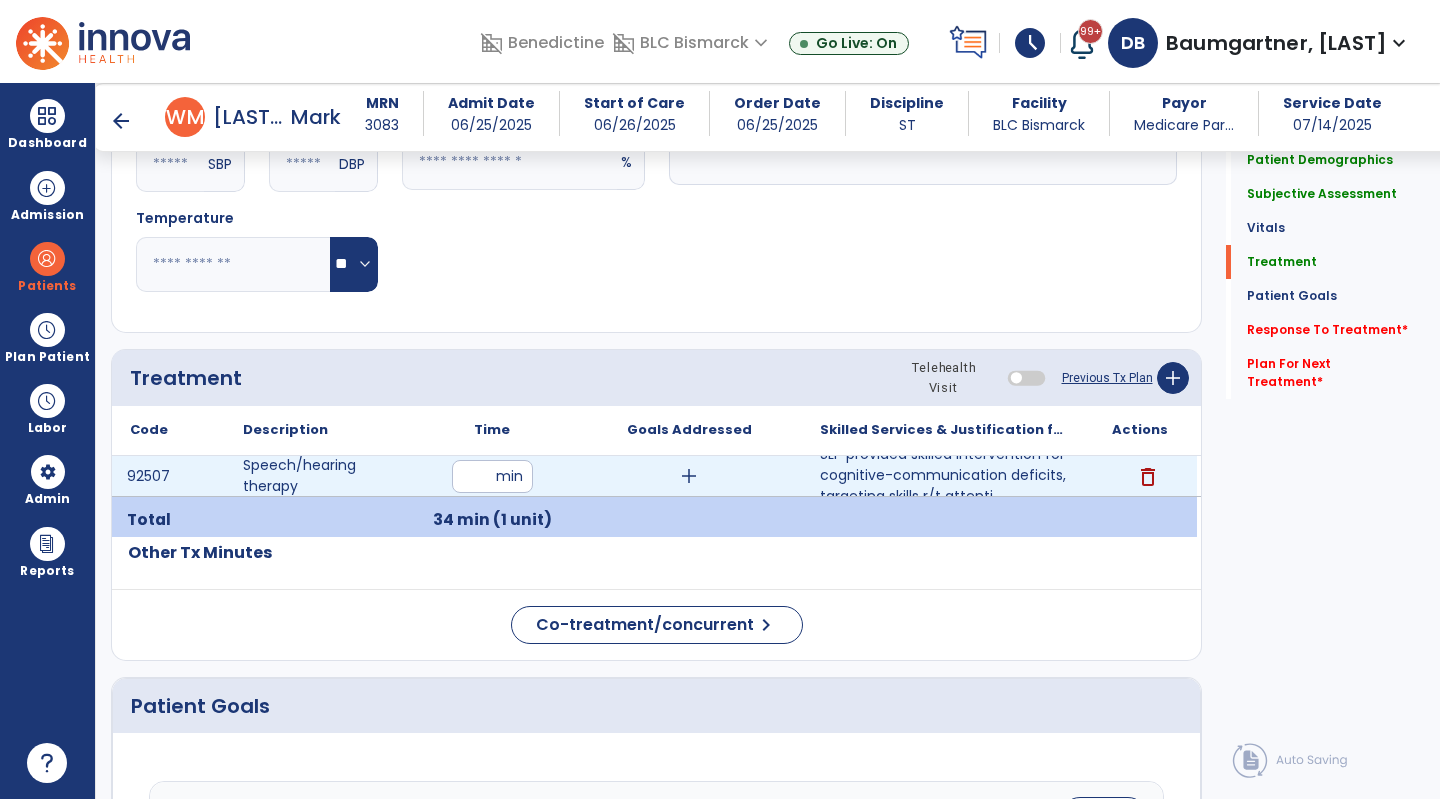 click on "add" at bounding box center (689, 476) 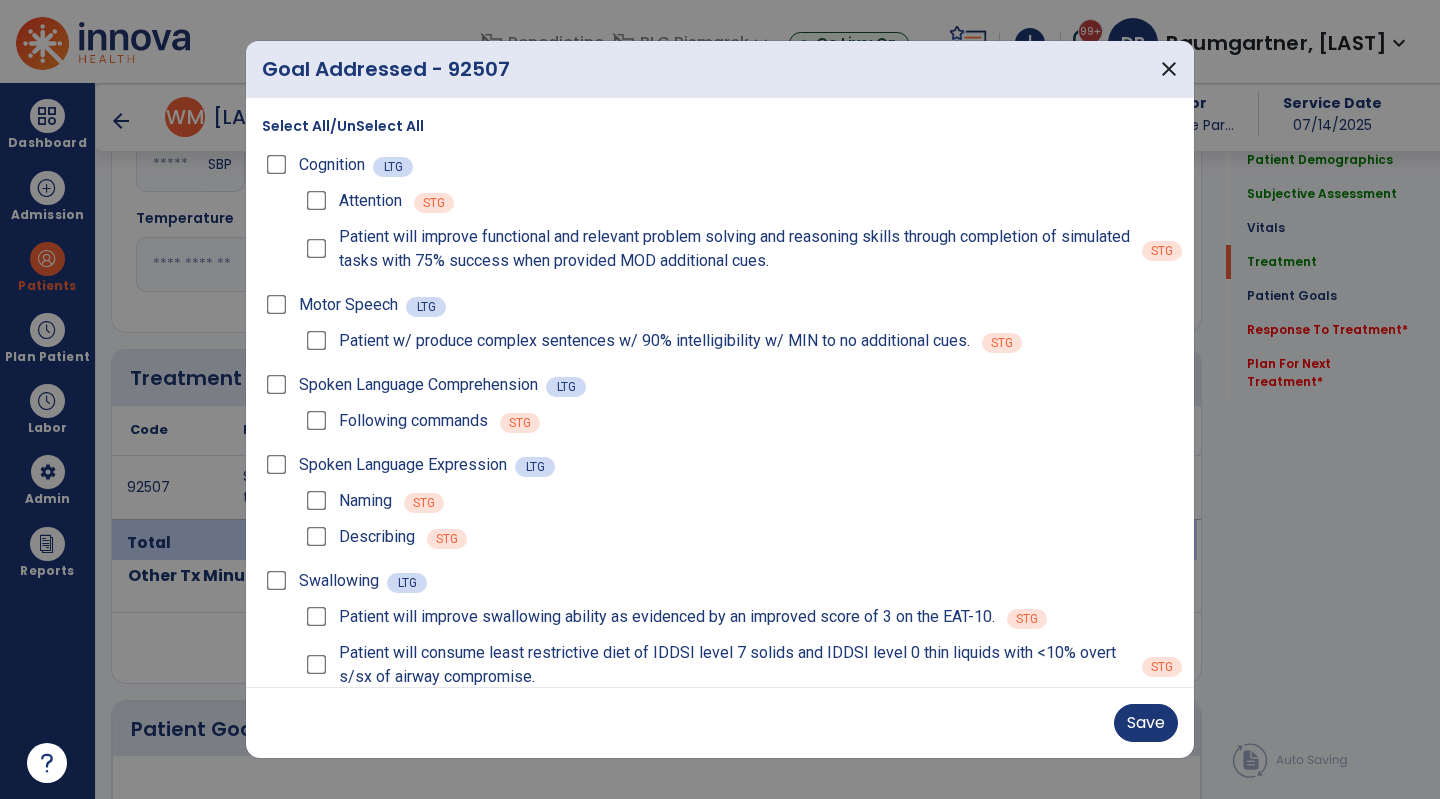 drag, startPoint x: 294, startPoint y: 203, endPoint x: 304, endPoint y: 204, distance: 10.049875 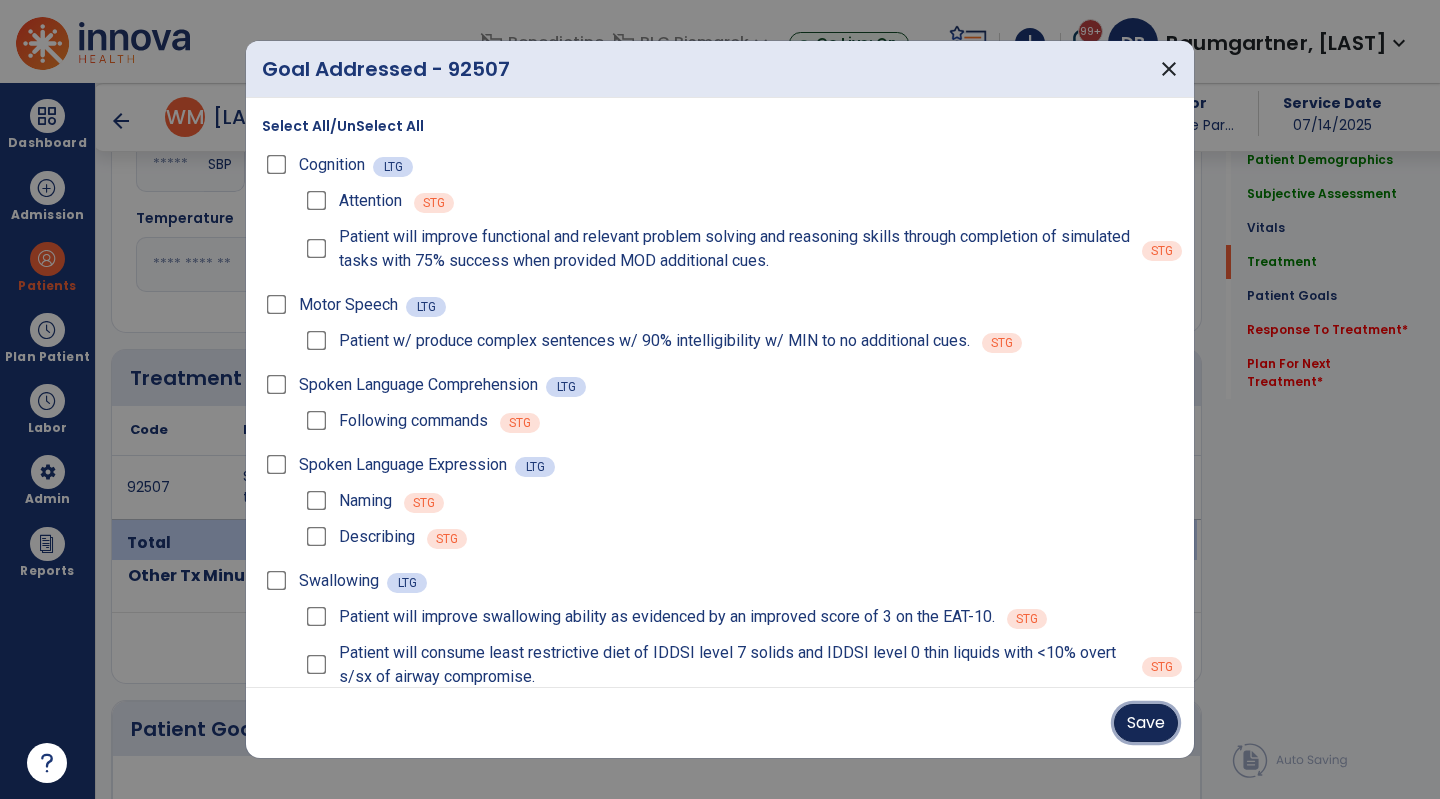 click on "Save" at bounding box center [1146, 723] 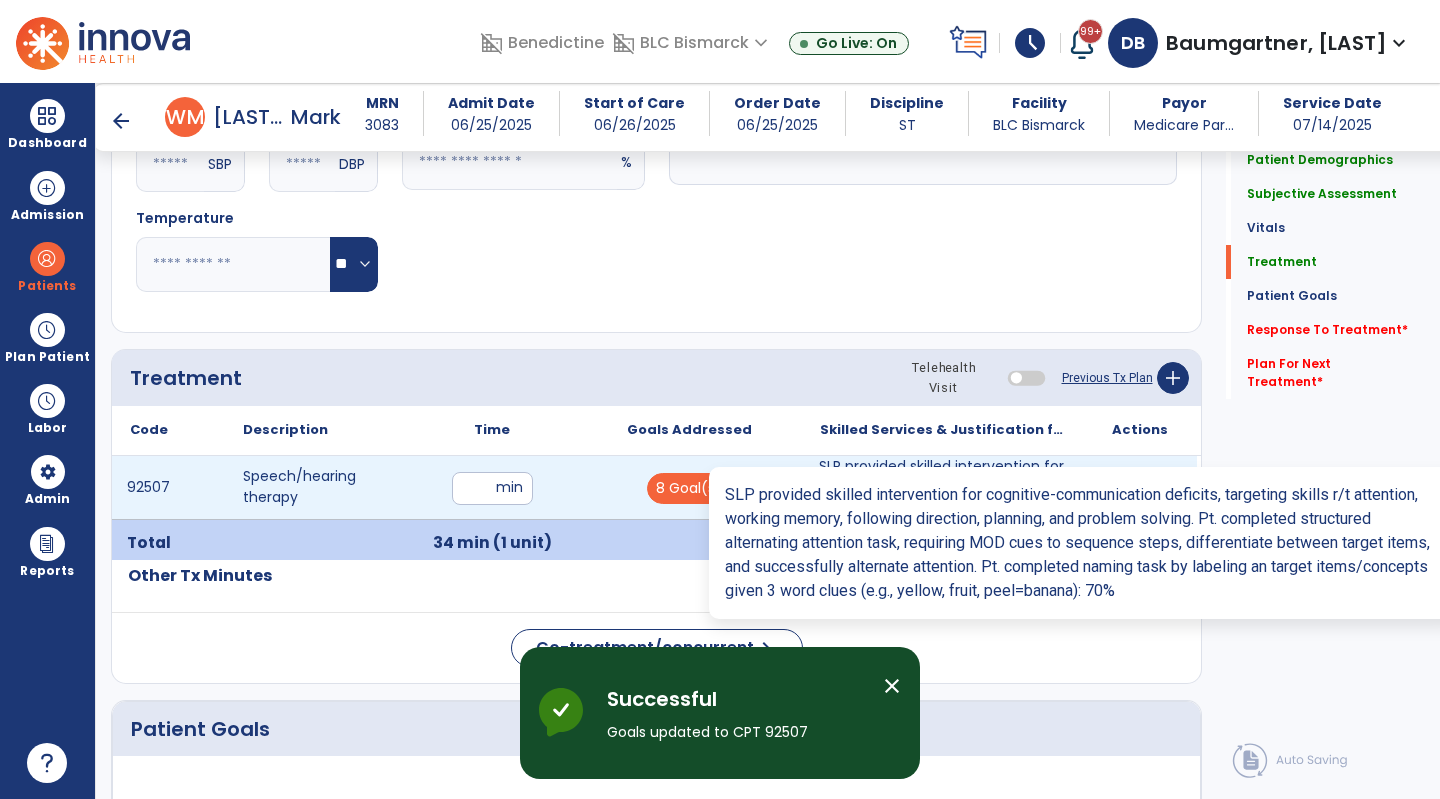 click on "SLP provided skilled intervention for cognitive-communication deficits, targeting skills r/t attenti..." at bounding box center [943, 487] 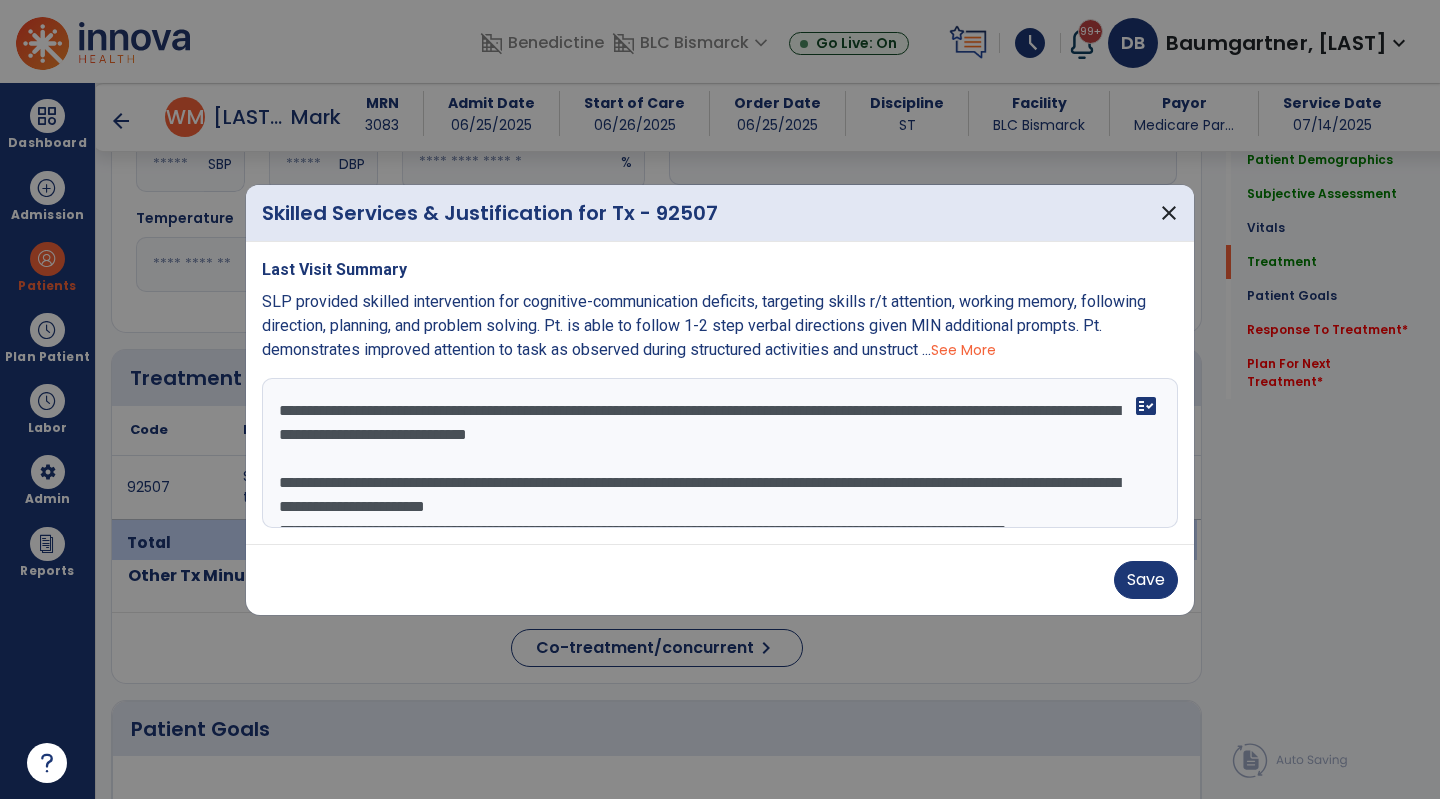 drag, startPoint x: 577, startPoint y: 437, endPoint x: 653, endPoint y: 445, distance: 76.41989 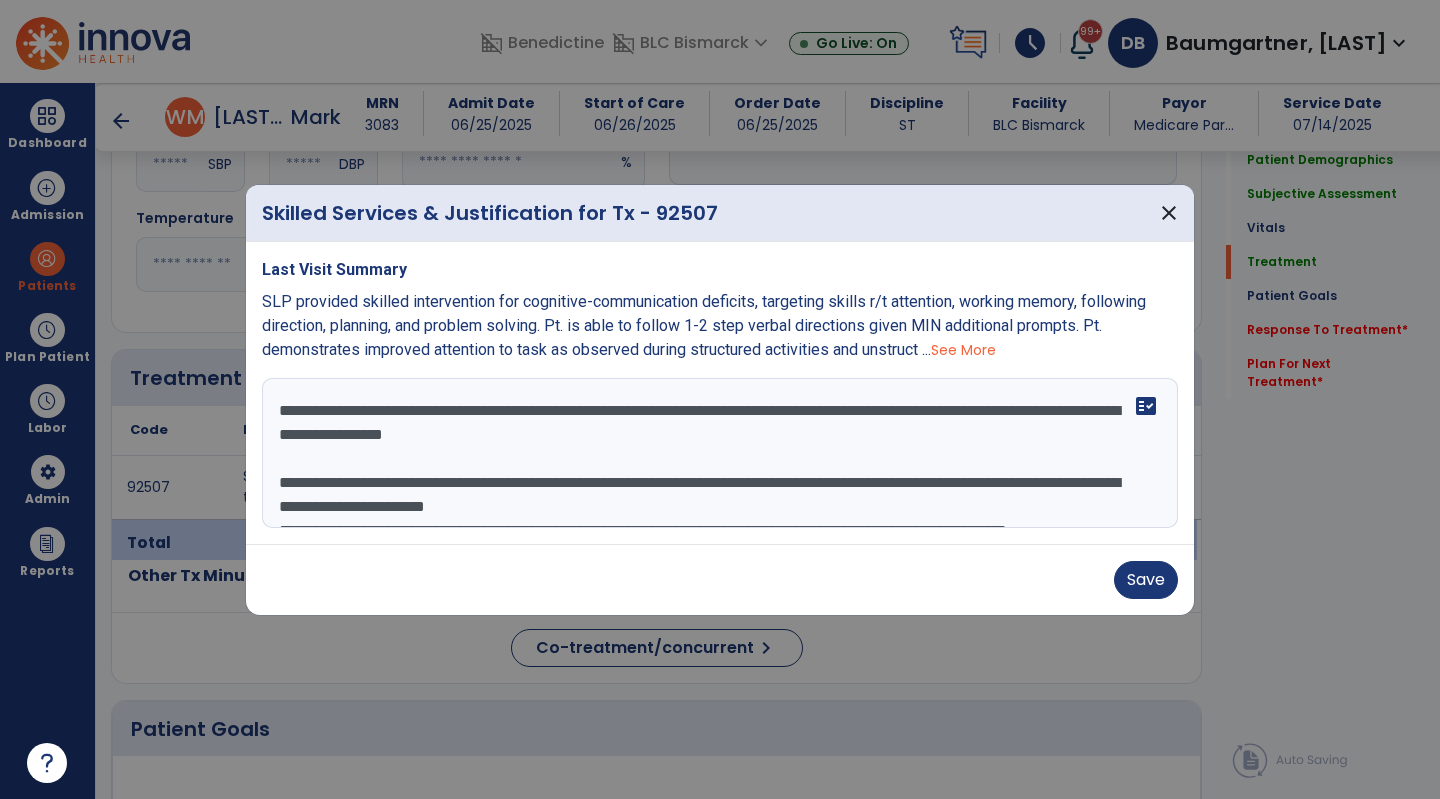 click on "**********" at bounding box center (720, 453) 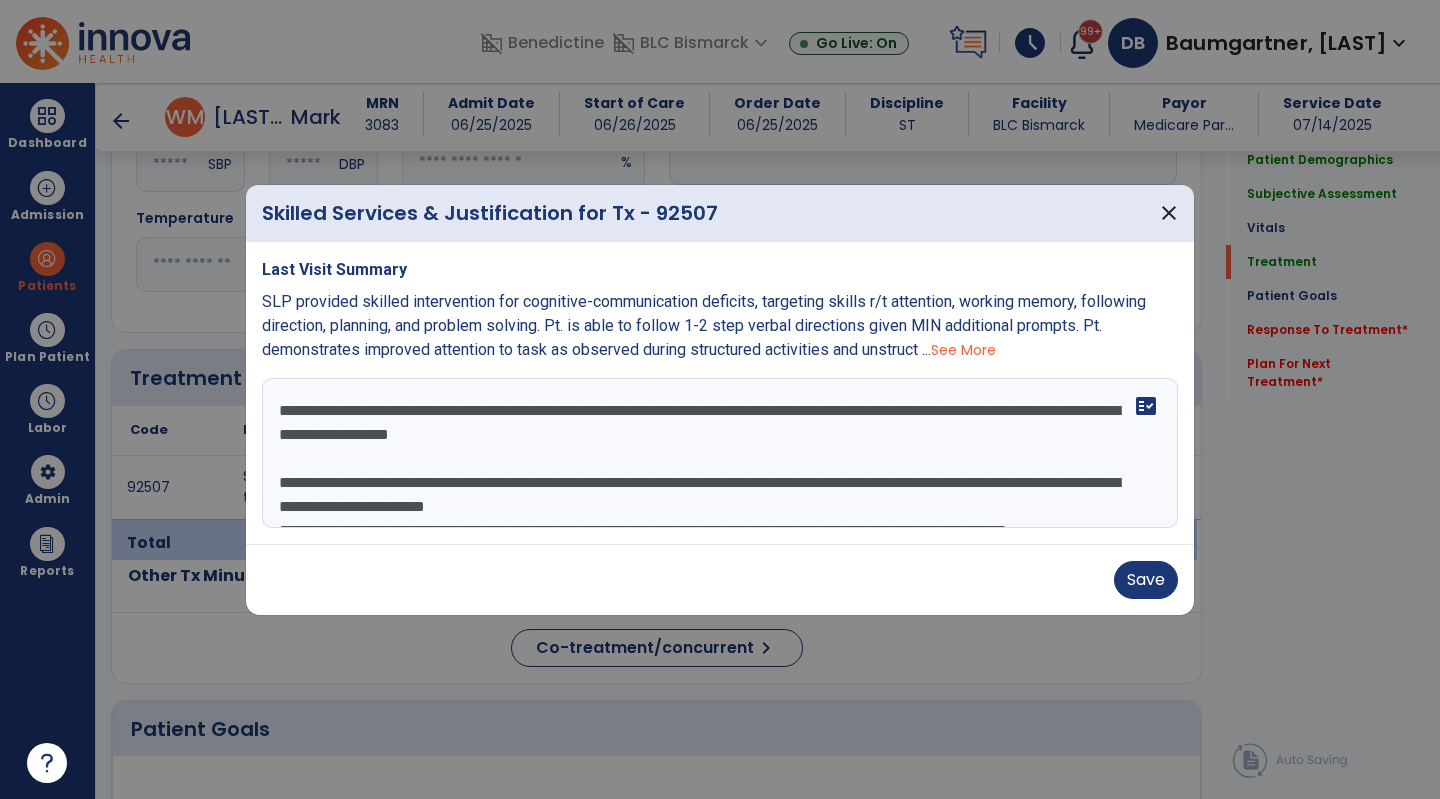 click on "**********" at bounding box center [720, 453] 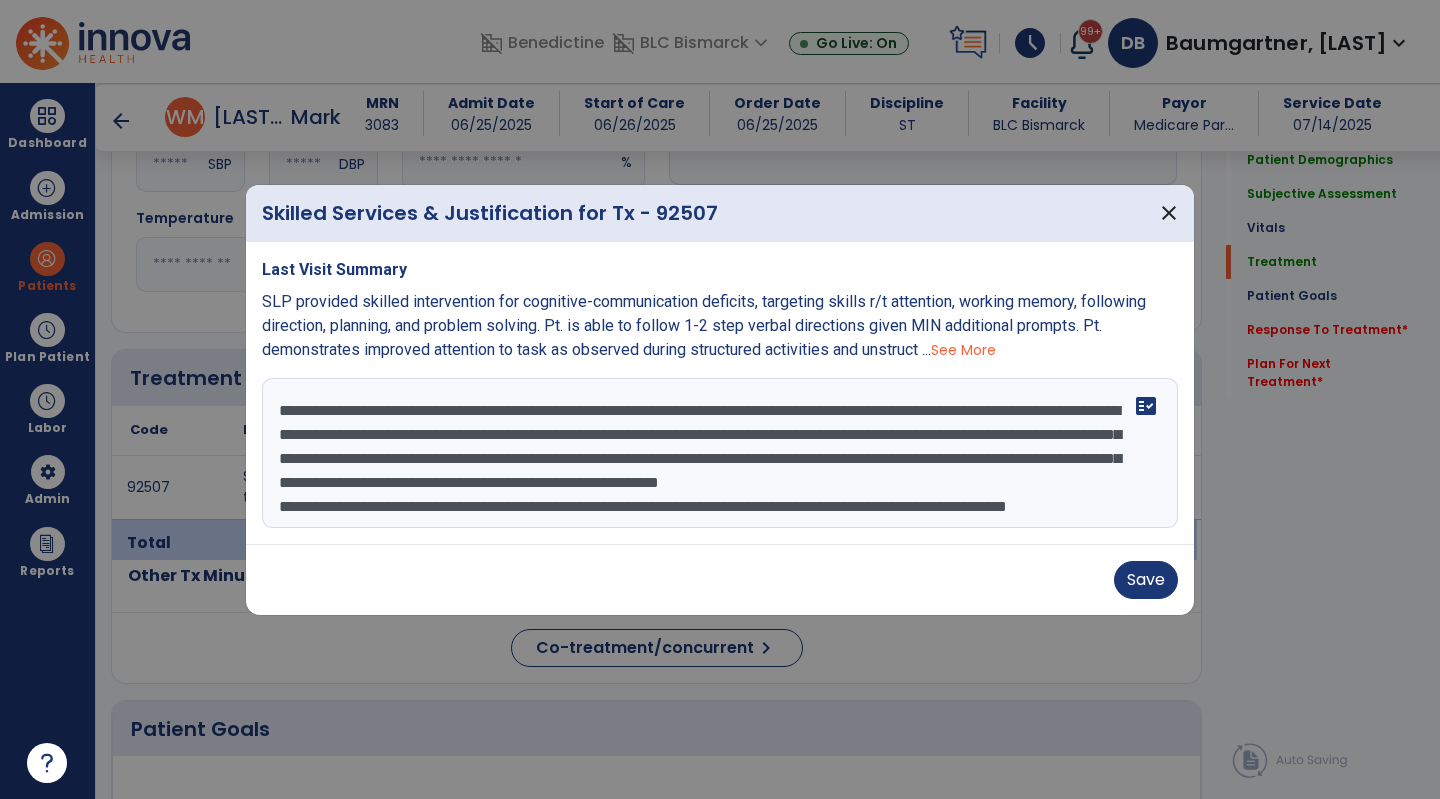 scroll, scrollTop: 48, scrollLeft: 0, axis: vertical 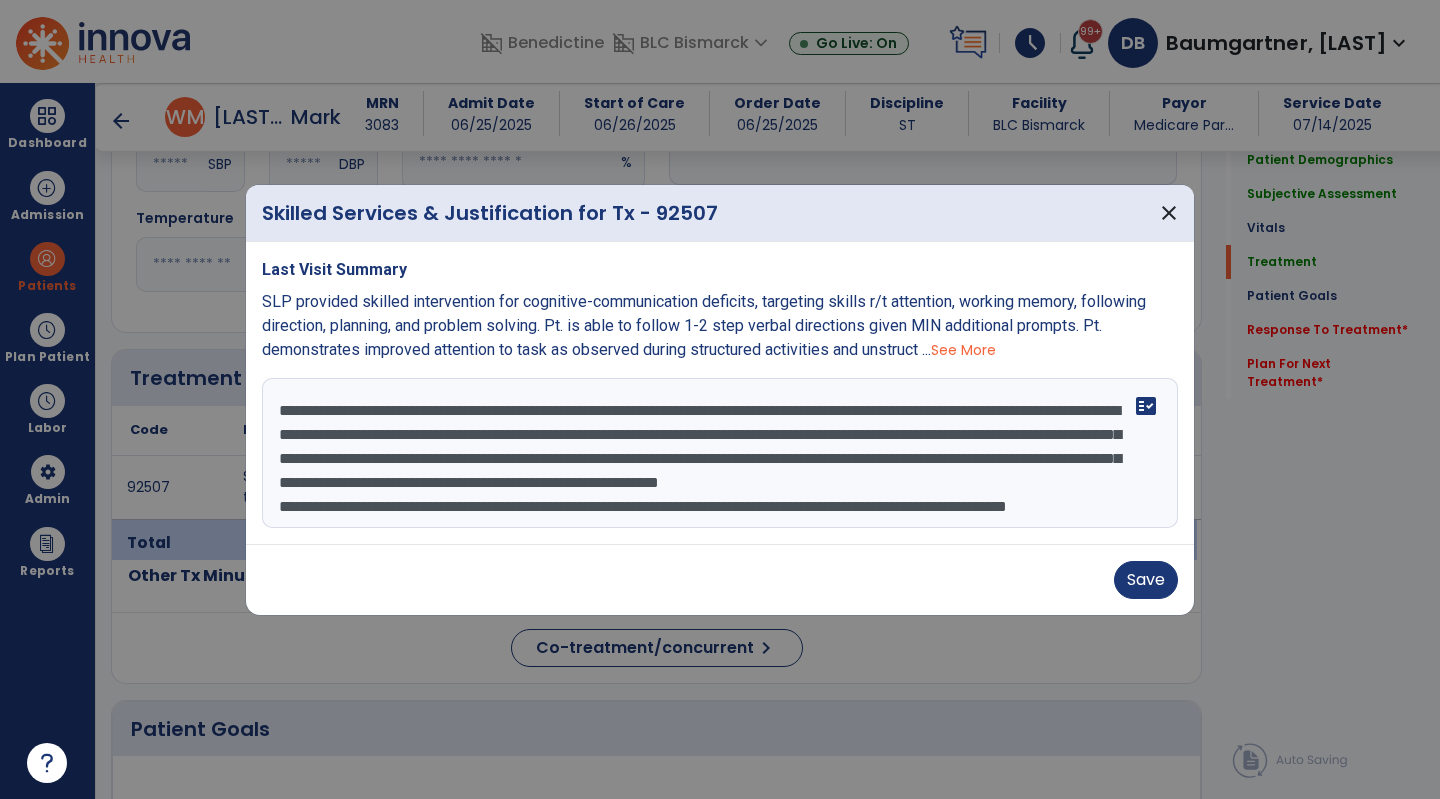 click on "**********" at bounding box center [720, 453] 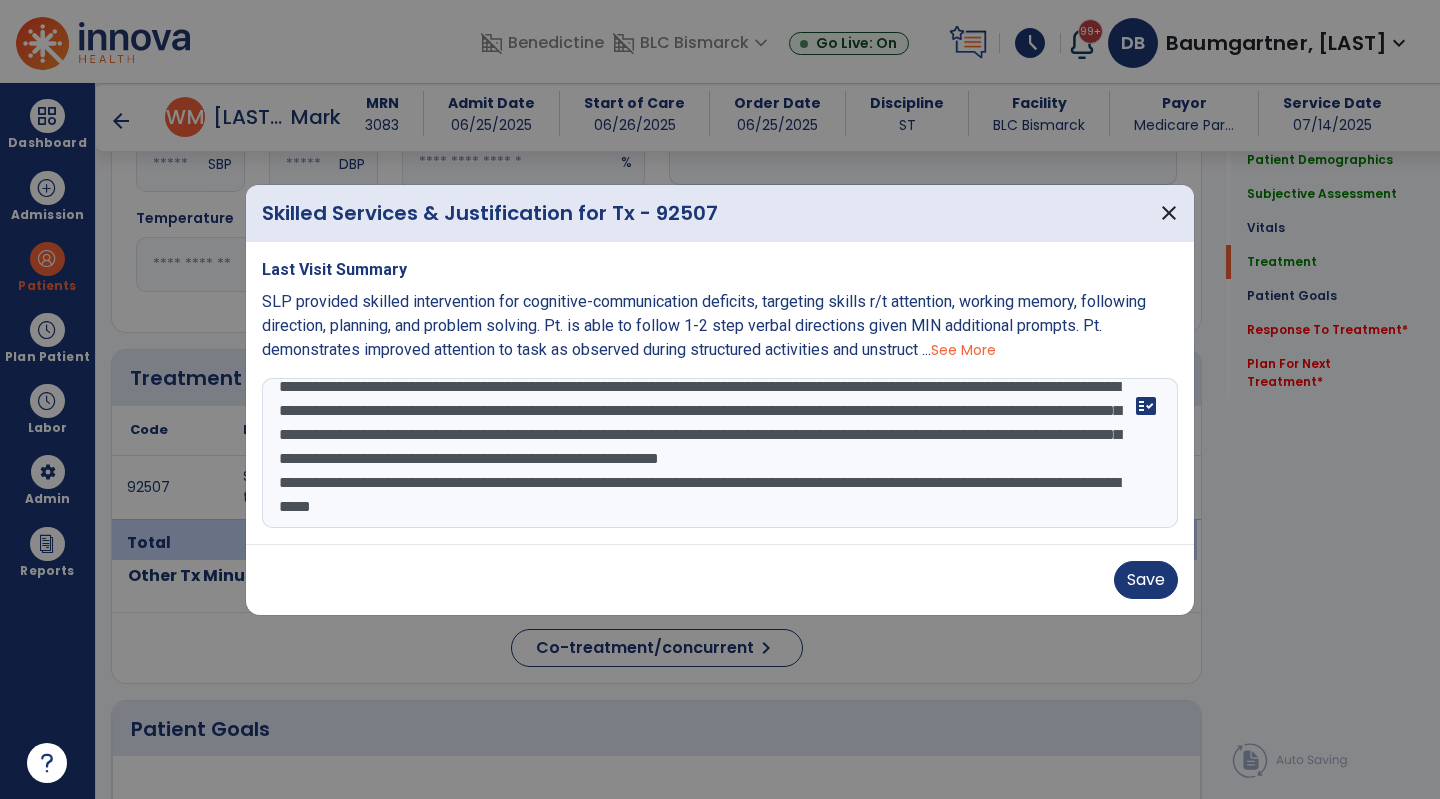 drag, startPoint x: 502, startPoint y: 505, endPoint x: 481, endPoint y: 506, distance: 21.023796 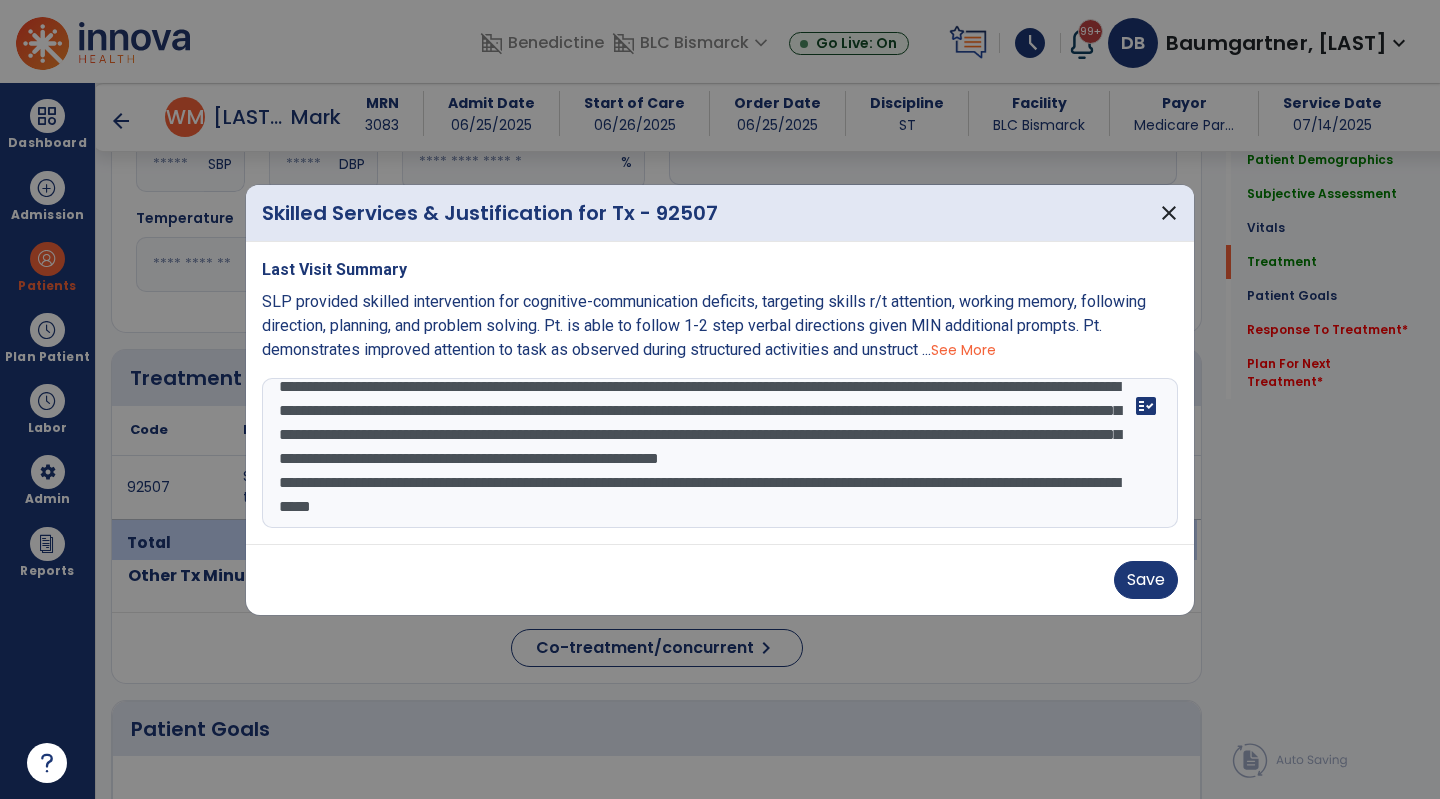 click on "**********" at bounding box center (720, 453) 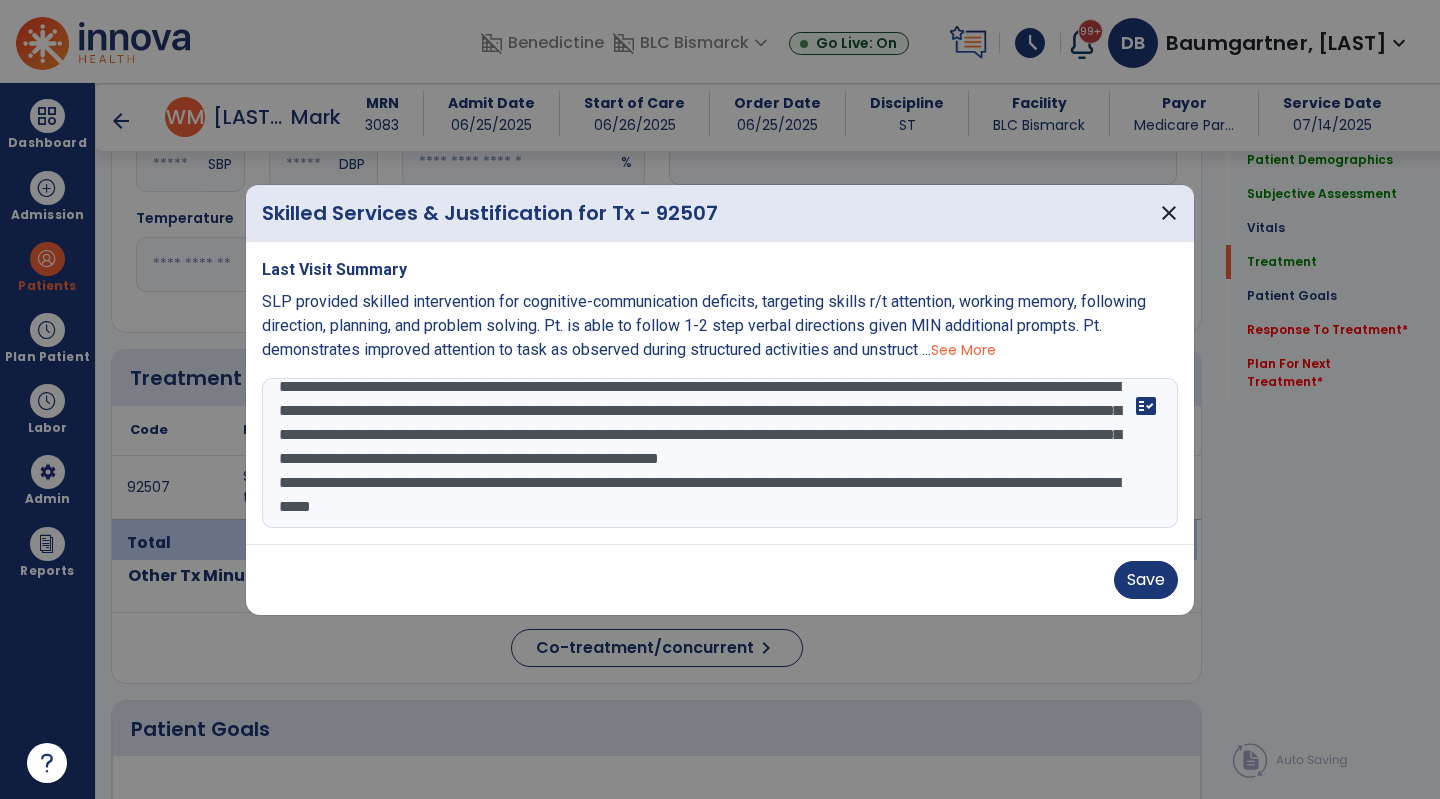 scroll, scrollTop: 6, scrollLeft: 0, axis: vertical 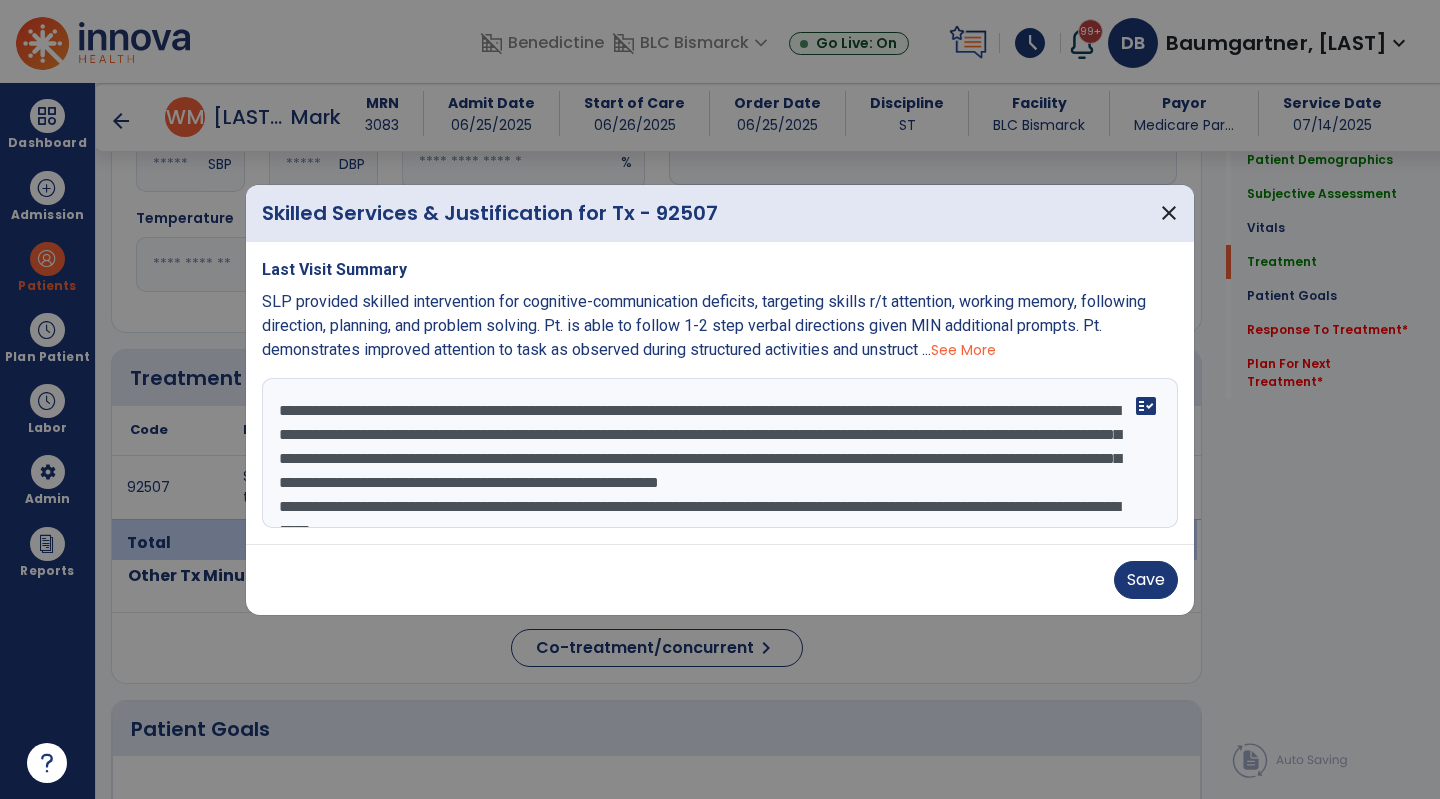 click on "**********" at bounding box center [720, 453] 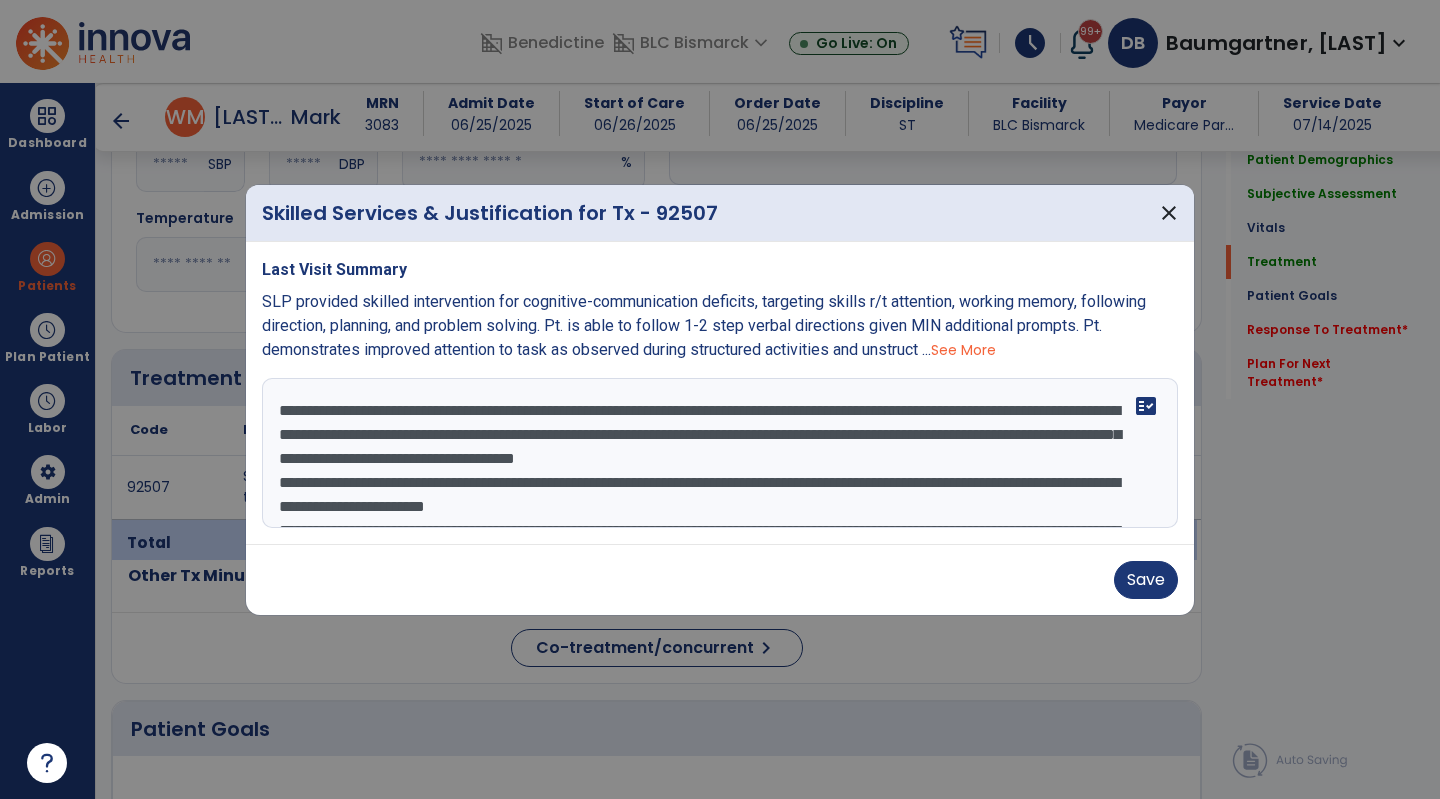 scroll, scrollTop: 72, scrollLeft: 0, axis: vertical 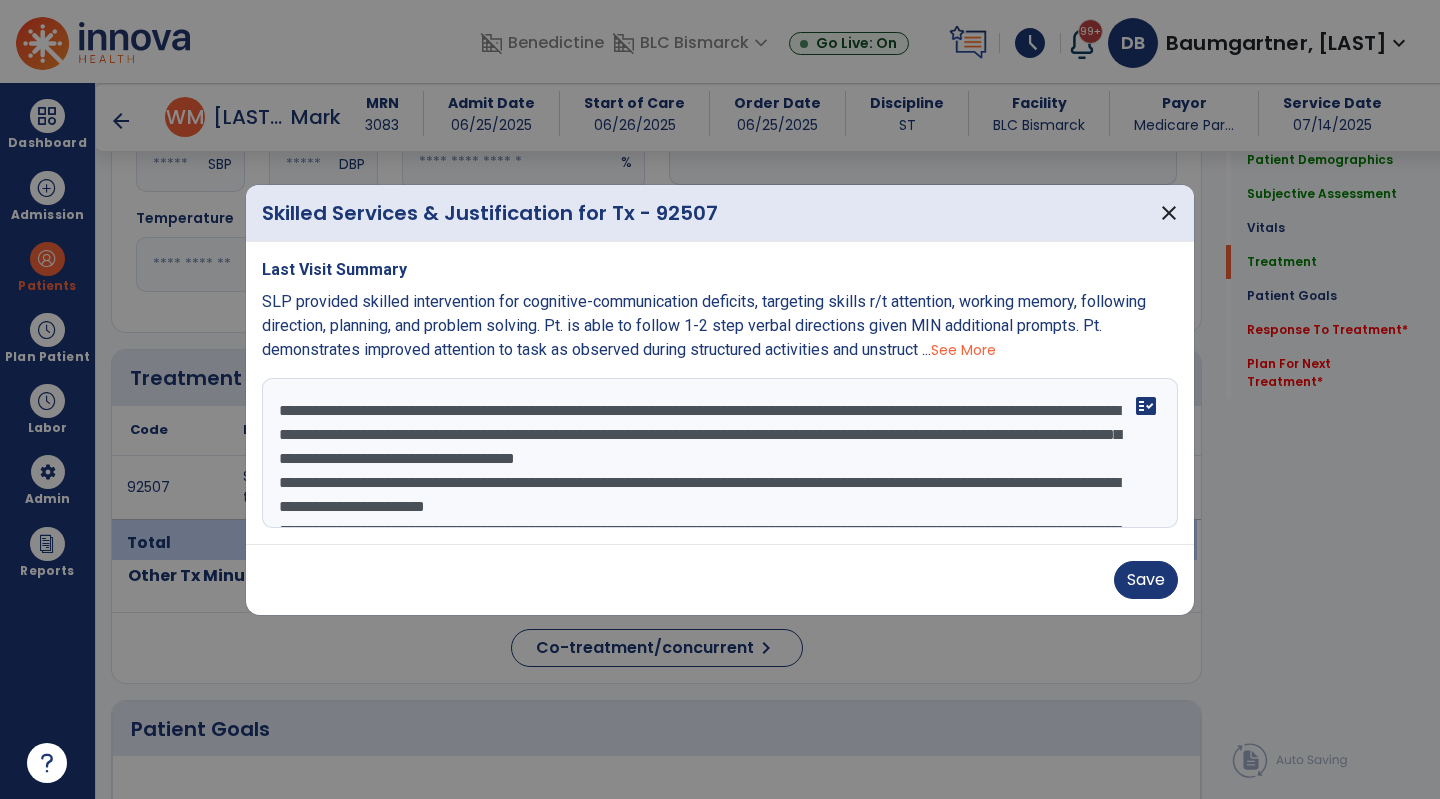 click on "**********" at bounding box center (720, 453) 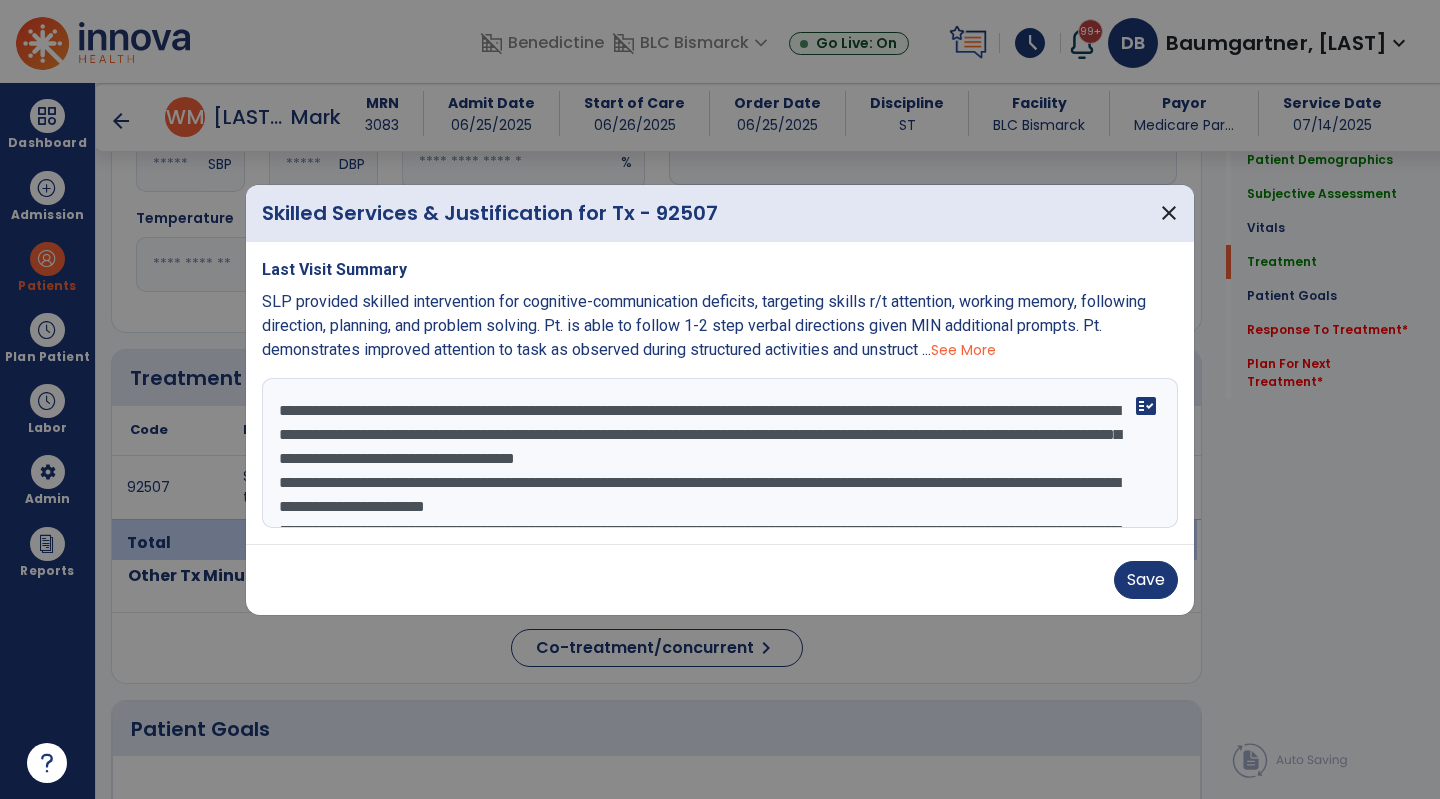 scroll, scrollTop: 70, scrollLeft: 0, axis: vertical 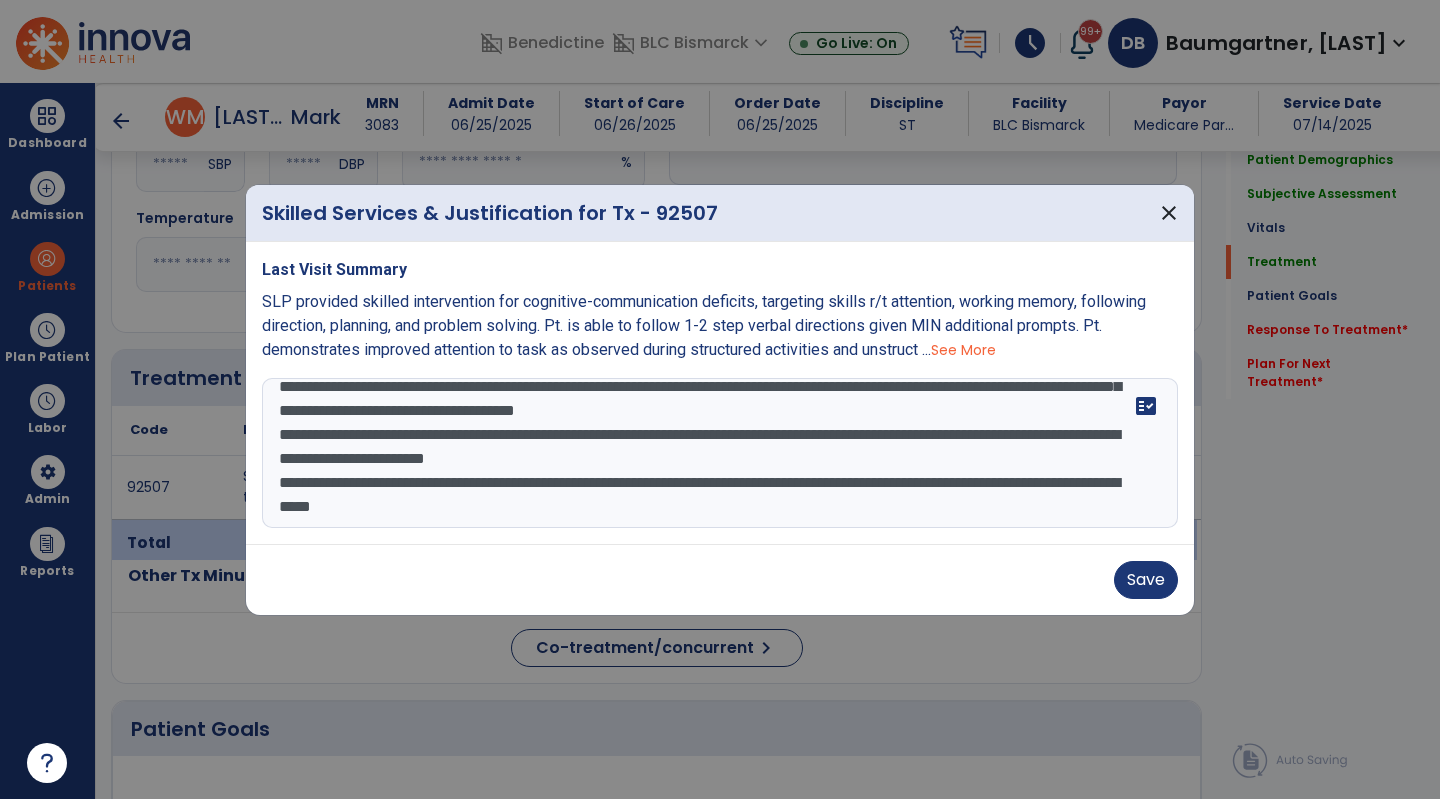 type on "**********" 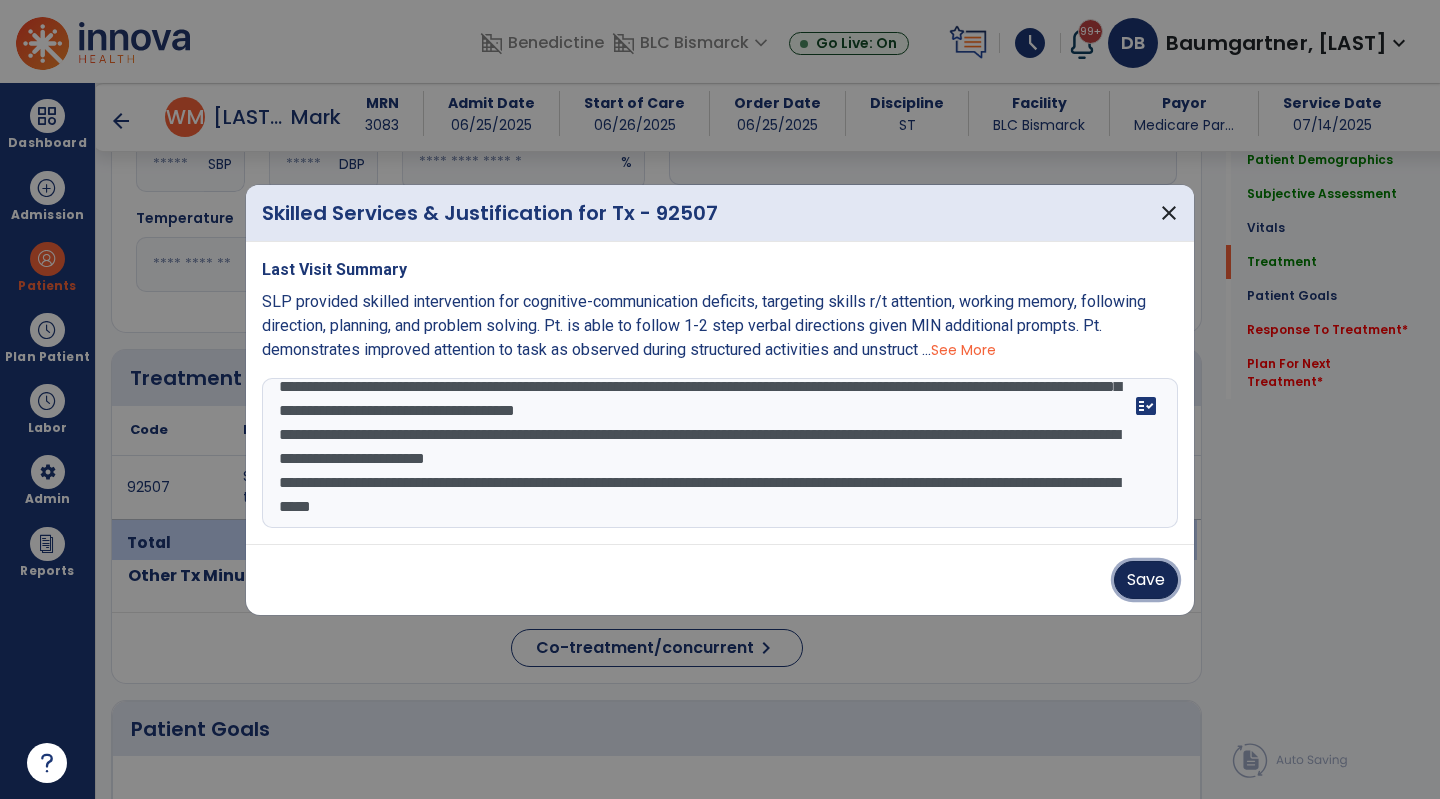click on "Save" at bounding box center (1146, 580) 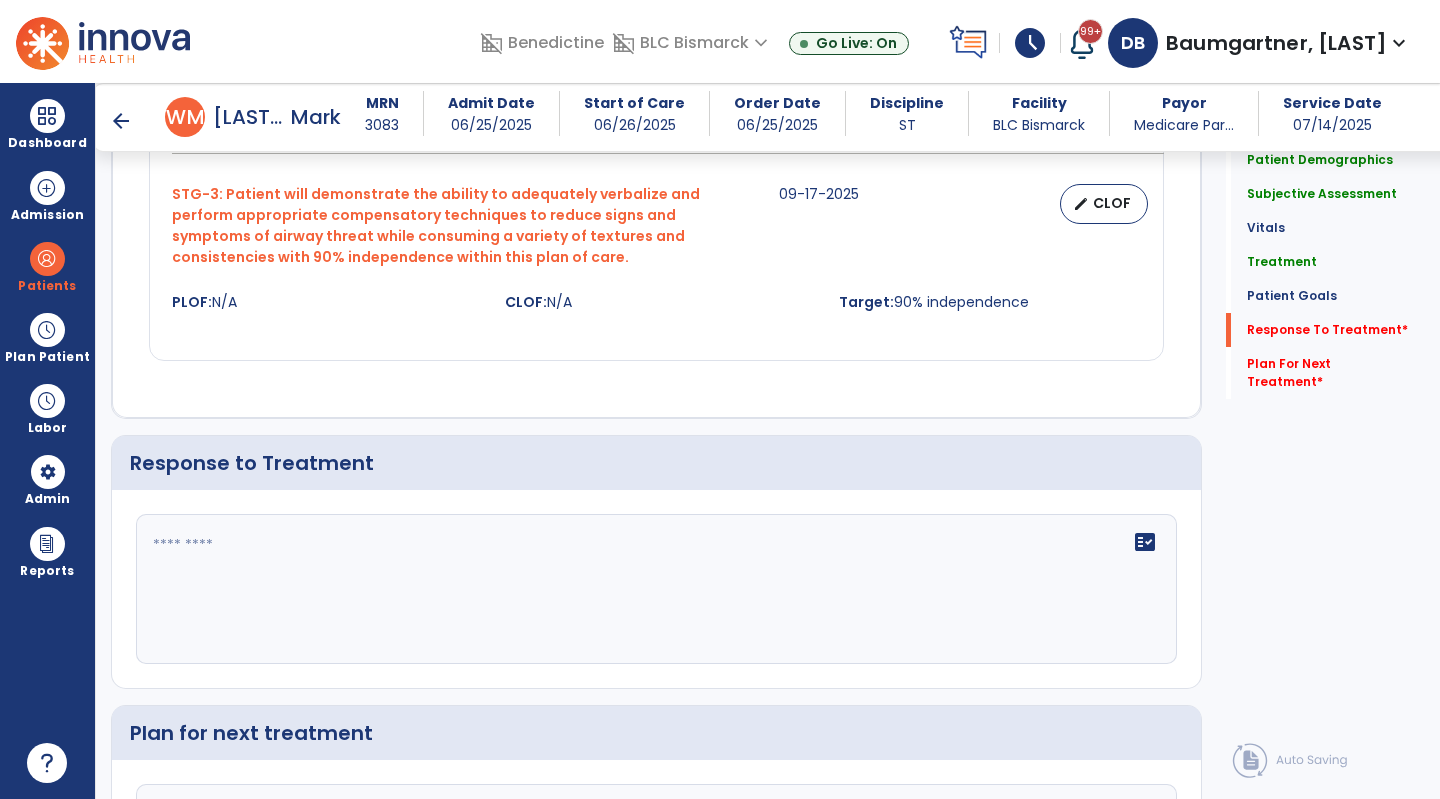 scroll, scrollTop: 4100, scrollLeft: 0, axis: vertical 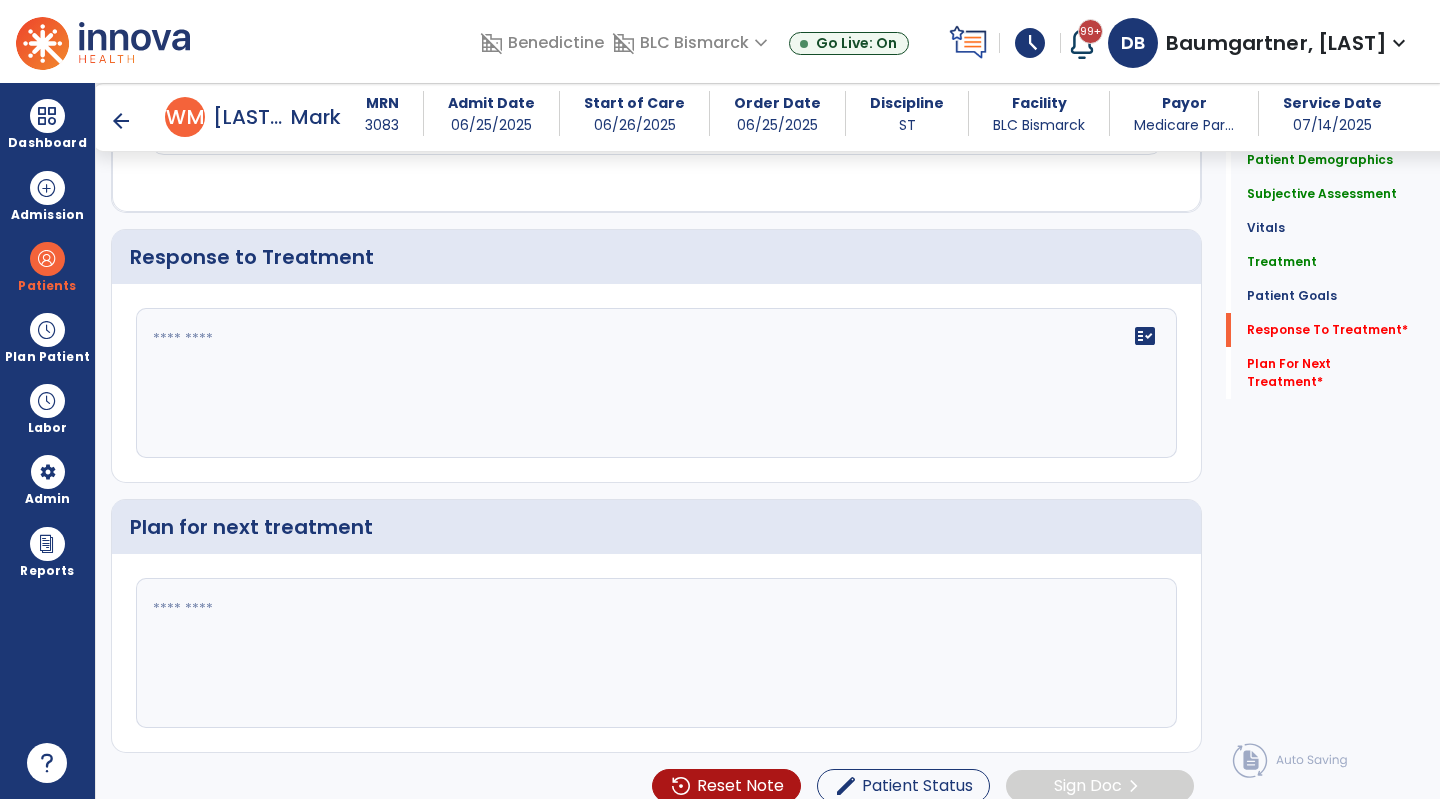 click on "fact_check" 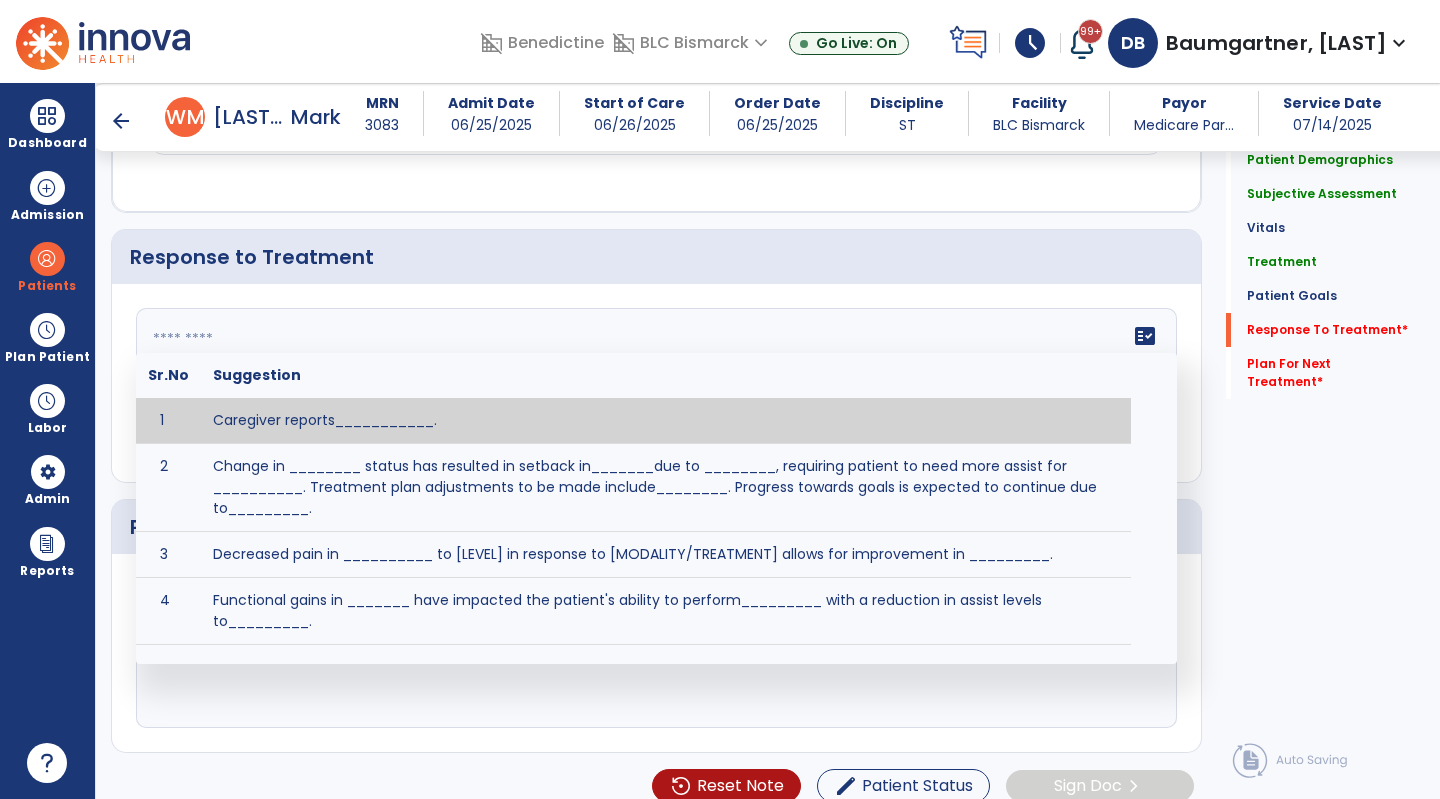 paste on "**********" 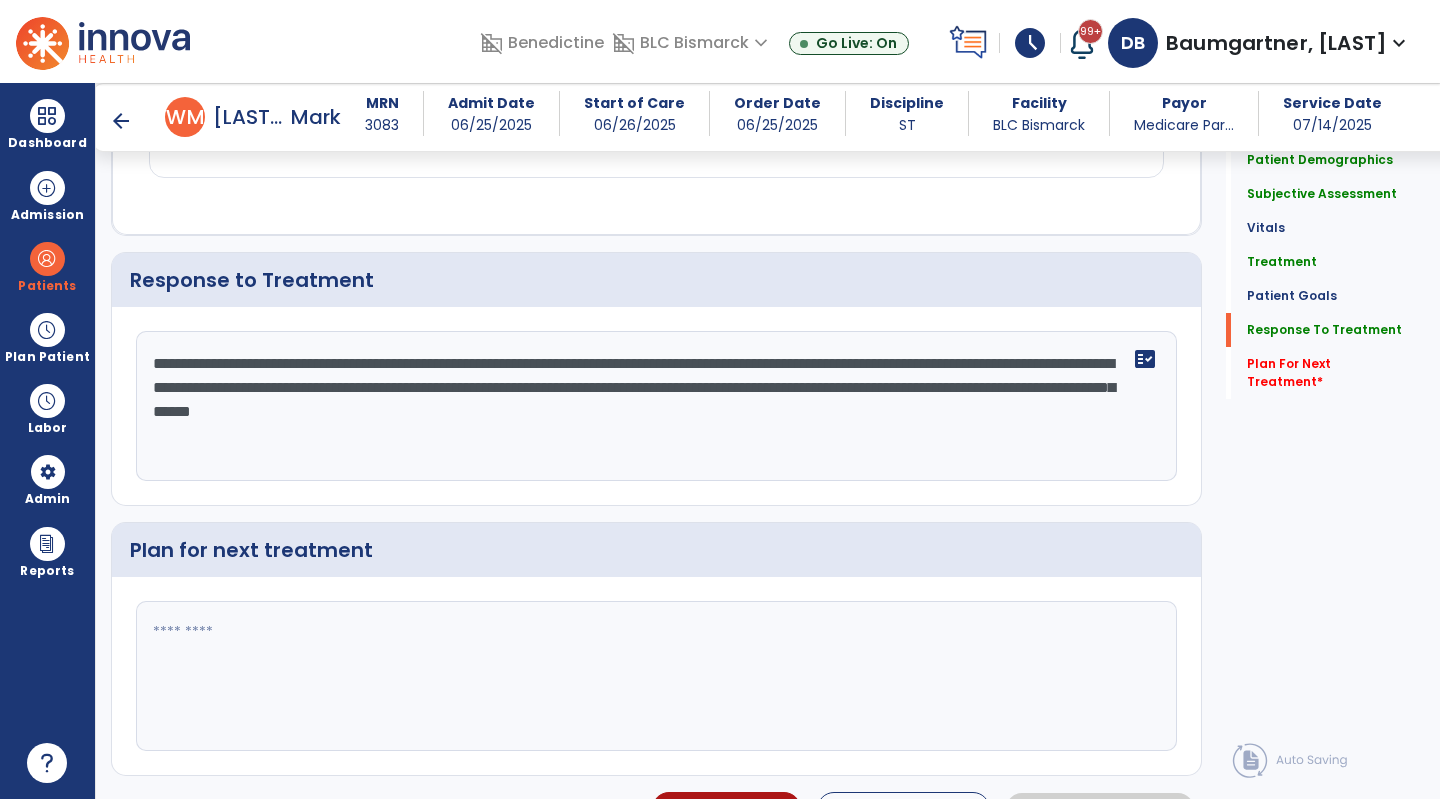 scroll, scrollTop: 4100, scrollLeft: 0, axis: vertical 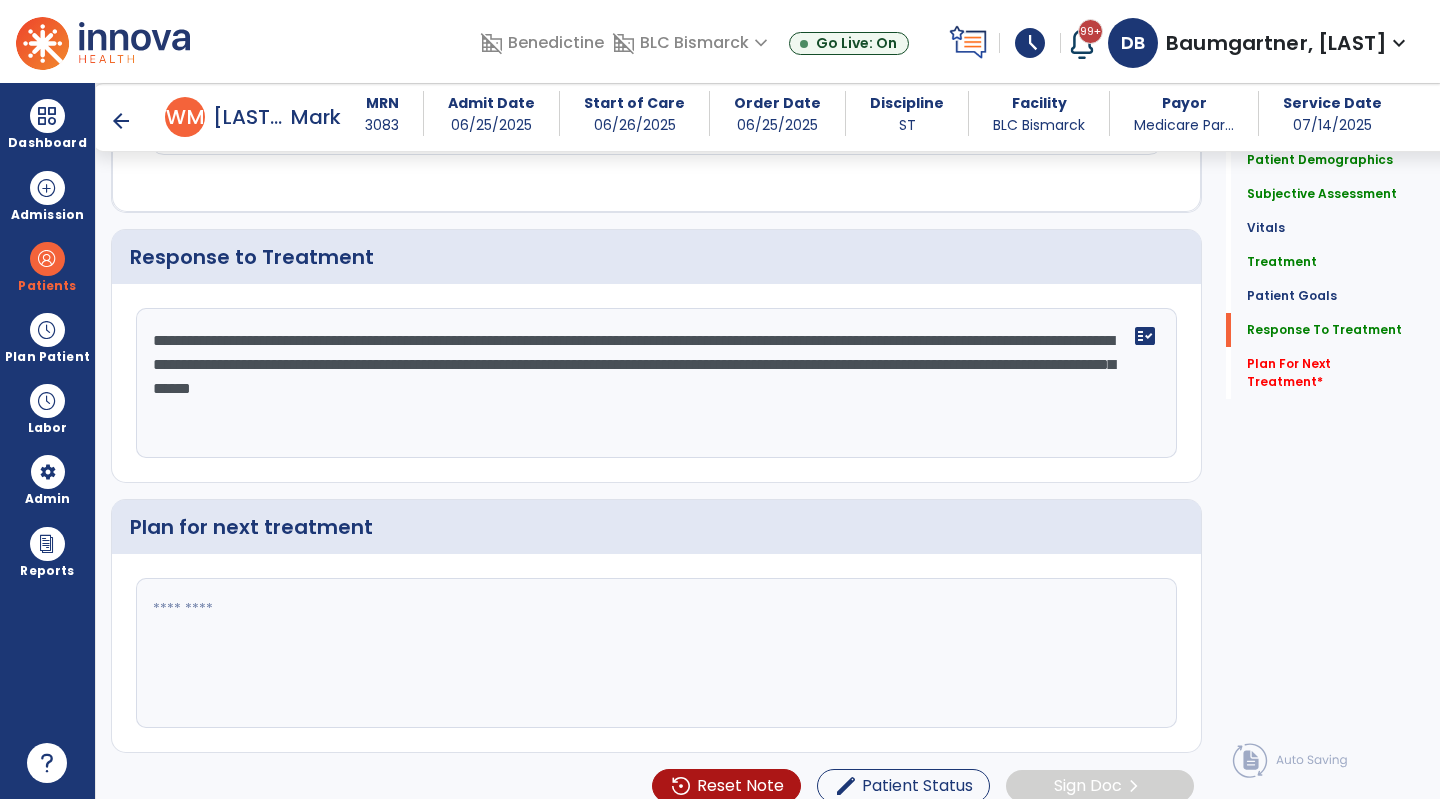click on "**********" 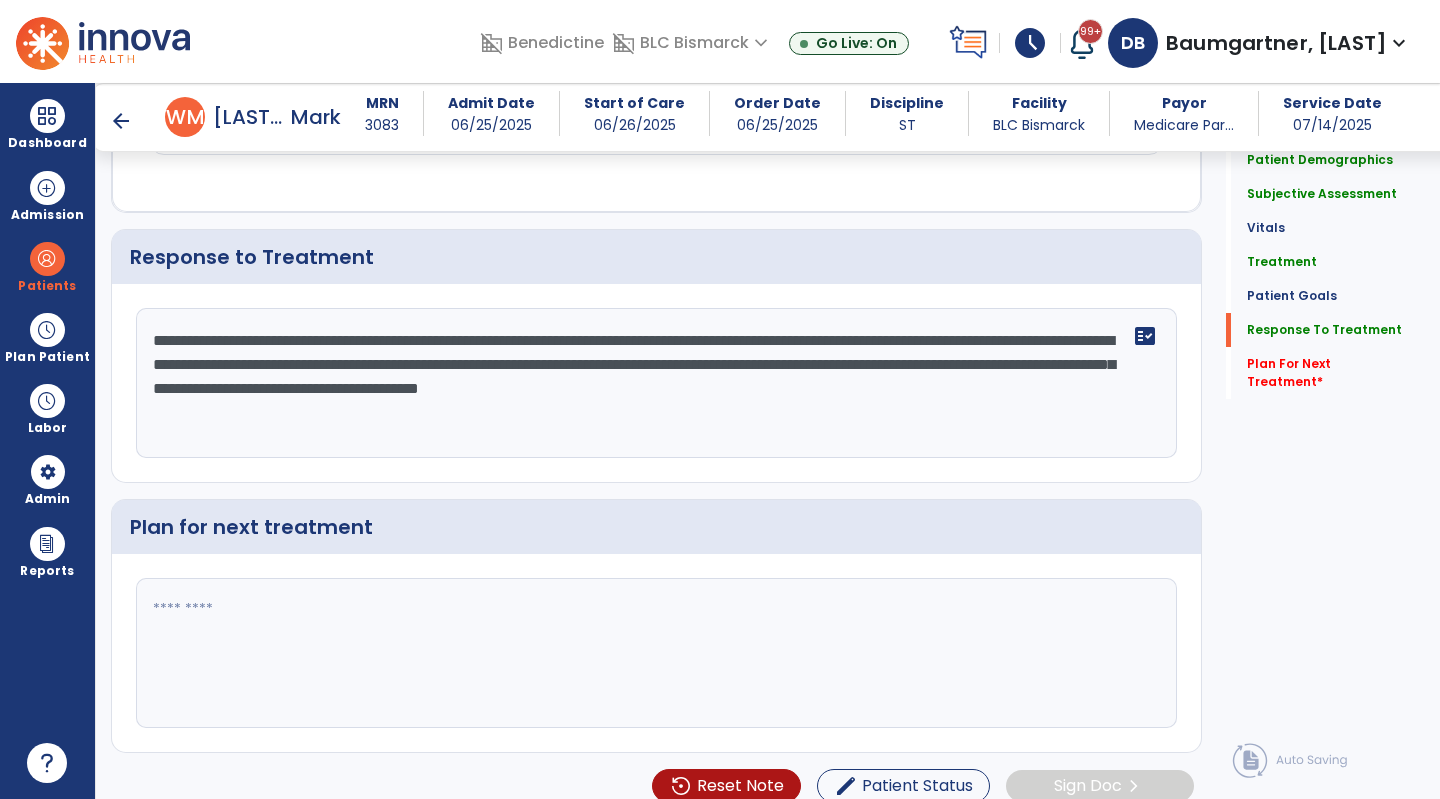 scroll, scrollTop: 4100, scrollLeft: 0, axis: vertical 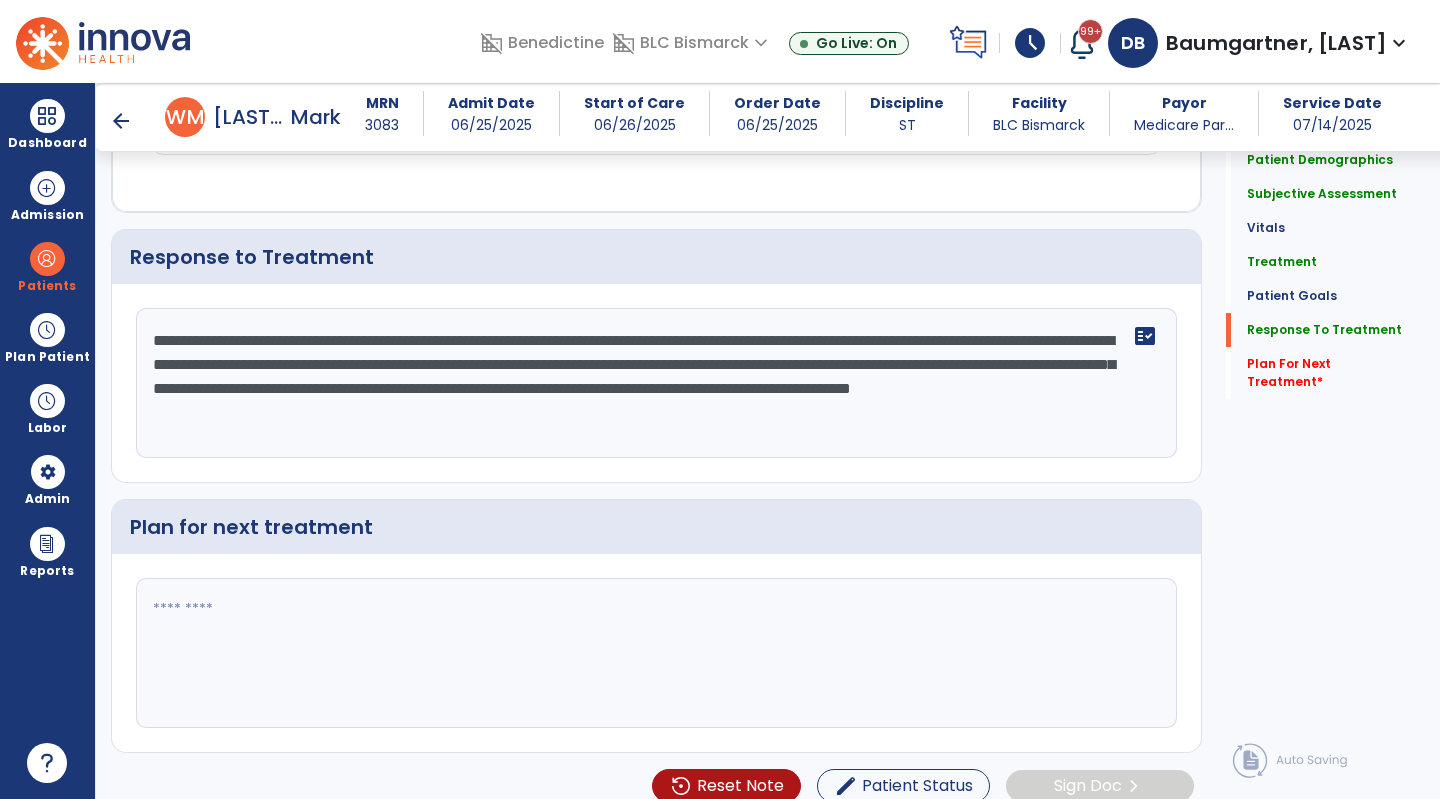 drag, startPoint x: 667, startPoint y: 369, endPoint x: 688, endPoint y: 466, distance: 99.24717 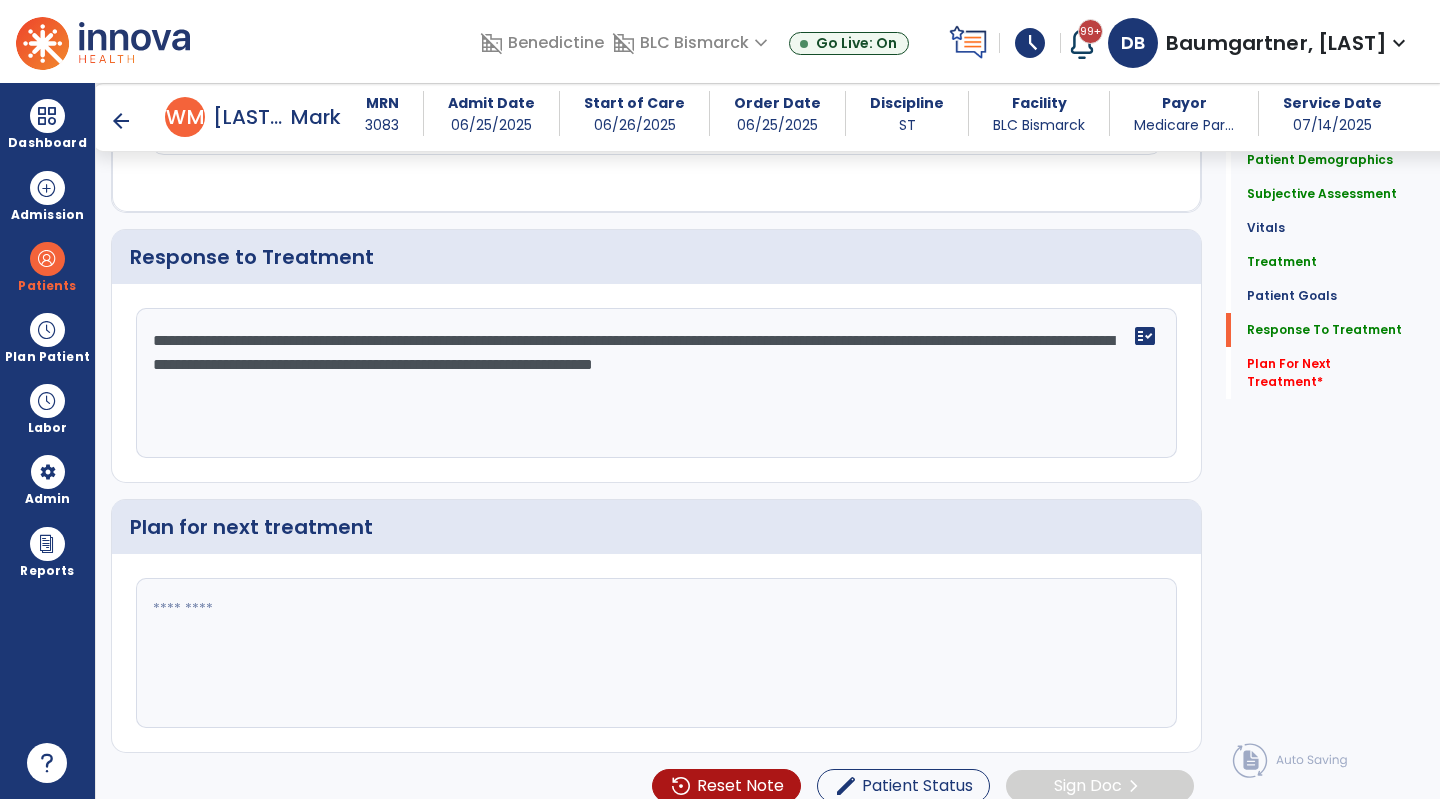 scroll, scrollTop: 4100, scrollLeft: 0, axis: vertical 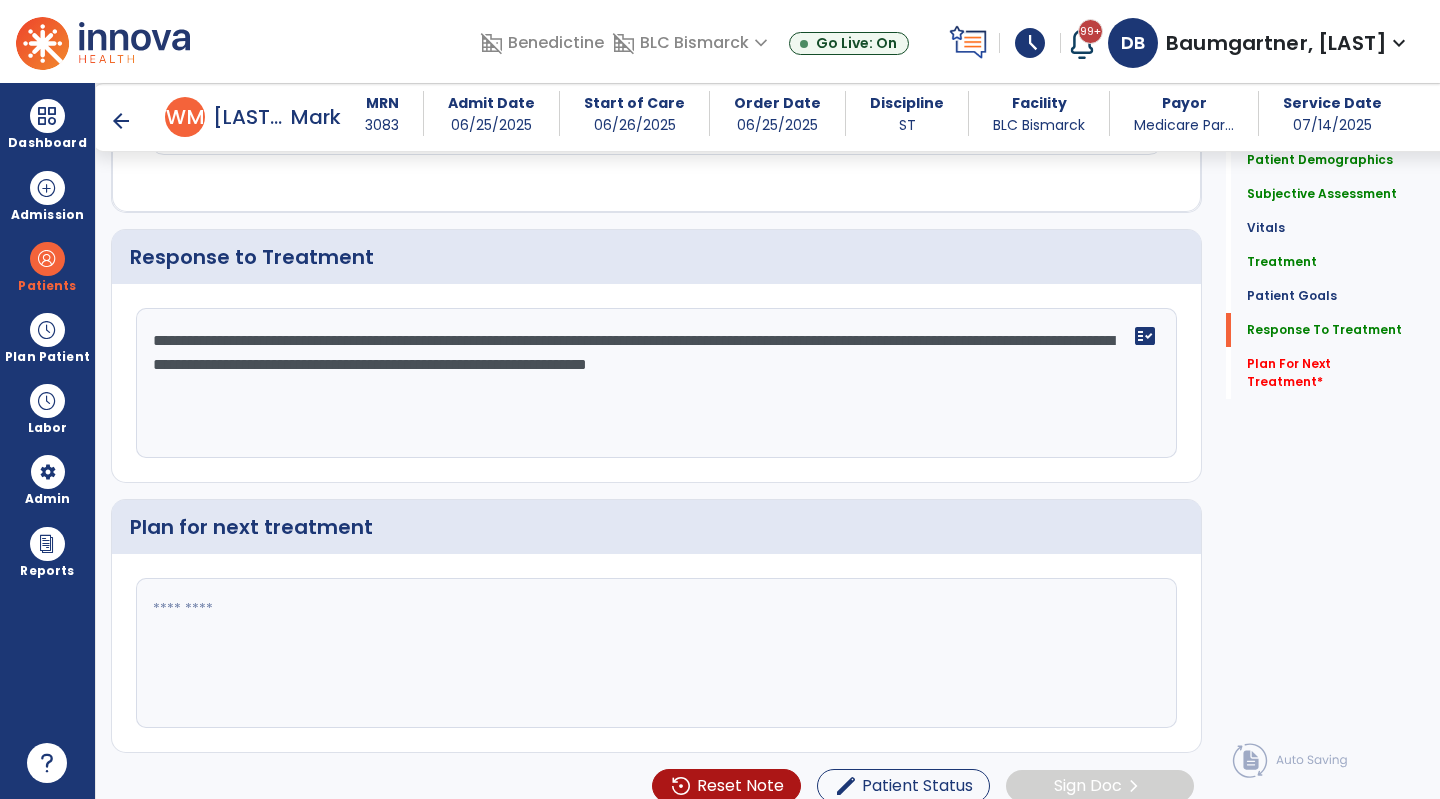 type on "**********" 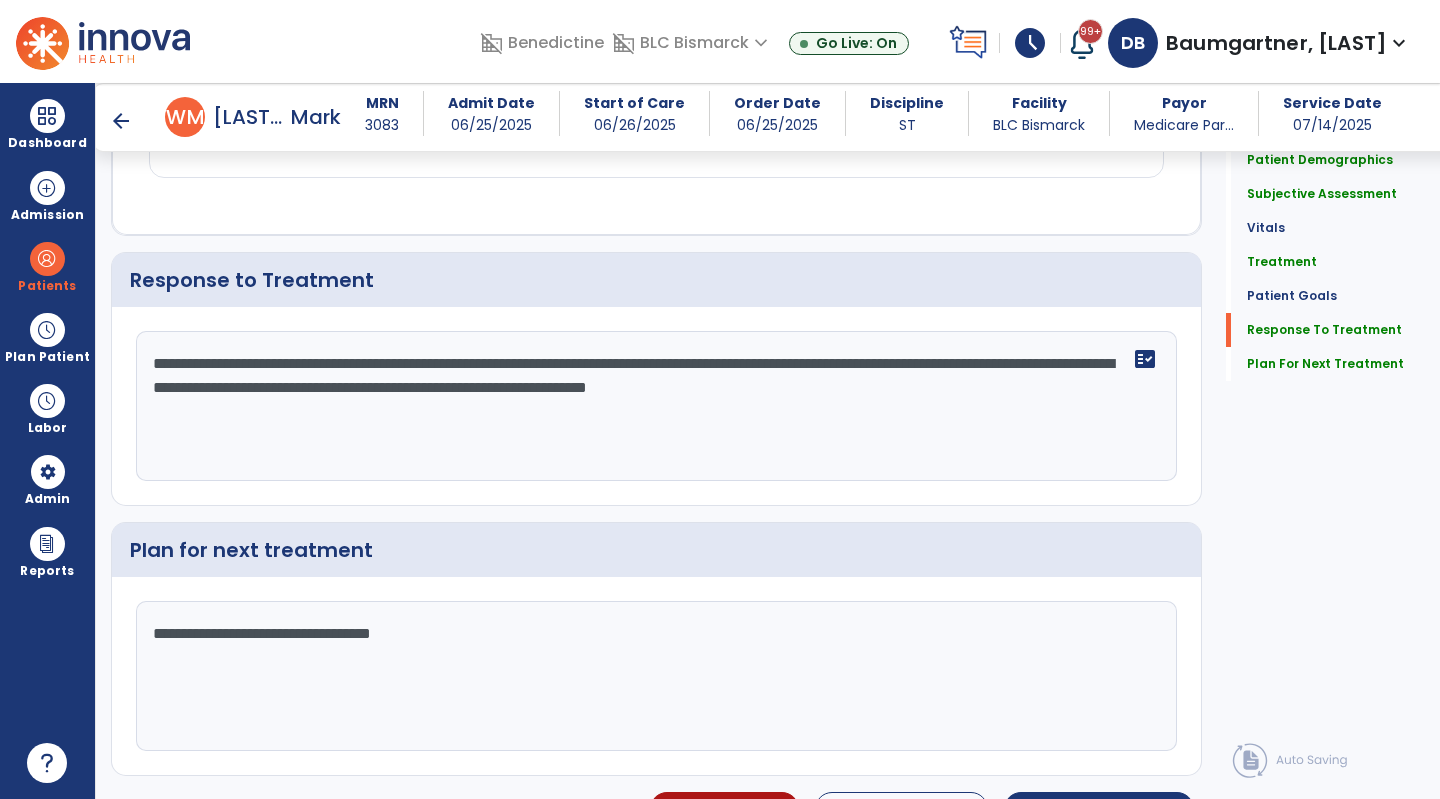scroll, scrollTop: 4100, scrollLeft: 0, axis: vertical 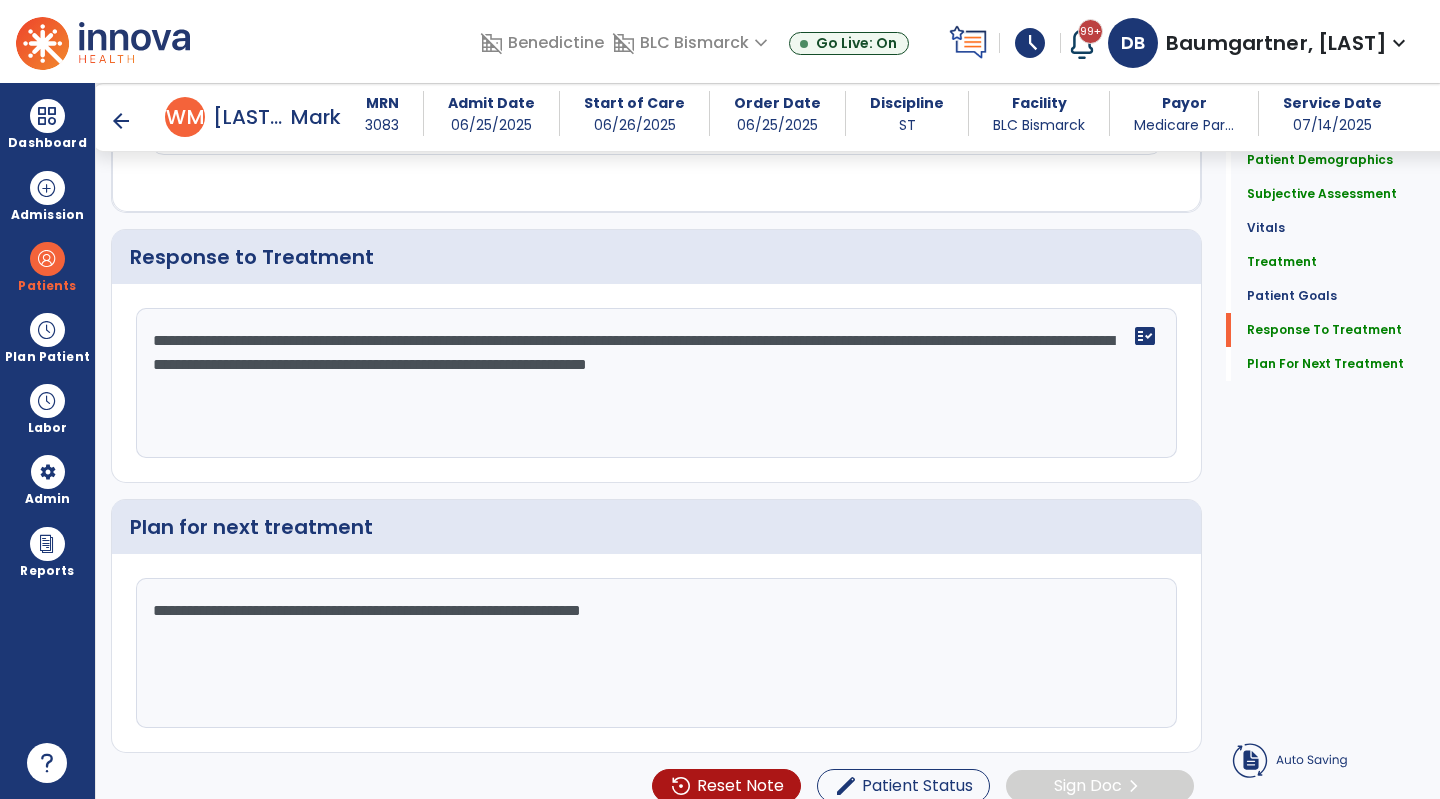 click on "**********" 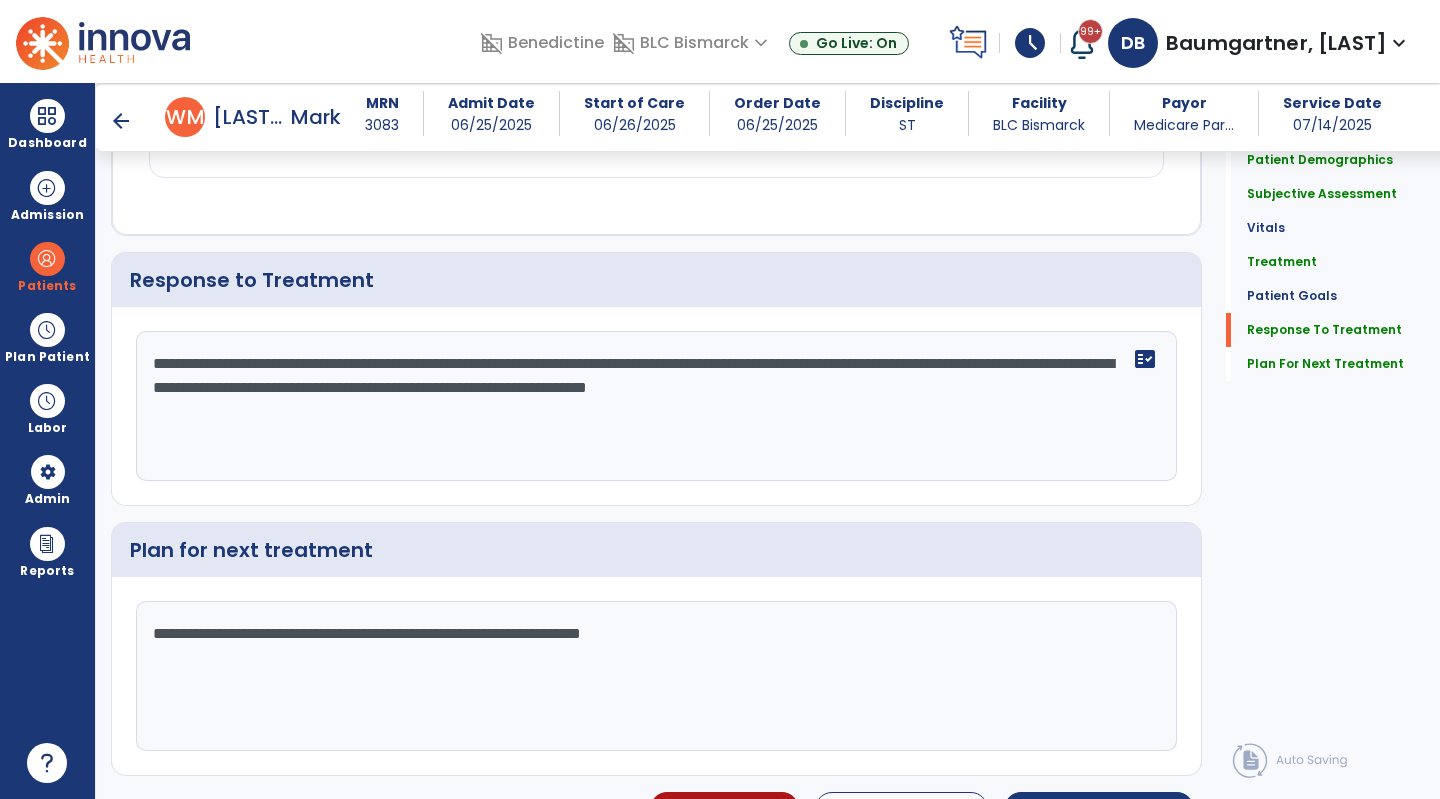 scroll, scrollTop: 4100, scrollLeft: 0, axis: vertical 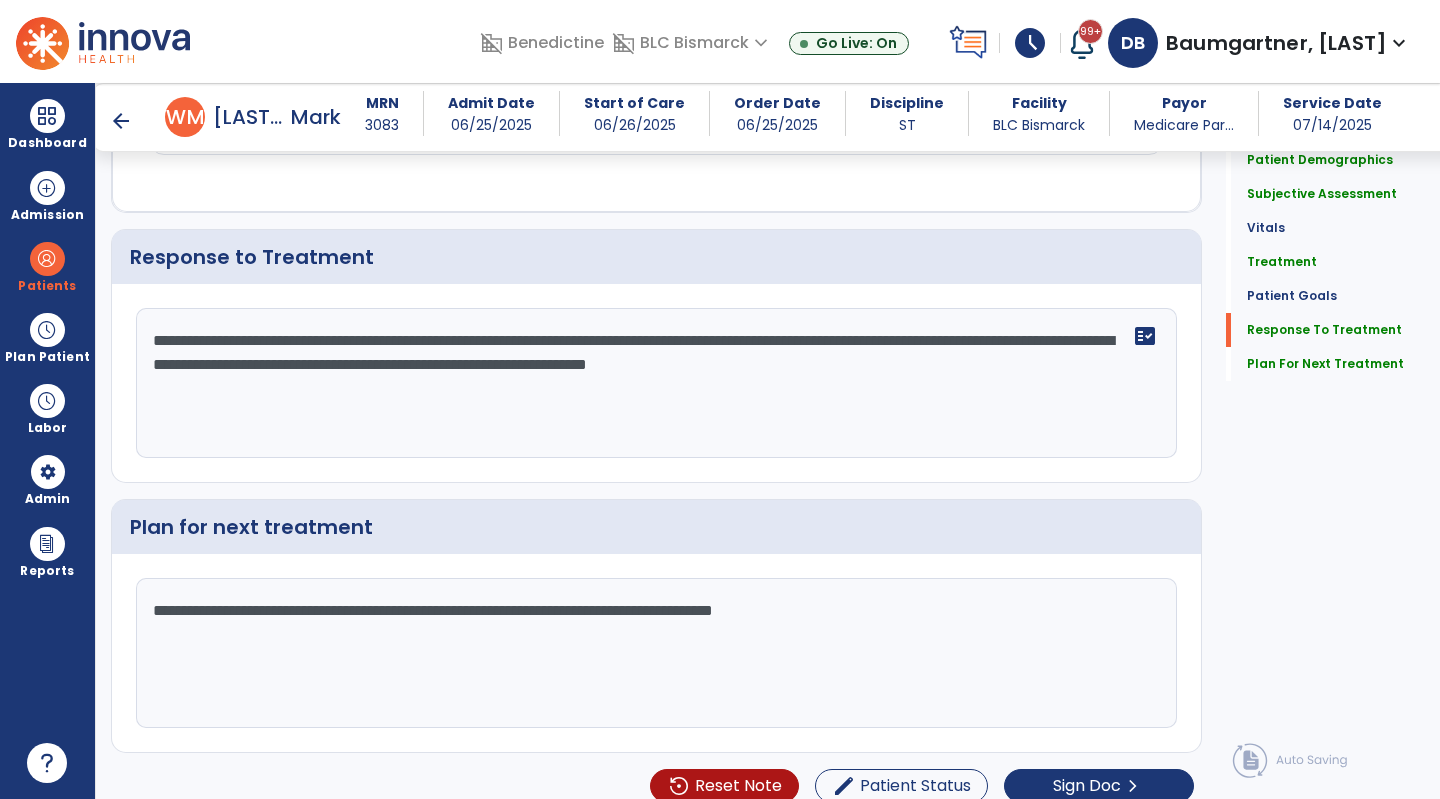 click on "**********" 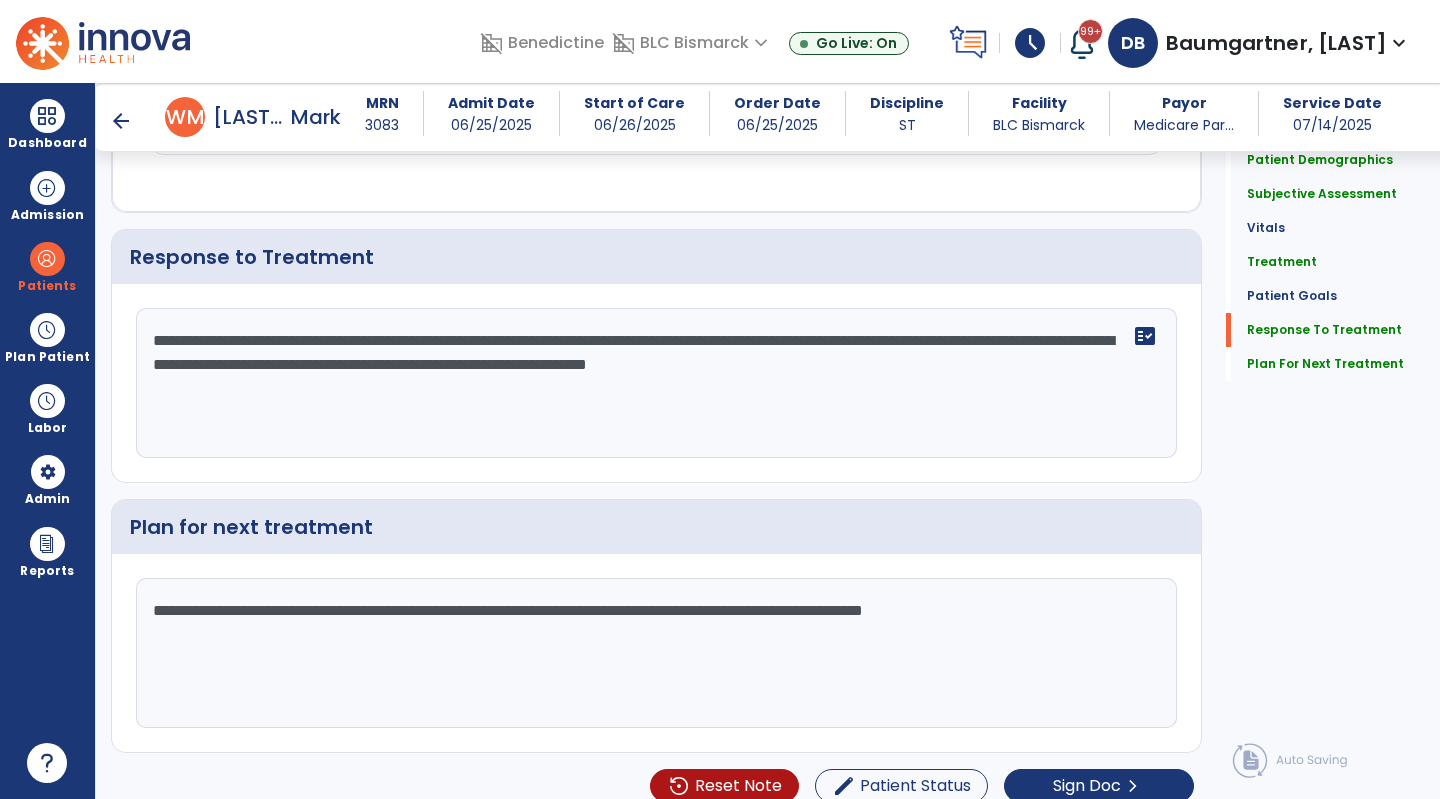 scroll, scrollTop: 4100, scrollLeft: 0, axis: vertical 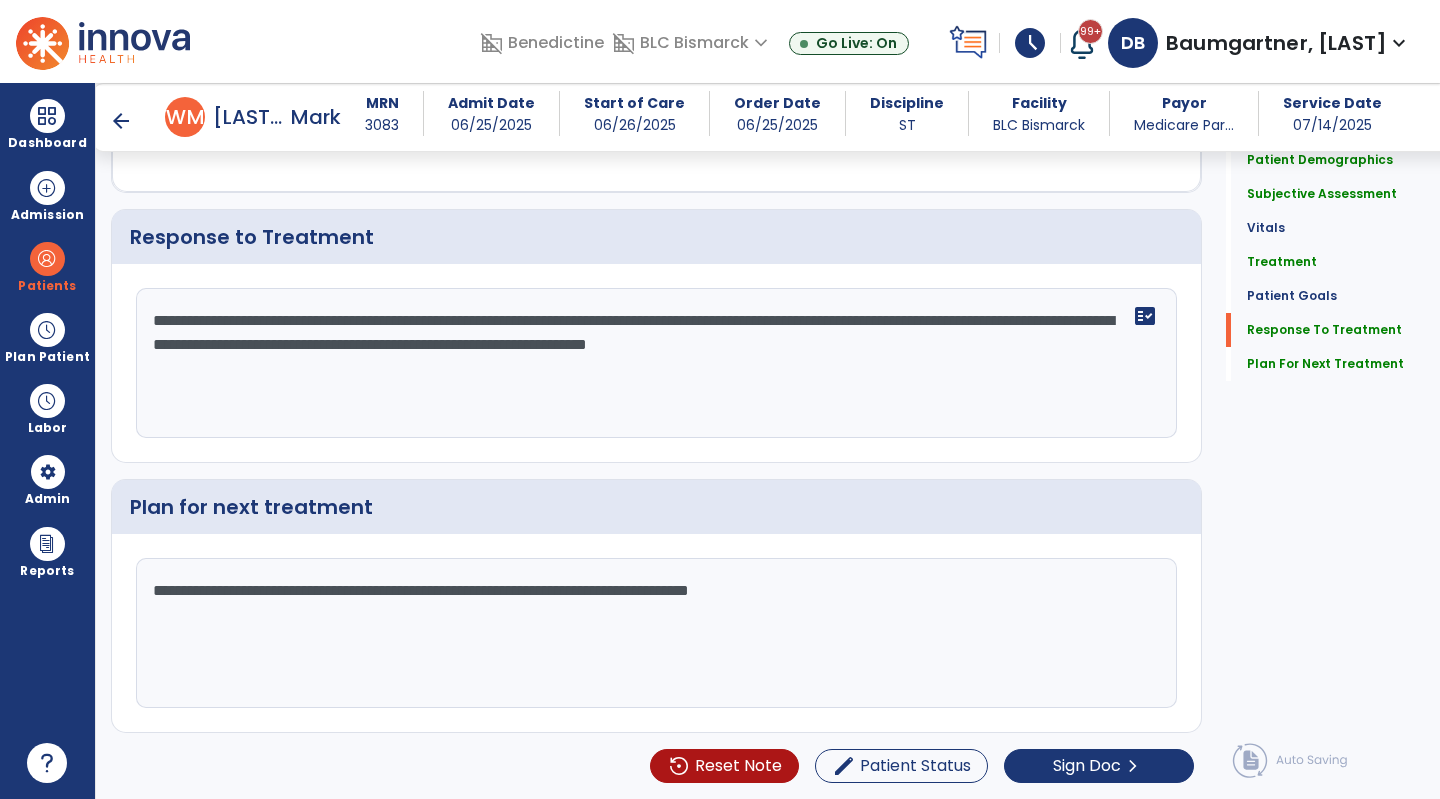 type on "**********" 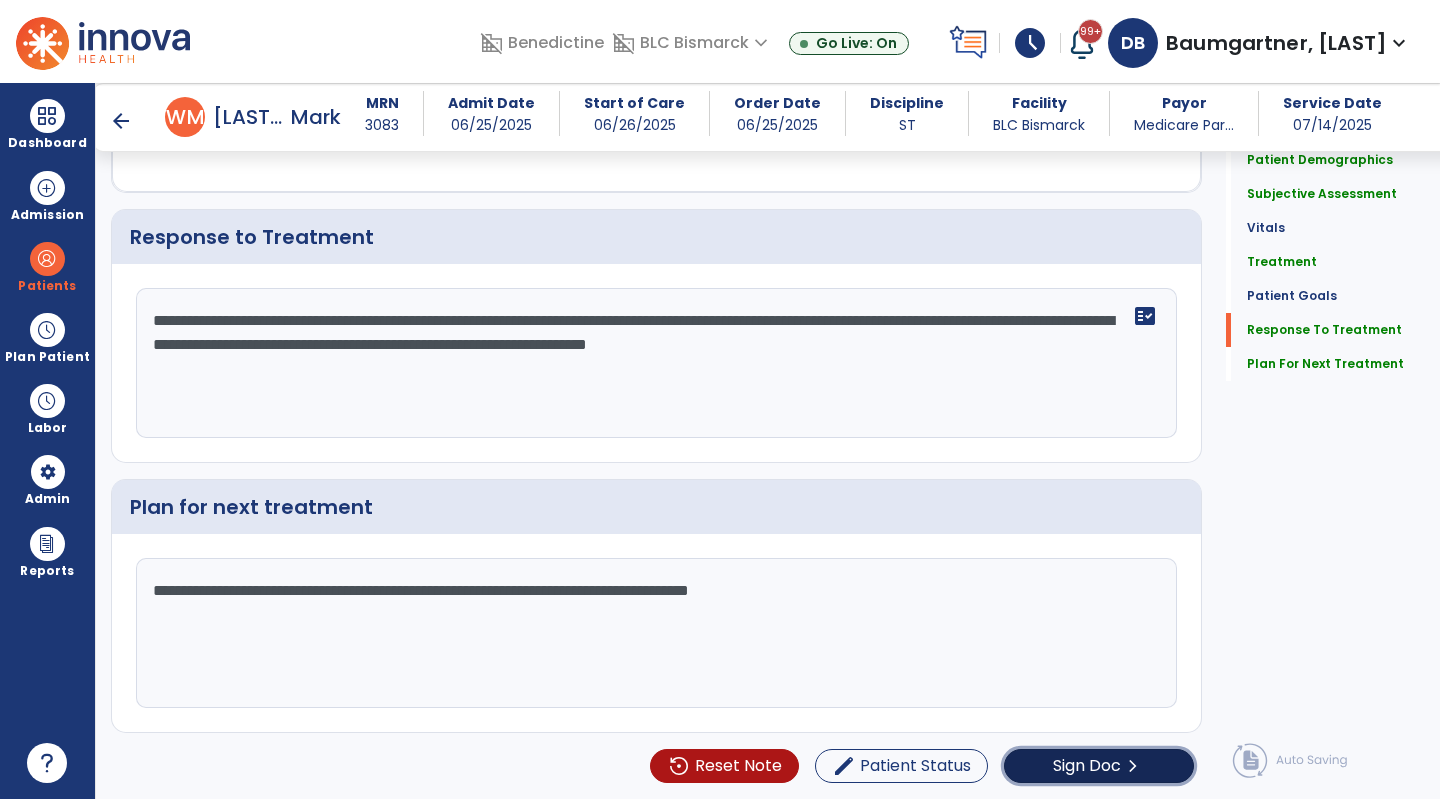 click on "Sign Doc" 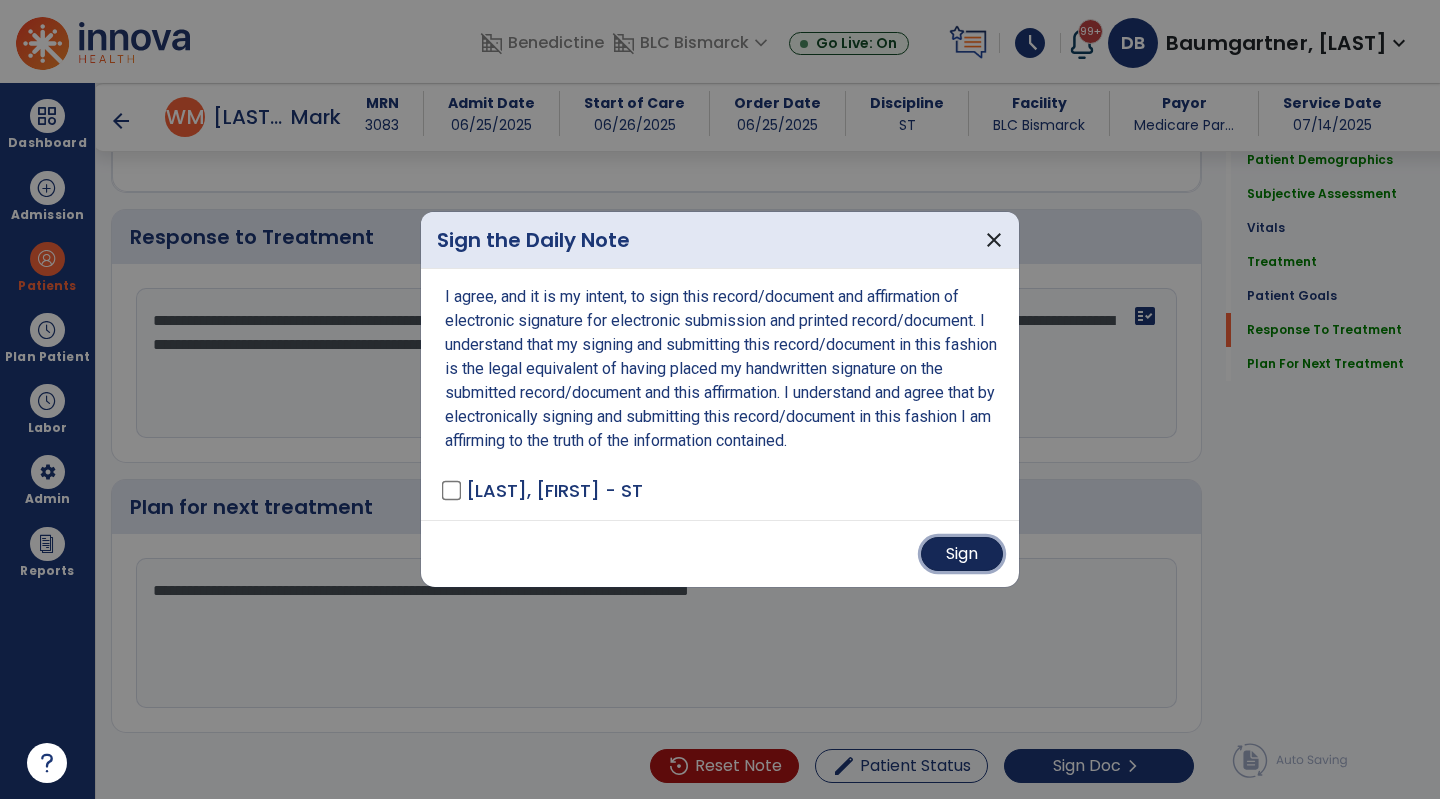 click on "Sign" at bounding box center (962, 554) 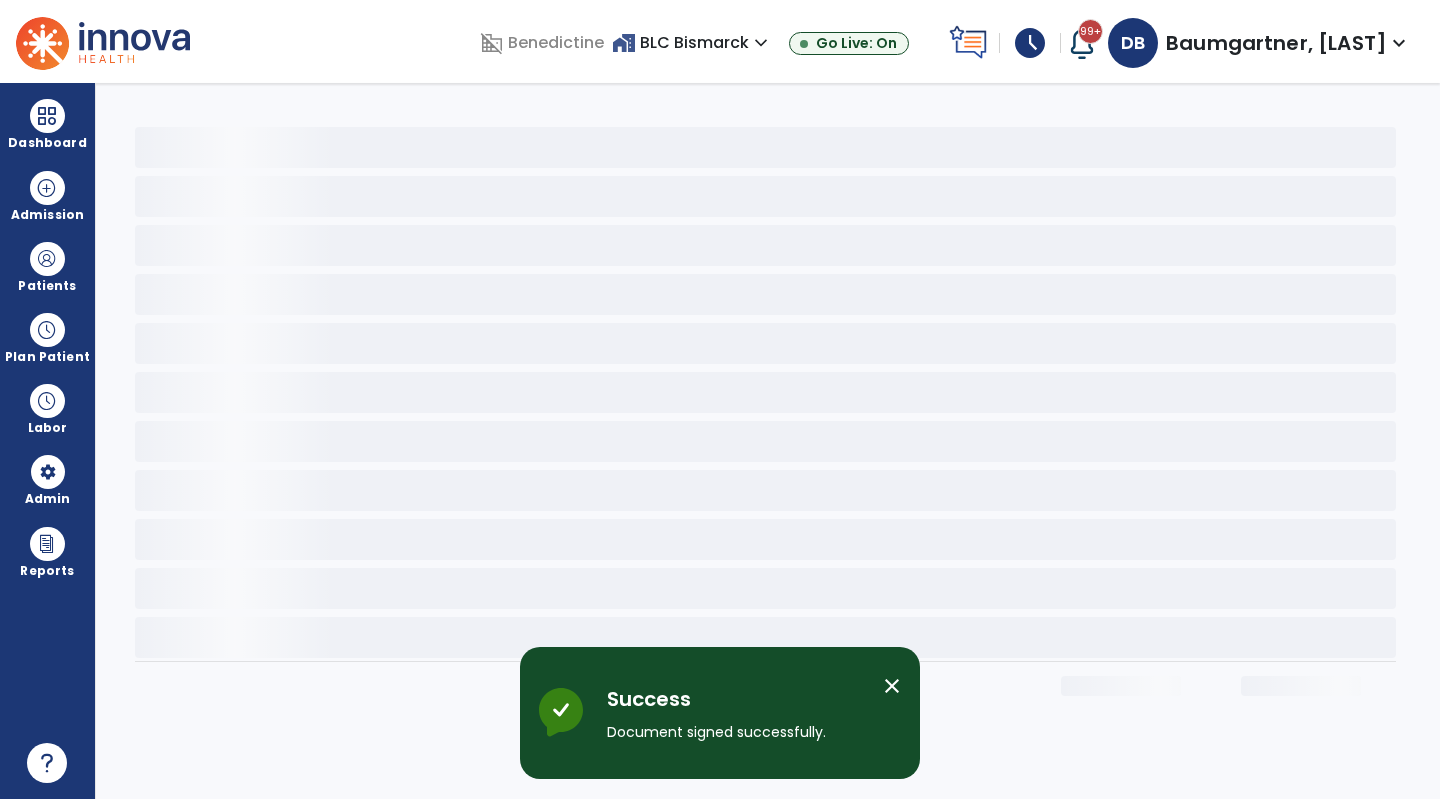 scroll, scrollTop: 0, scrollLeft: 0, axis: both 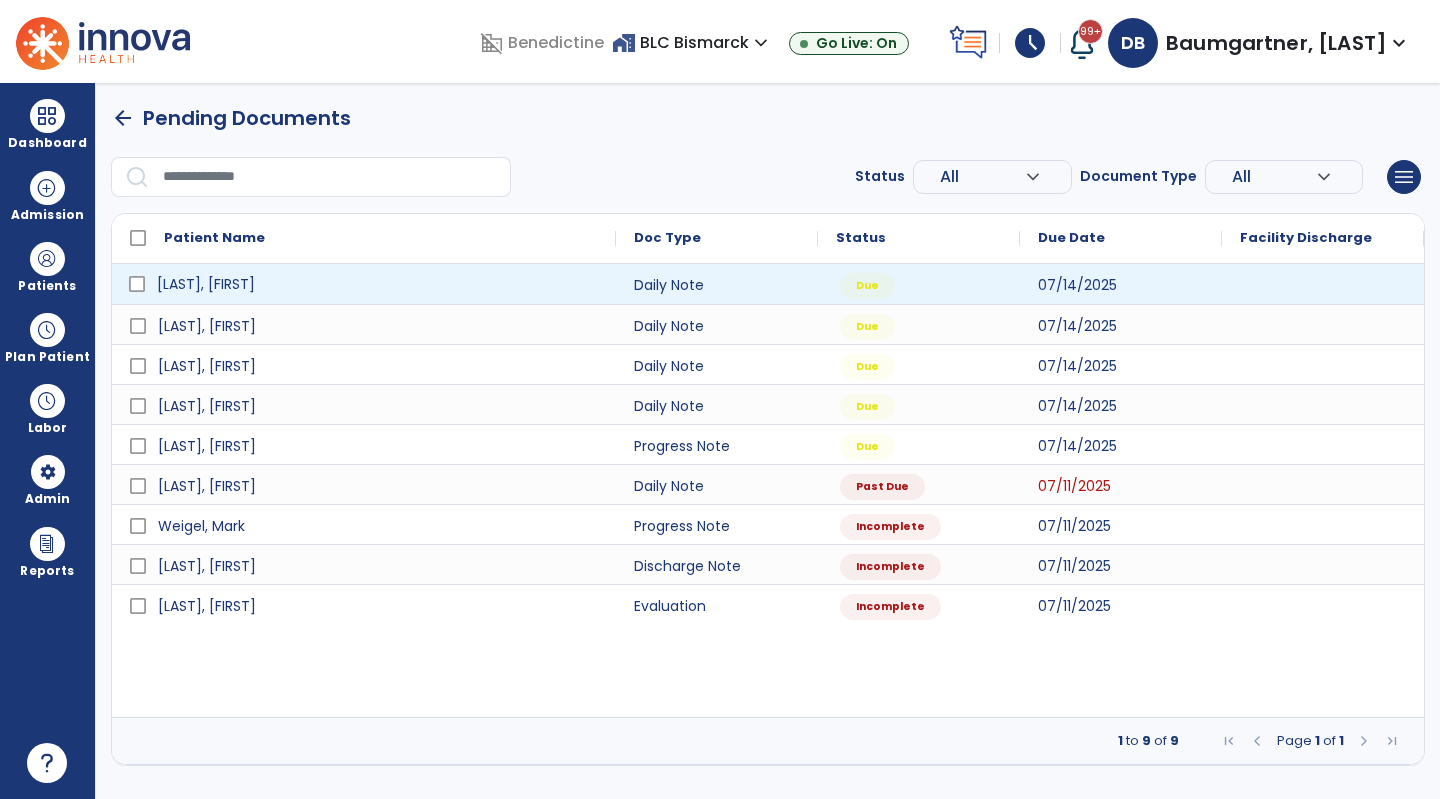 click on "[LAST], [FIRST]" at bounding box center [378, 284] 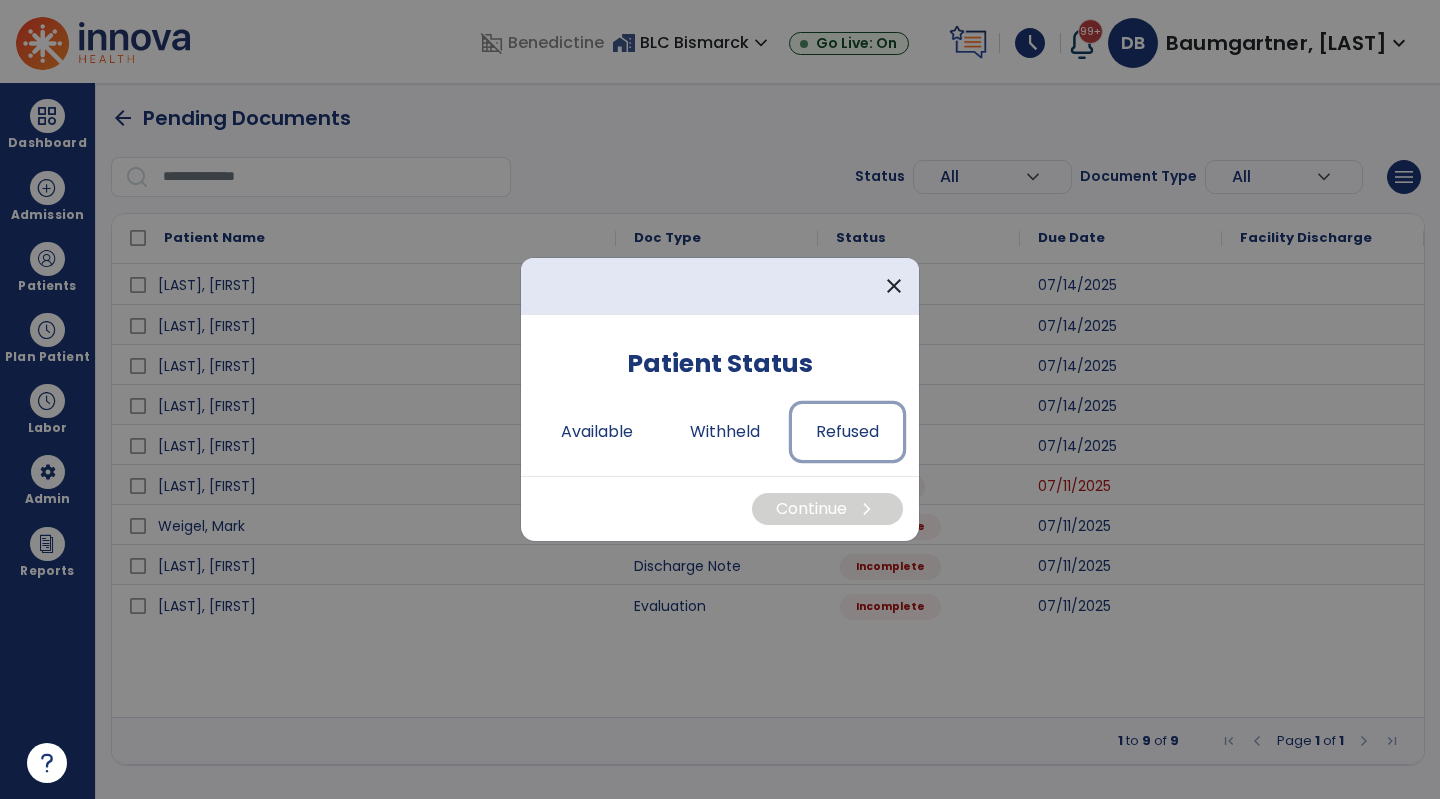 click on "Refused" at bounding box center (847, 432) 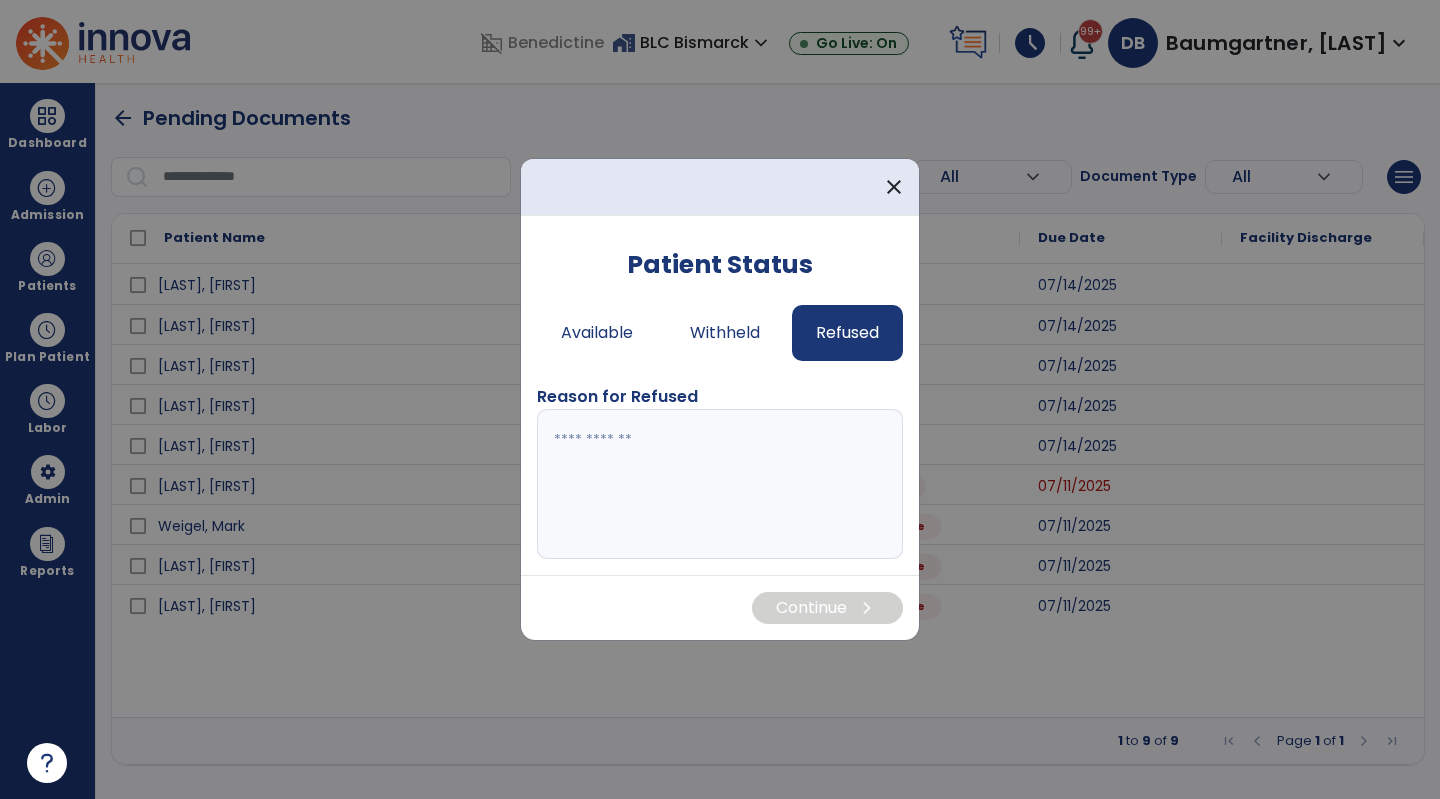 click at bounding box center (720, 484) 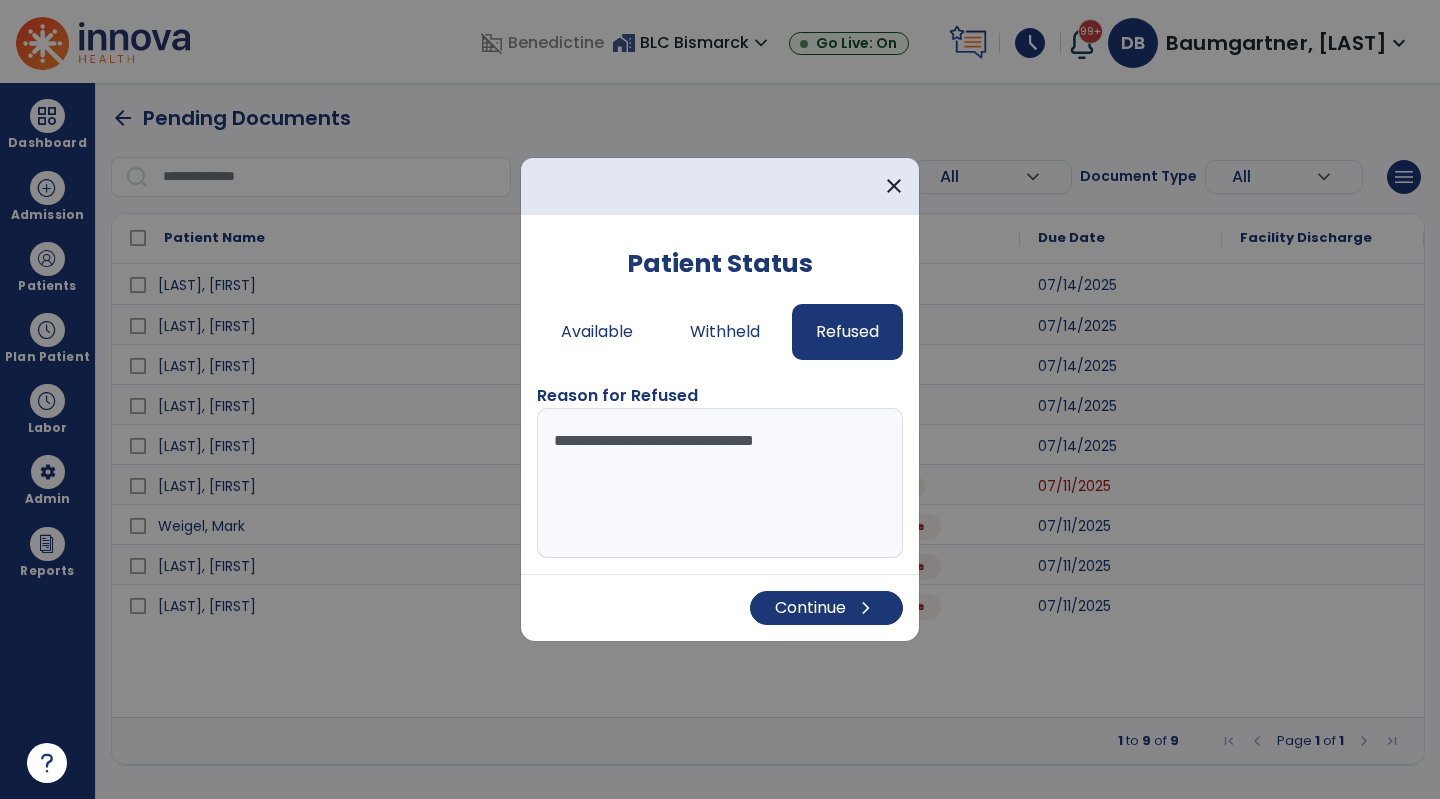 type on "**********" 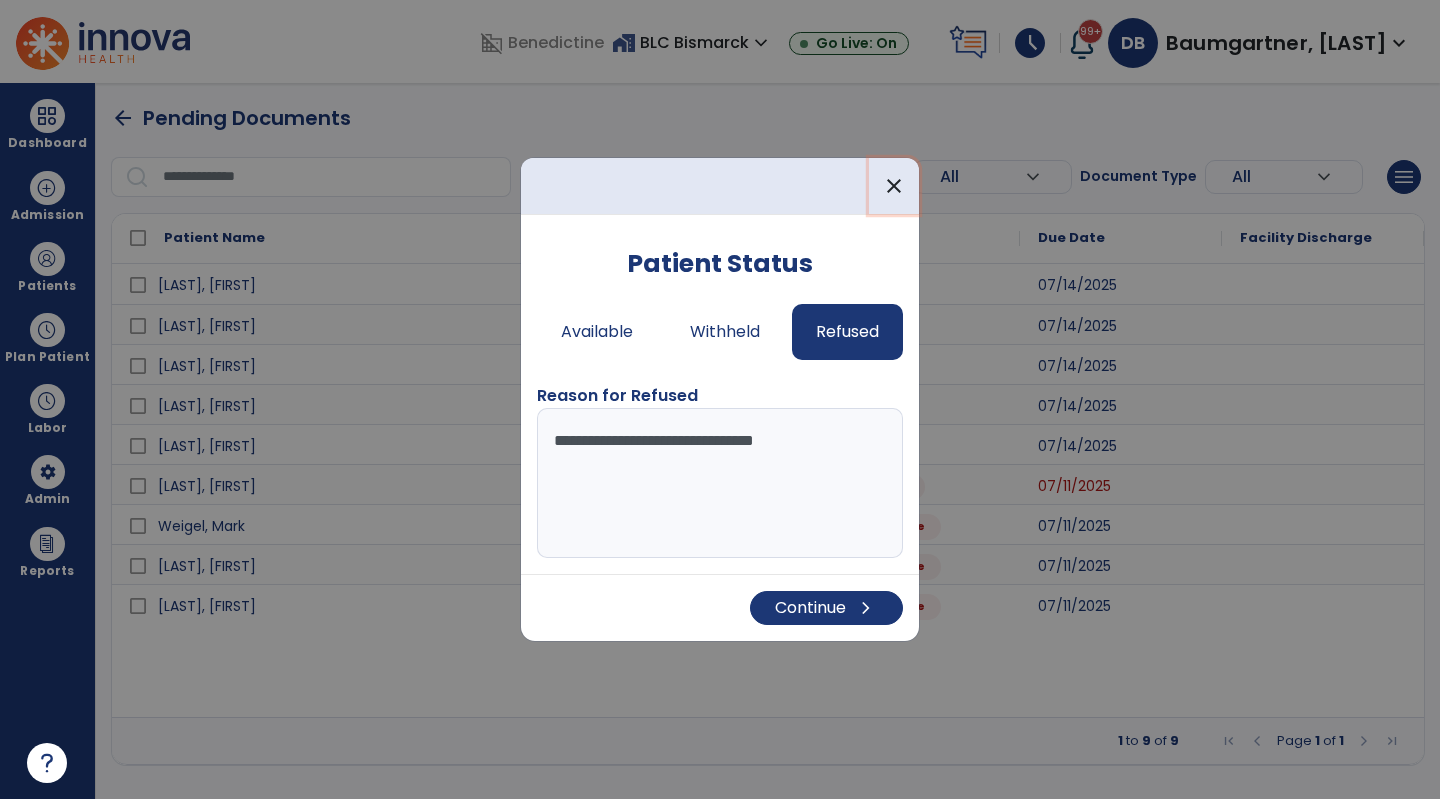 drag, startPoint x: 891, startPoint y: 178, endPoint x: 886, endPoint y: 191, distance: 13.928389 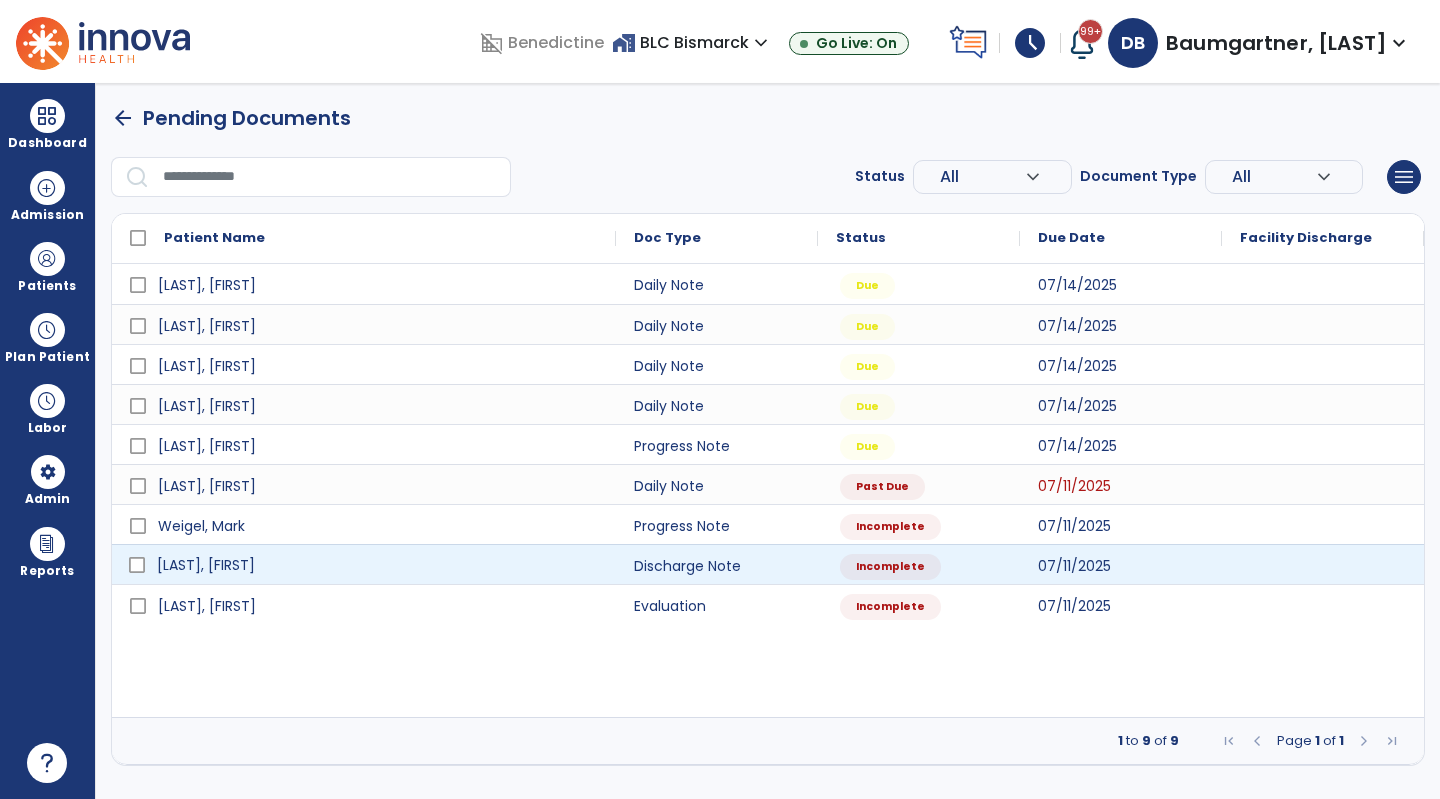click on "[LAST], [FIRST]" at bounding box center [378, 565] 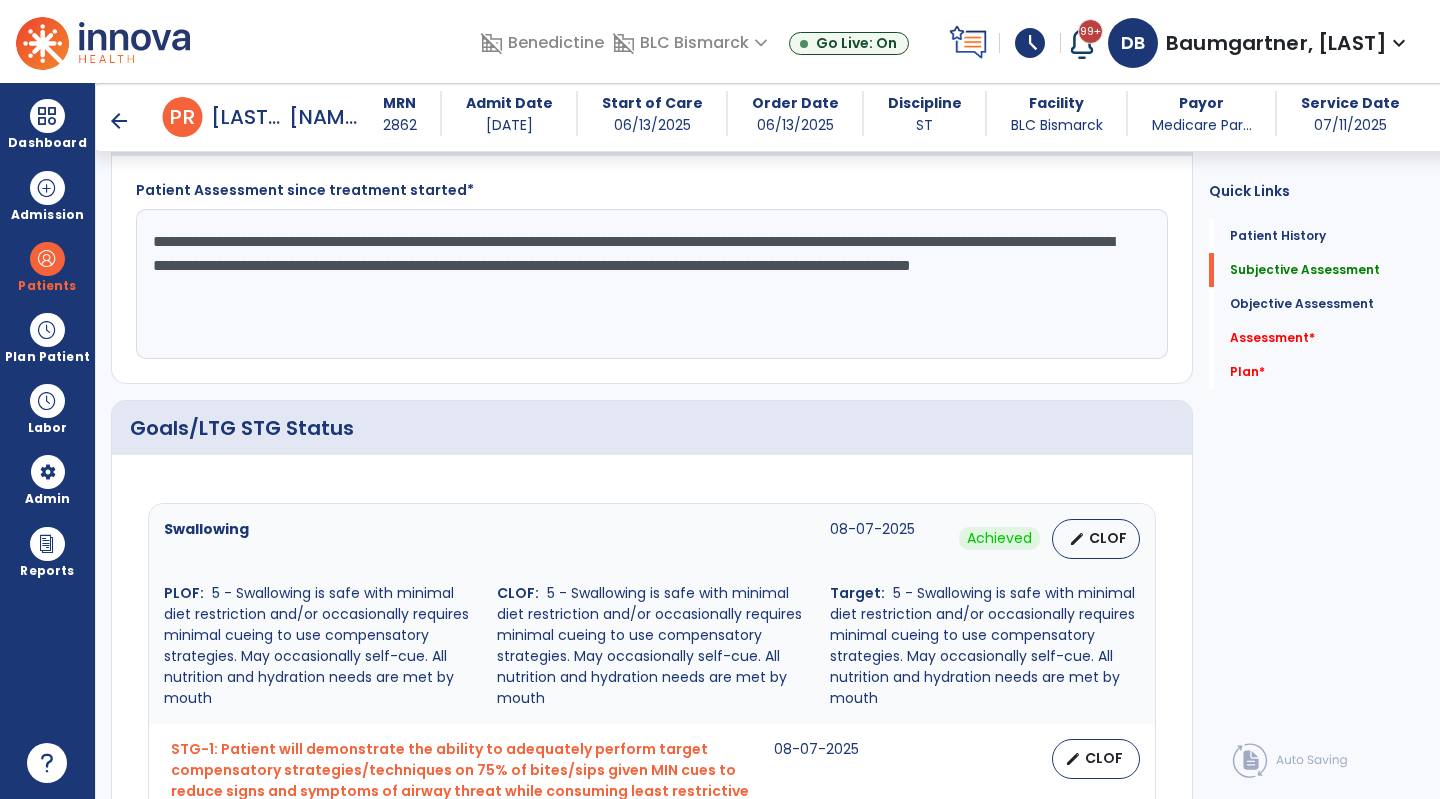 scroll, scrollTop: 700, scrollLeft: 0, axis: vertical 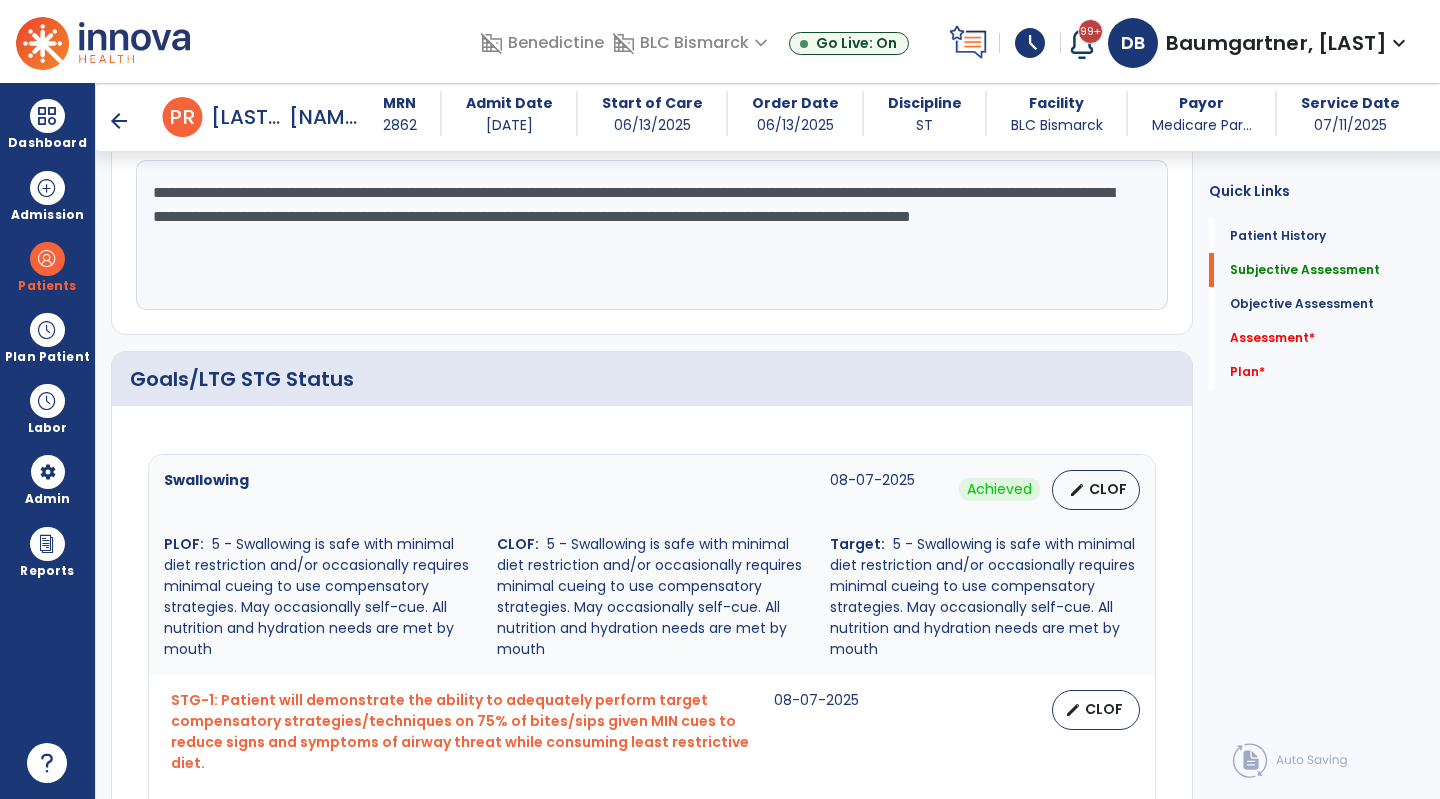 drag, startPoint x: 493, startPoint y: 350, endPoint x: 508, endPoint y: 335, distance: 21.213203 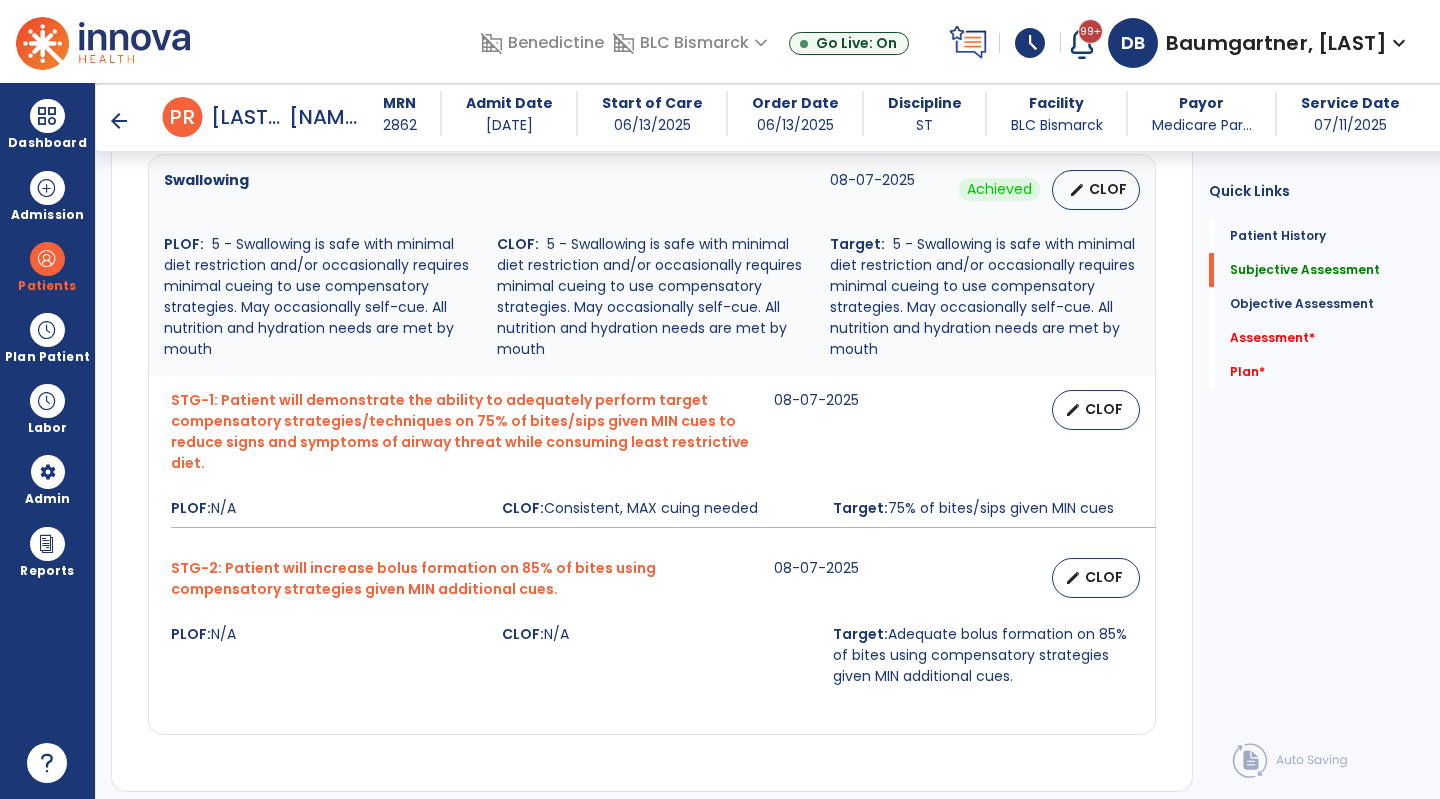 scroll, scrollTop: 1100, scrollLeft: 0, axis: vertical 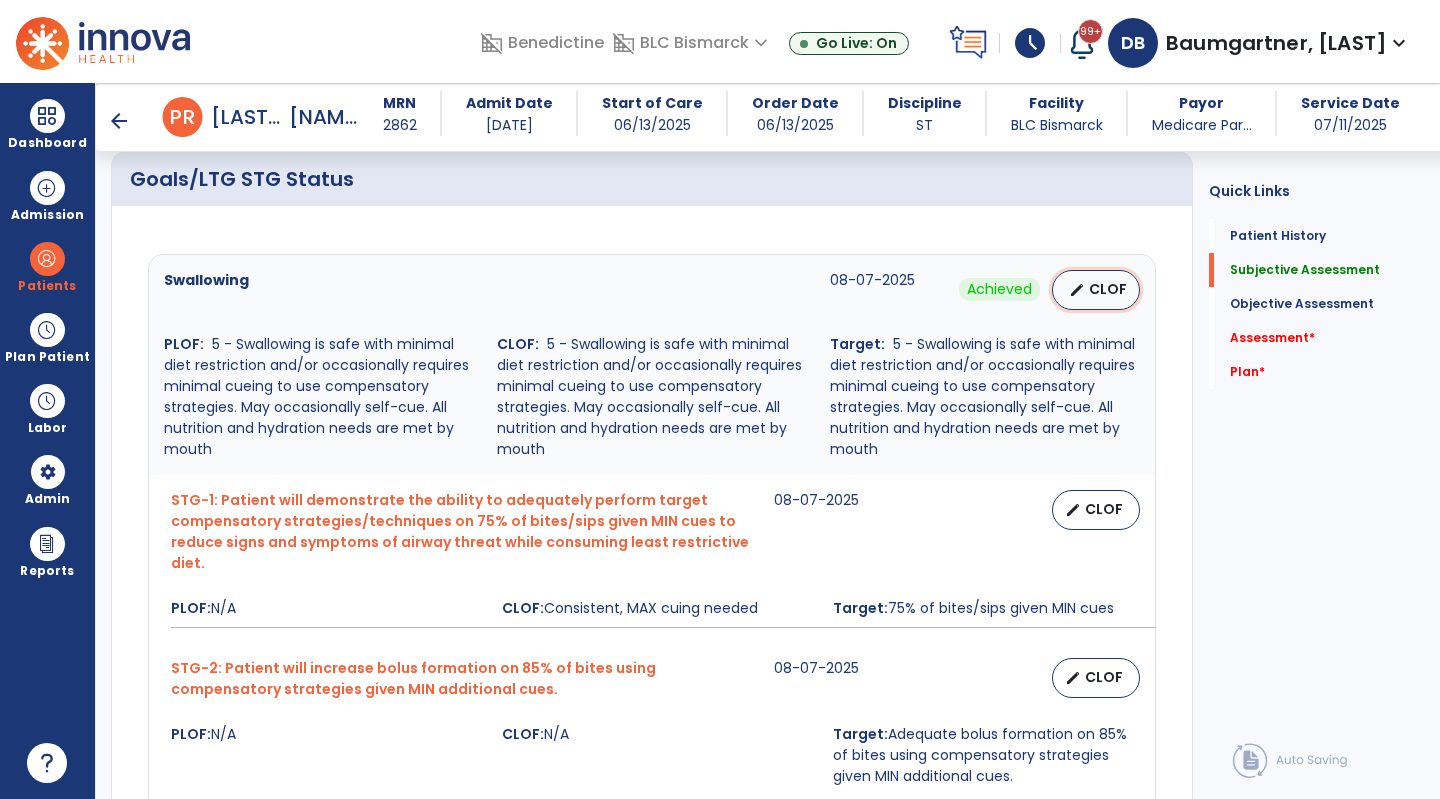 click on "edit   CLOF" at bounding box center (1096, 290) 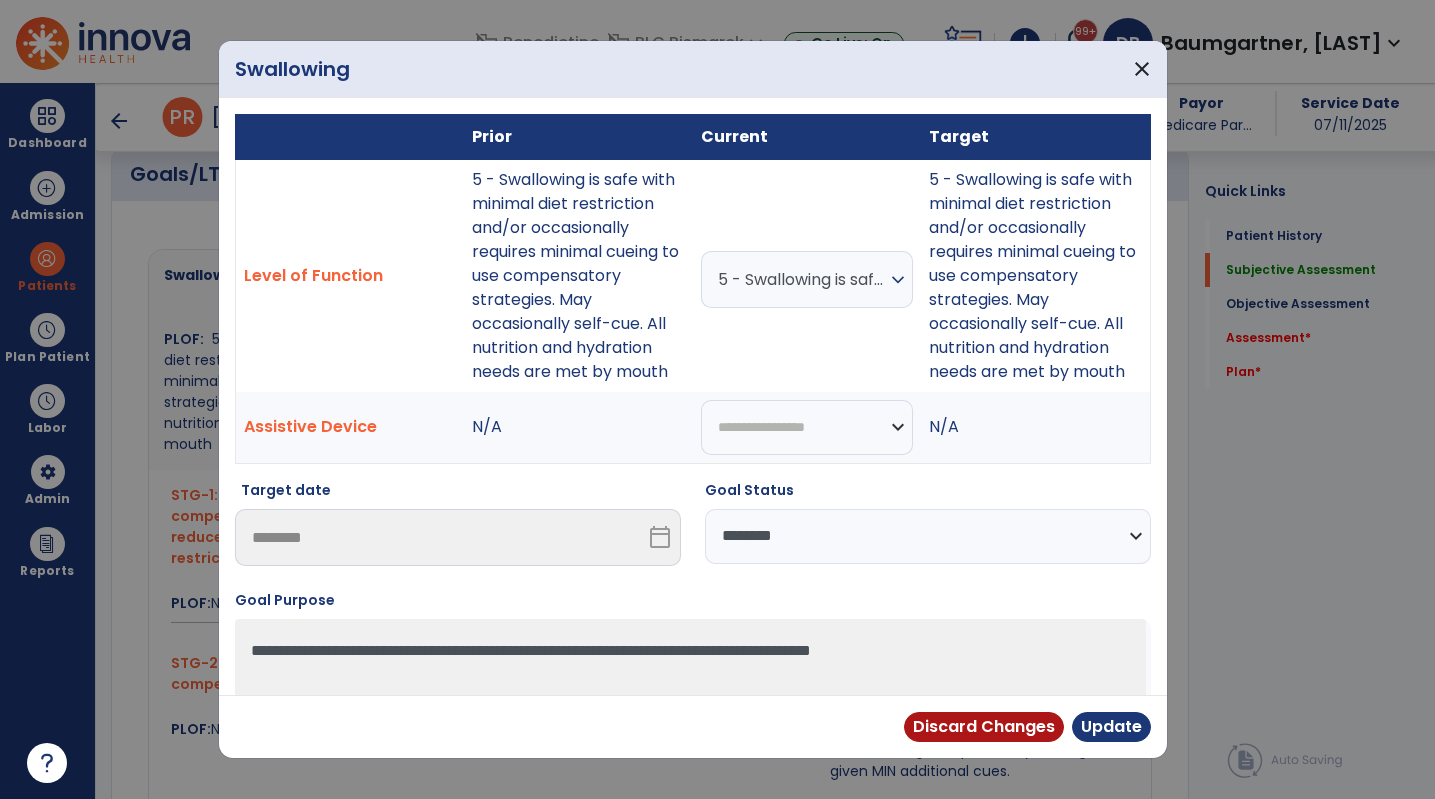 scroll, scrollTop: 900, scrollLeft: 0, axis: vertical 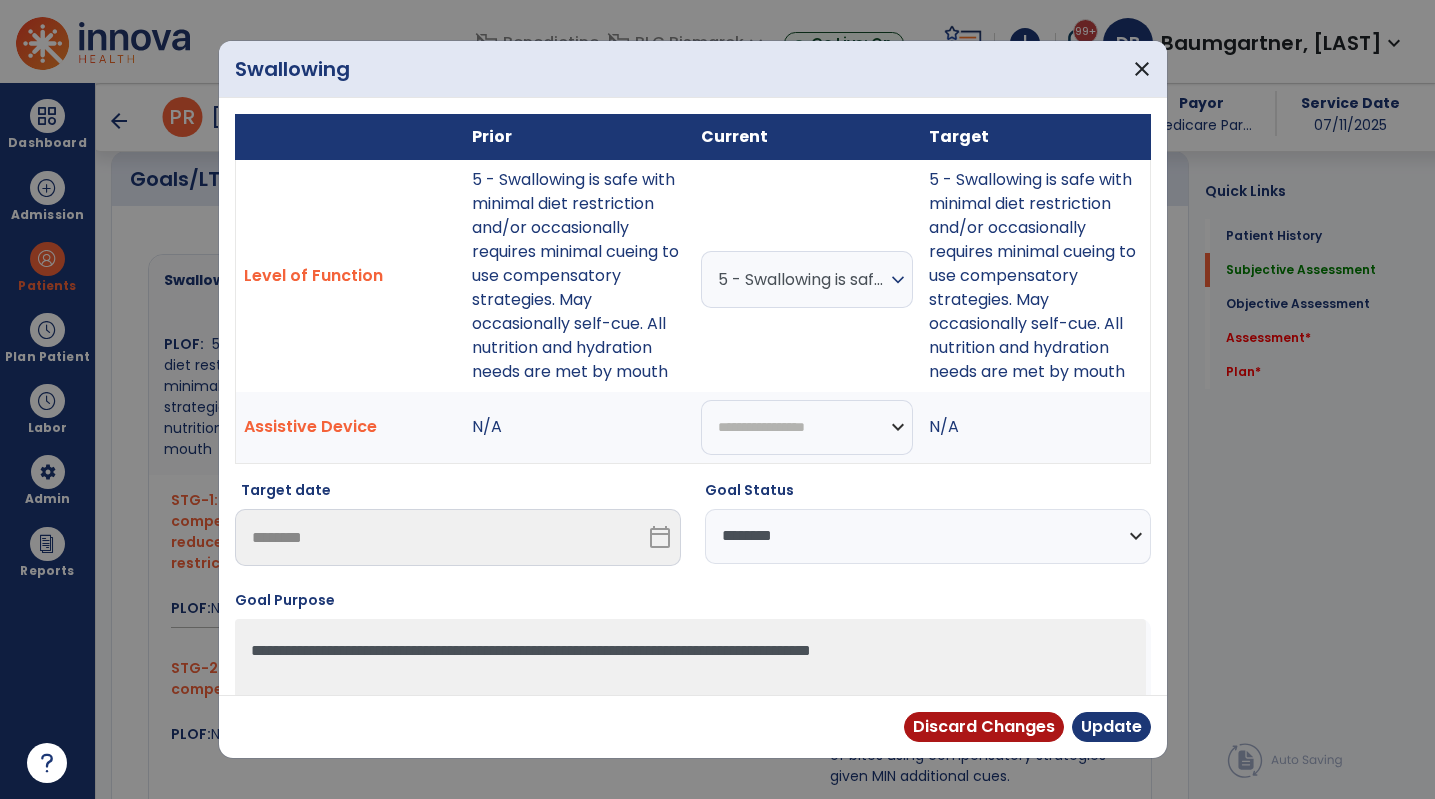 click on "5 - Swallowing is safe with minimal diet restriction and/or occasionally requires minimal cueing to use compensatory strategies. May occasionally self-cue. All nutrition and hydration needs are met by mouth" at bounding box center (802, 279) 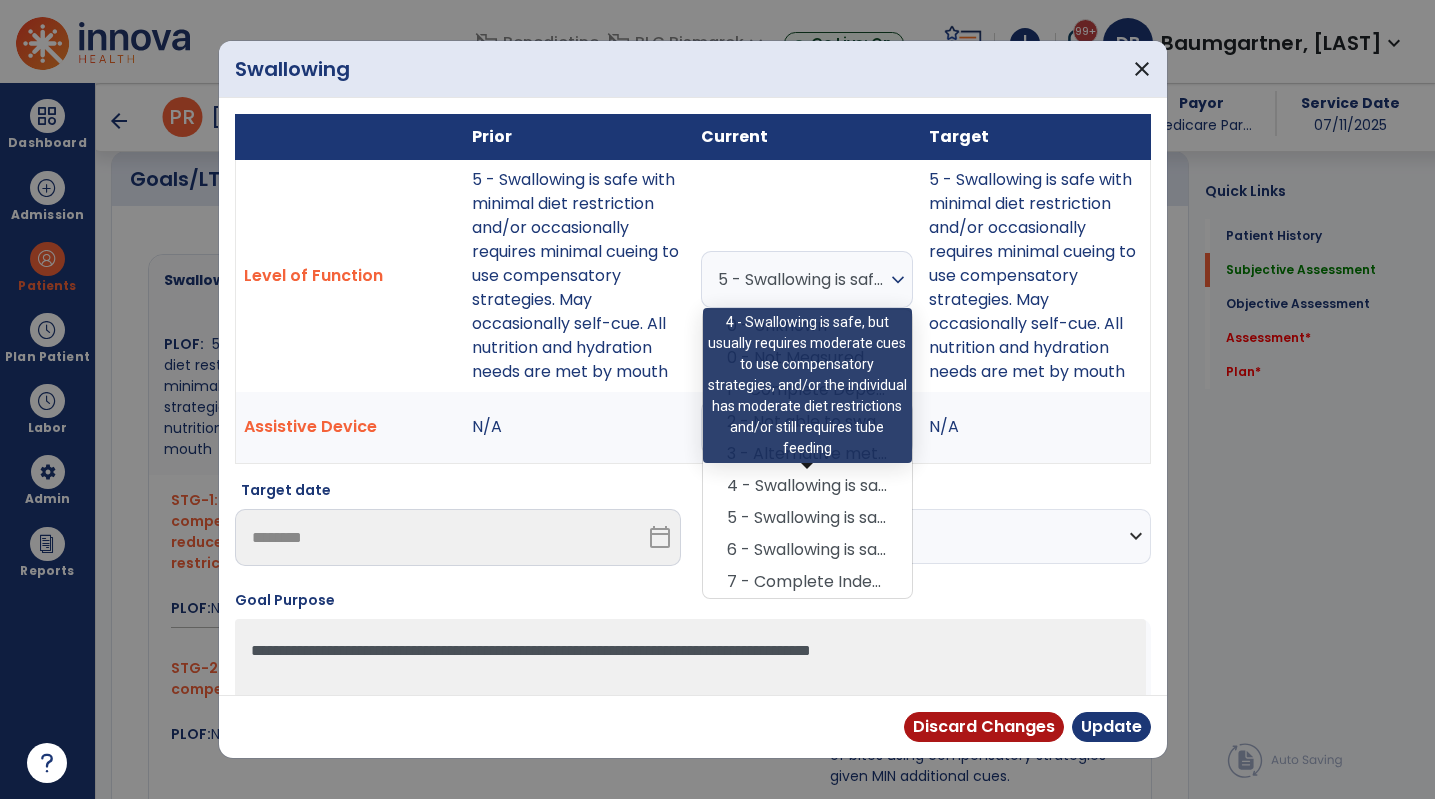 click on "4 - Swallowing is safe, but usually requires moderate cues to use compensatory strategies, and/or the individual has moderate diet restrictions and/or still requires tube feeding" at bounding box center [807, 486] 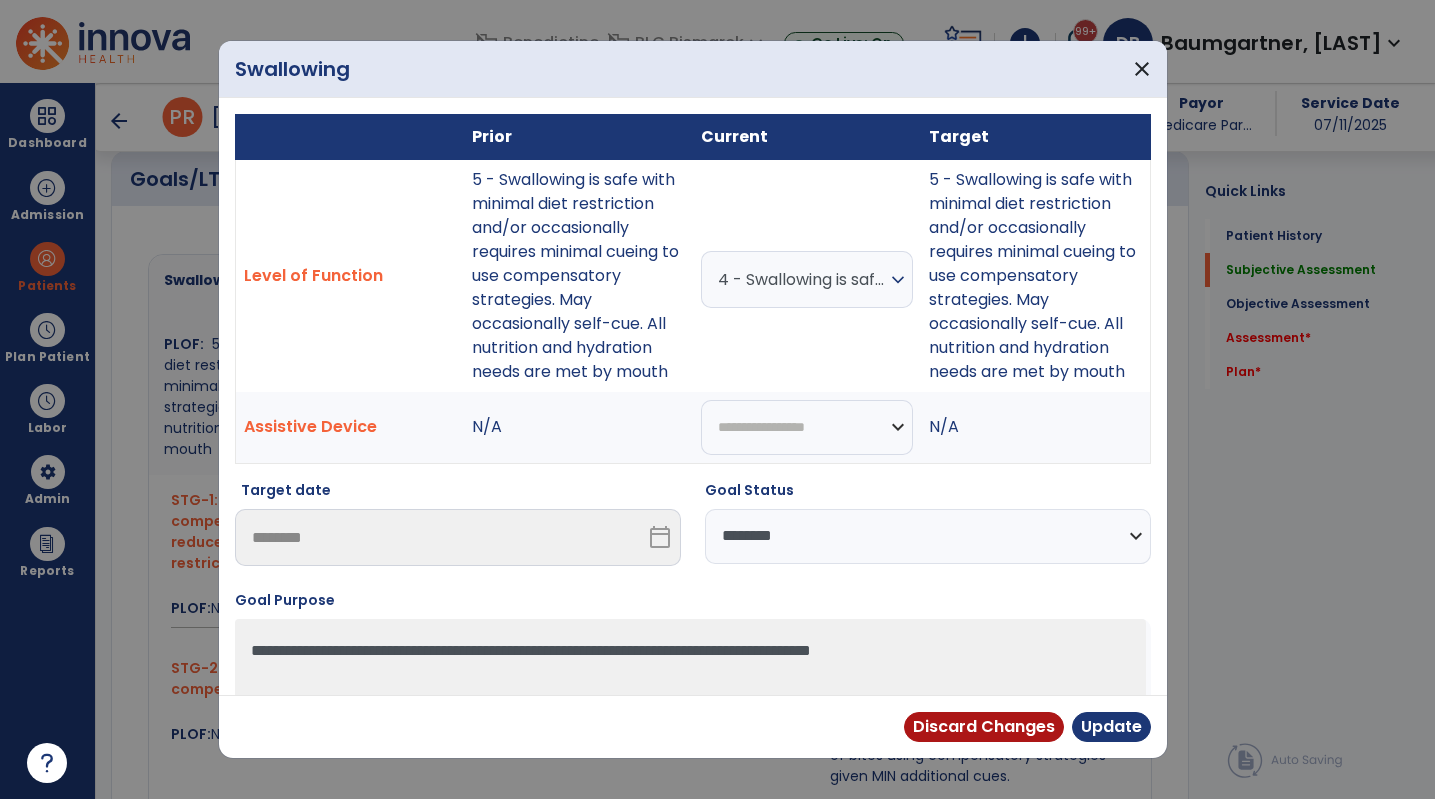 click on "**********" at bounding box center (928, 536) 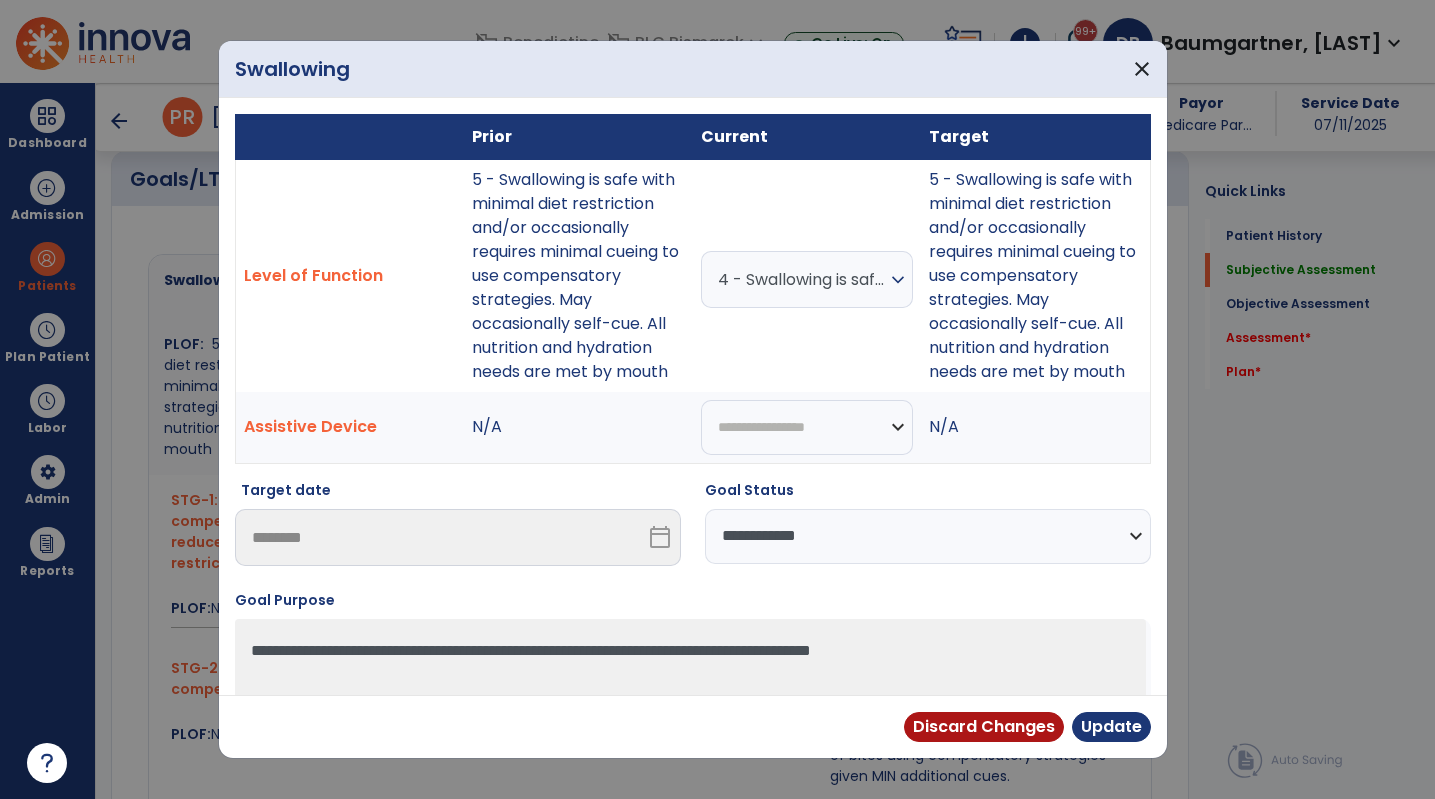 click on "**********" at bounding box center (928, 536) 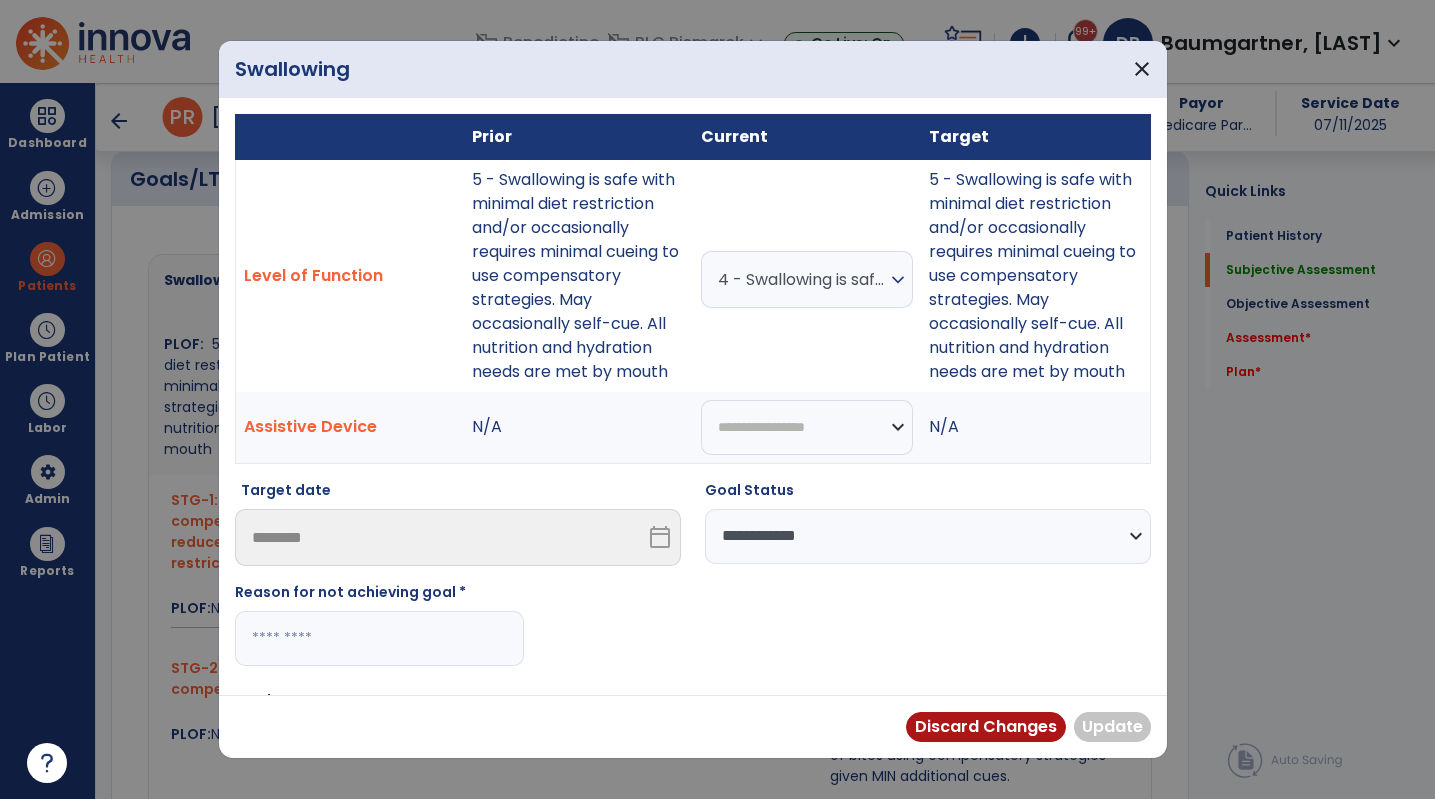 click at bounding box center (379, 638) 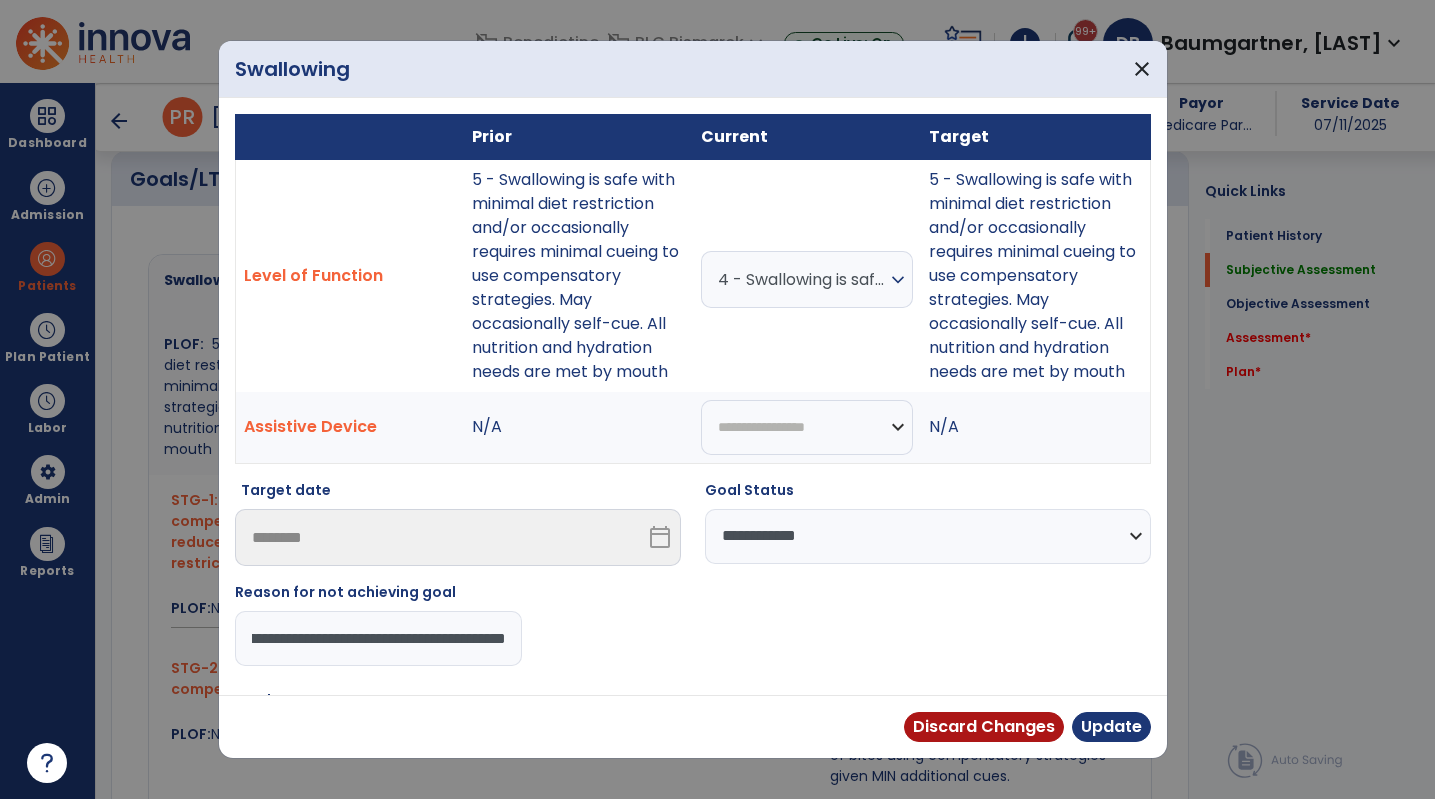 scroll, scrollTop: 0, scrollLeft: 0, axis: both 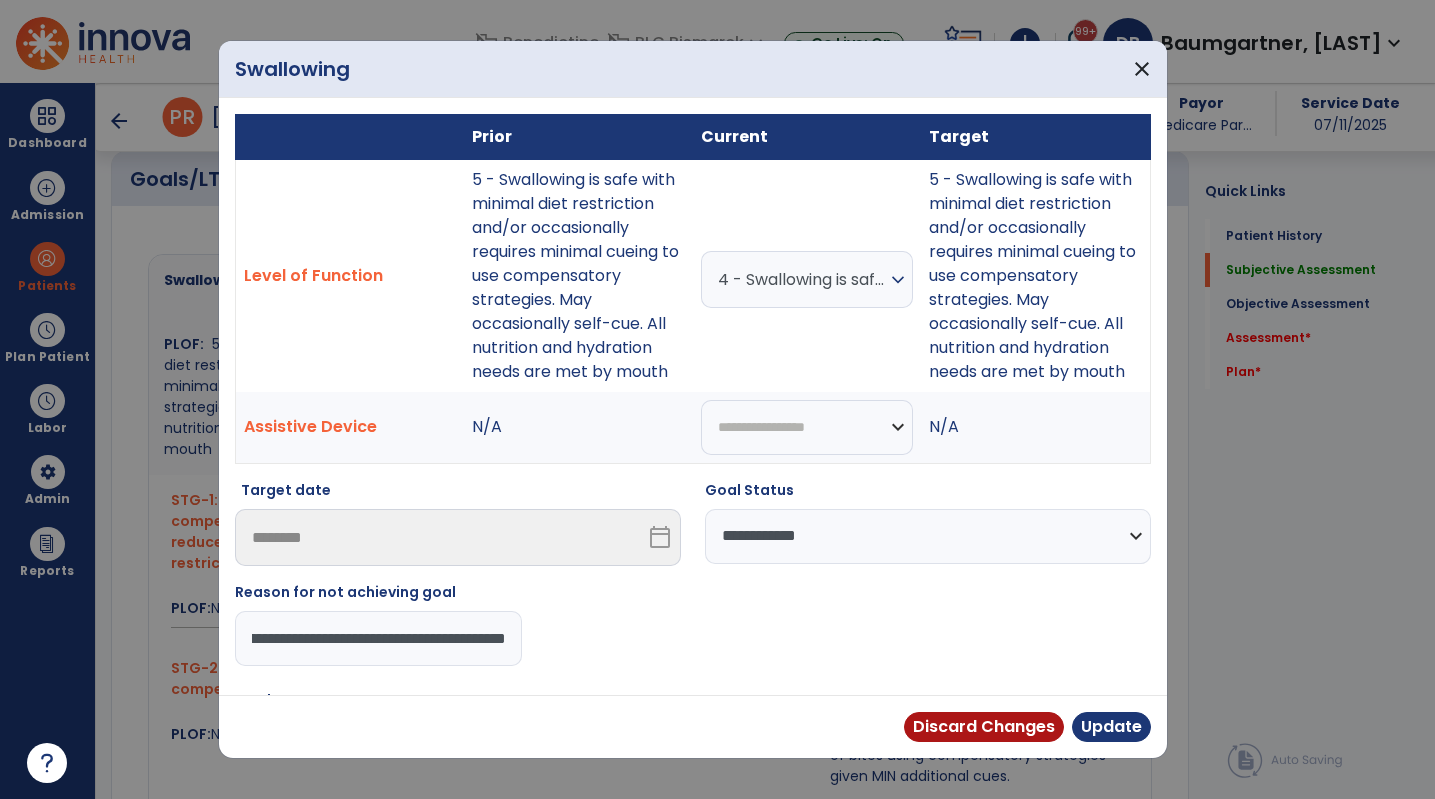 drag, startPoint x: 483, startPoint y: 641, endPoint x: 593, endPoint y: 646, distance: 110.11358 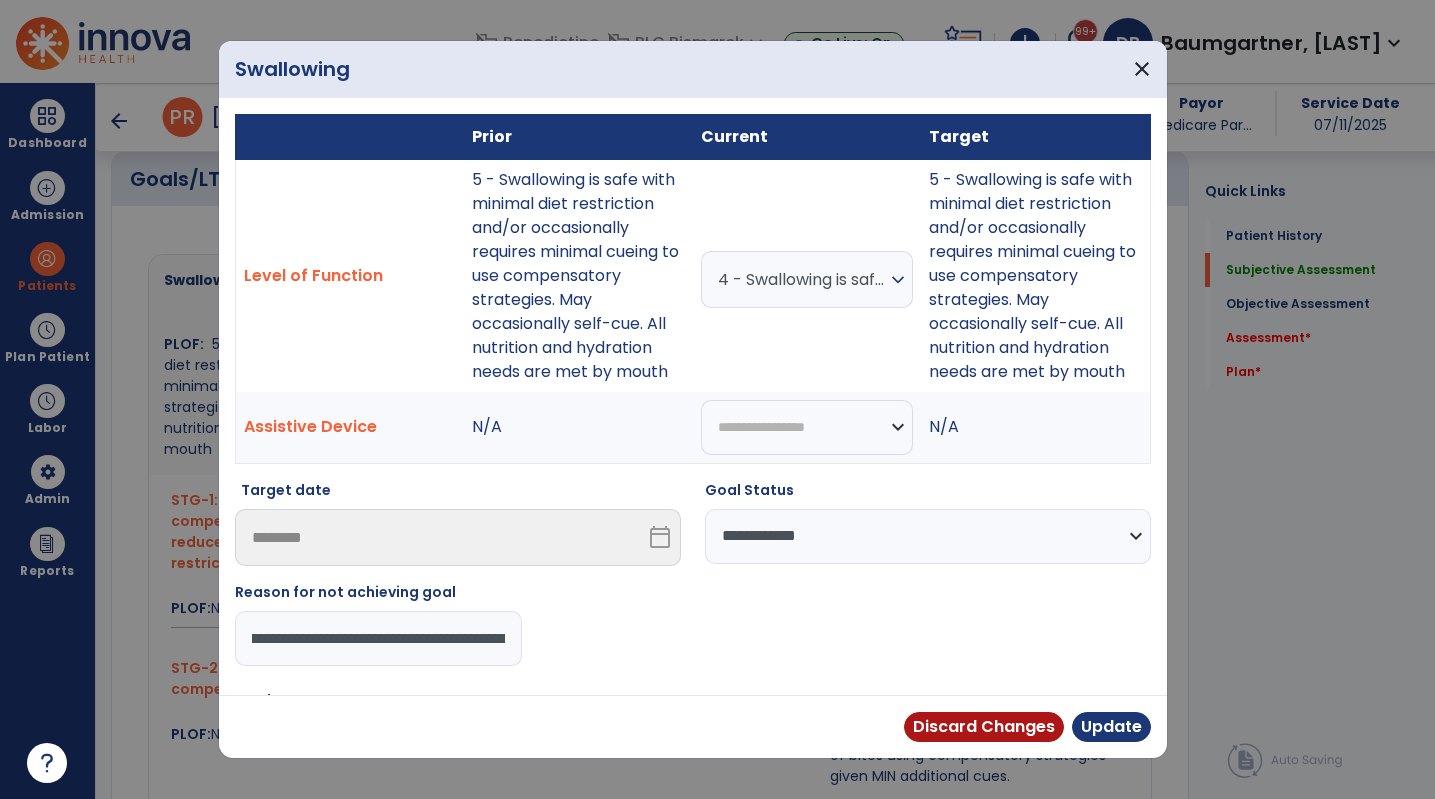 click on "**********" at bounding box center [379, 638] 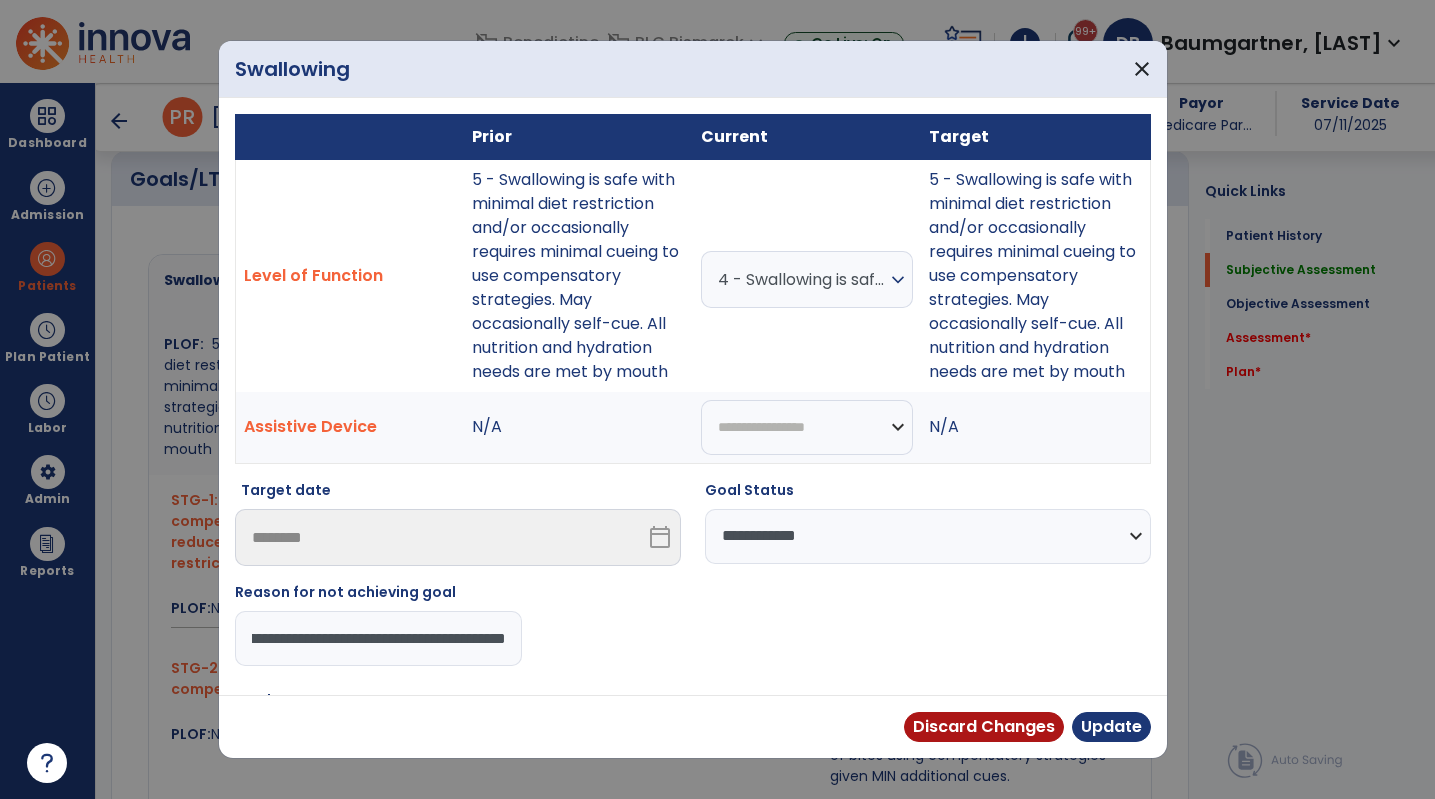 scroll, scrollTop: 0, scrollLeft: 1125, axis: horizontal 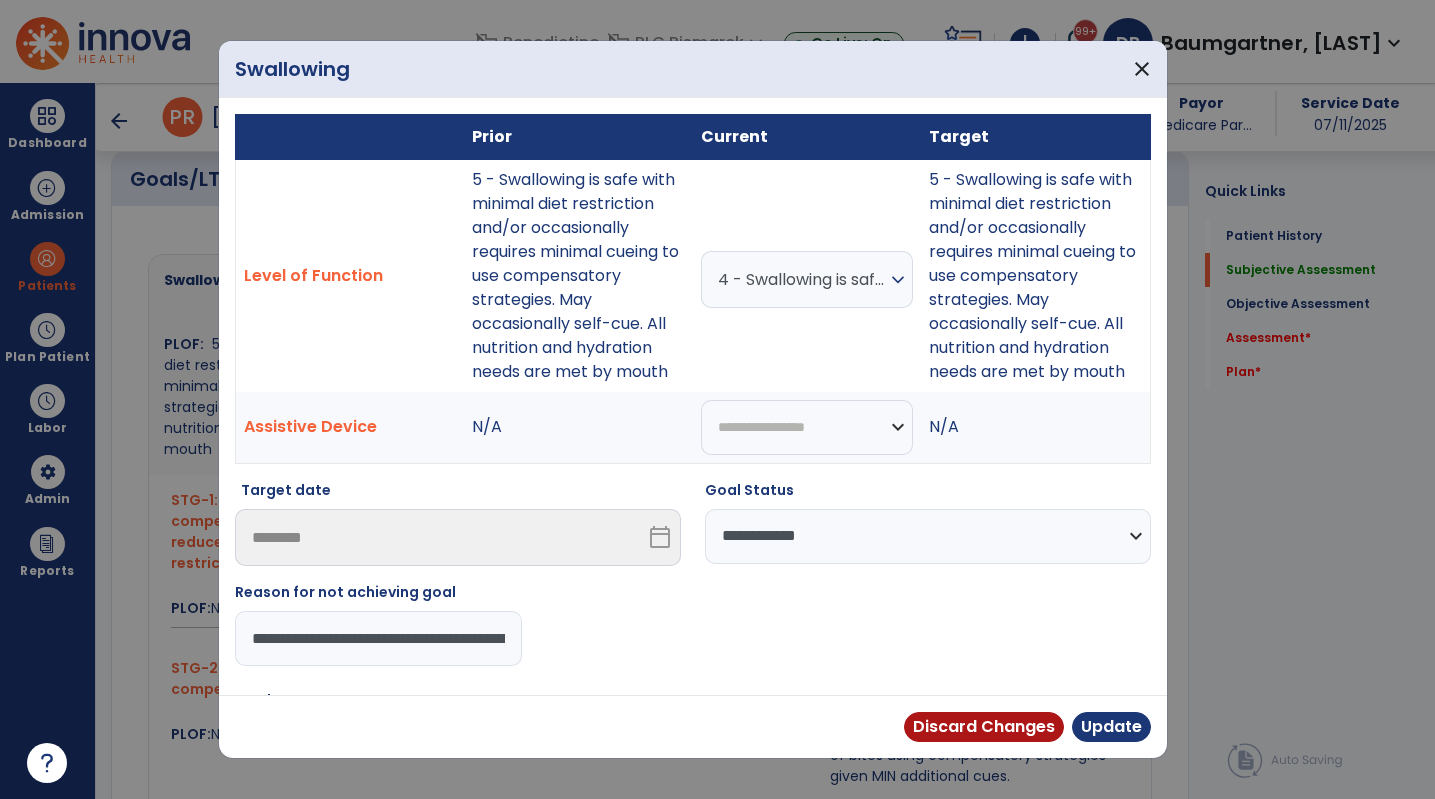 drag, startPoint x: 510, startPoint y: 630, endPoint x: 96, endPoint y: 632, distance: 414.00482 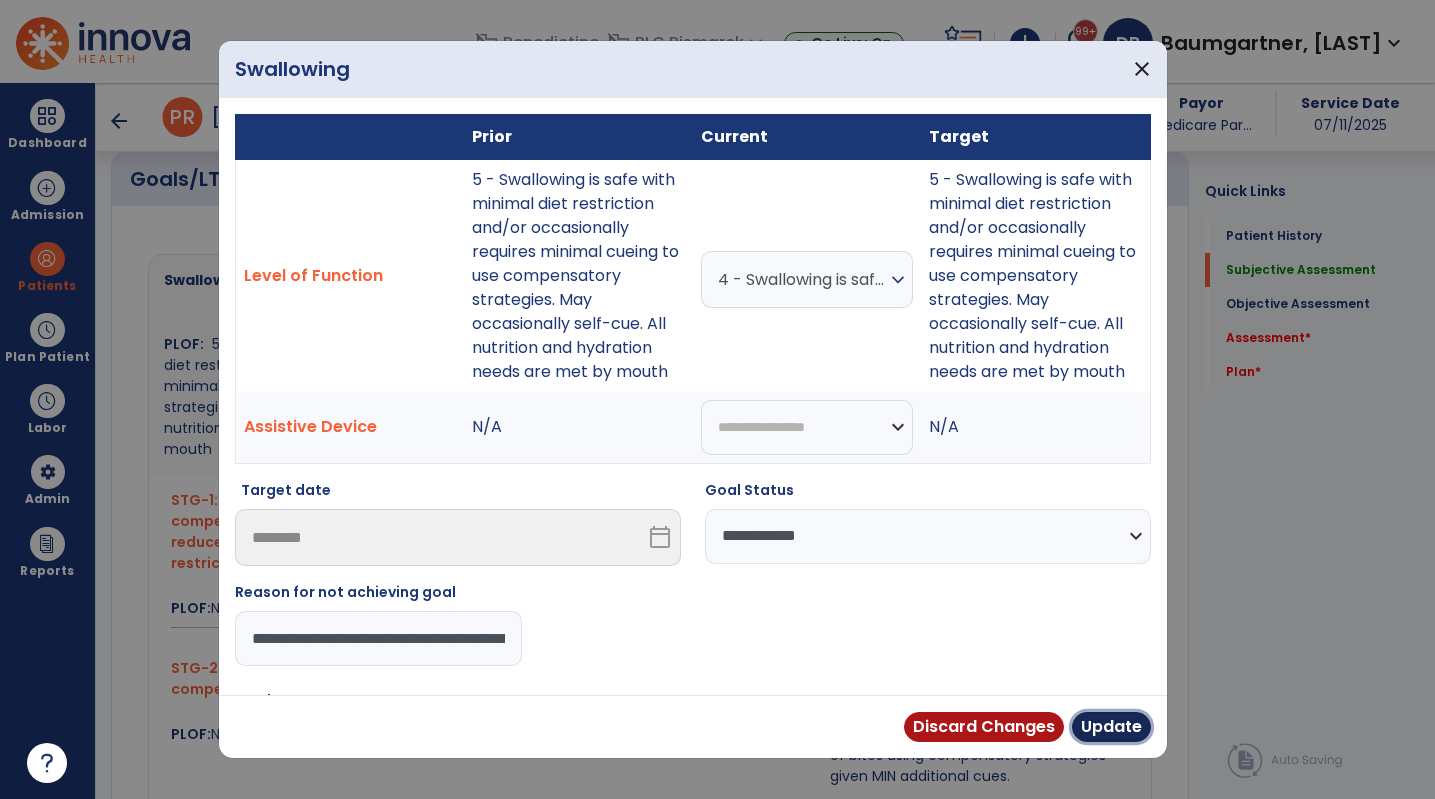 click on "Update" at bounding box center [1111, 727] 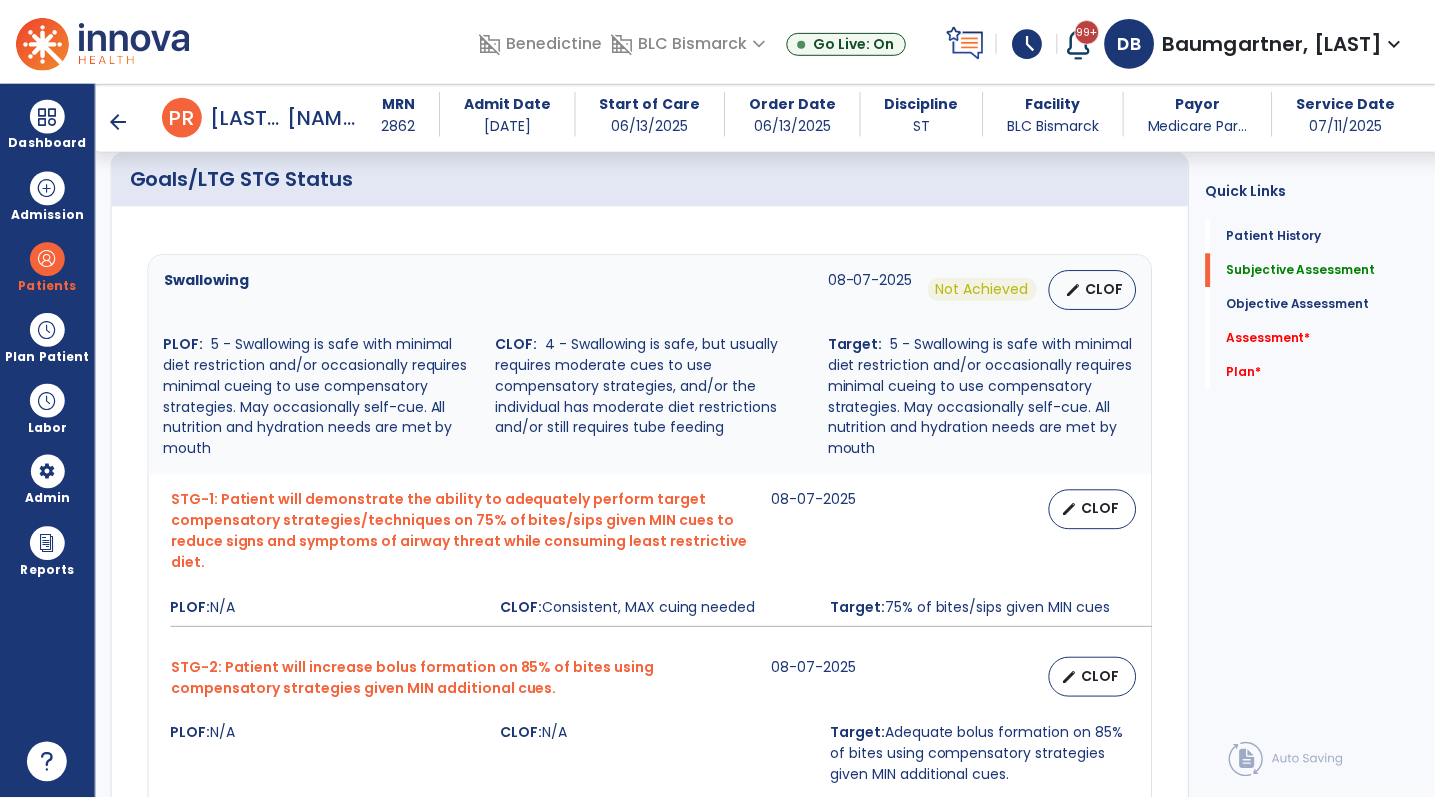 scroll, scrollTop: 1000, scrollLeft: 0, axis: vertical 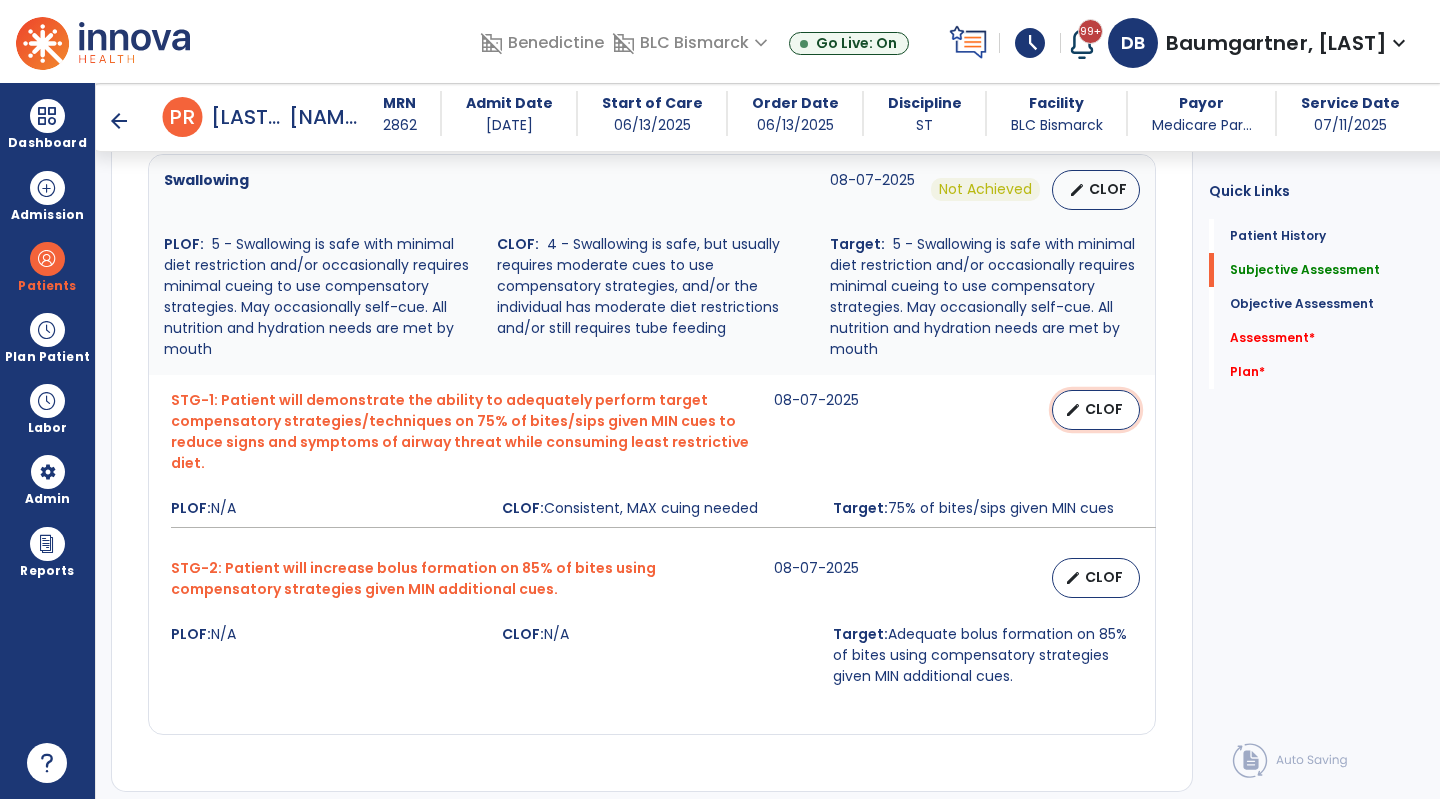 click on "edit" at bounding box center [1073, 410] 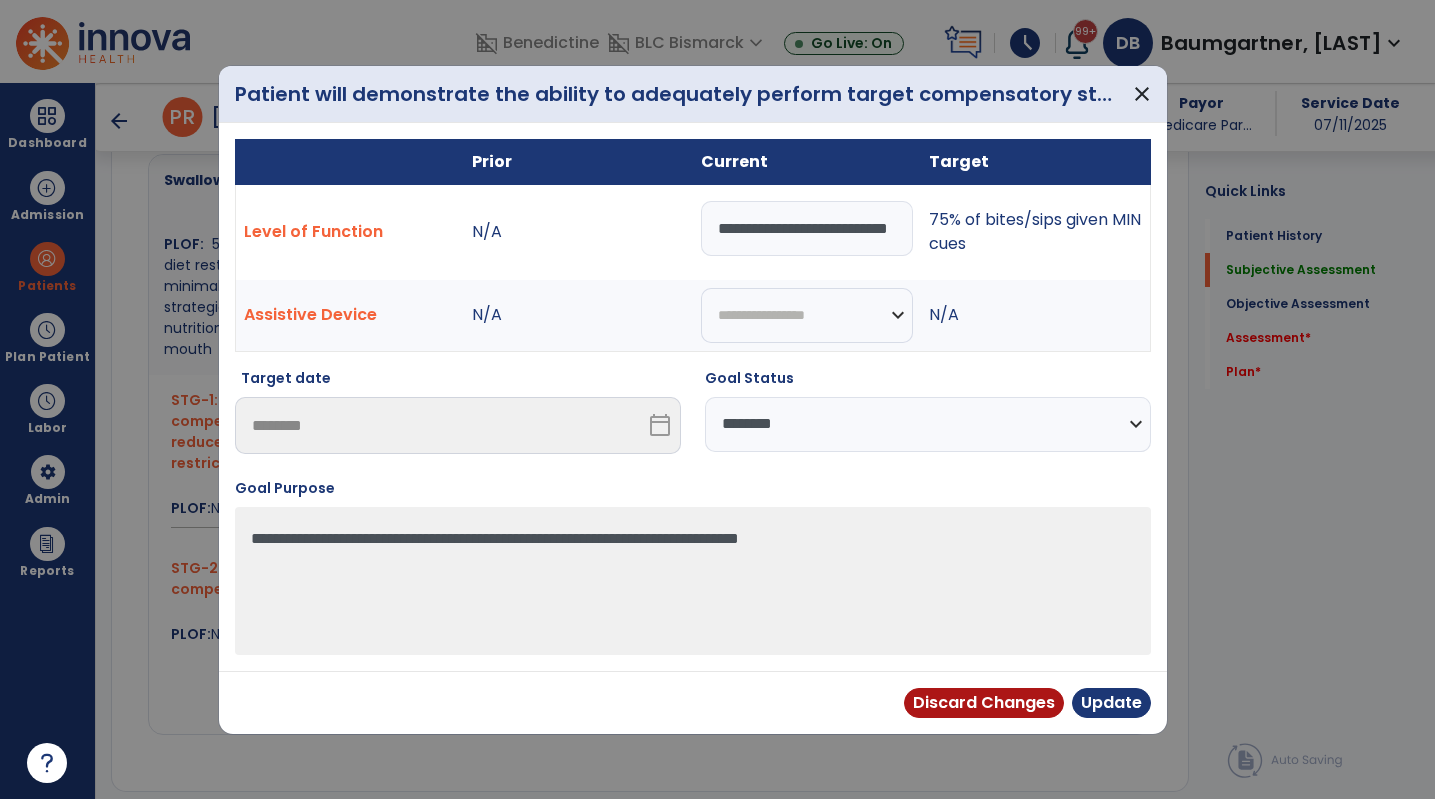 scroll, scrollTop: 1000, scrollLeft: 0, axis: vertical 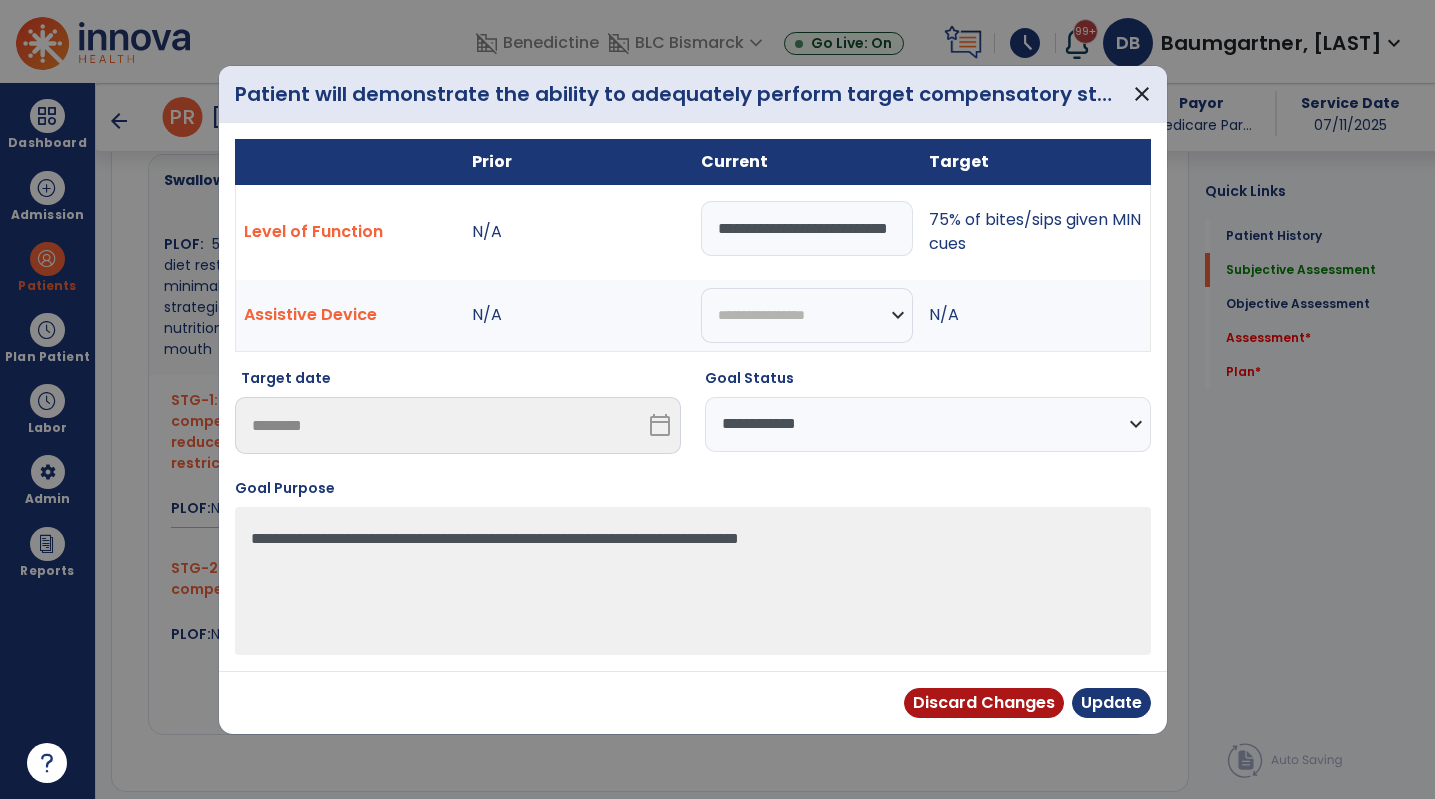 click on "**********" at bounding box center [928, 424] 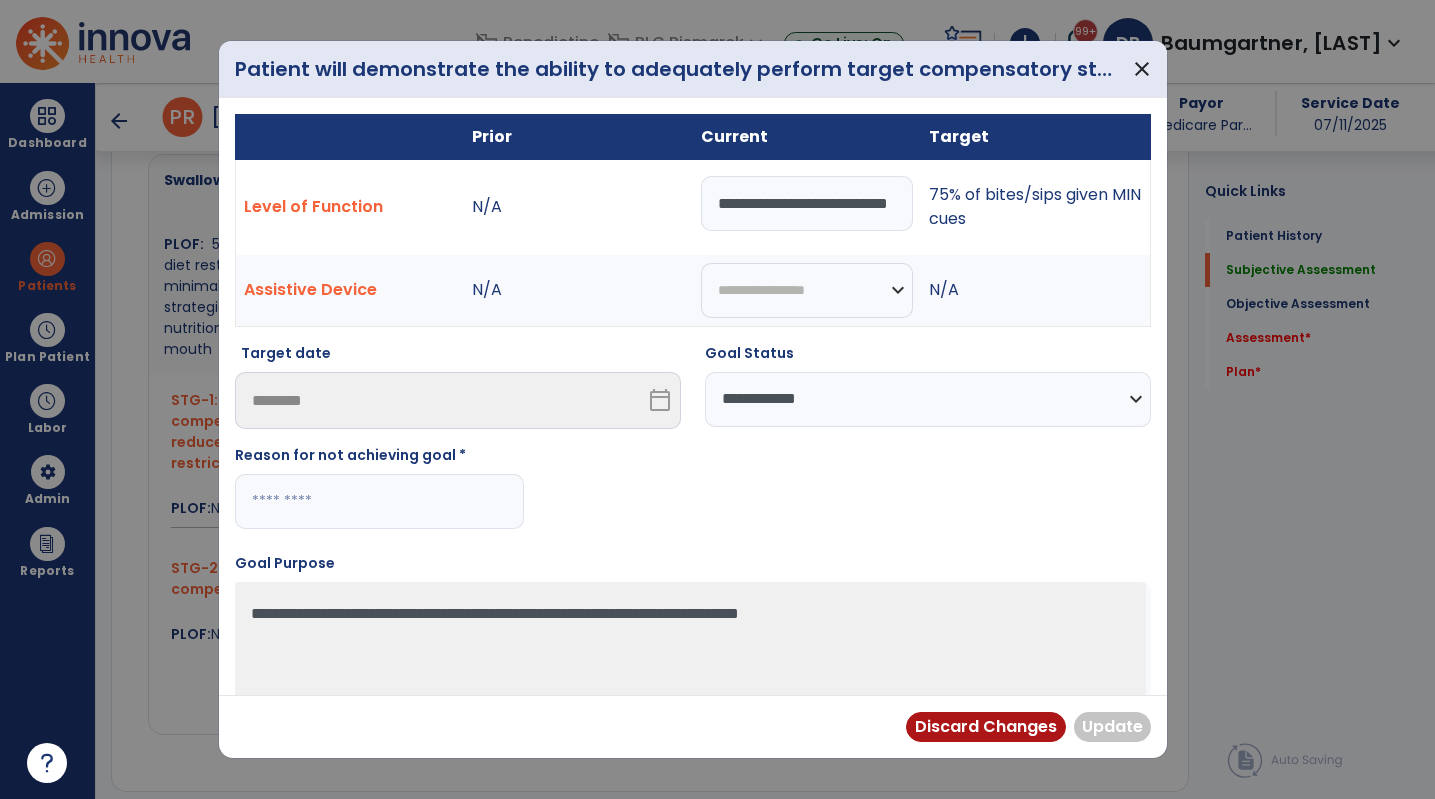 click at bounding box center (379, 501) 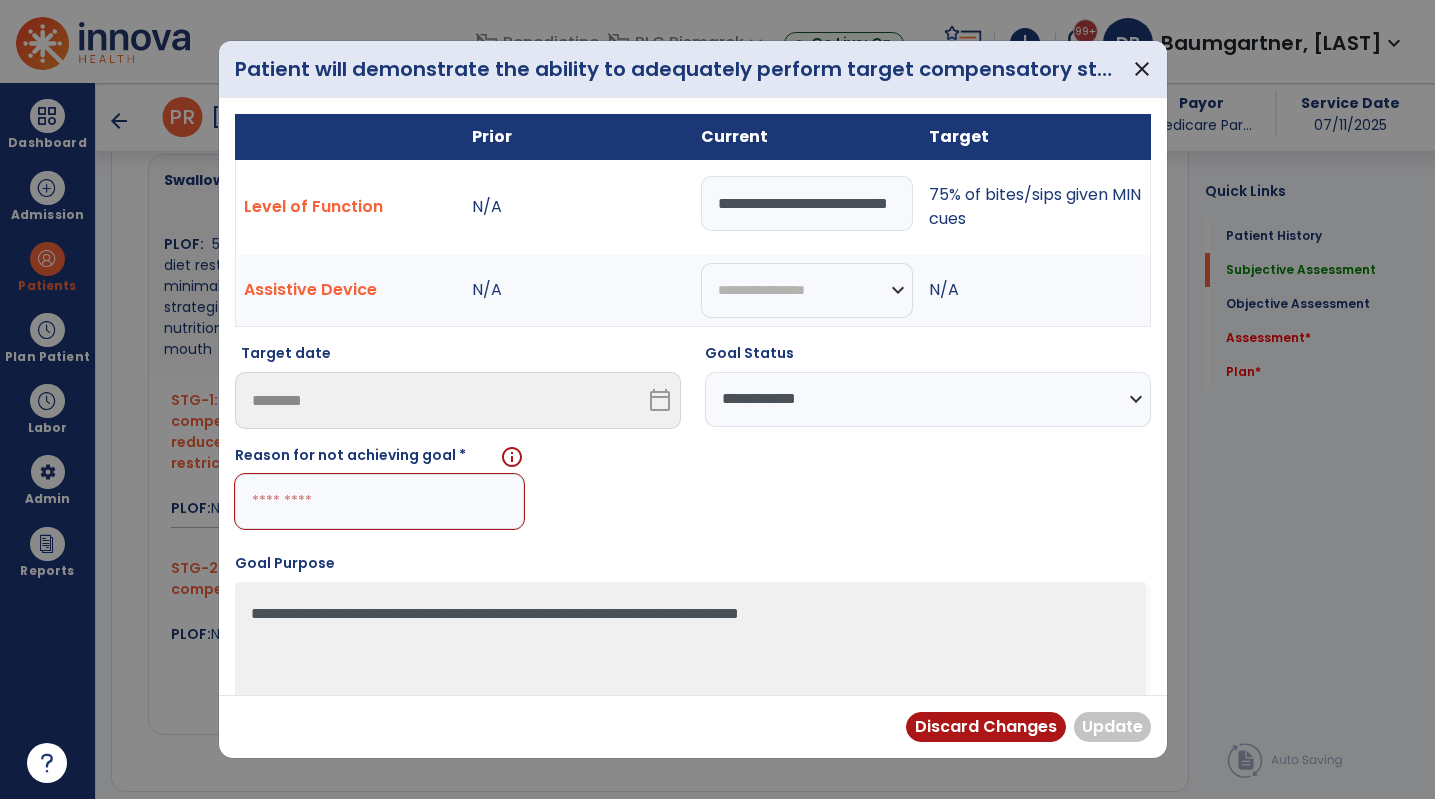 drag, startPoint x: 841, startPoint y: 203, endPoint x: 799, endPoint y: 202, distance: 42.0119 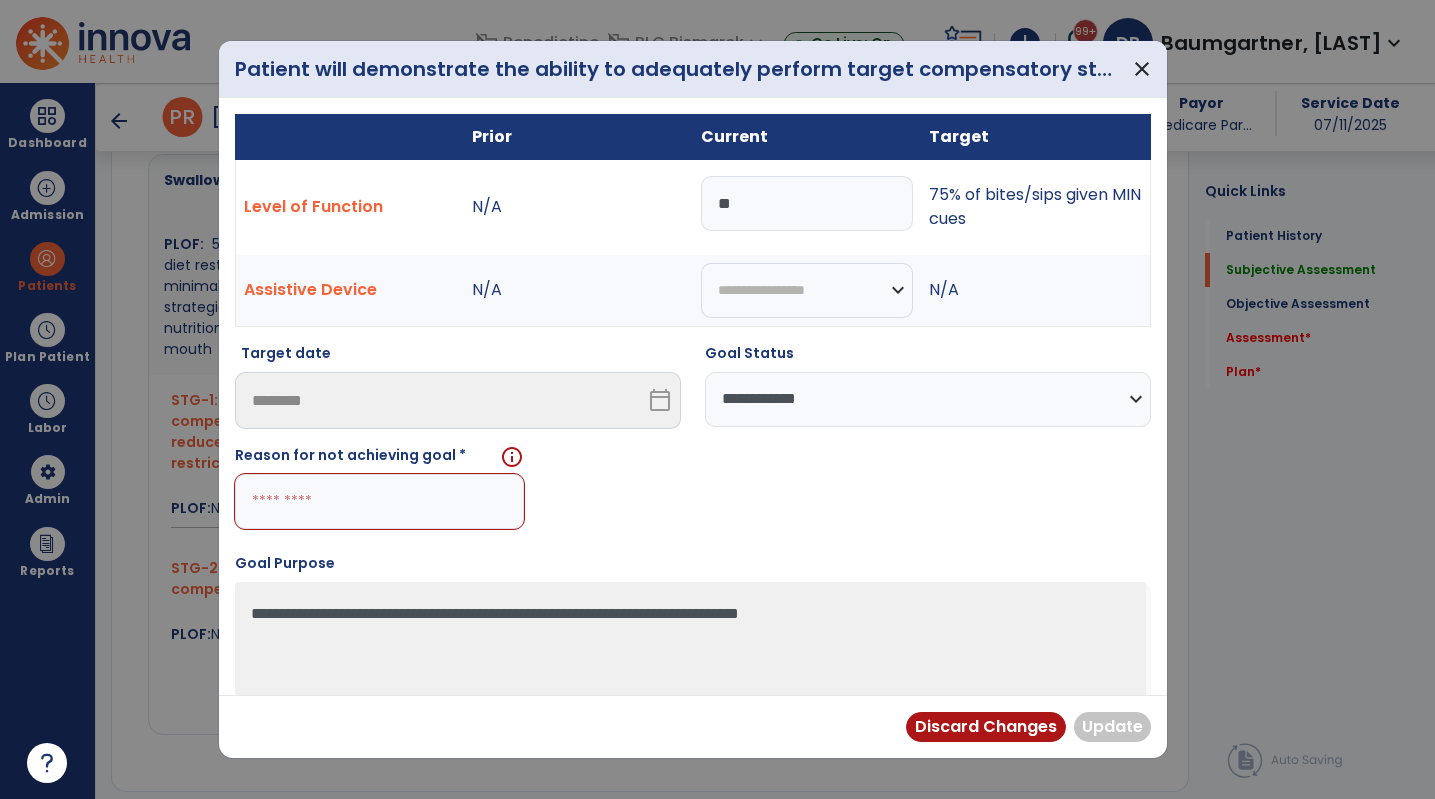 type on "*" 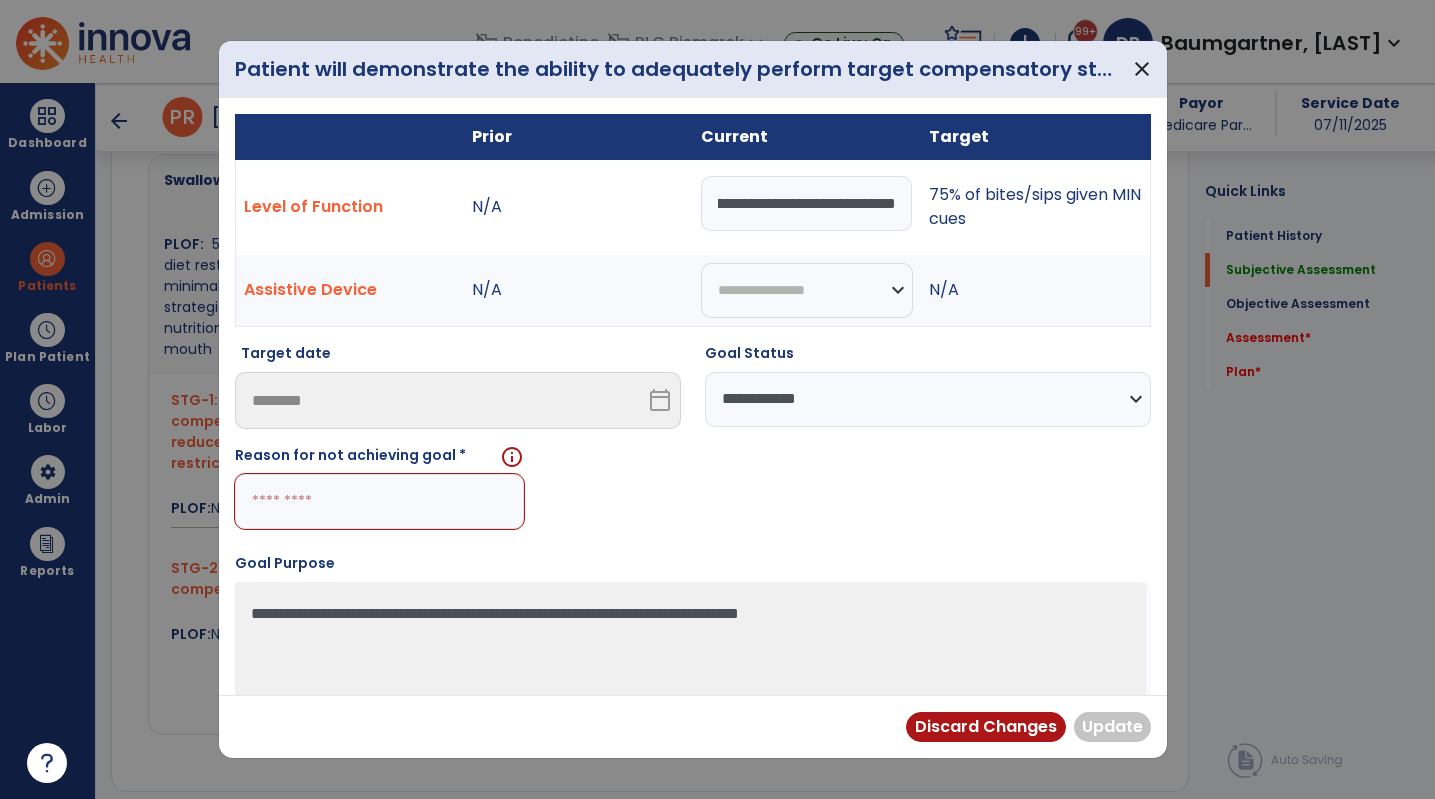 scroll, scrollTop: 0, scrollLeft: 150, axis: horizontal 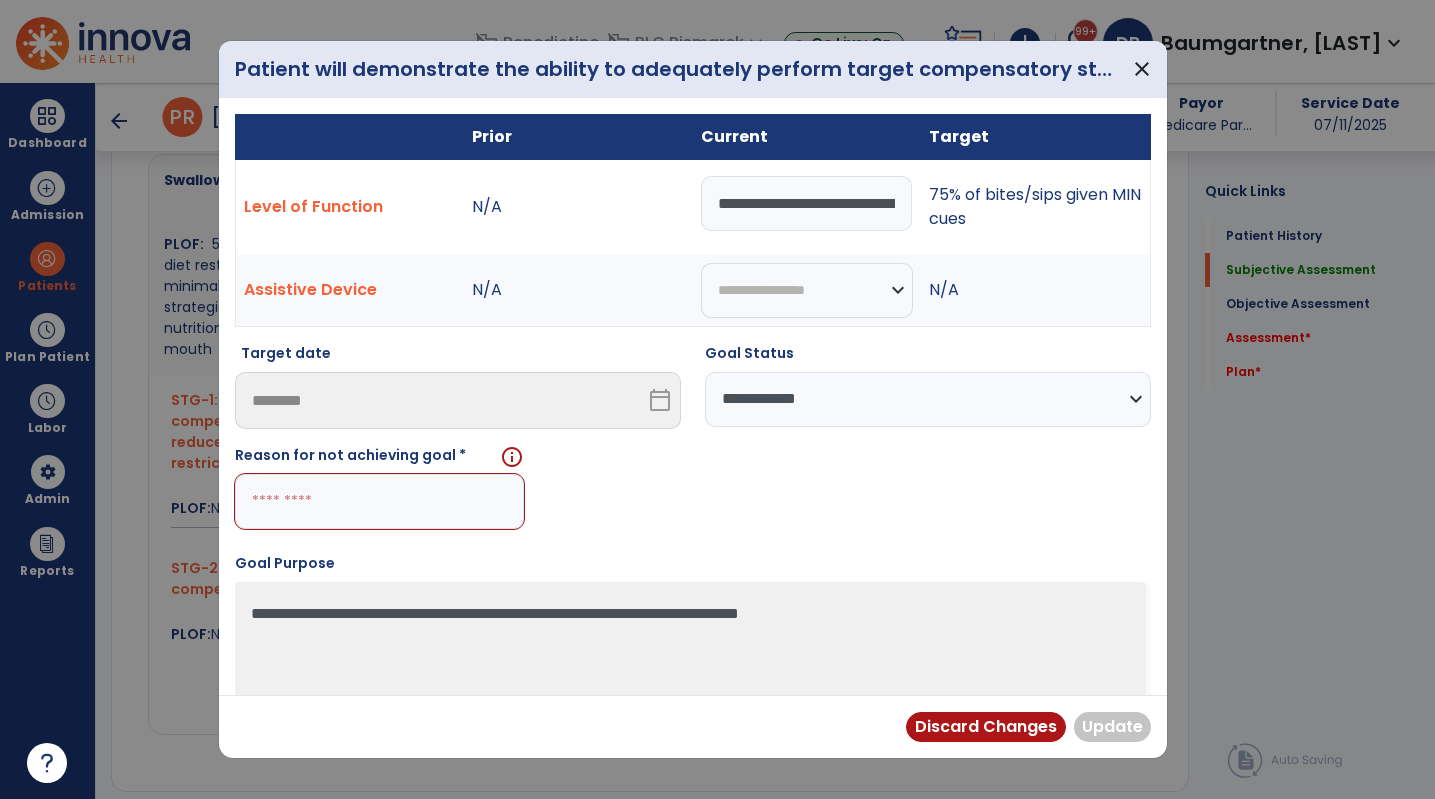 click at bounding box center (379, 501) 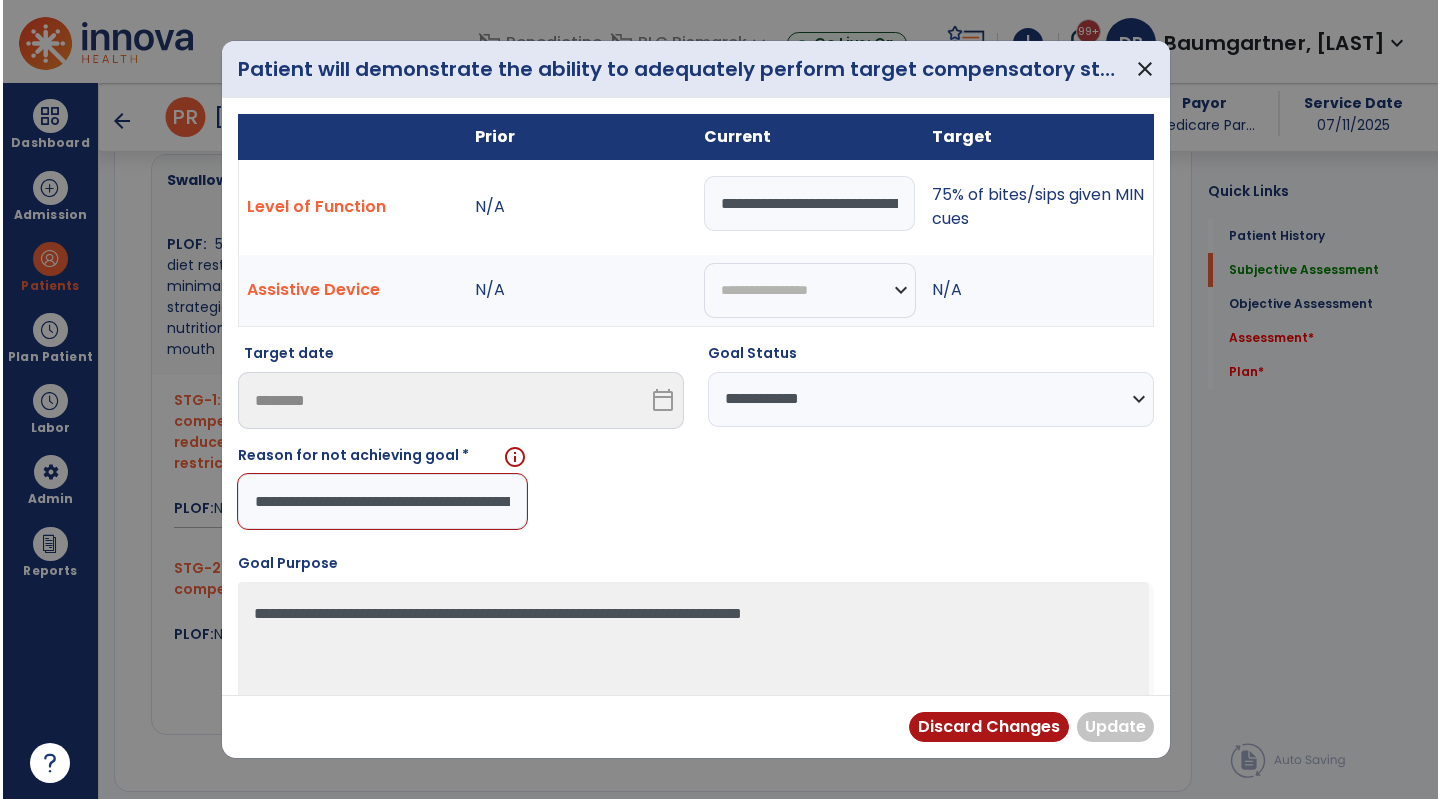 scroll, scrollTop: 0, scrollLeft: 518, axis: horizontal 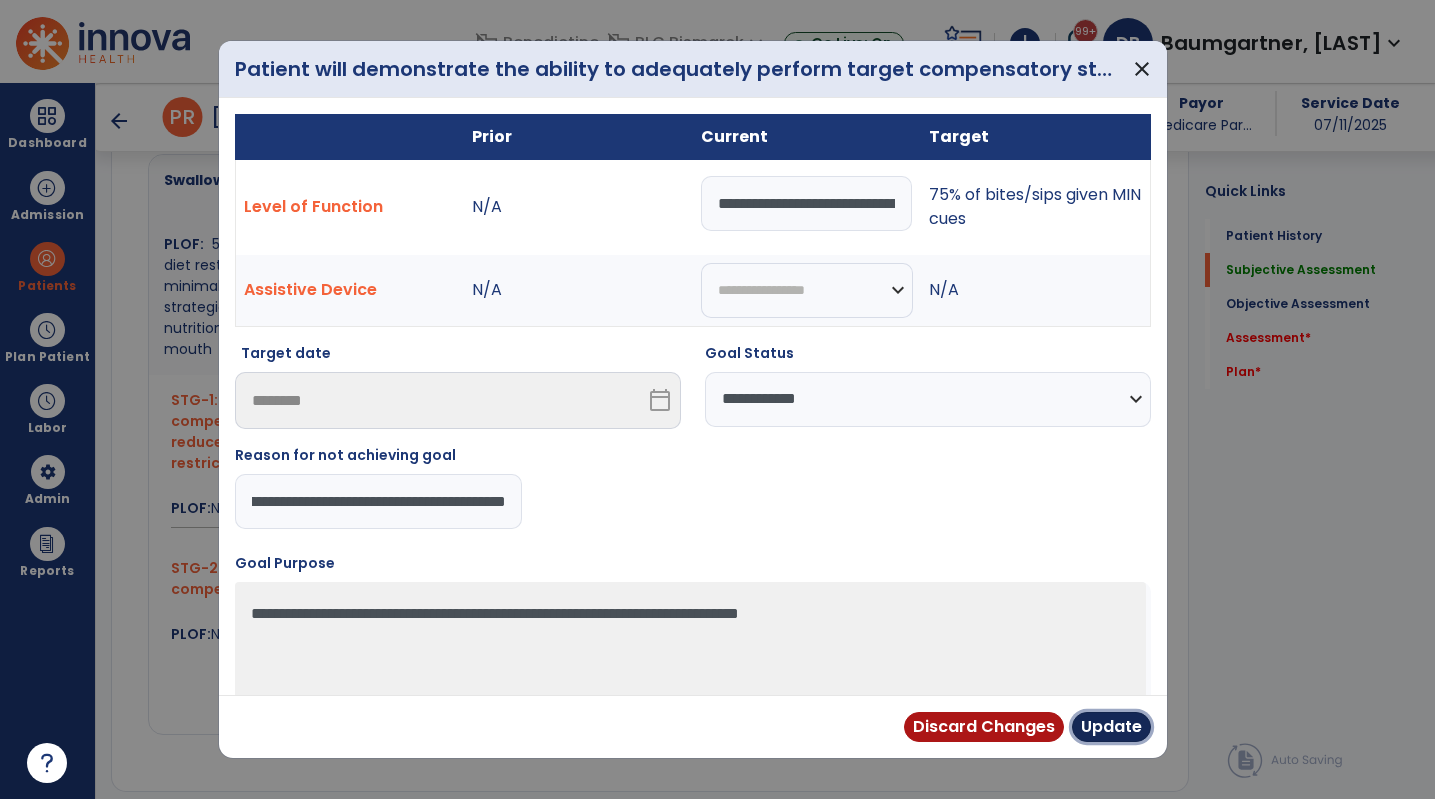 click on "Update" at bounding box center [1111, 727] 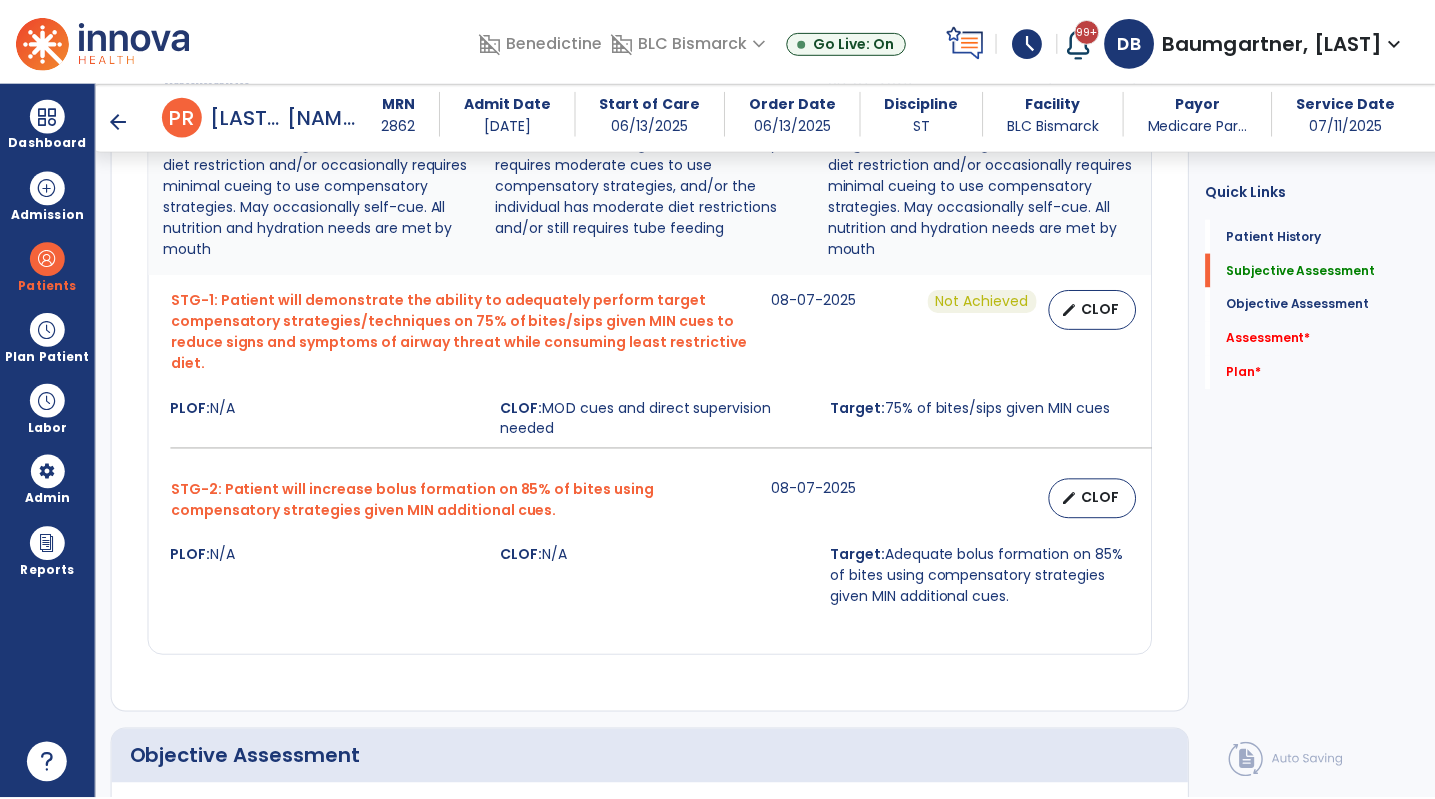 scroll, scrollTop: 1200, scrollLeft: 0, axis: vertical 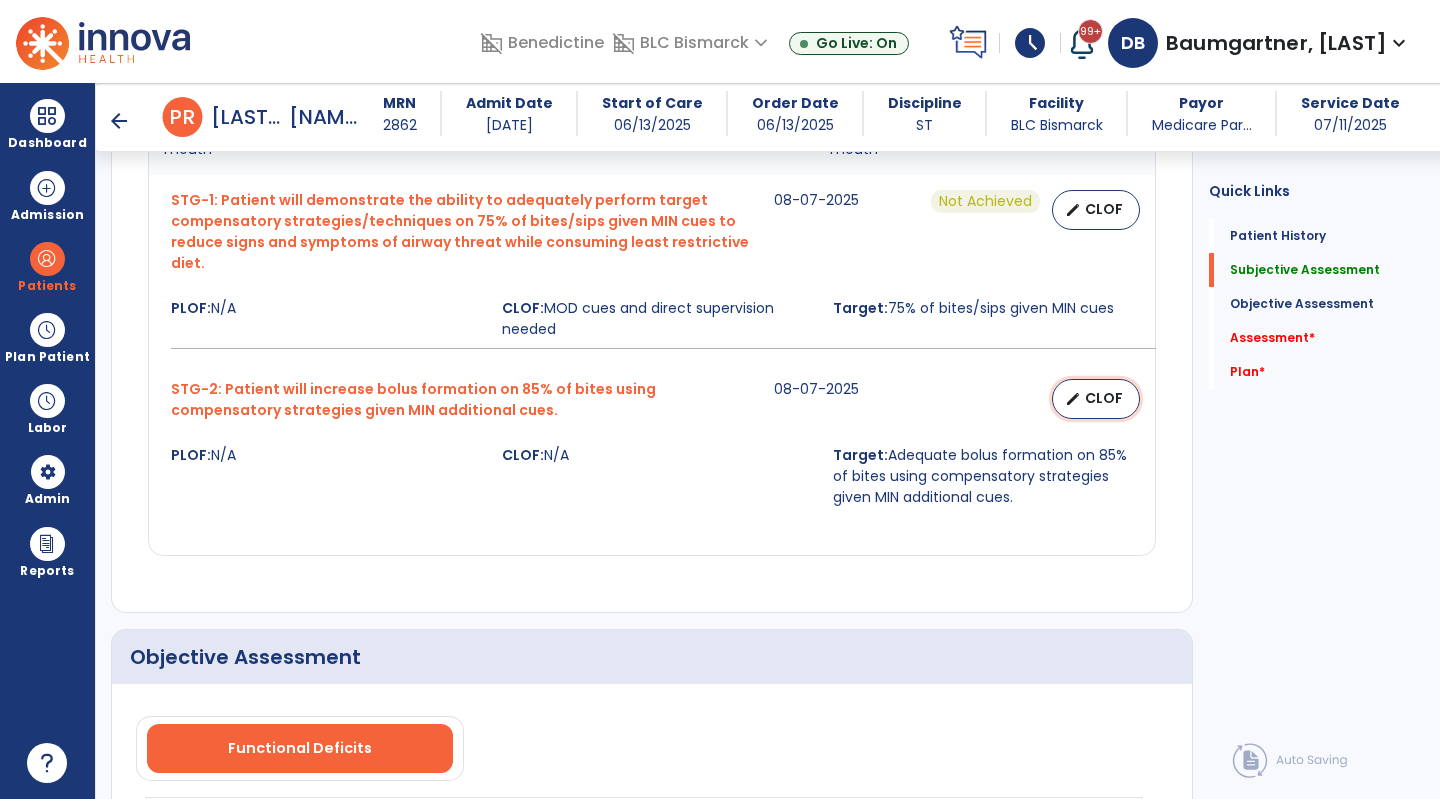 click on "CLOF" at bounding box center (1104, 398) 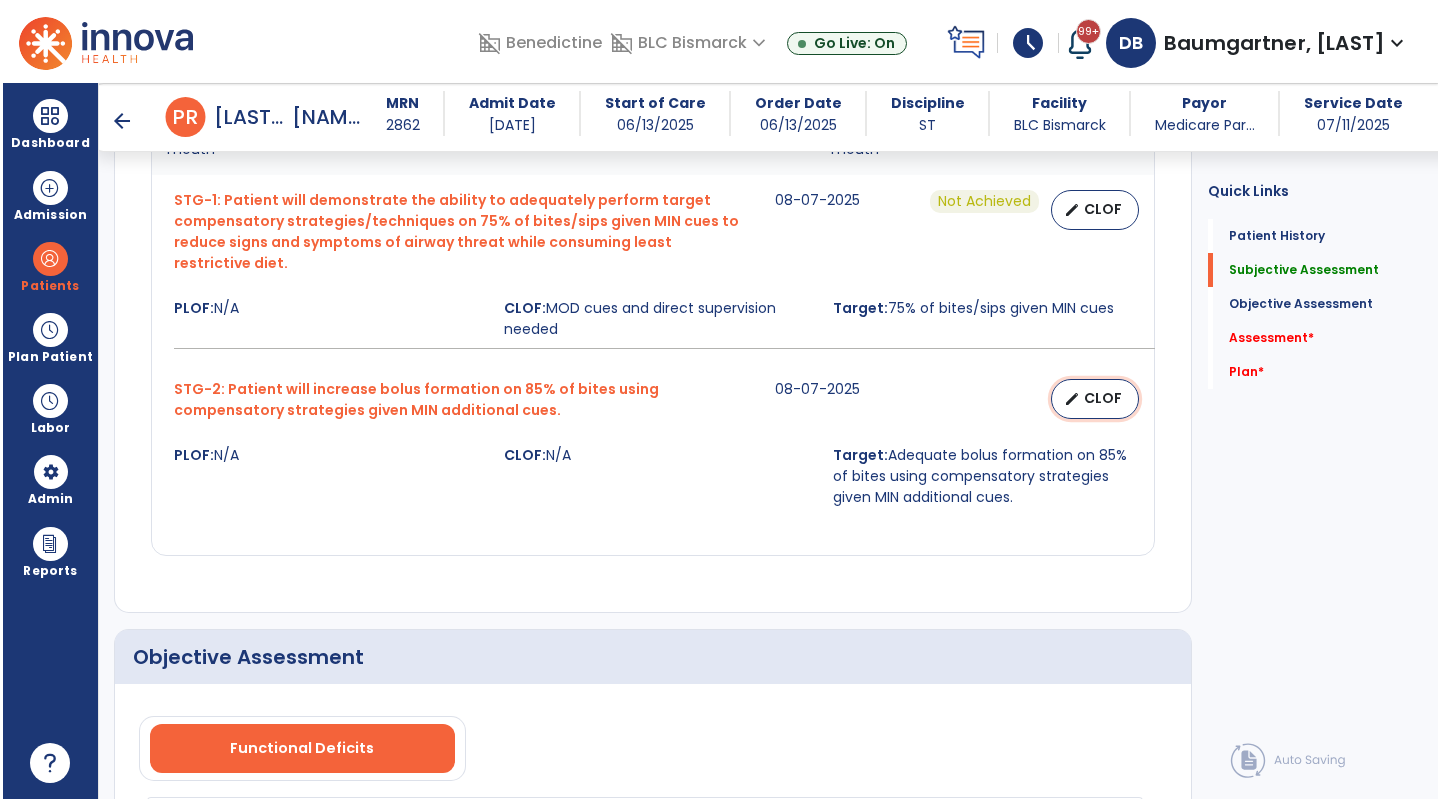 scroll, scrollTop: 1200, scrollLeft: 0, axis: vertical 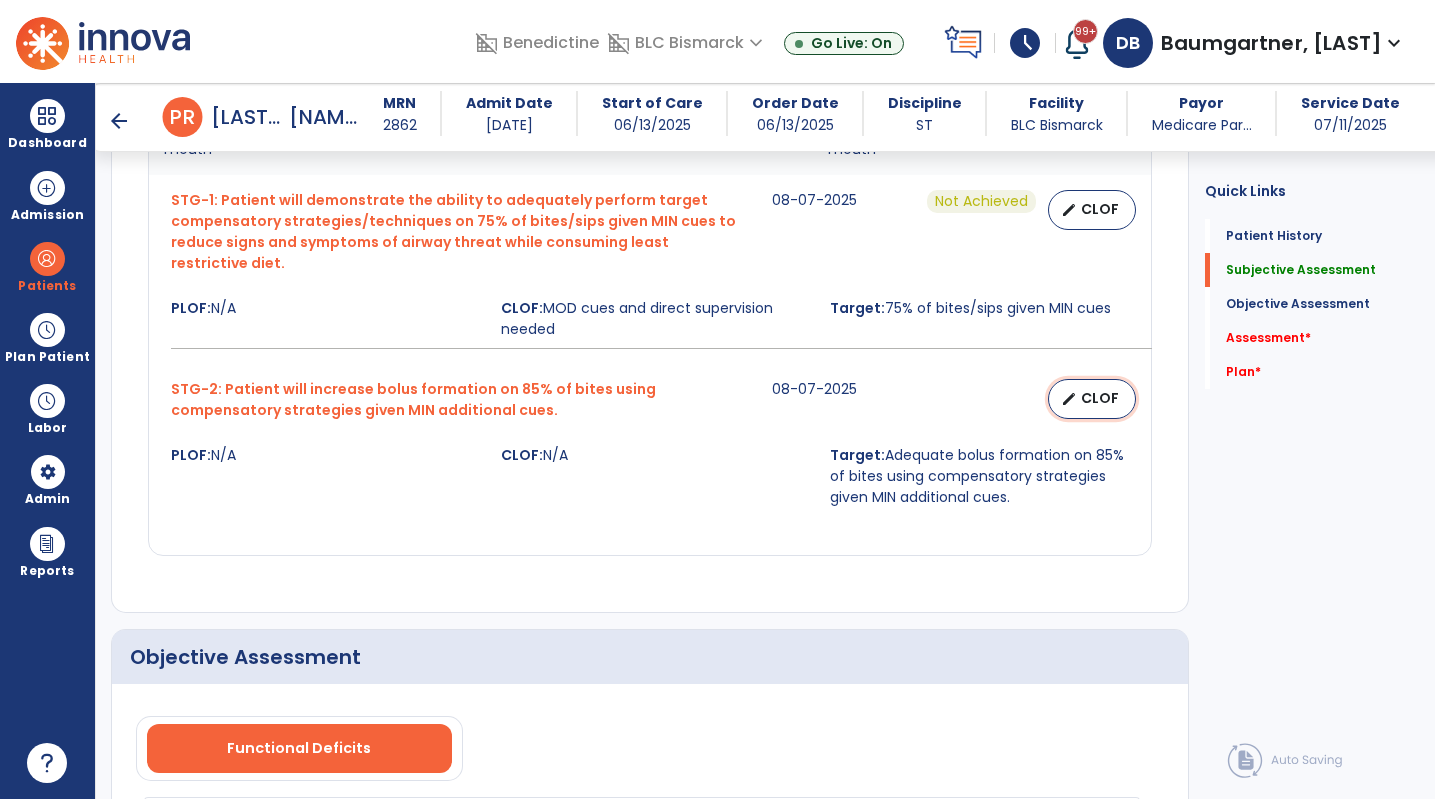 select on "********" 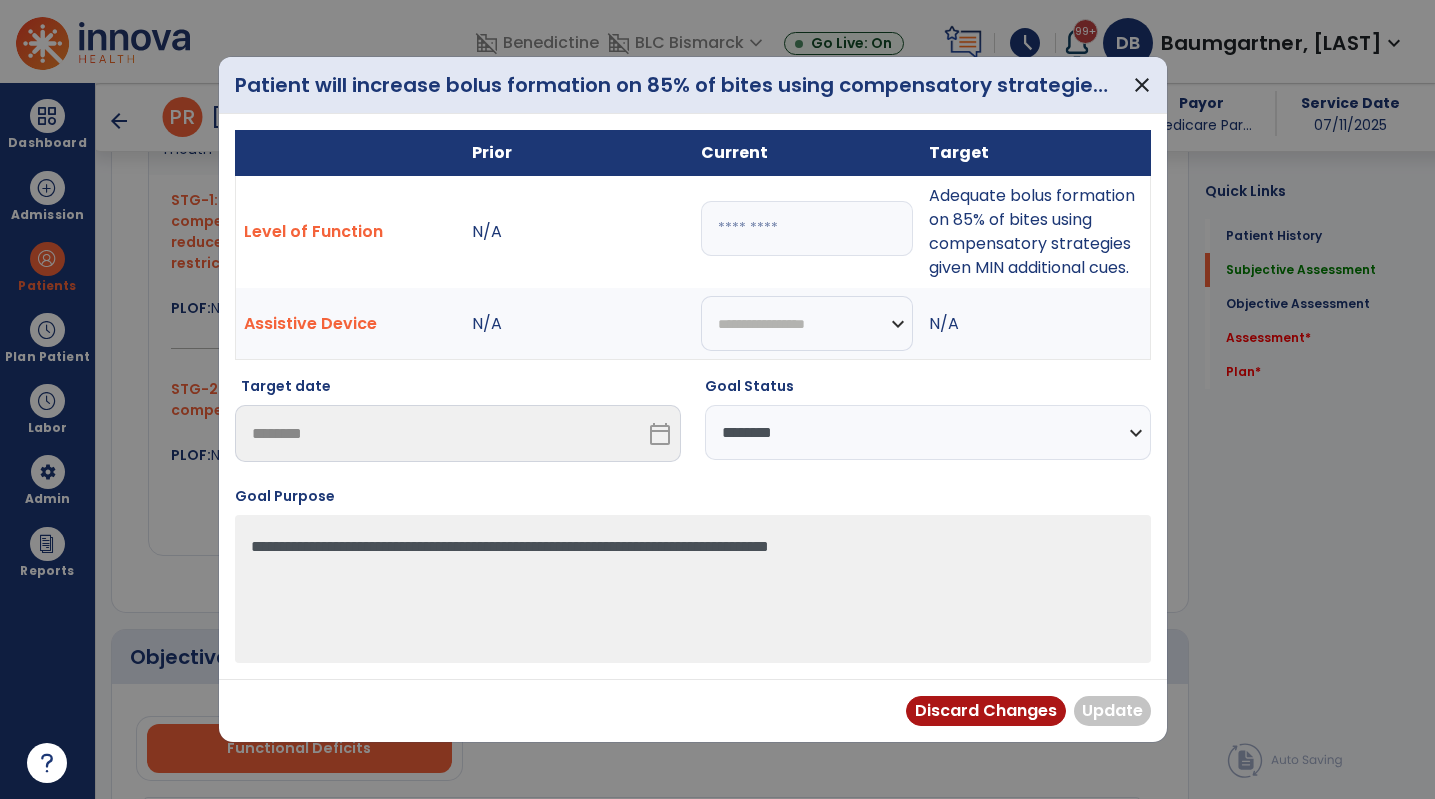 click at bounding box center (807, 228) 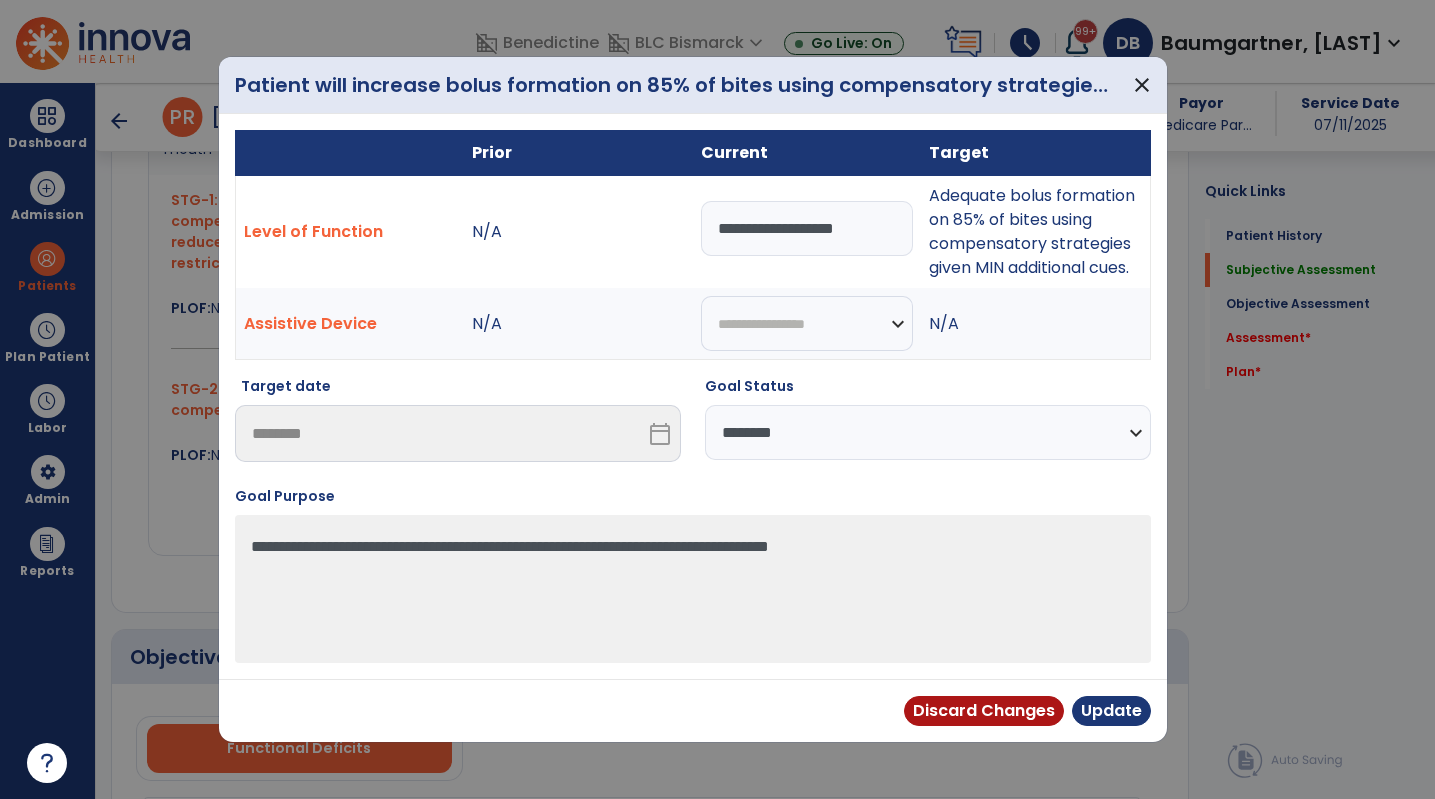 type on "**********" 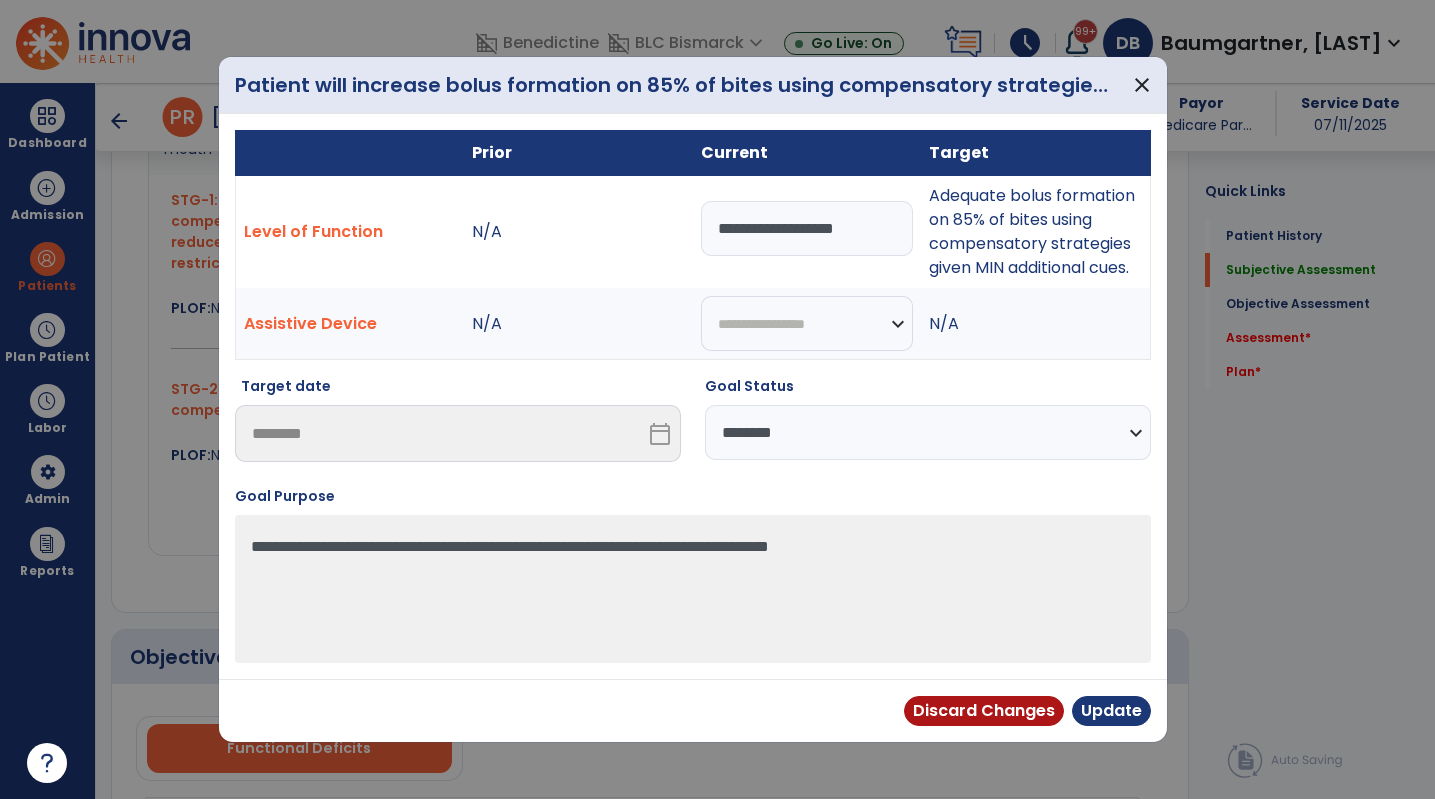 select on "********" 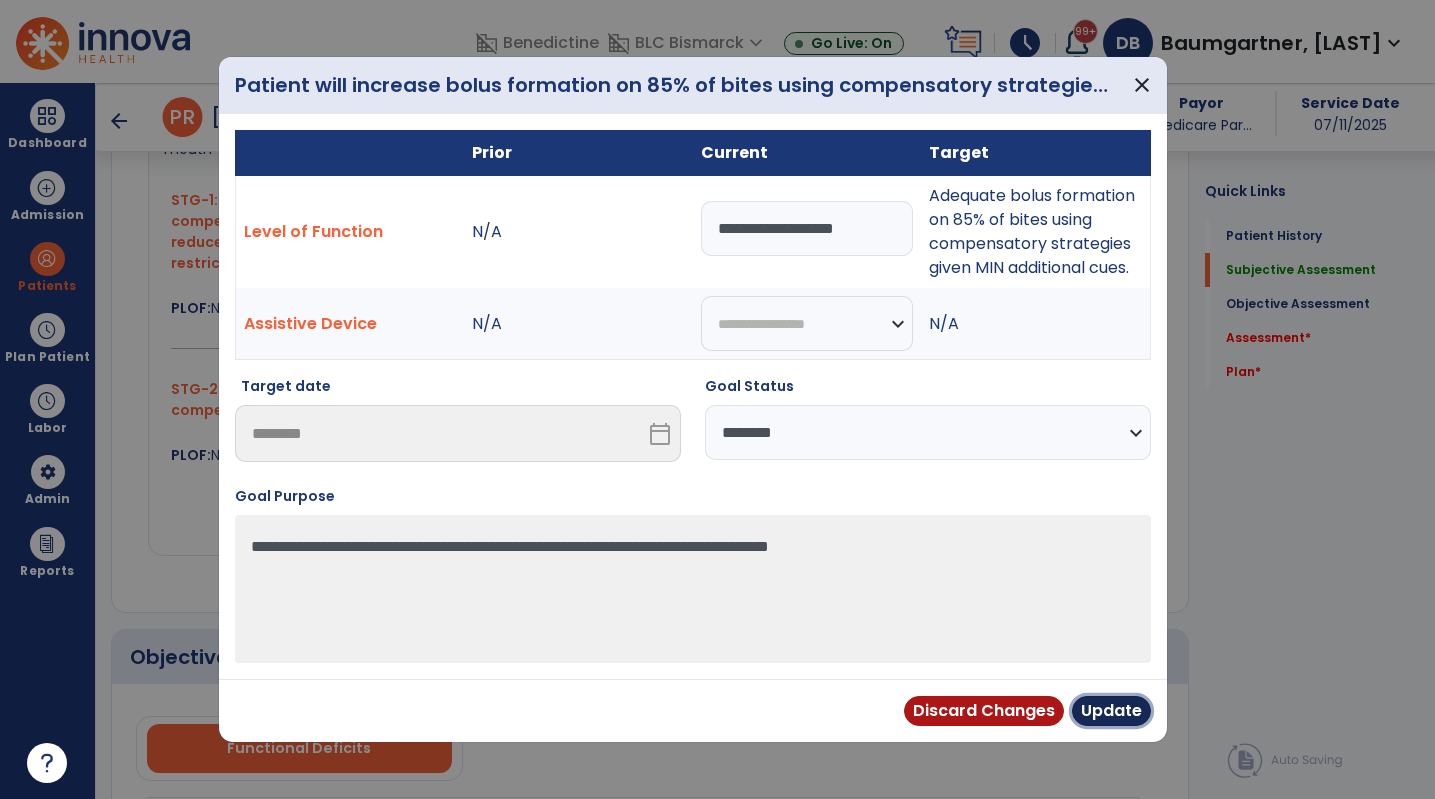 click on "Update" at bounding box center [1111, 711] 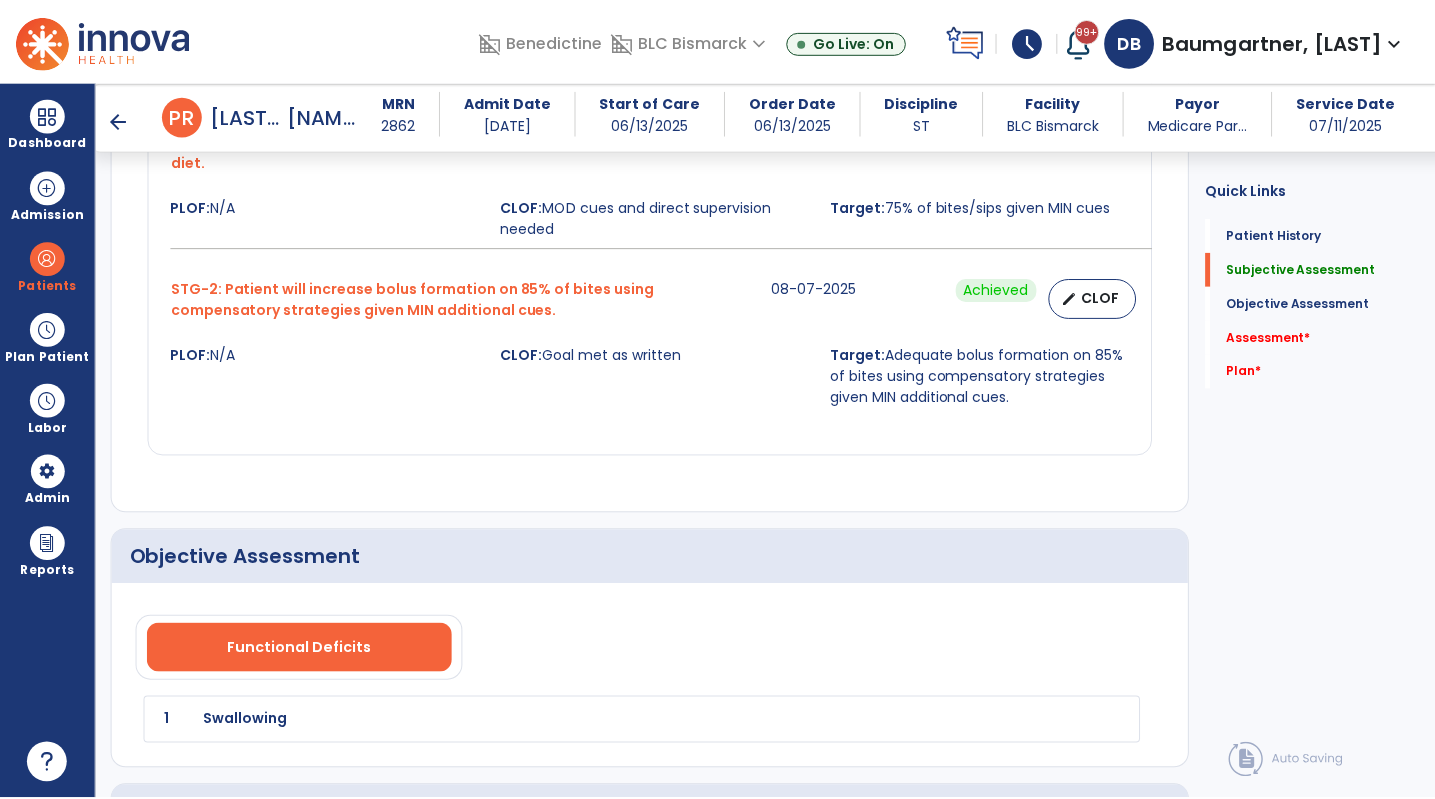 scroll, scrollTop: 1600, scrollLeft: 0, axis: vertical 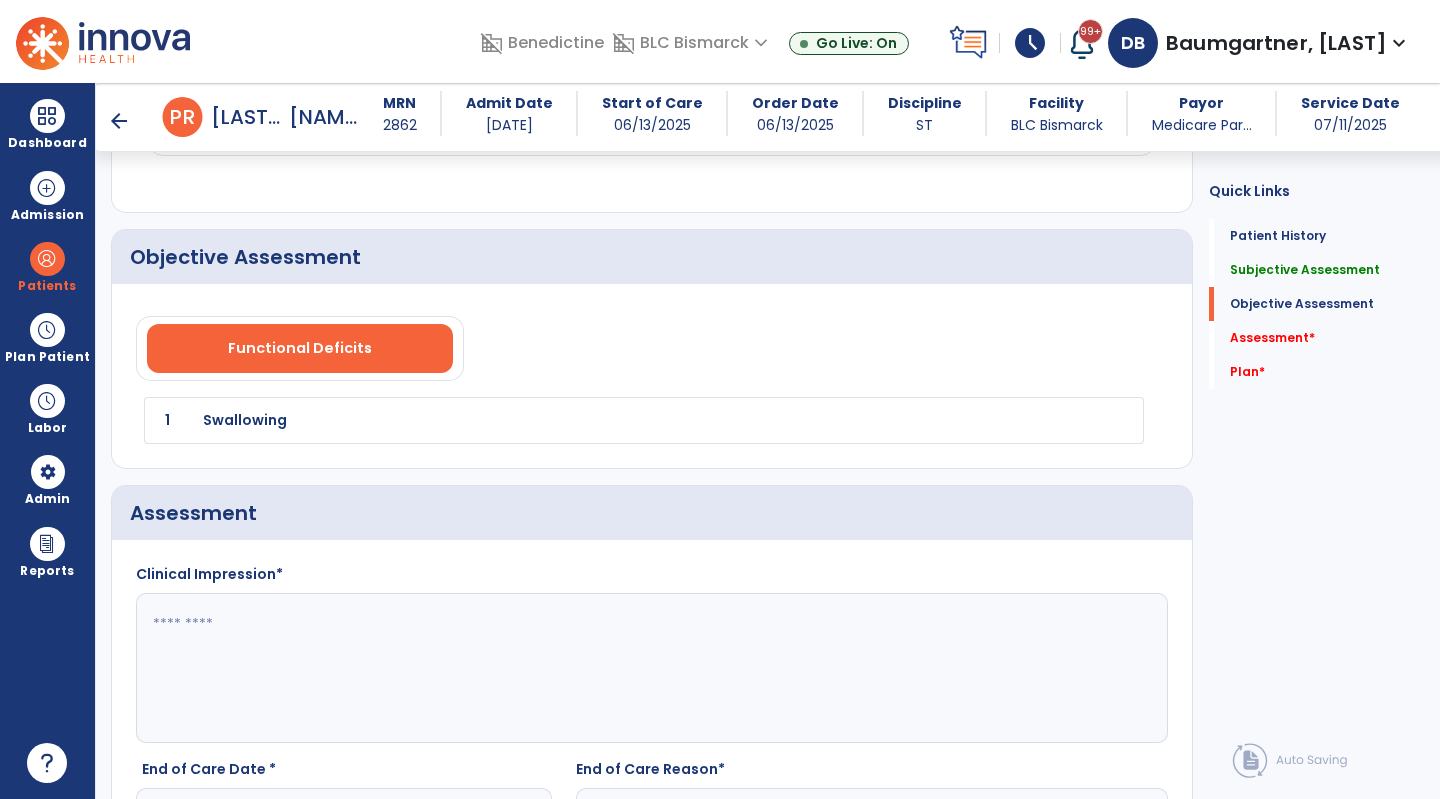 click on "Swallowing" at bounding box center [245, 420] 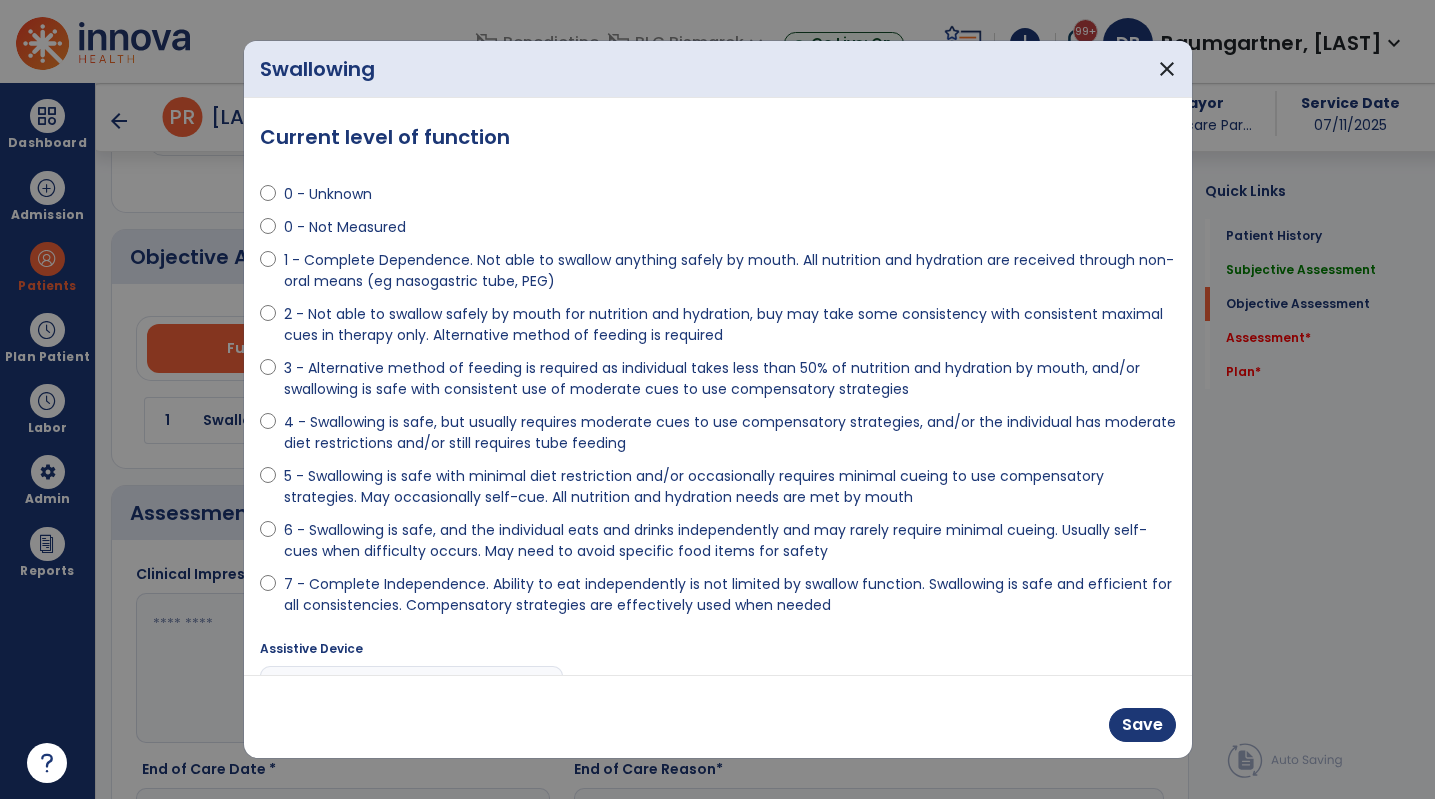 scroll, scrollTop: 1600, scrollLeft: 0, axis: vertical 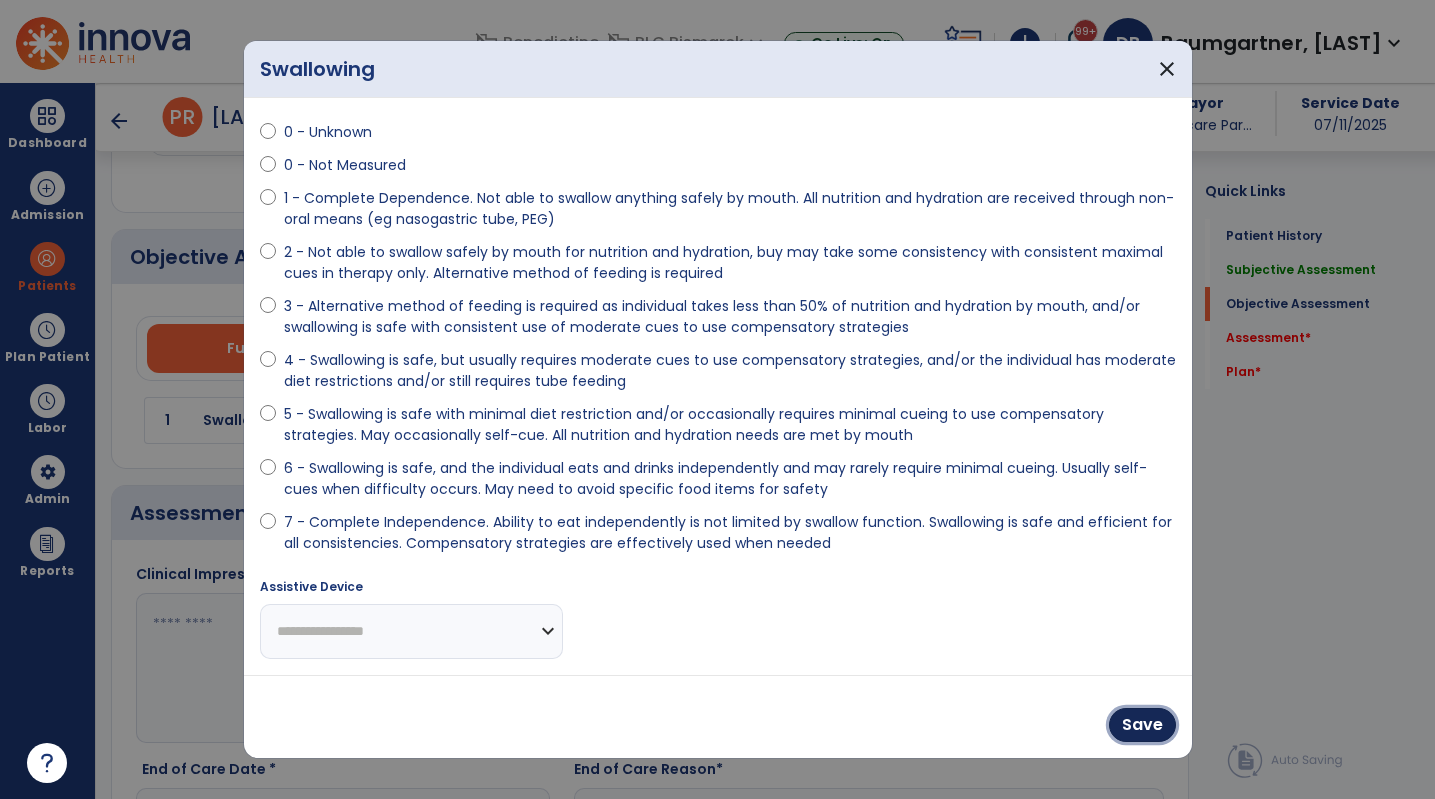 click on "Save" at bounding box center (1142, 725) 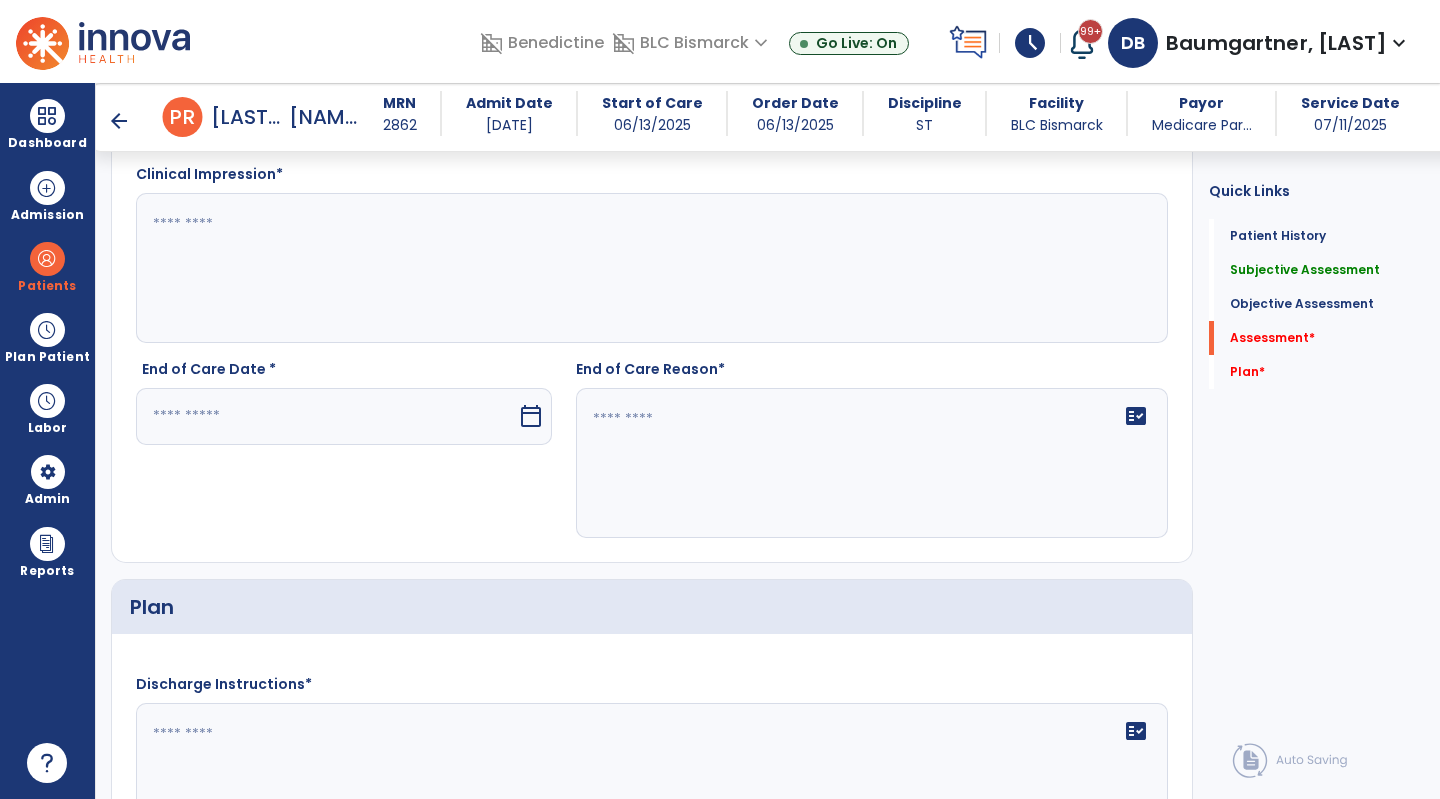 scroll, scrollTop: 1600, scrollLeft: 0, axis: vertical 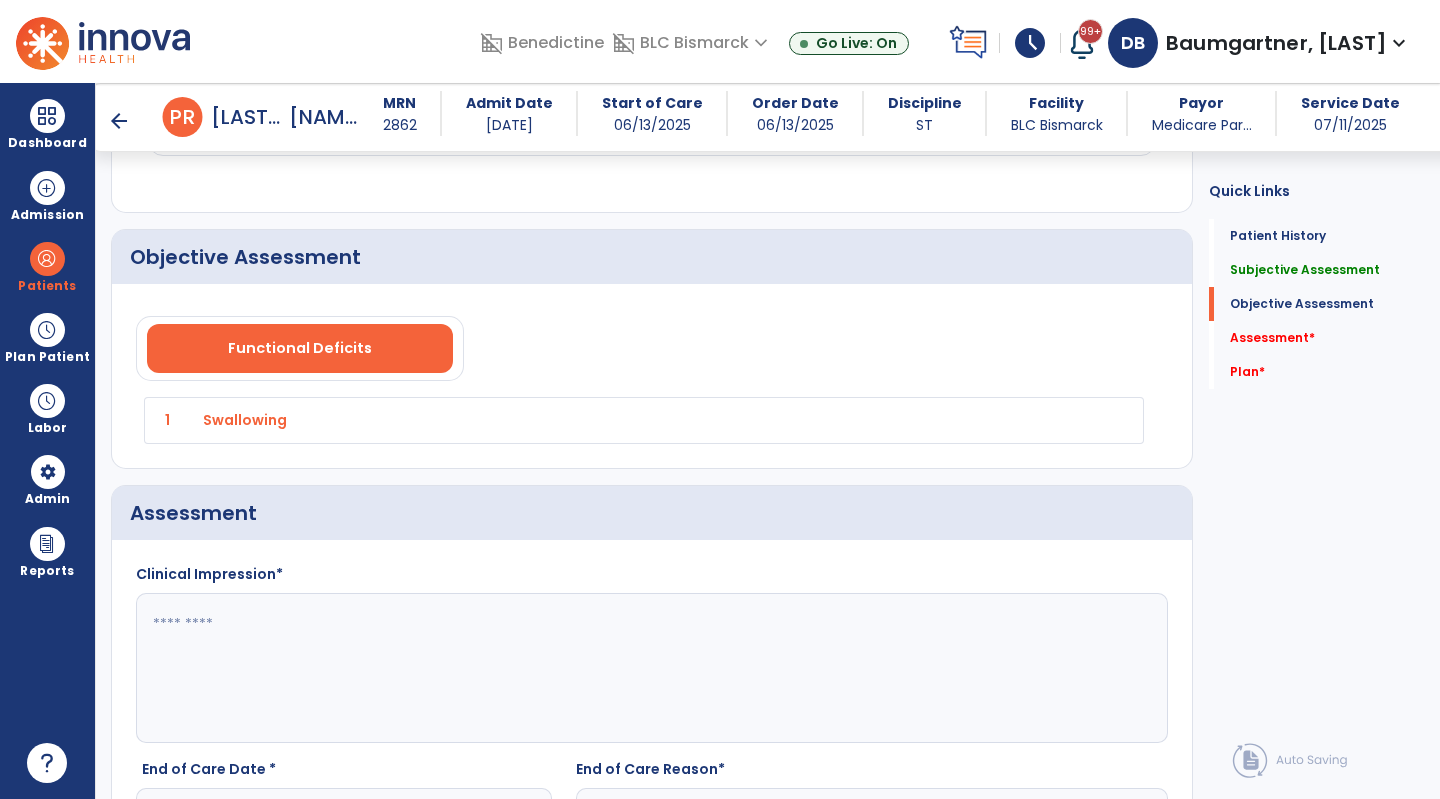 click 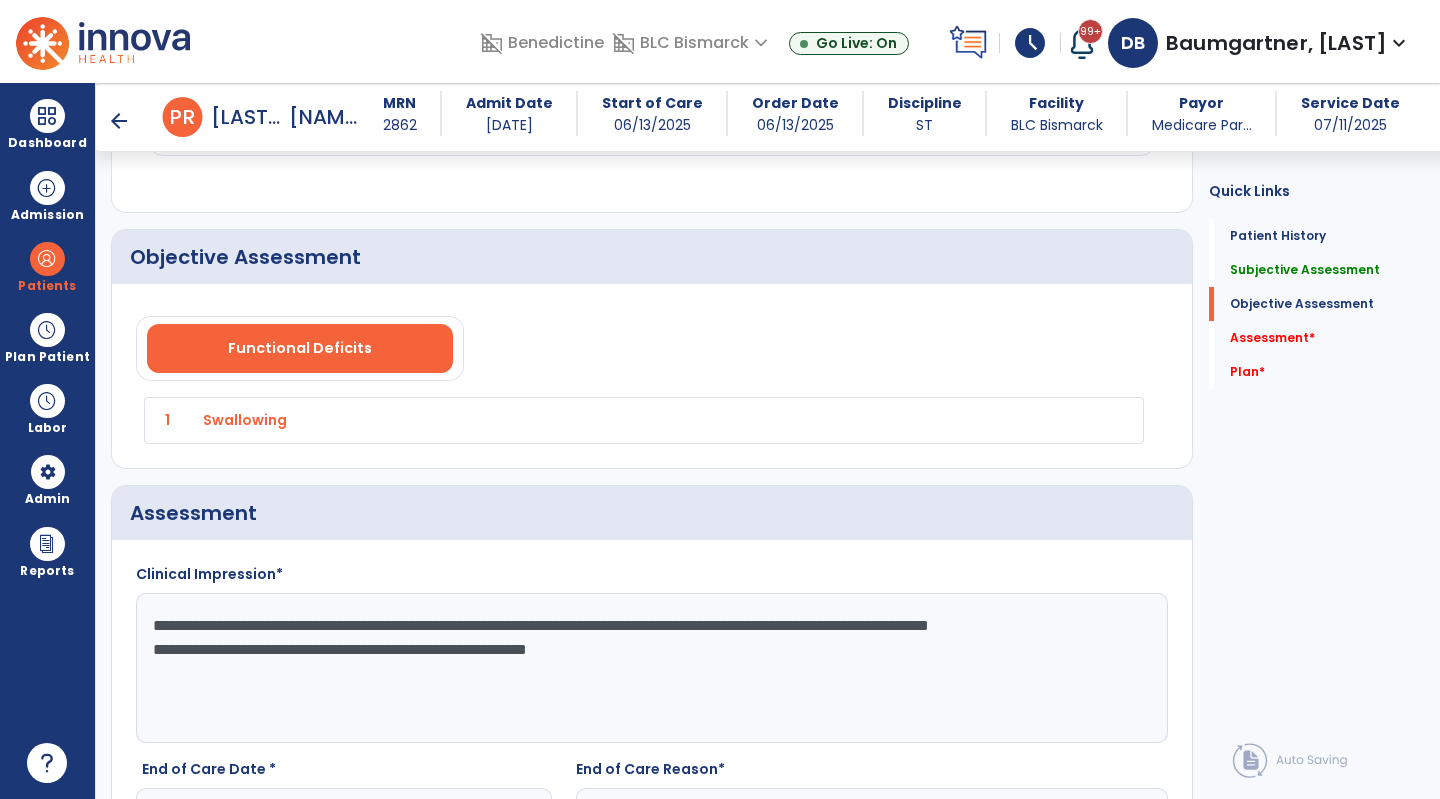 click on "**********" 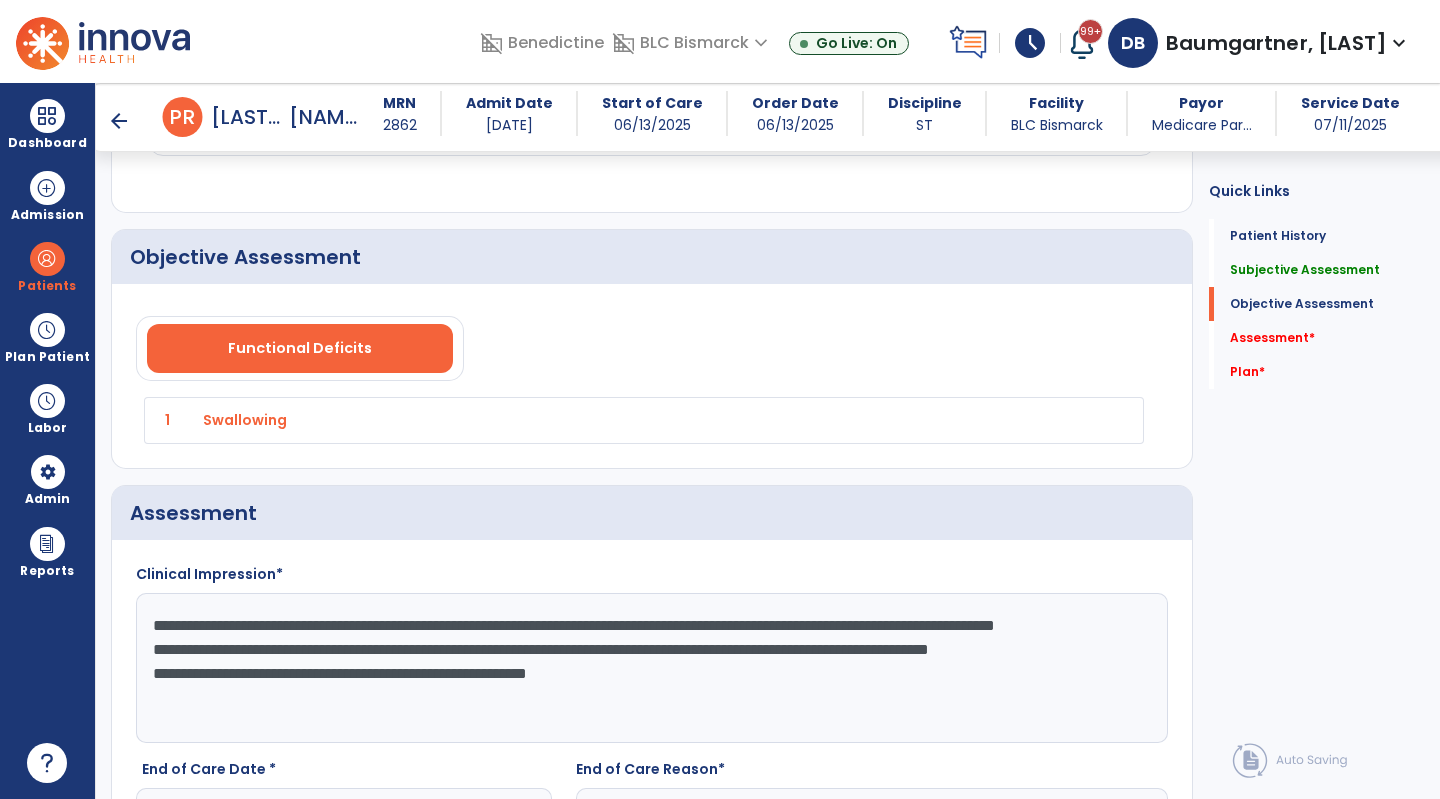 drag, startPoint x: 757, startPoint y: 626, endPoint x: 785, endPoint y: 623, distance: 28.160255 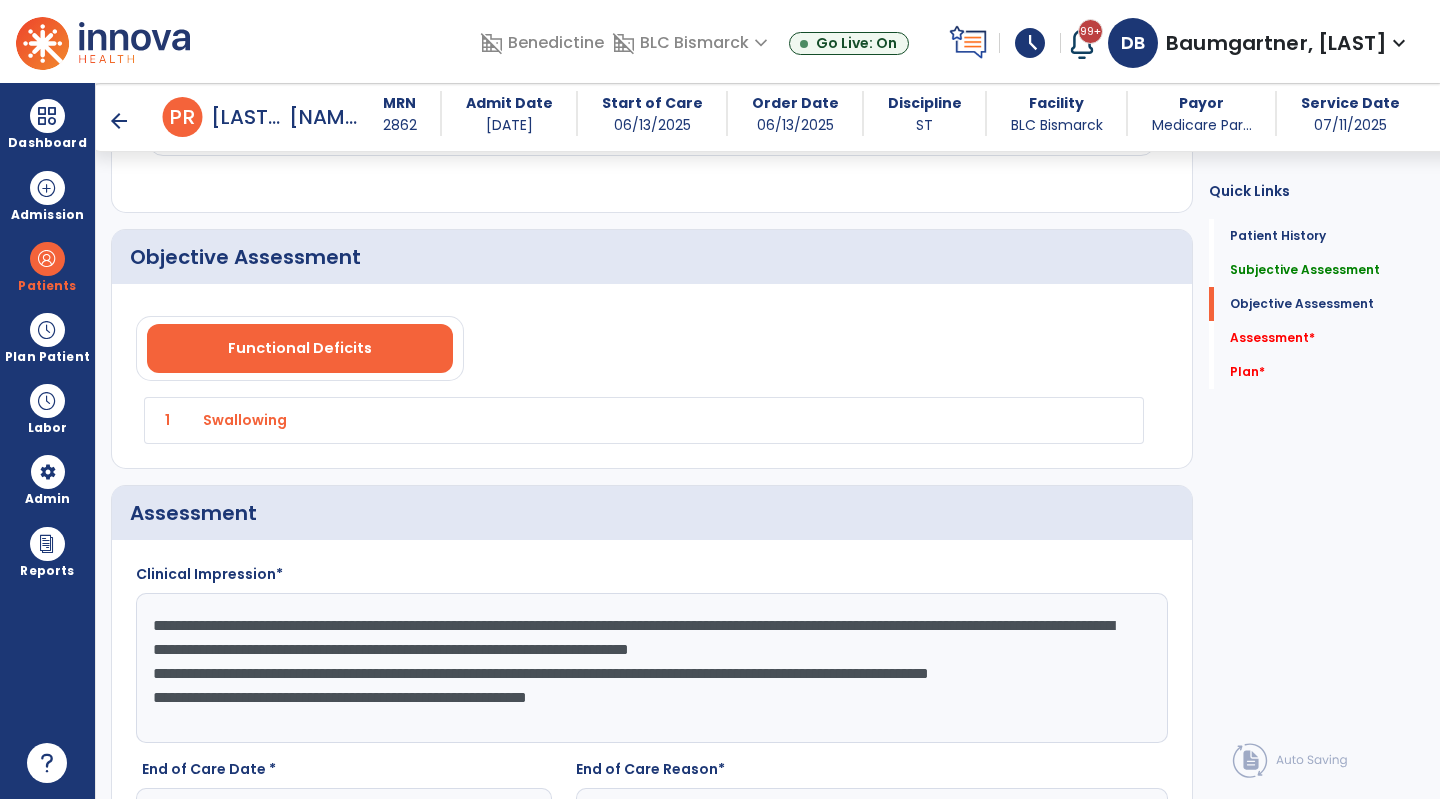 drag, startPoint x: 1055, startPoint y: 641, endPoint x: 1059, endPoint y: 661, distance: 20.396078 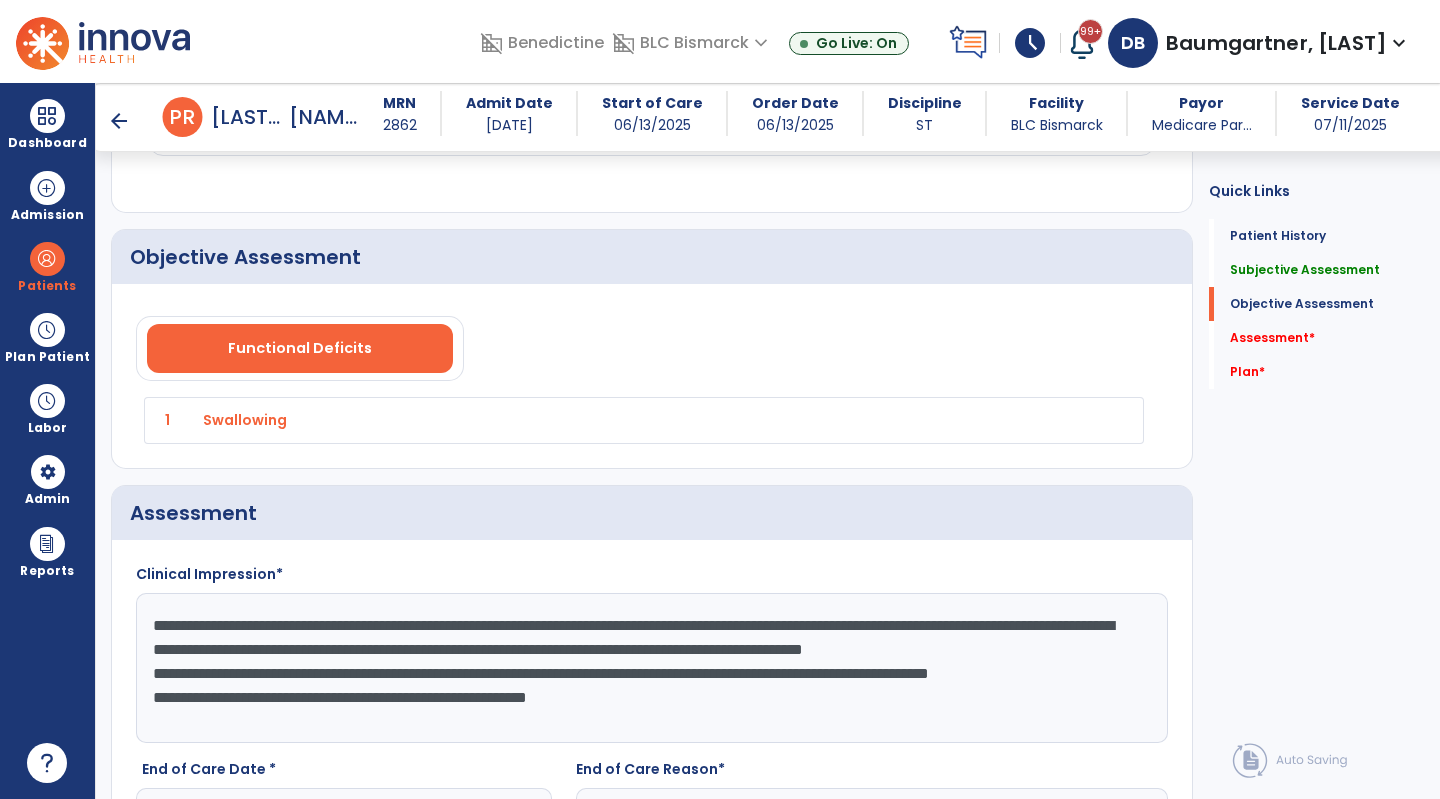 click on "**********" 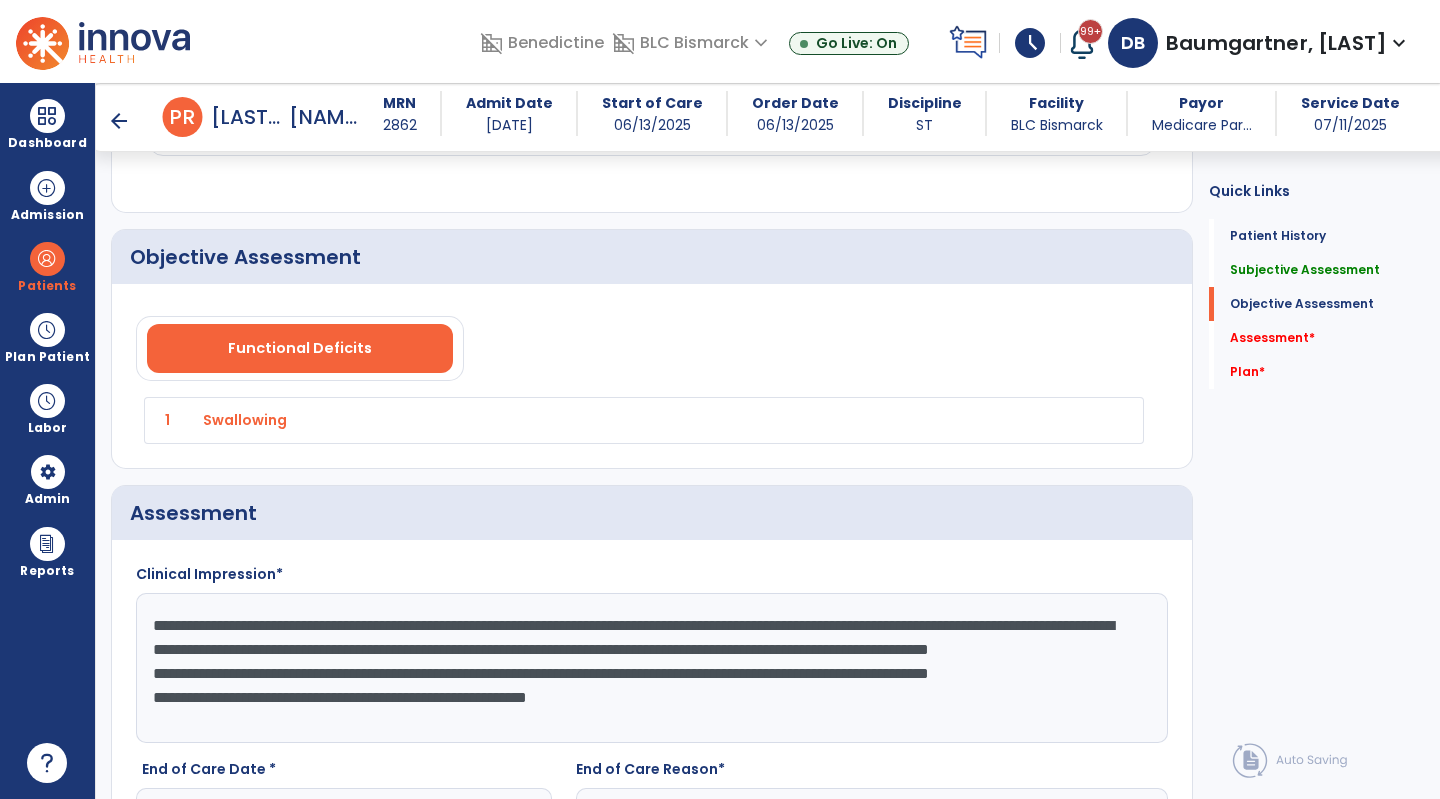 click on "**********" 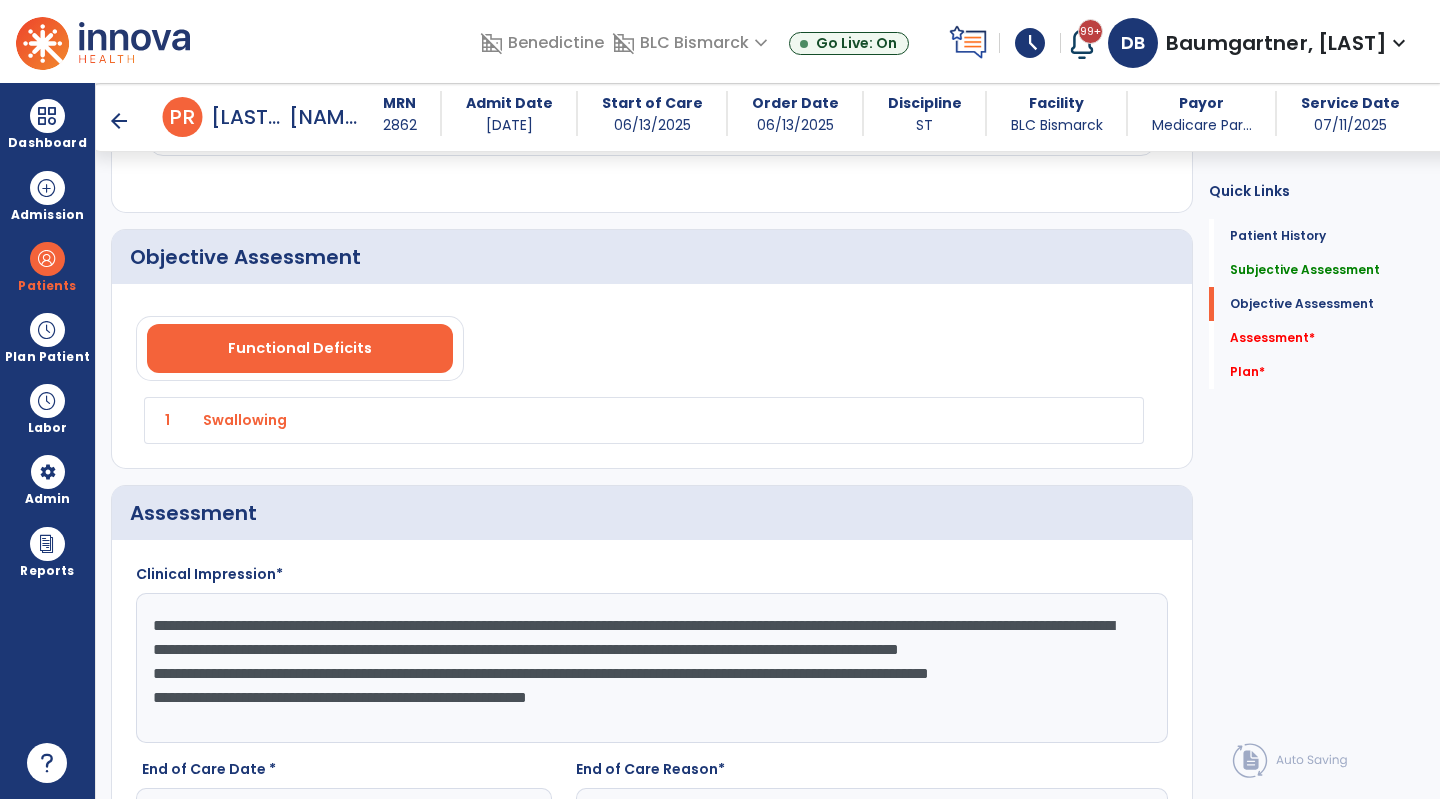 click on "**********" 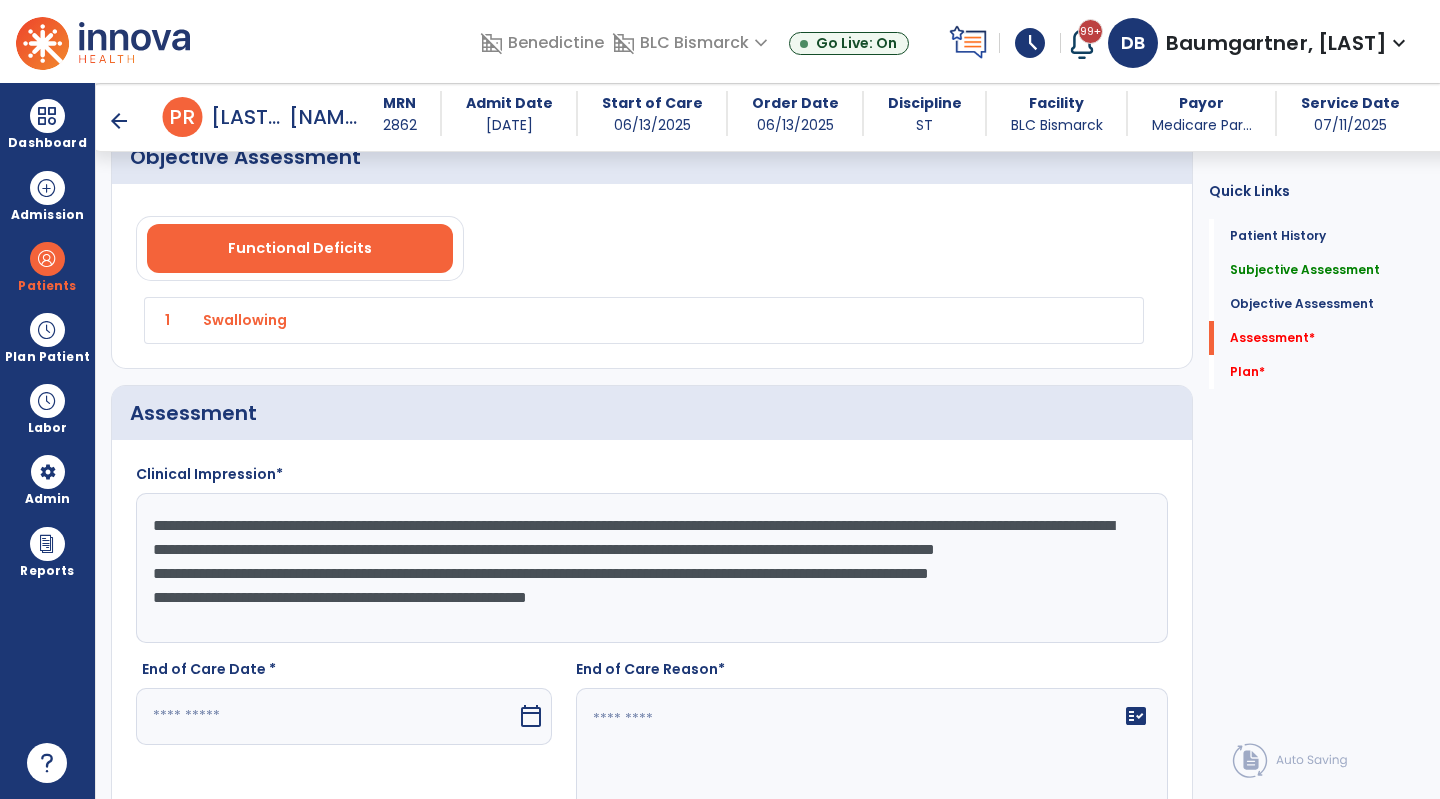 scroll, scrollTop: 1900, scrollLeft: 0, axis: vertical 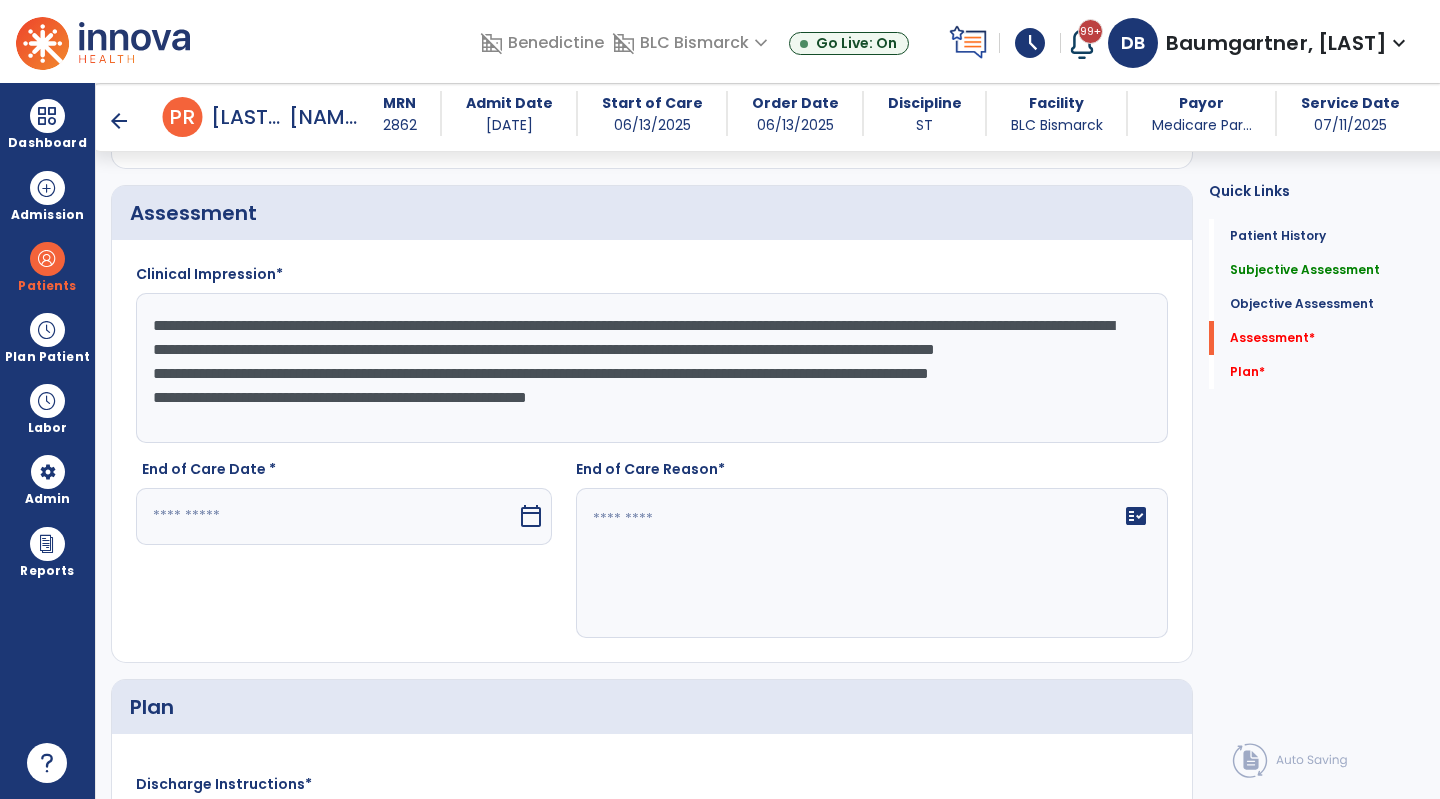 drag, startPoint x: 544, startPoint y: 348, endPoint x: 1040, endPoint y: 379, distance: 496.9678 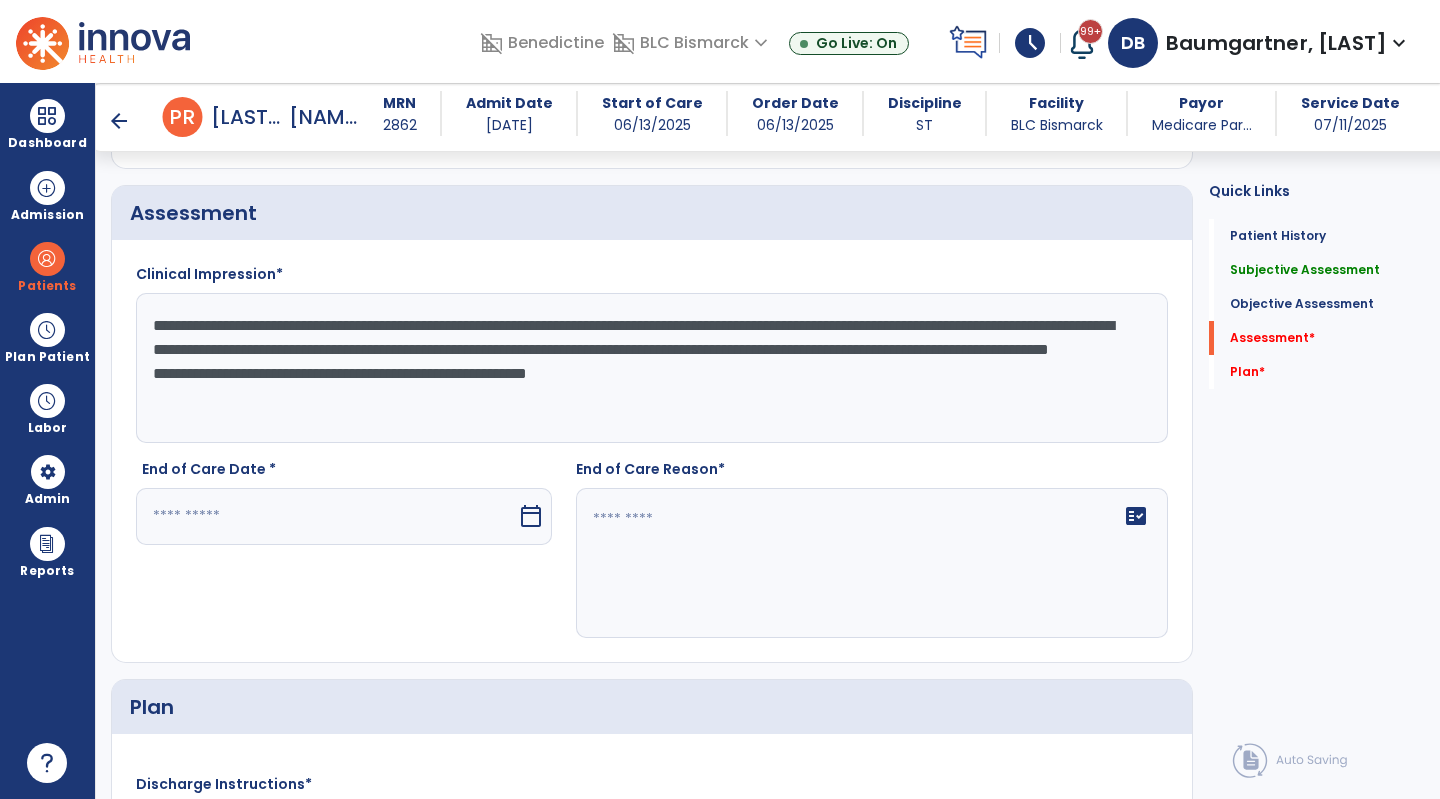 scroll, scrollTop: 0, scrollLeft: 0, axis: both 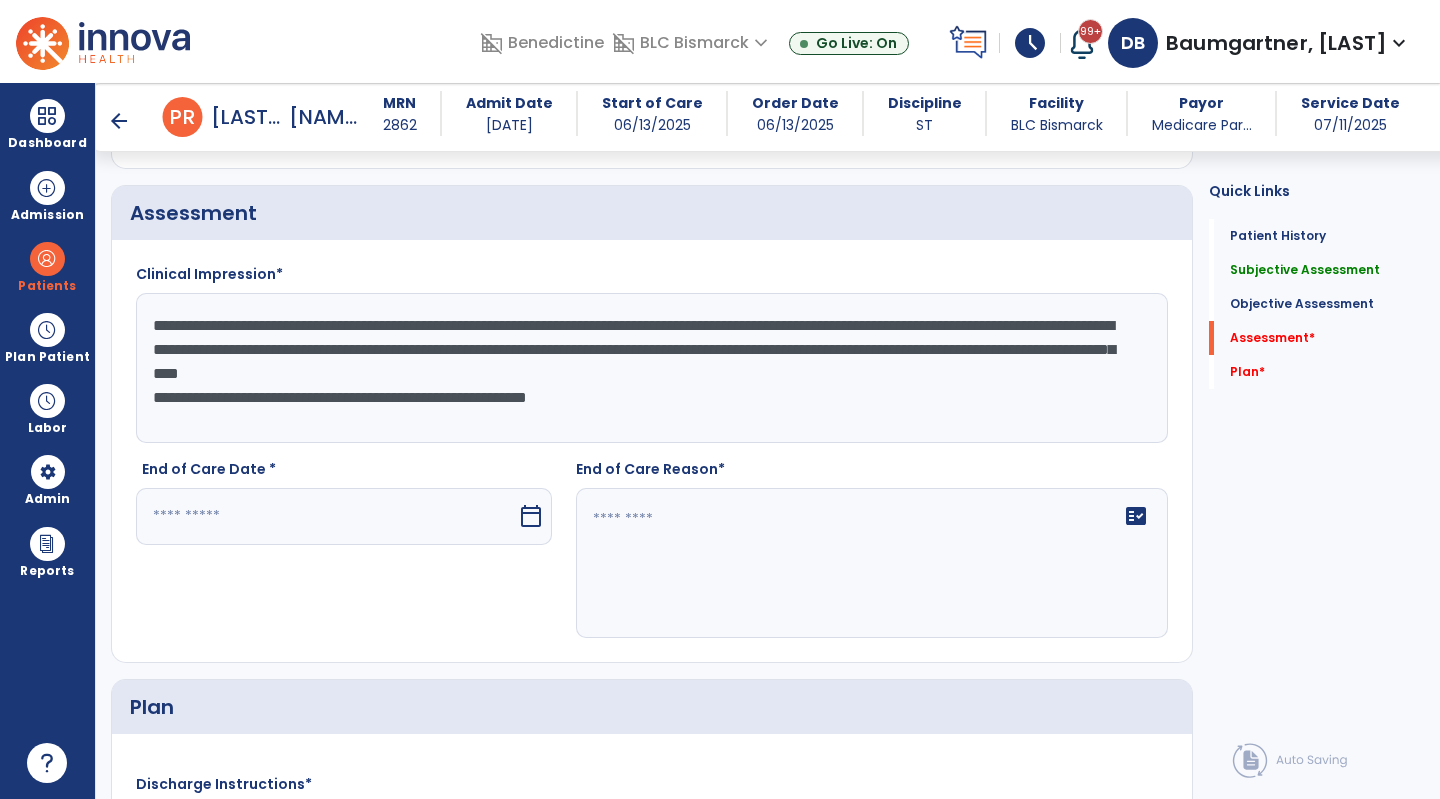 click on "**********" 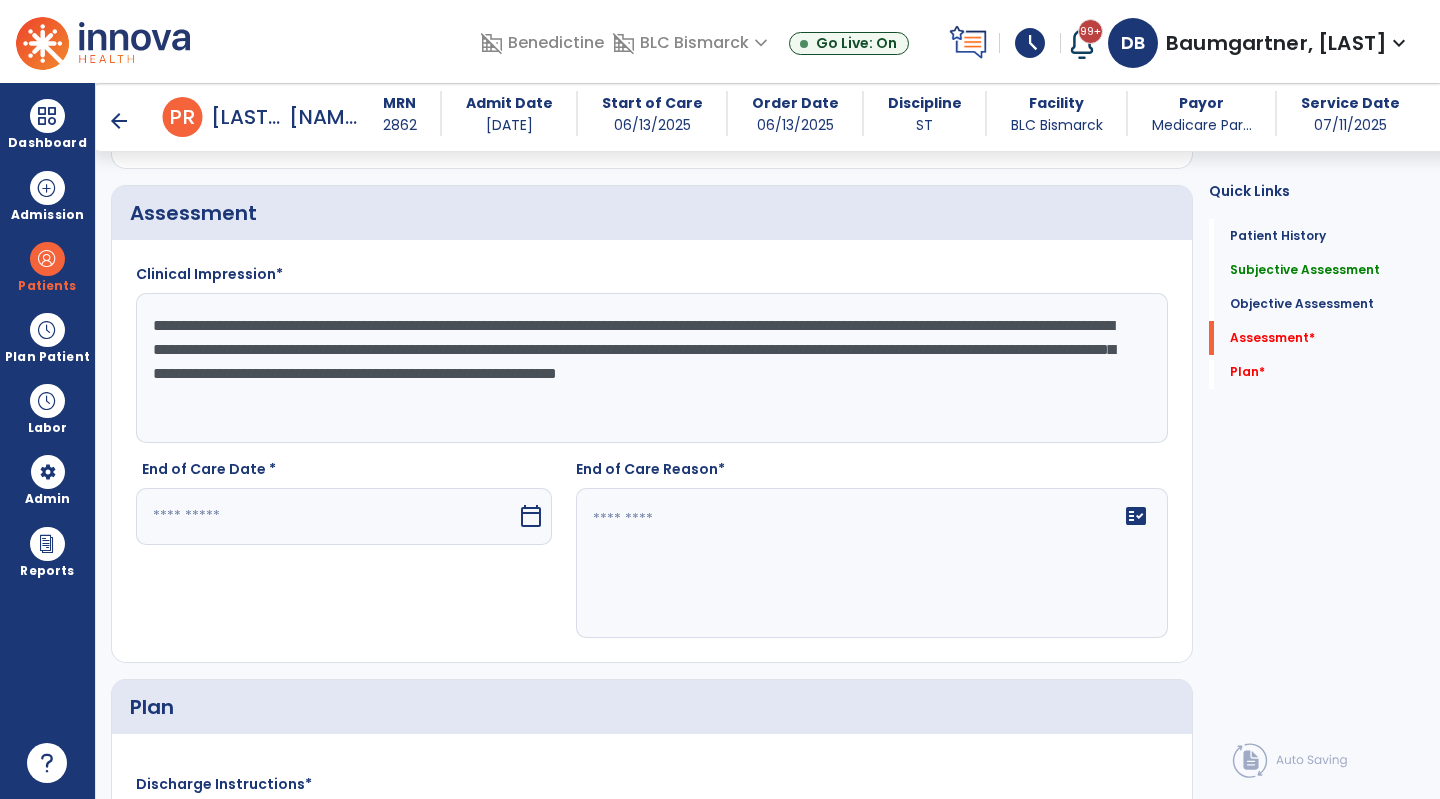 drag, startPoint x: 484, startPoint y: 382, endPoint x: 350, endPoint y: 385, distance: 134.03358 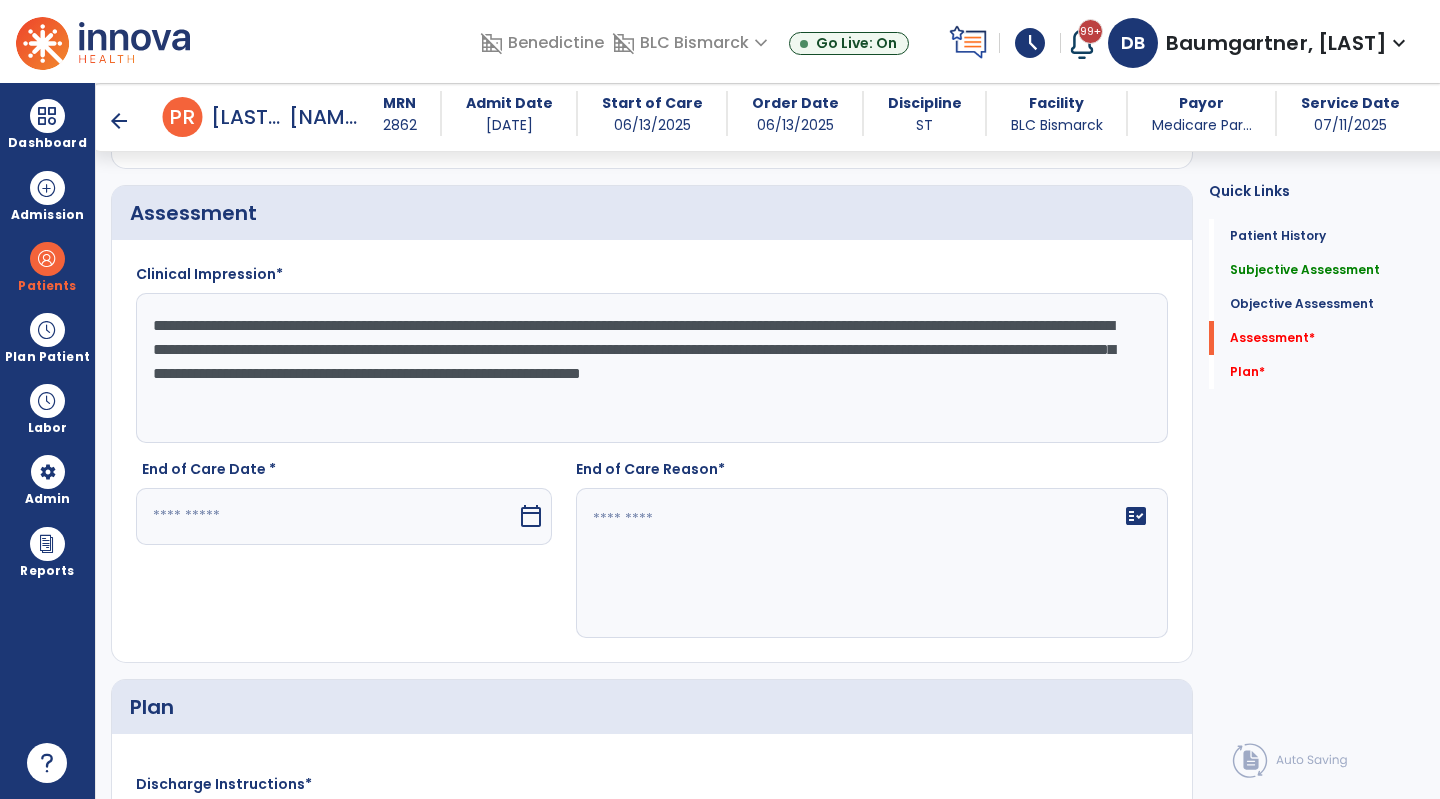 drag, startPoint x: 727, startPoint y: 386, endPoint x: 694, endPoint y: 352, distance: 47.38143 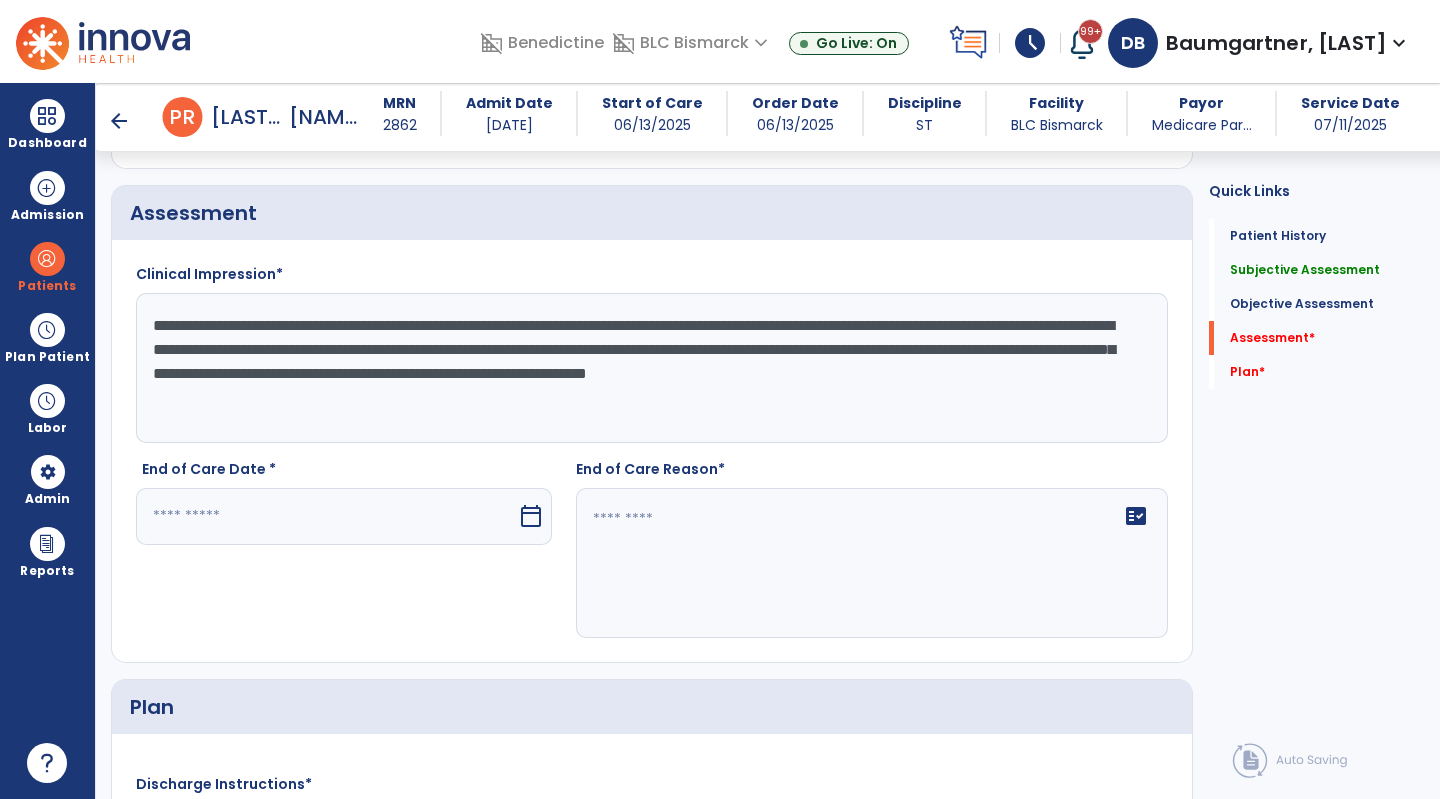 click on "**********" 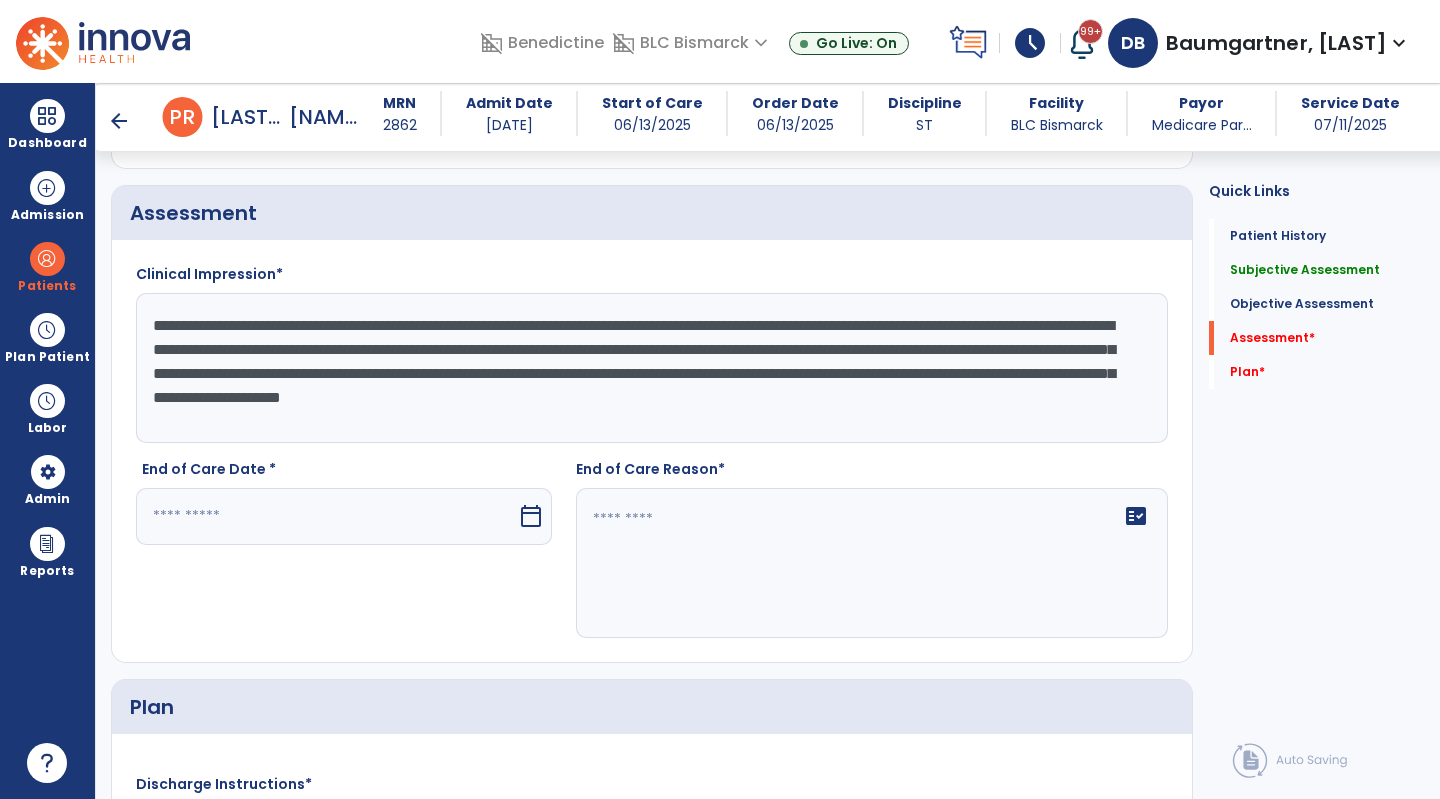 type on "**********" 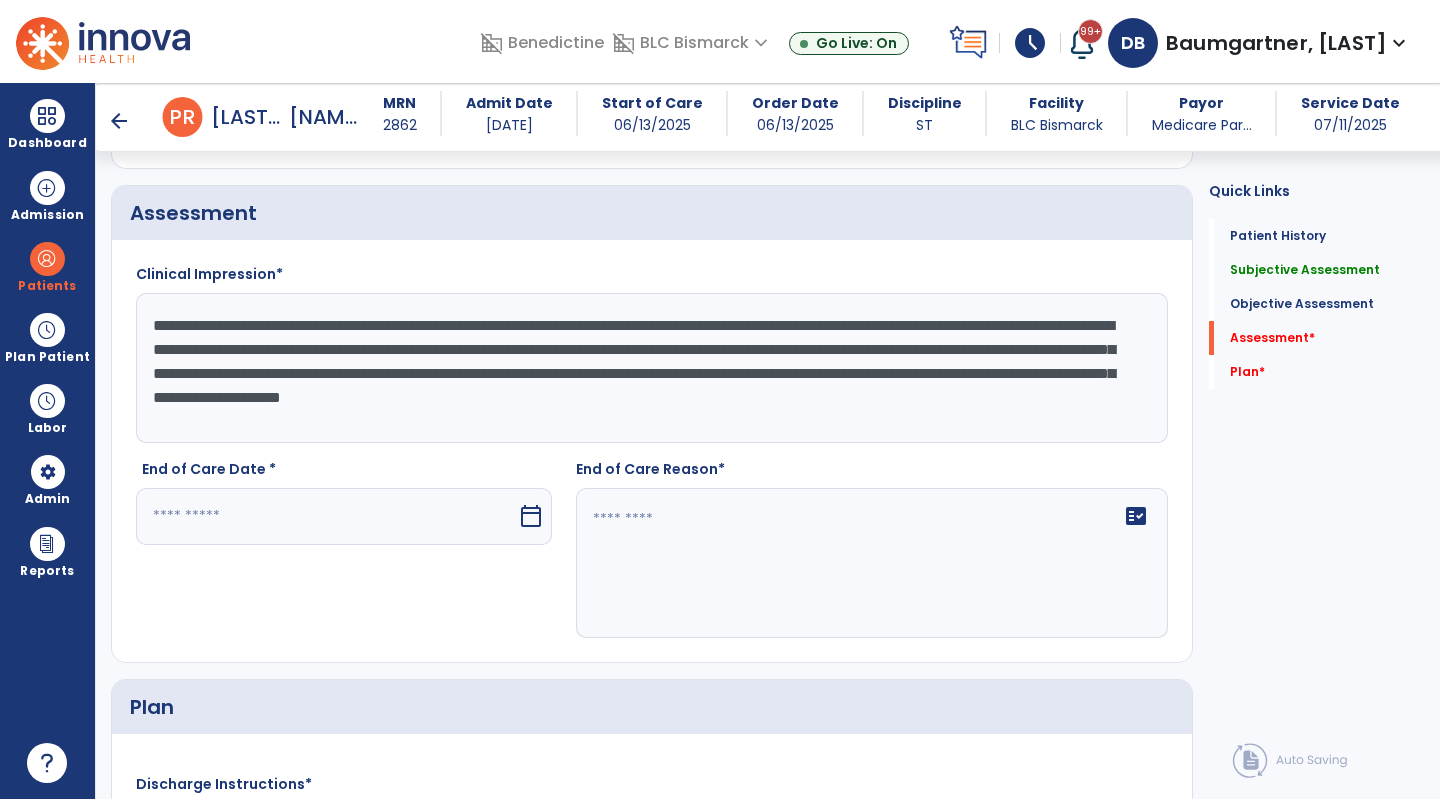 click at bounding box center [326, 516] 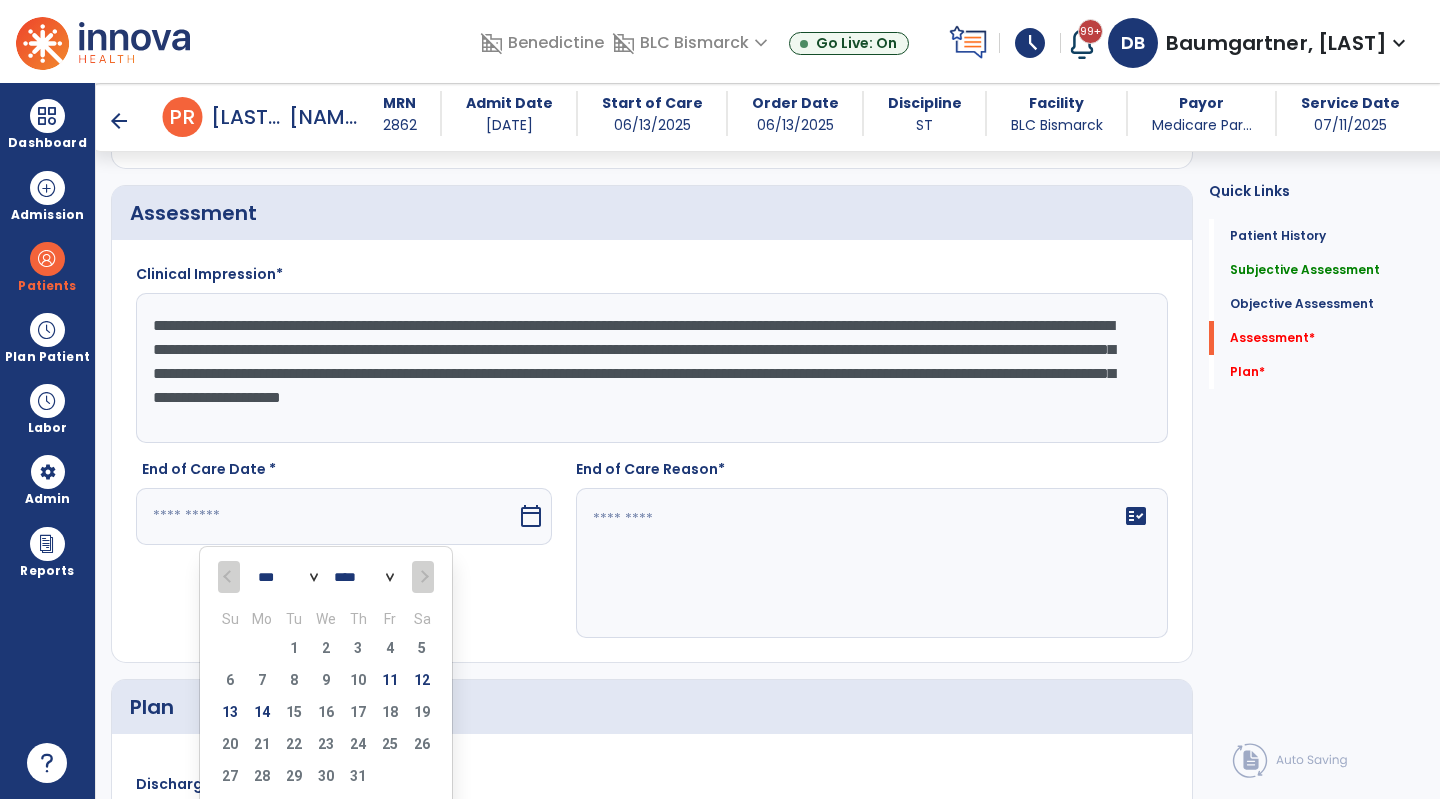click on "End of Care Date * *** **** Su Mo Tu We Th Fr Sa  29   30   1   2   3   4   5   6   7   8   9   10   11   12   13   14   15   16   17   18   19   20   21   22   23   24   25   26   27   28   29   30   31   1   2   3   4   5   6   7   8   9   calendar_today" 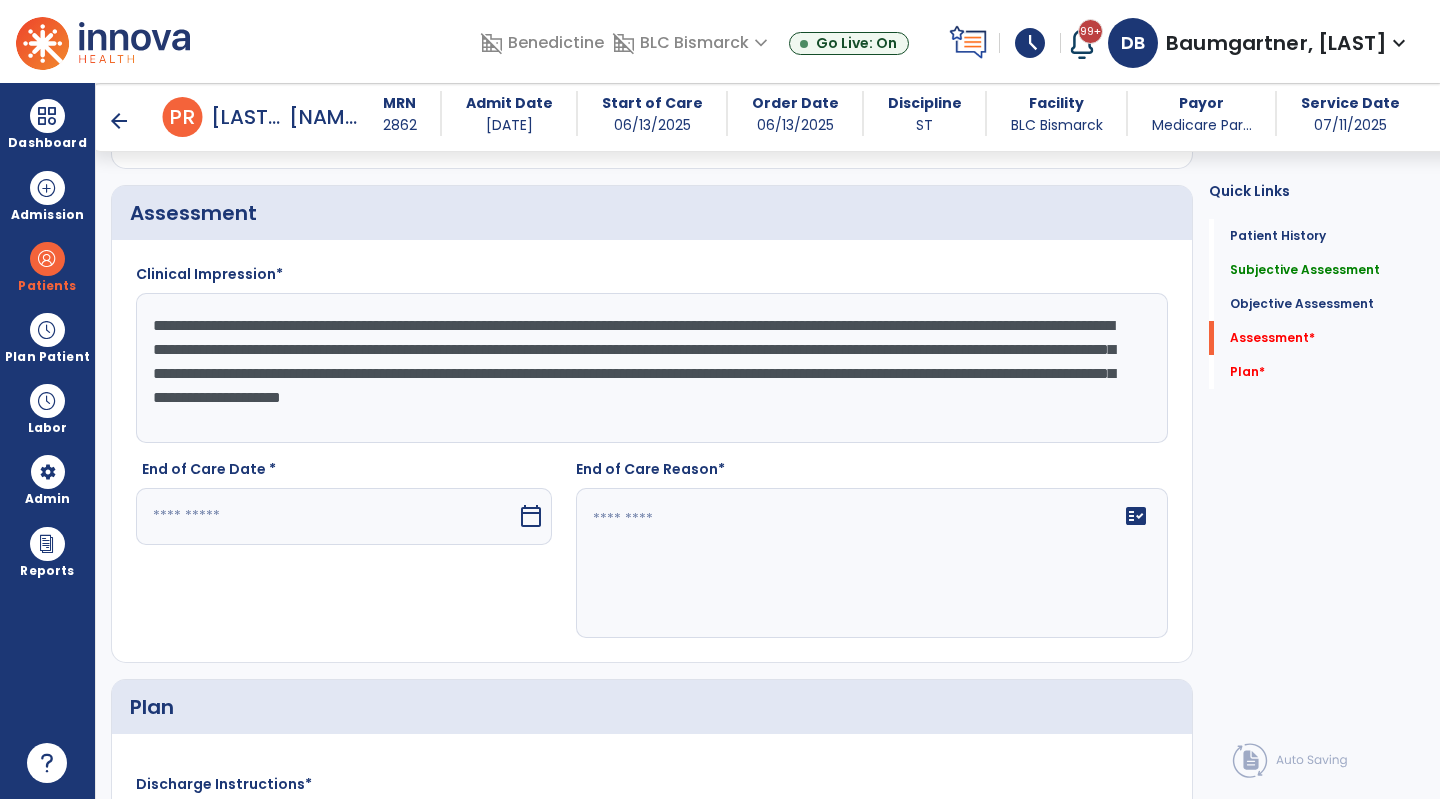 click at bounding box center (326, 516) 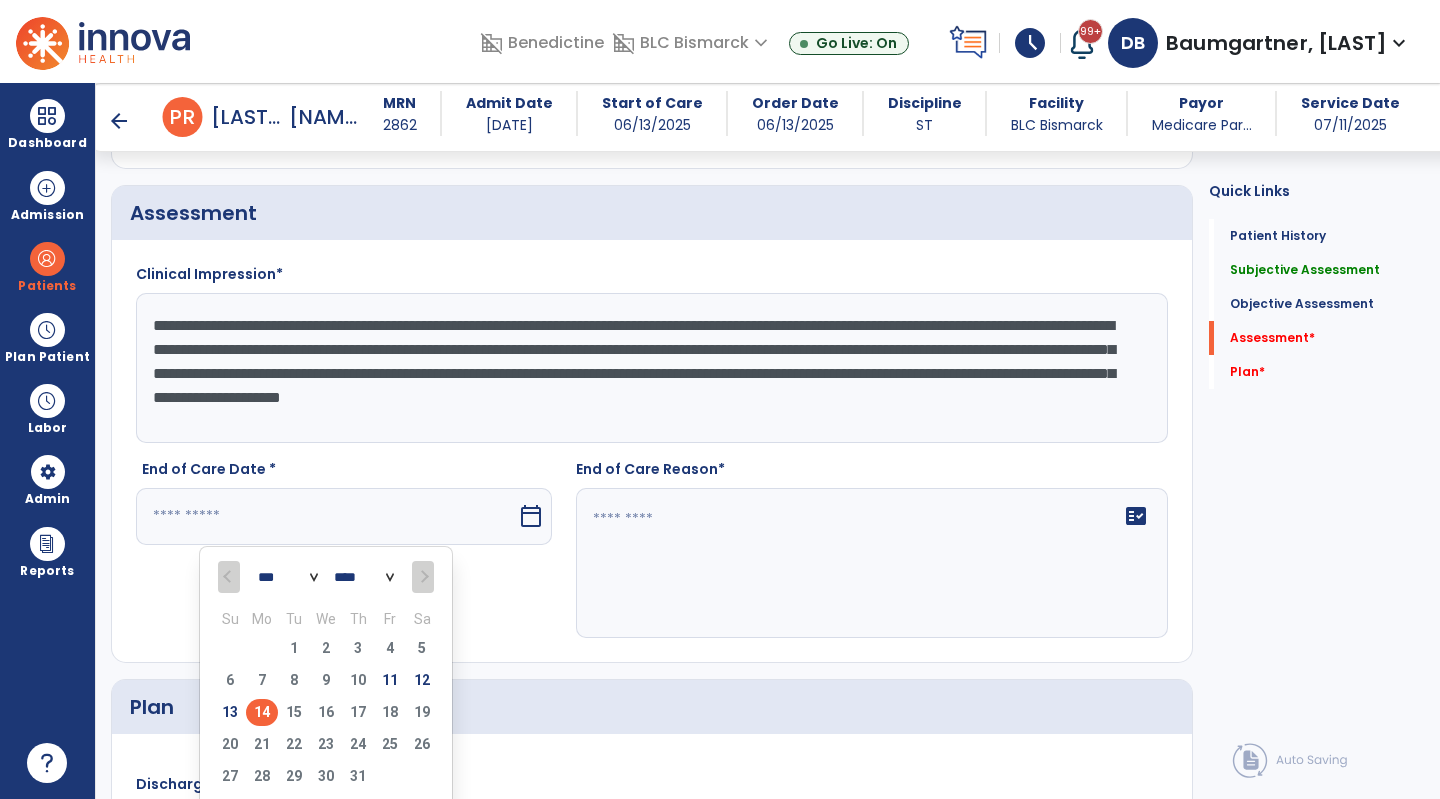 click on "11" at bounding box center (390, 680) 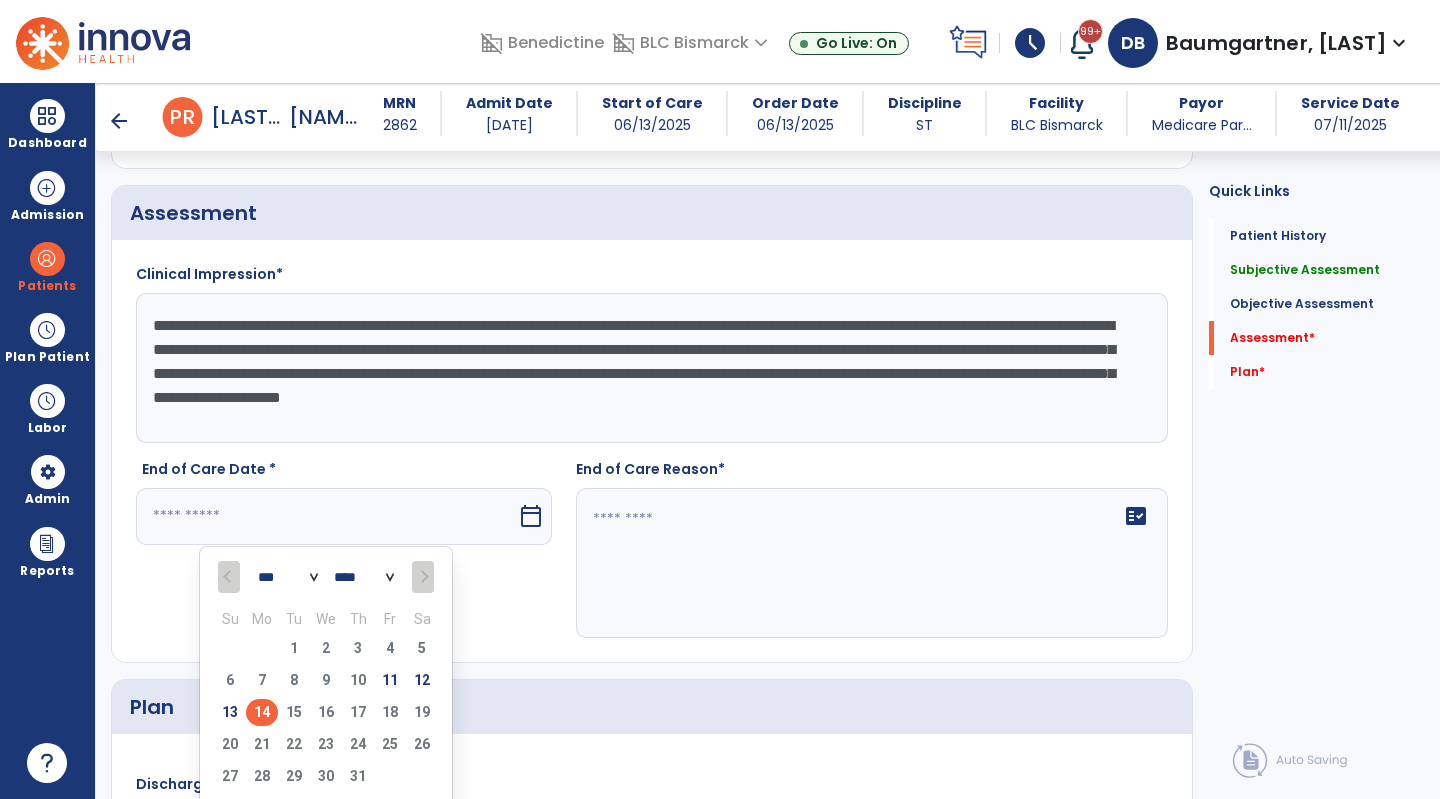 type on "*********" 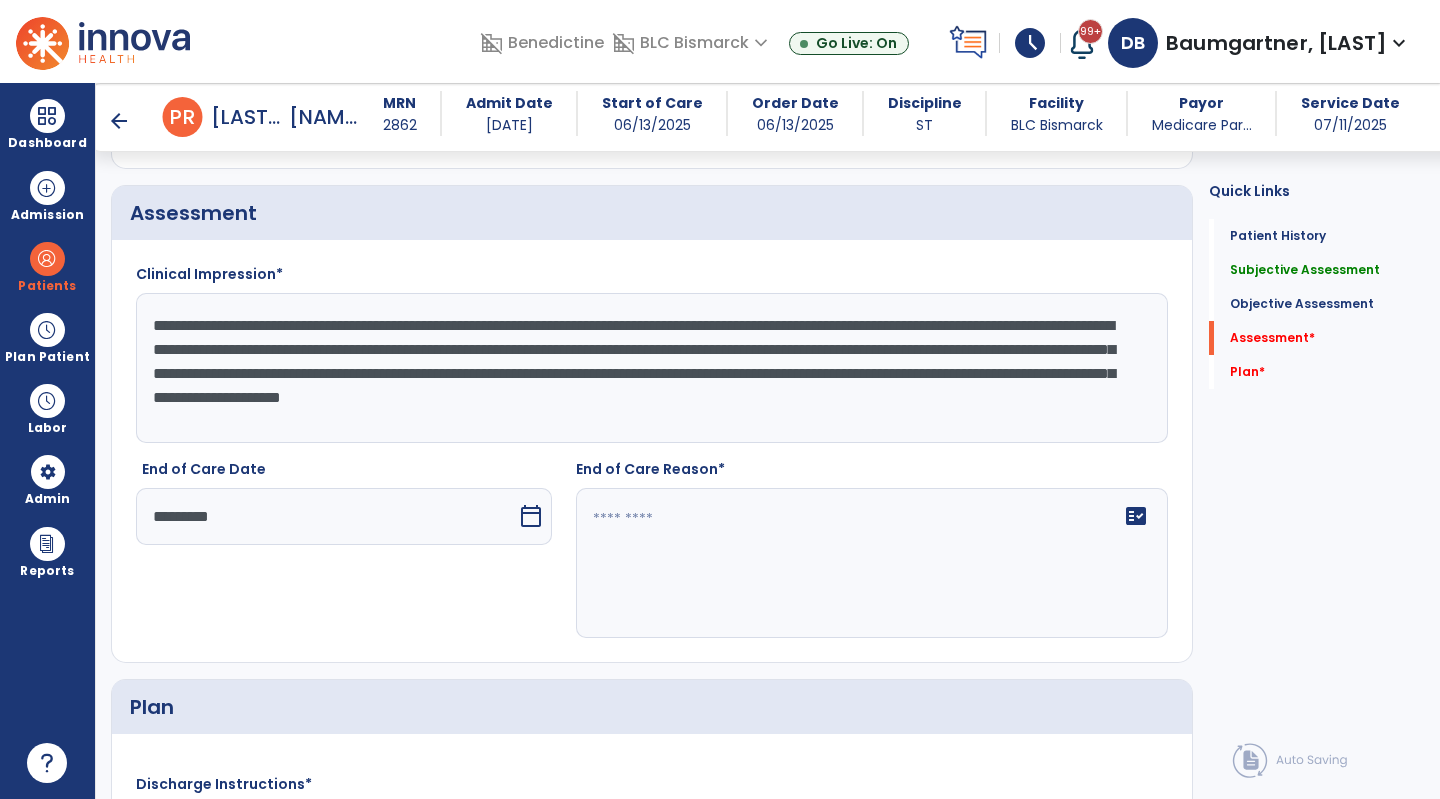 click on "fact_check" 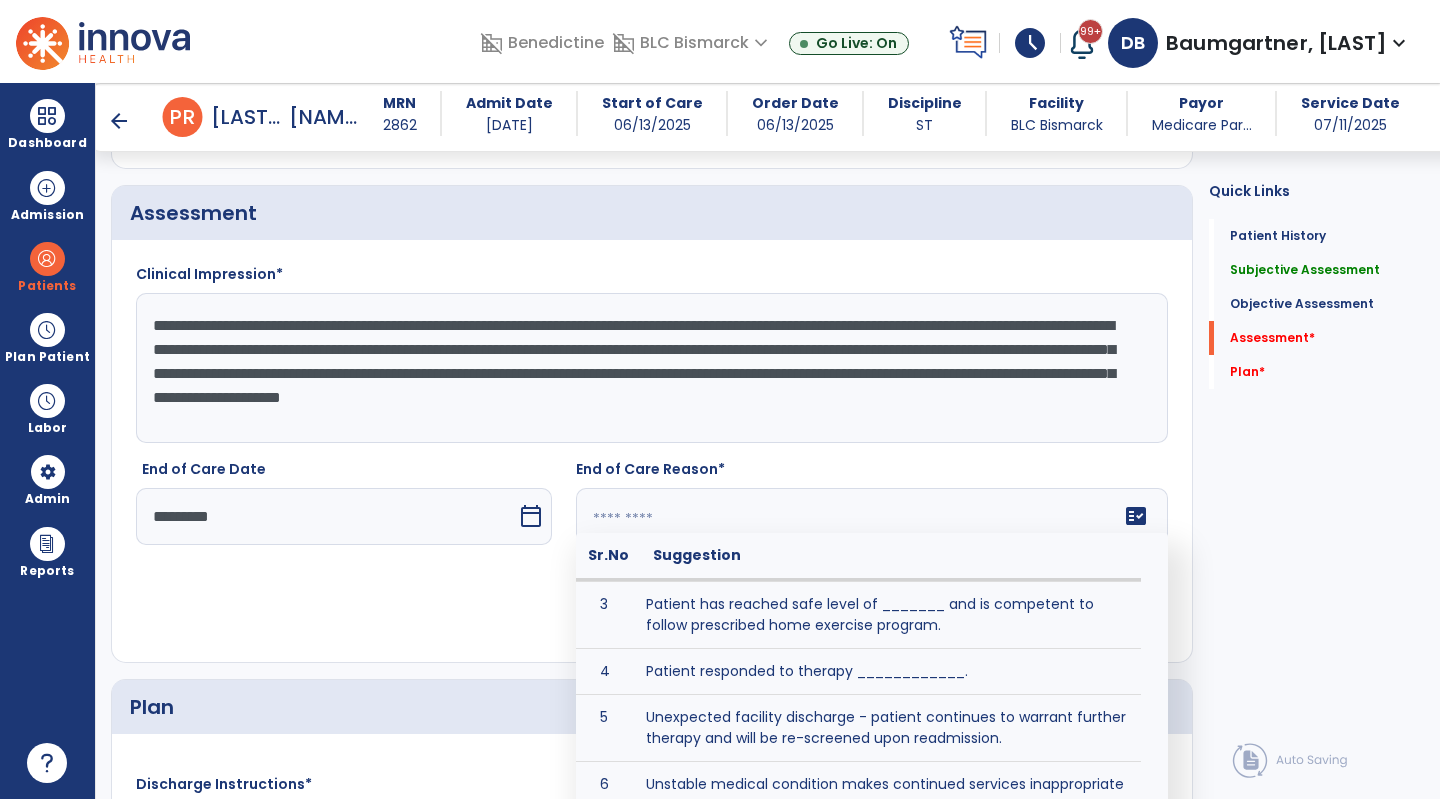 scroll, scrollTop: 100, scrollLeft: 0, axis: vertical 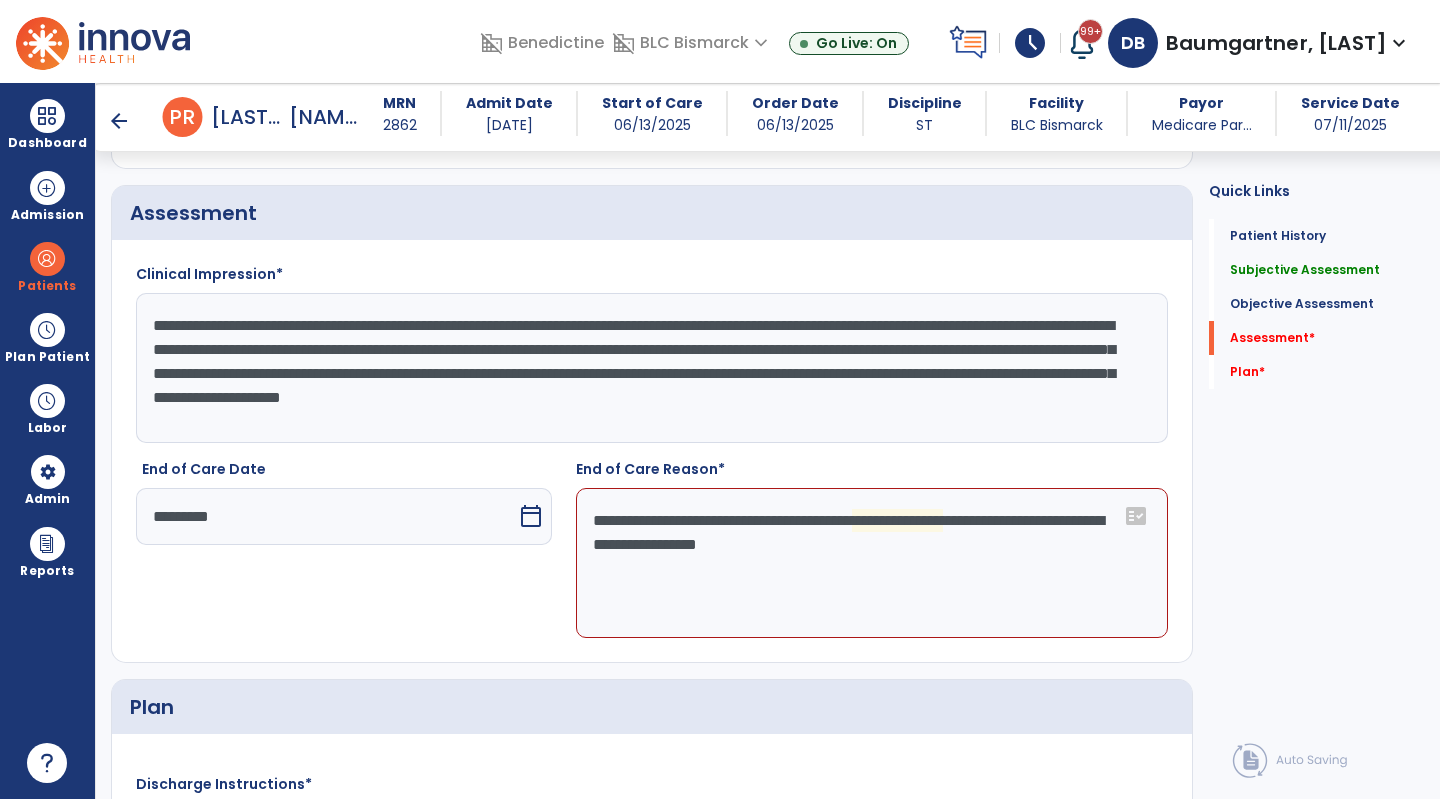 click on "**********" 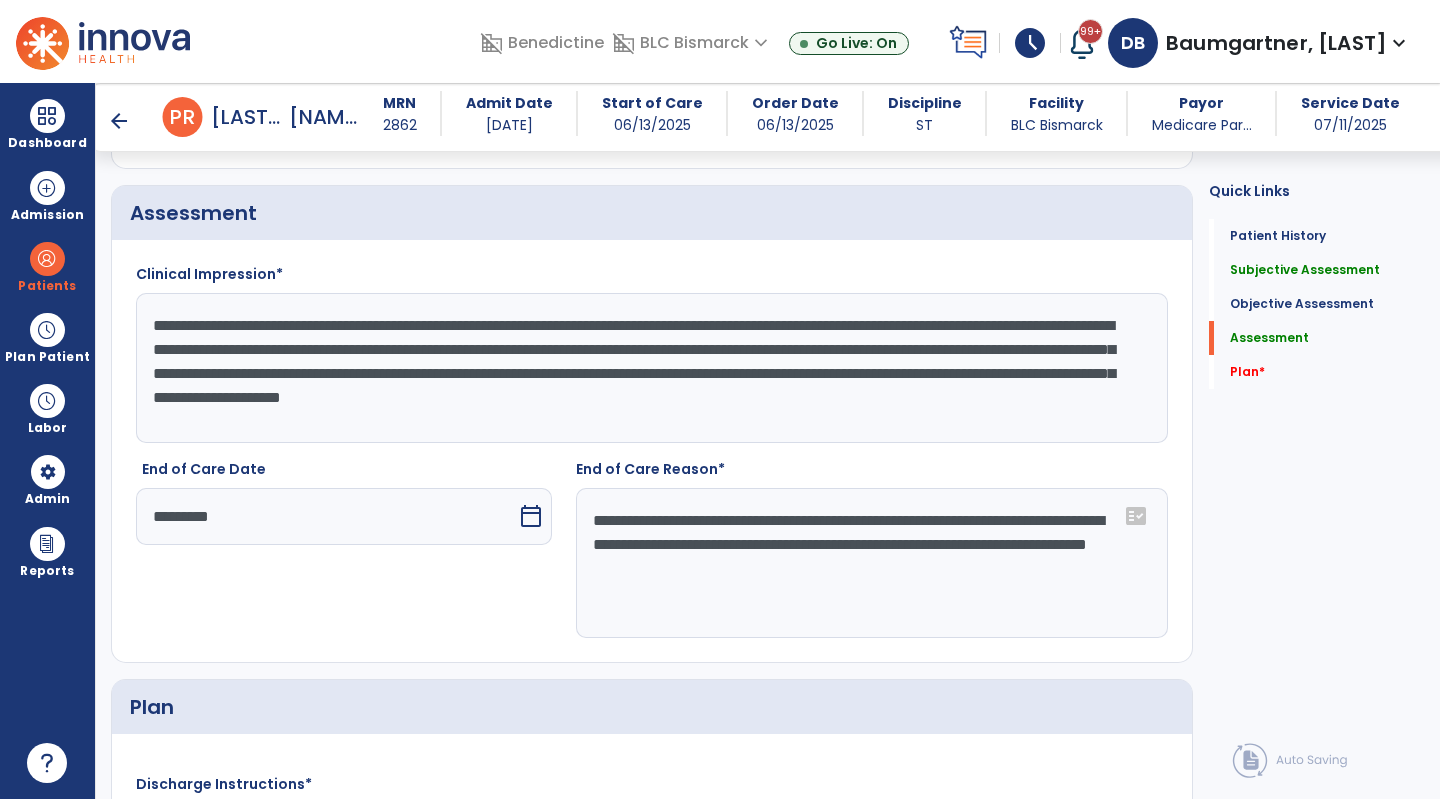 click on "**********" 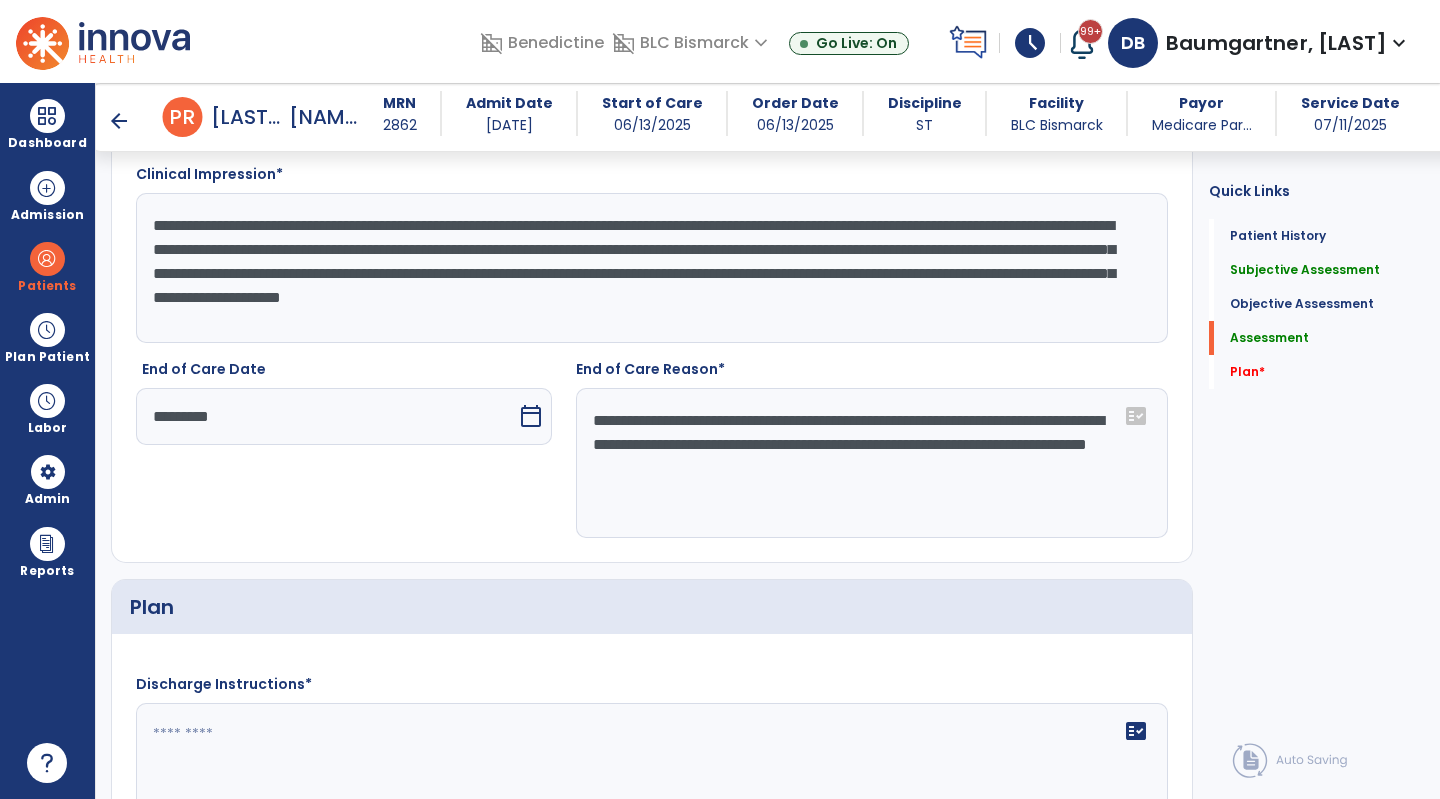 scroll, scrollTop: 2100, scrollLeft: 0, axis: vertical 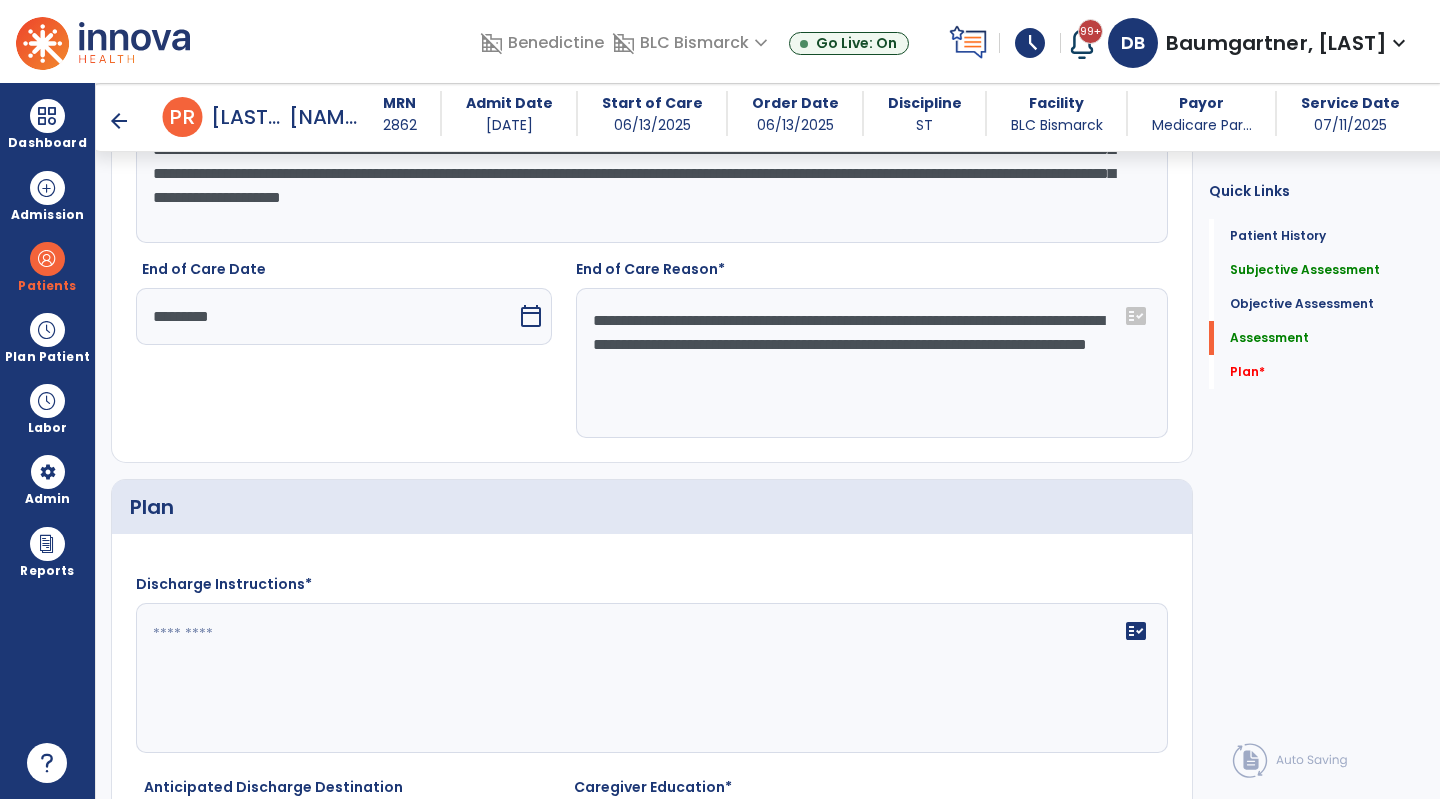 type on "**********" 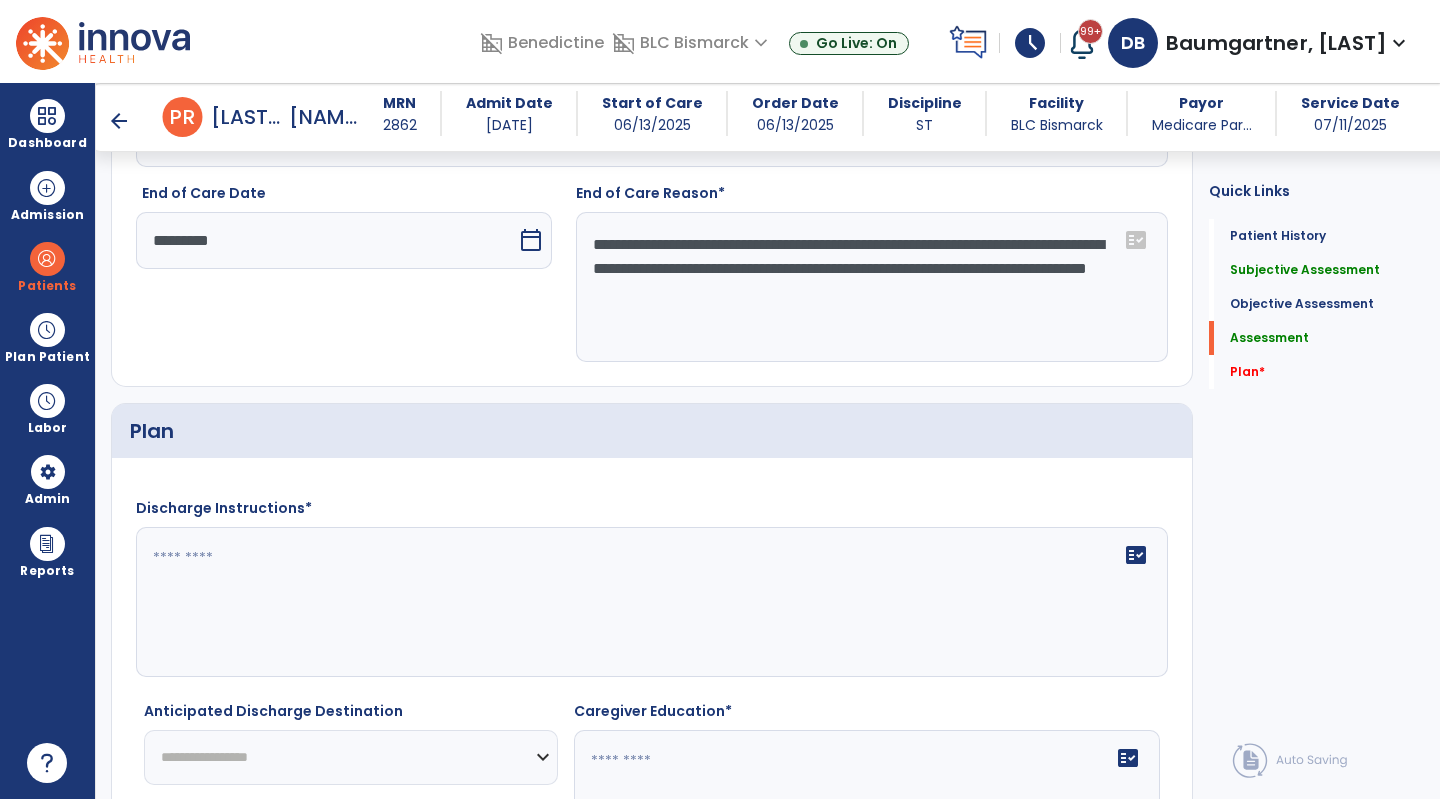 scroll, scrollTop: 2200, scrollLeft: 0, axis: vertical 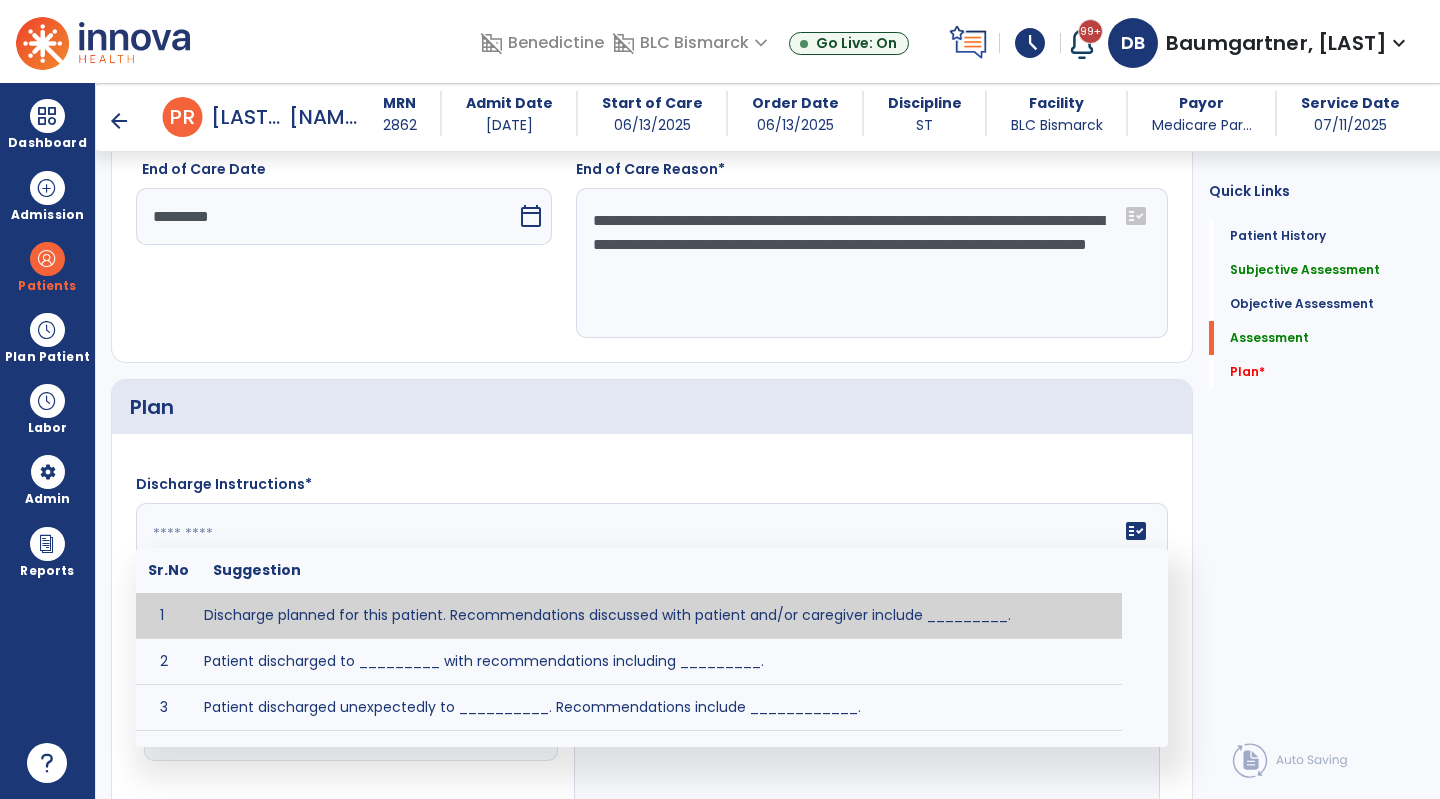 click on "fact_check  Sr.No Suggestion 1 Discharge planned for this patient. Recommendations discussed with patient and/or caregiver include _________. 2 Patient discharged to _________ with recommendations including _________. 3 Patient discharged unexpectedly to __________. Recommendations include ____________." 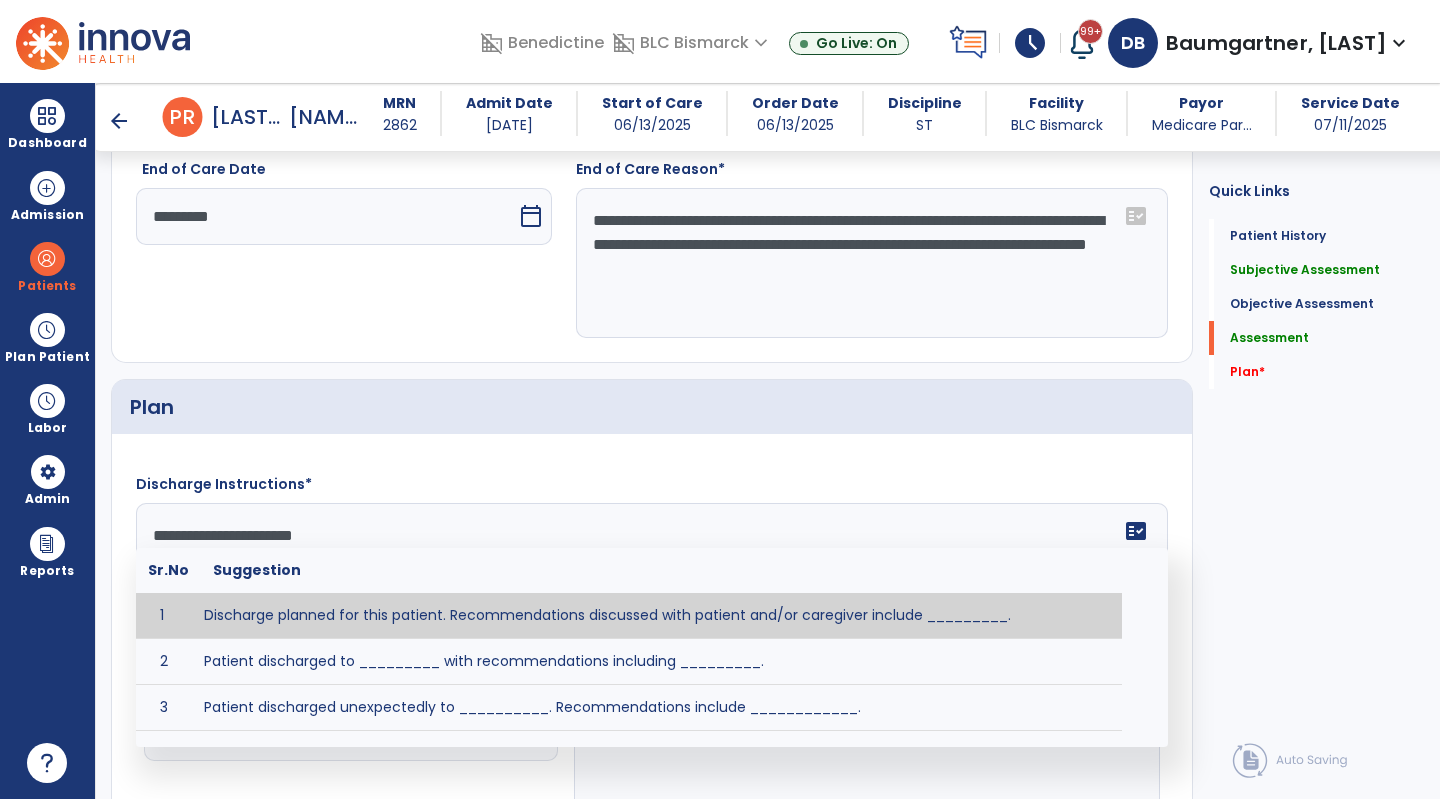 scroll, scrollTop: 351, scrollLeft: 0, axis: vertical 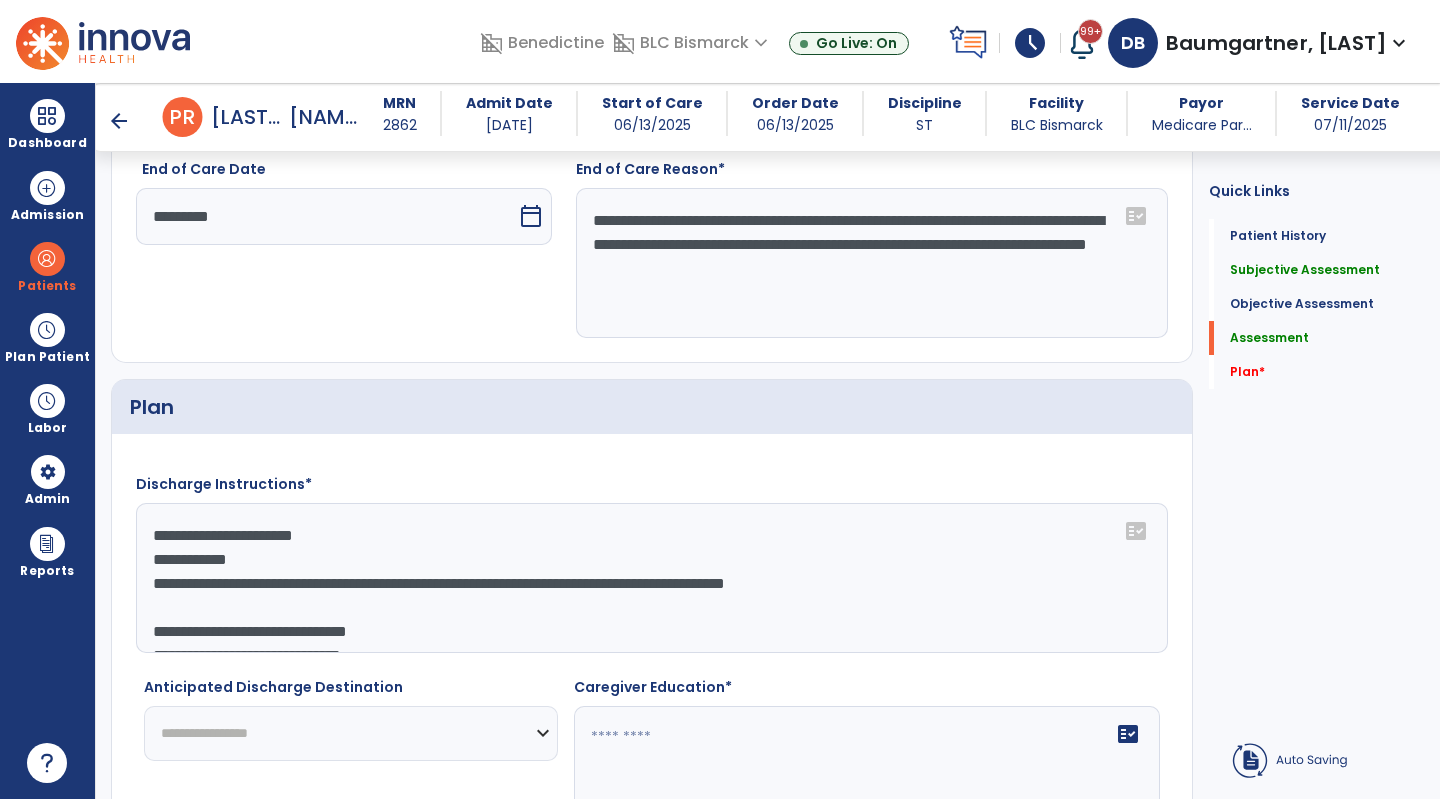 click on "**********" 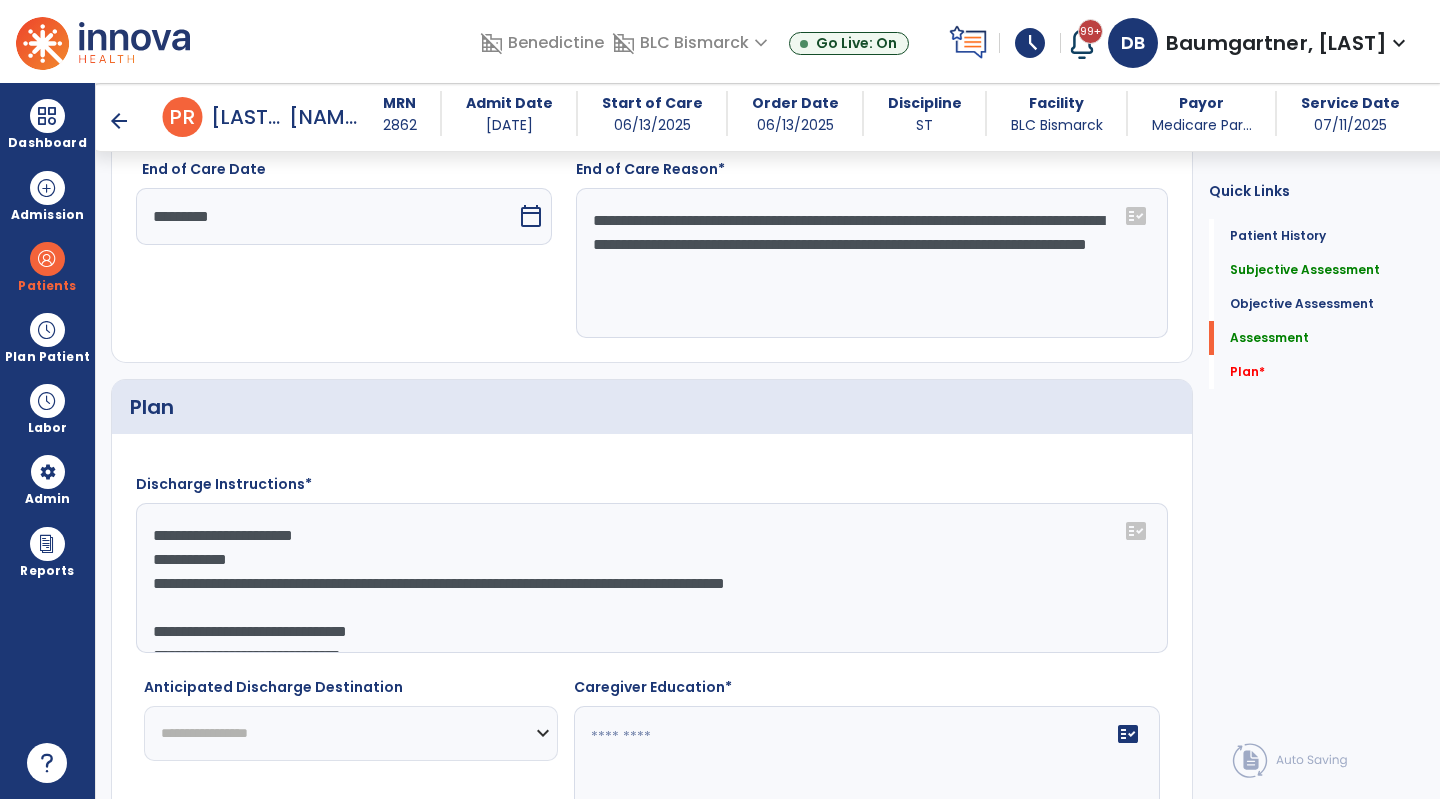click on "**********" 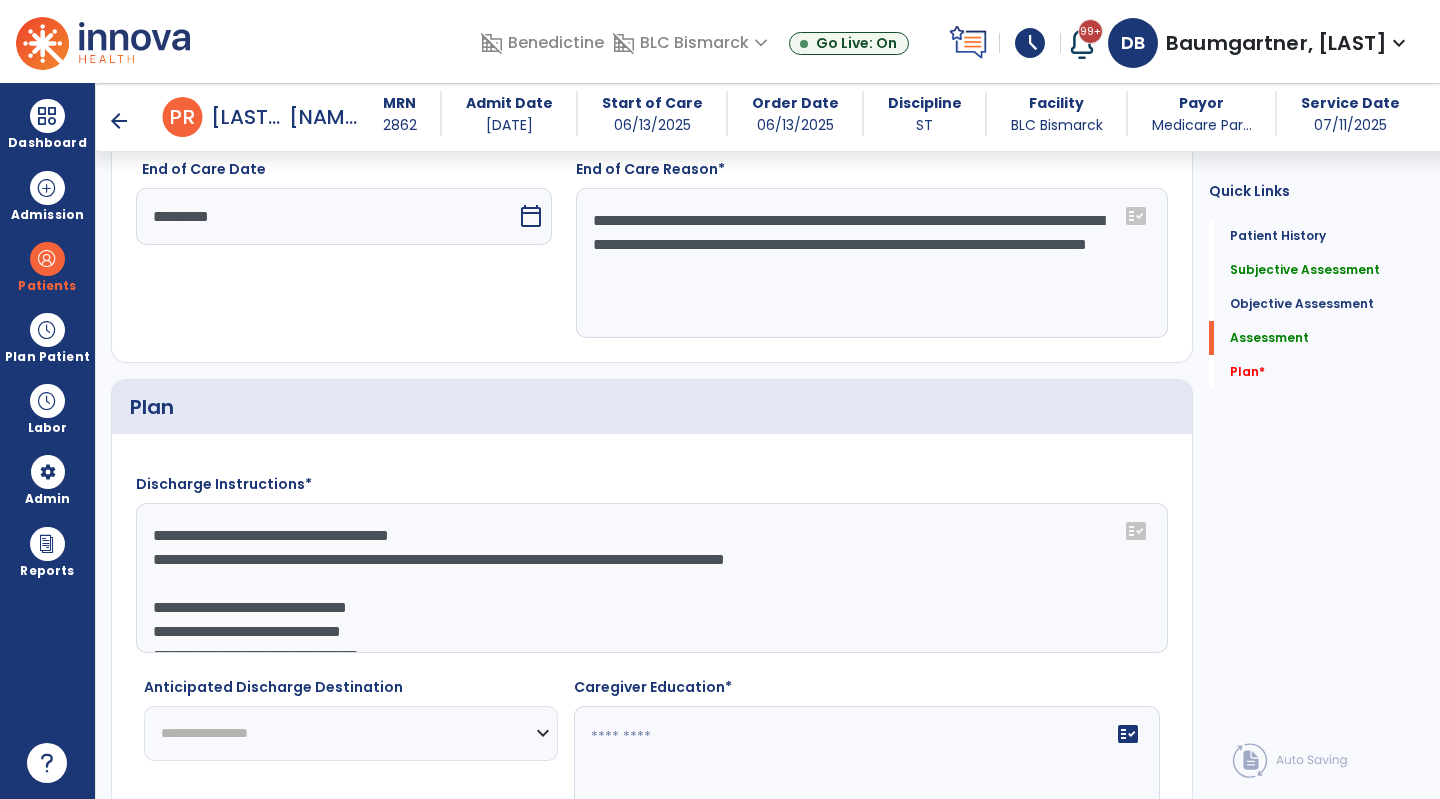 drag, startPoint x: 635, startPoint y: 536, endPoint x: 627, endPoint y: 529, distance: 10.630146 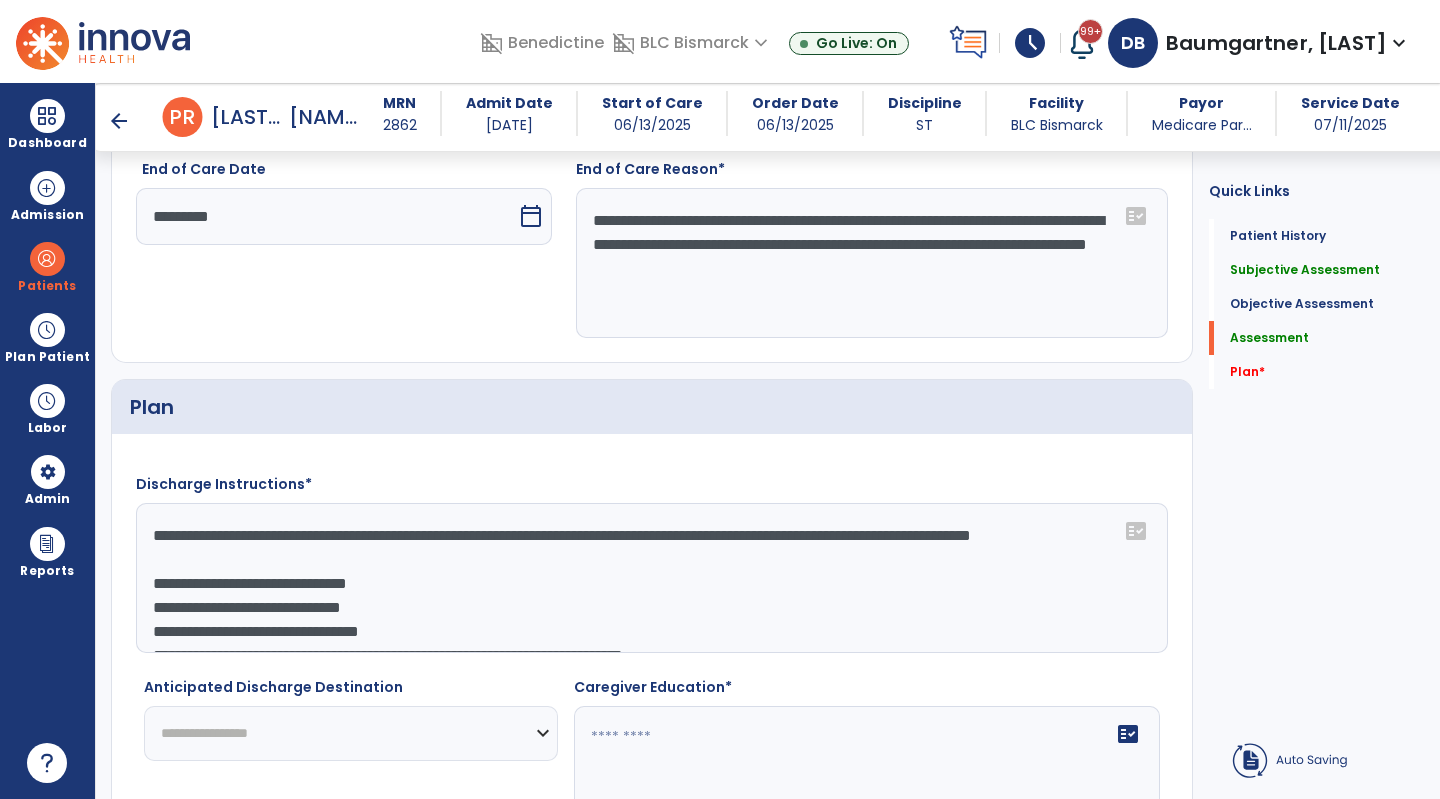 drag, startPoint x: 621, startPoint y: 535, endPoint x: 623, endPoint y: 551, distance: 16.124516 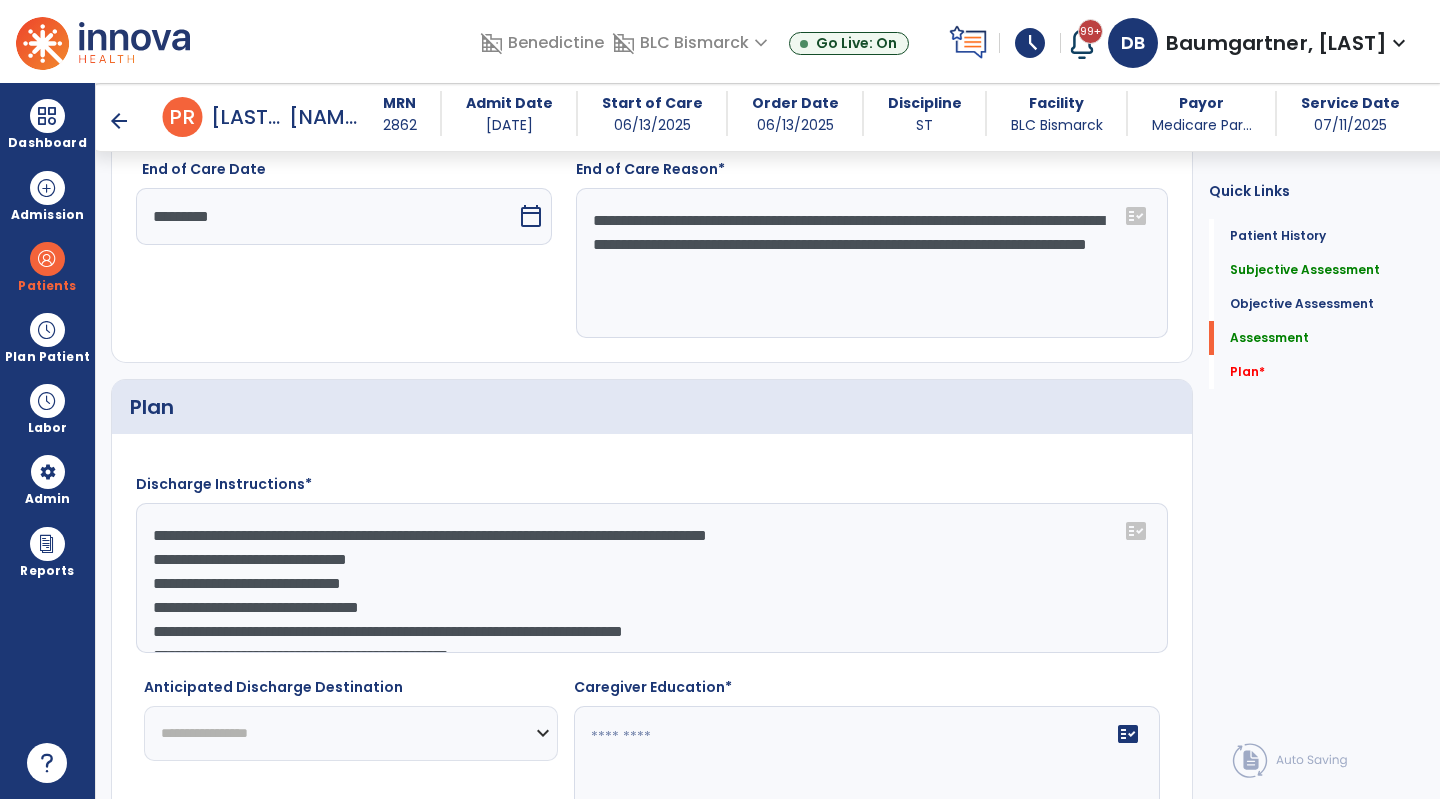 click on "**********" 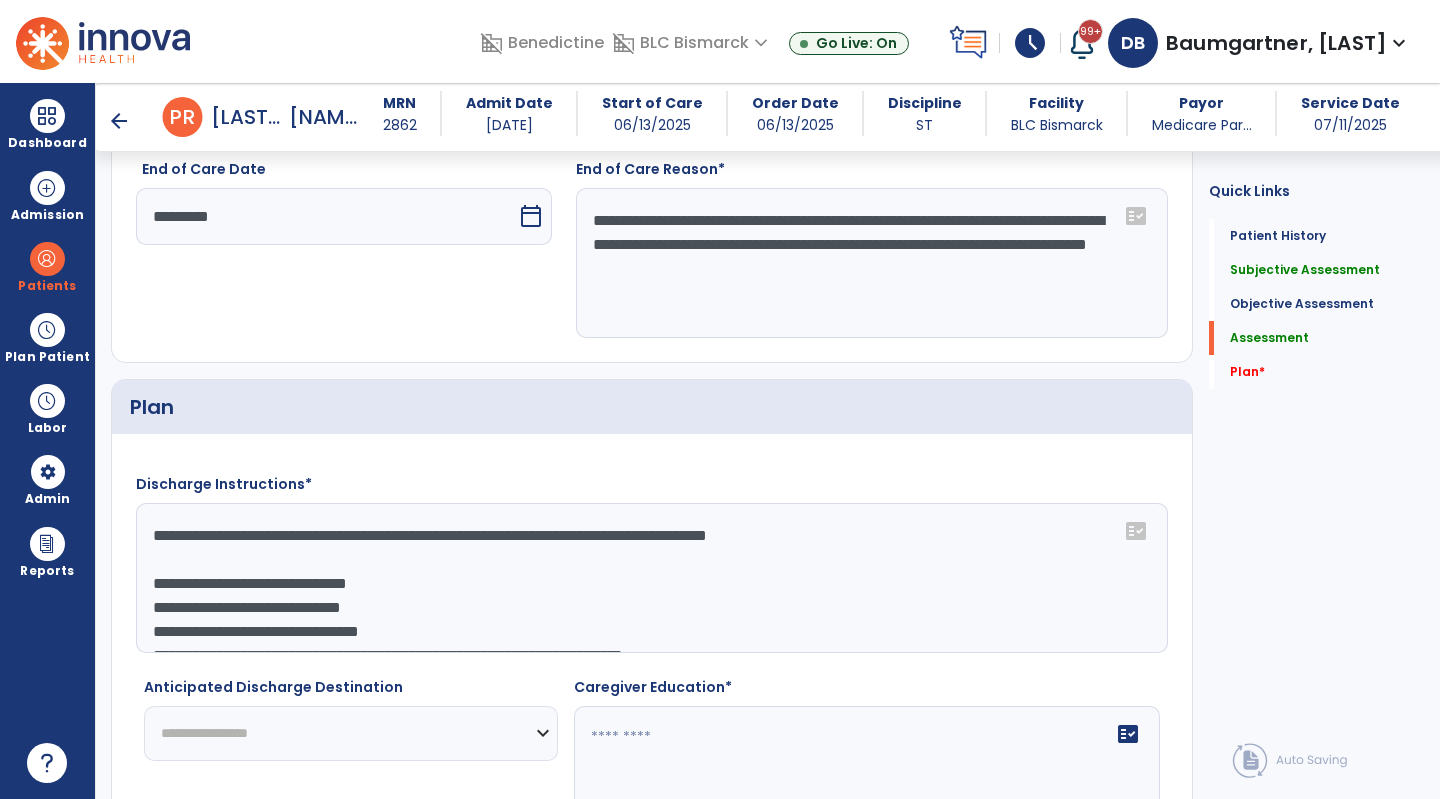 click on "**********" 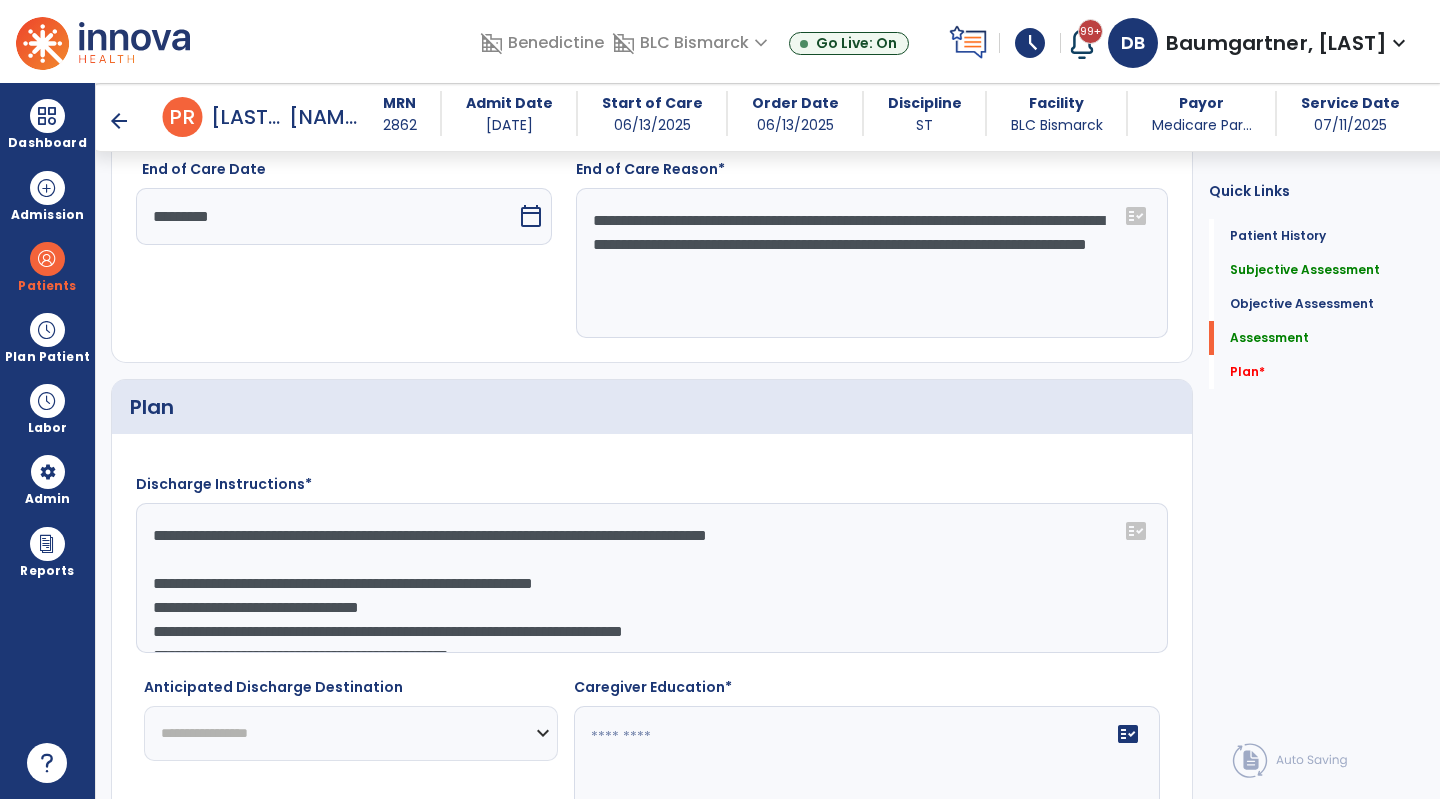 click on "**********" 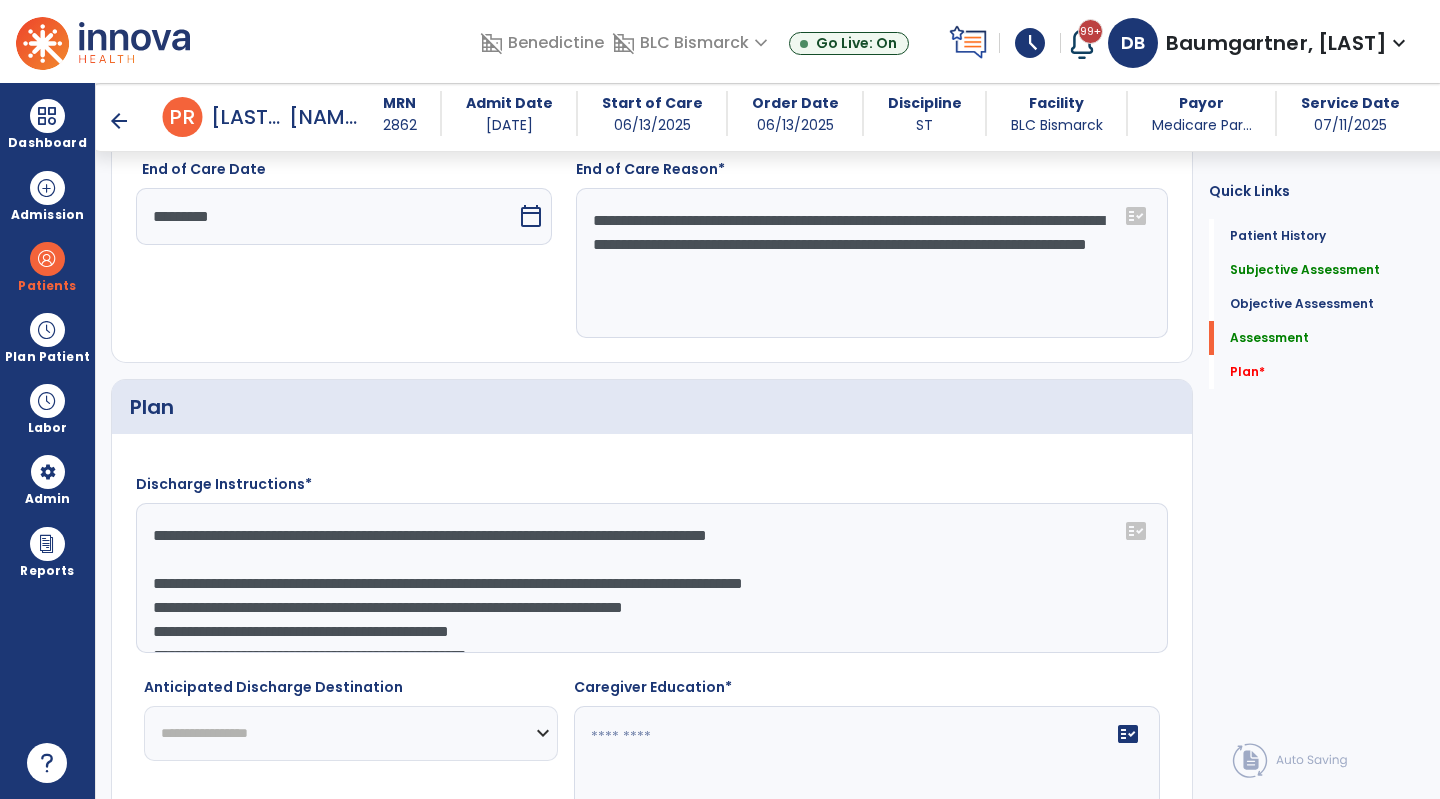 click on "**********" 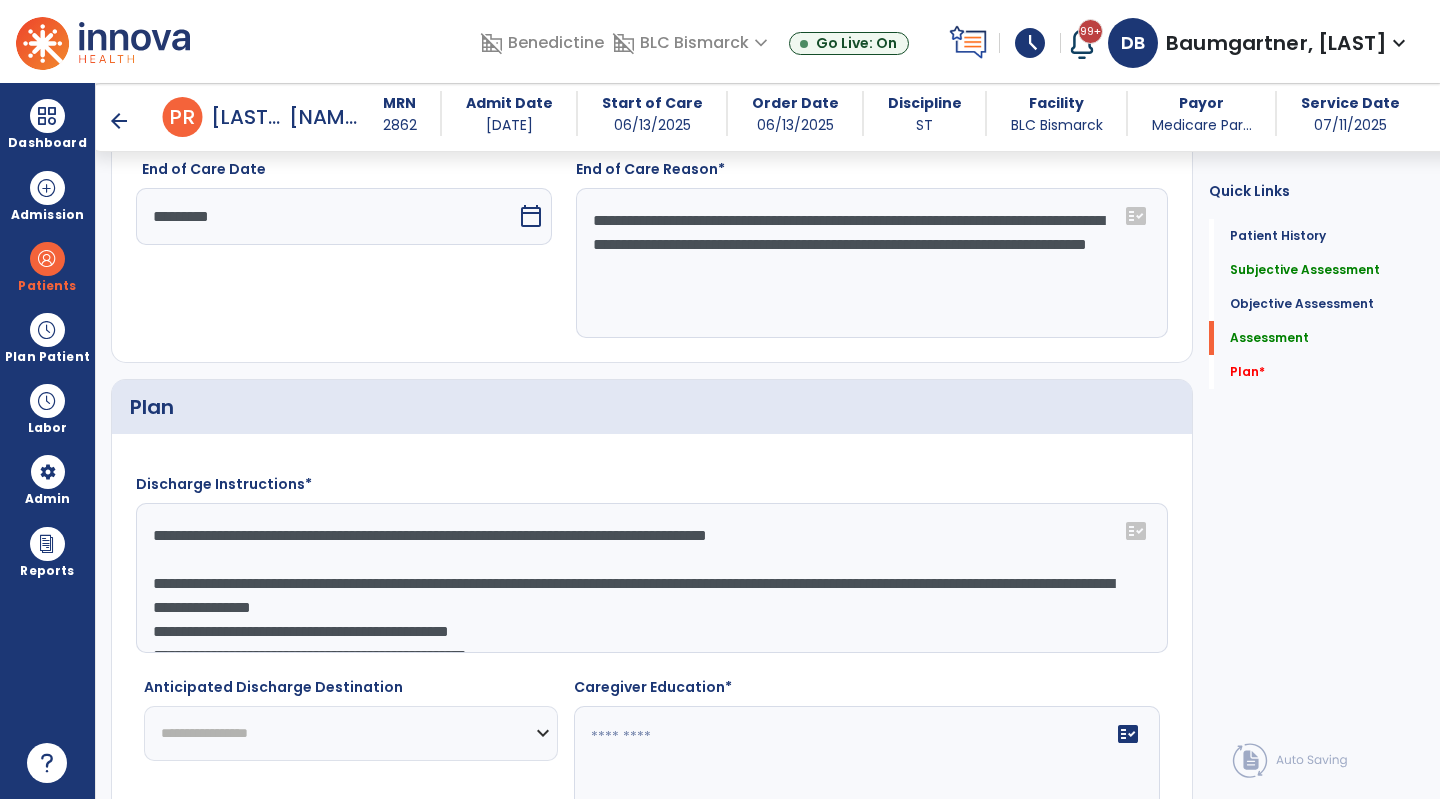 drag, startPoint x: 1031, startPoint y: 584, endPoint x: 1074, endPoint y: 588, distance: 43.185646 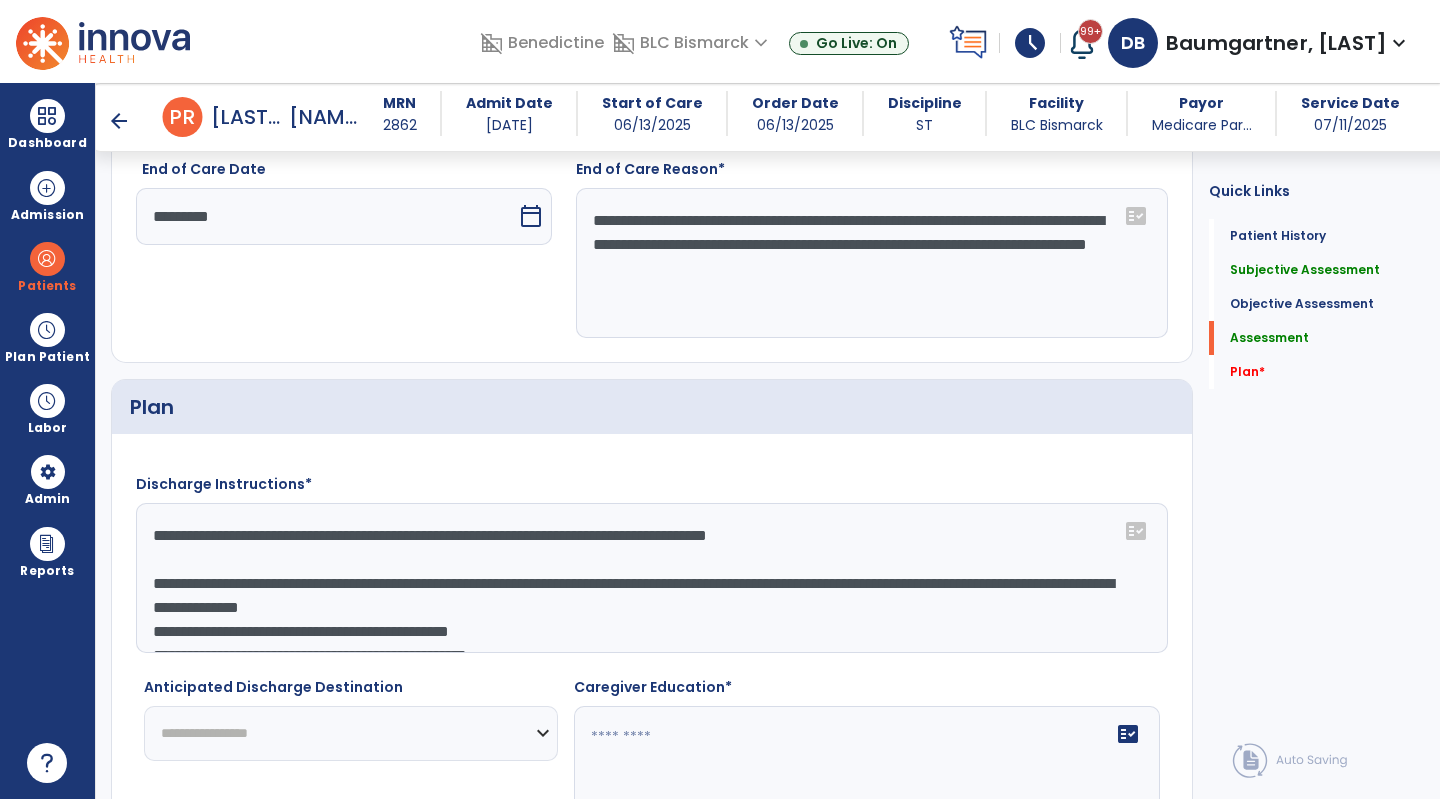 click on "**********" 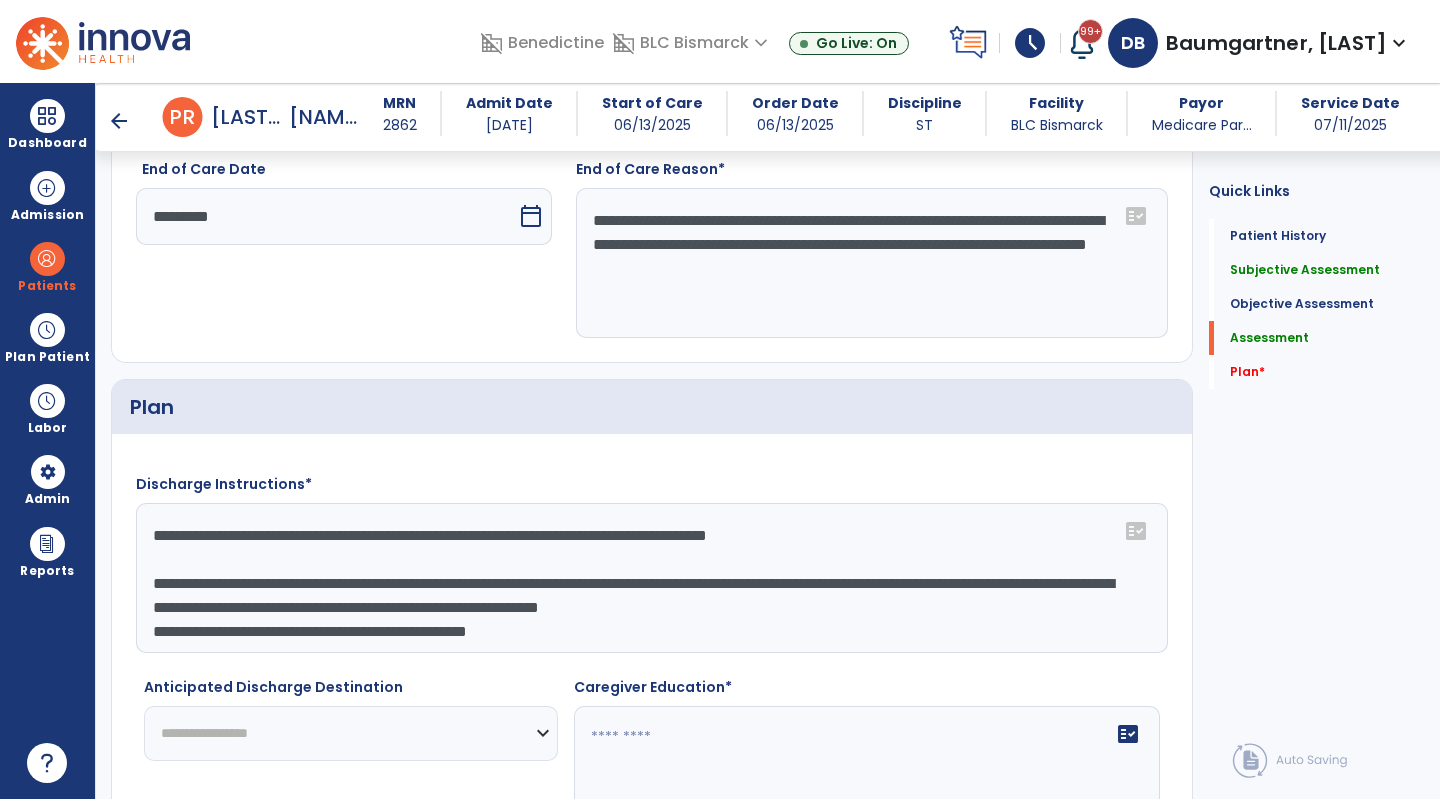 scroll, scrollTop: 100, scrollLeft: 0, axis: vertical 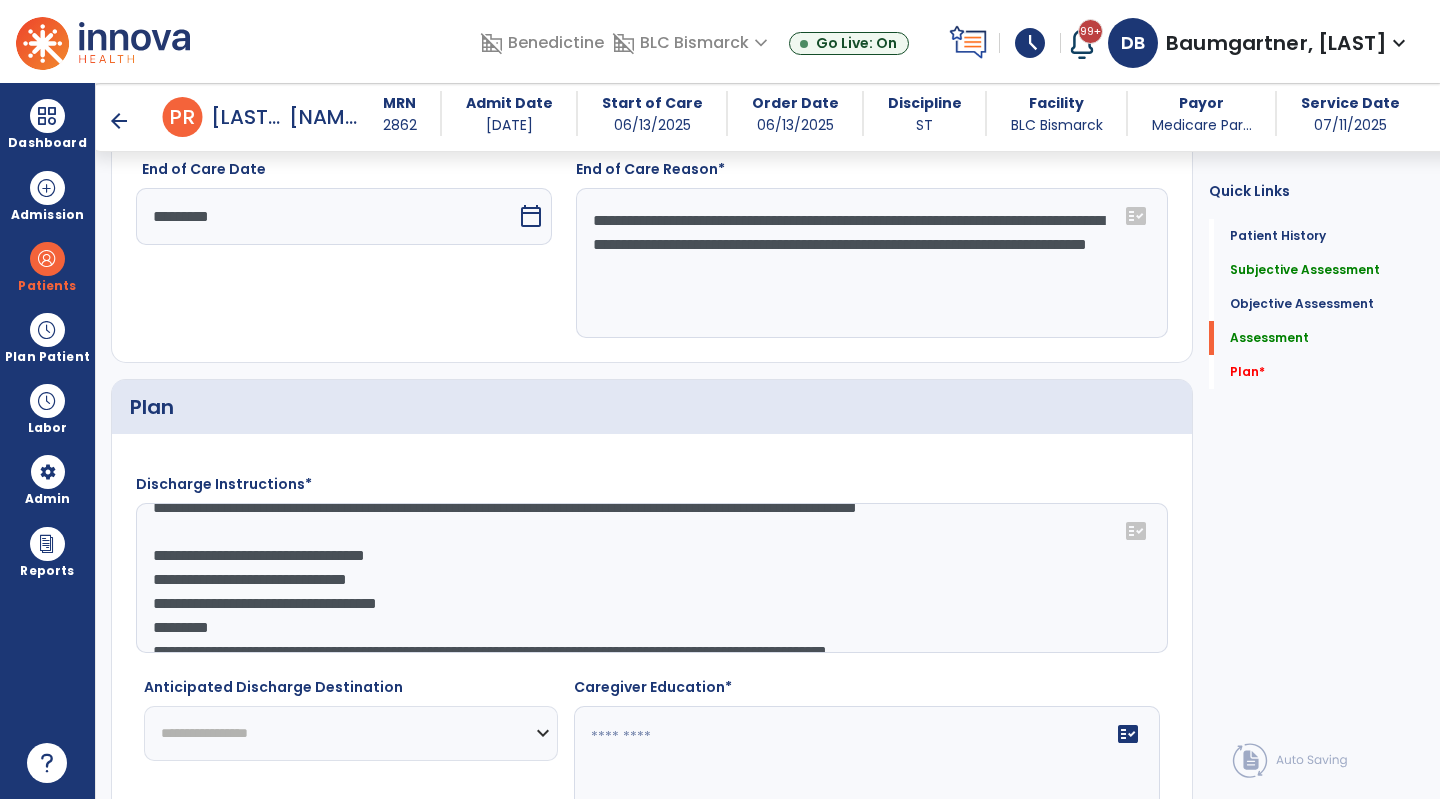 click on "**********" 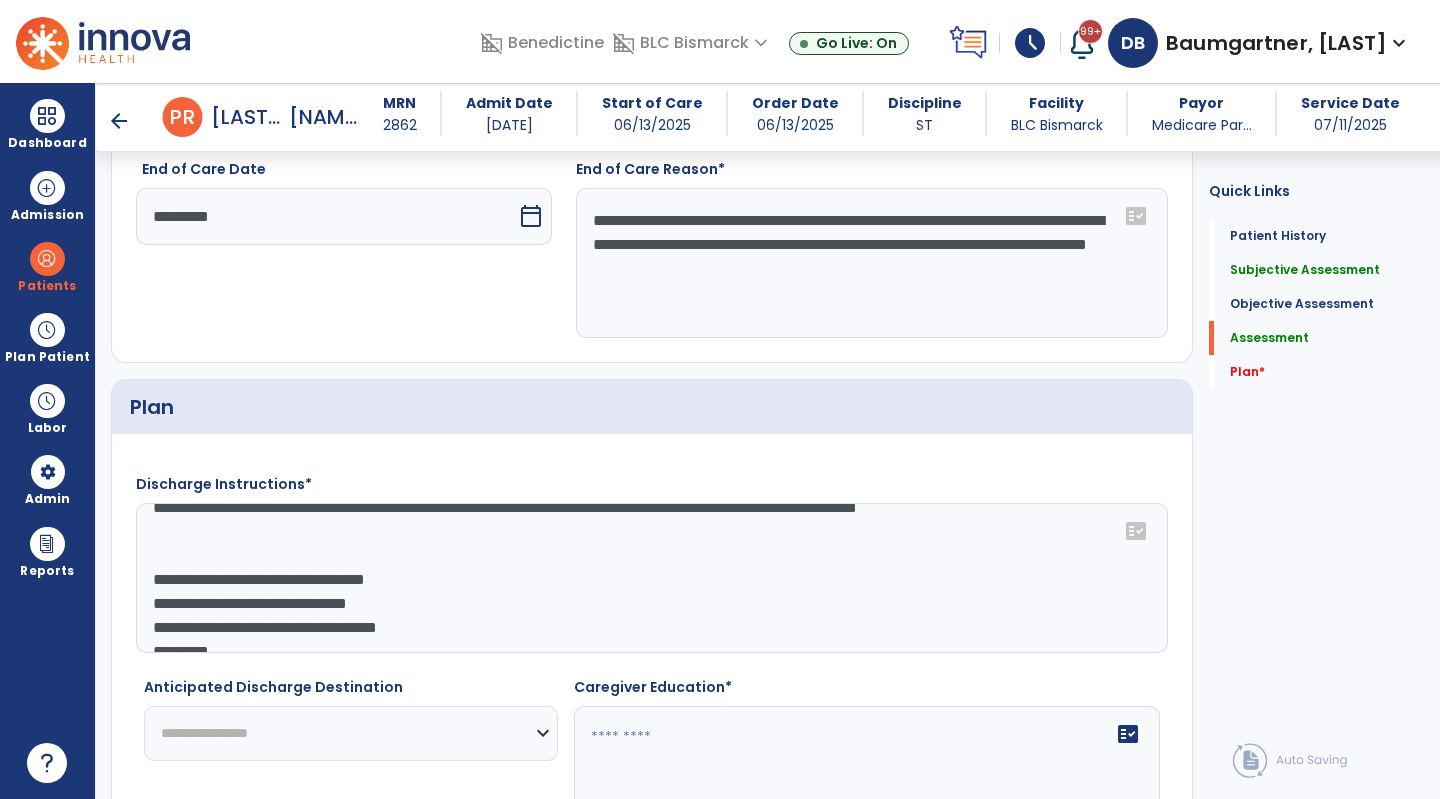 scroll, scrollTop: 124, scrollLeft: 0, axis: vertical 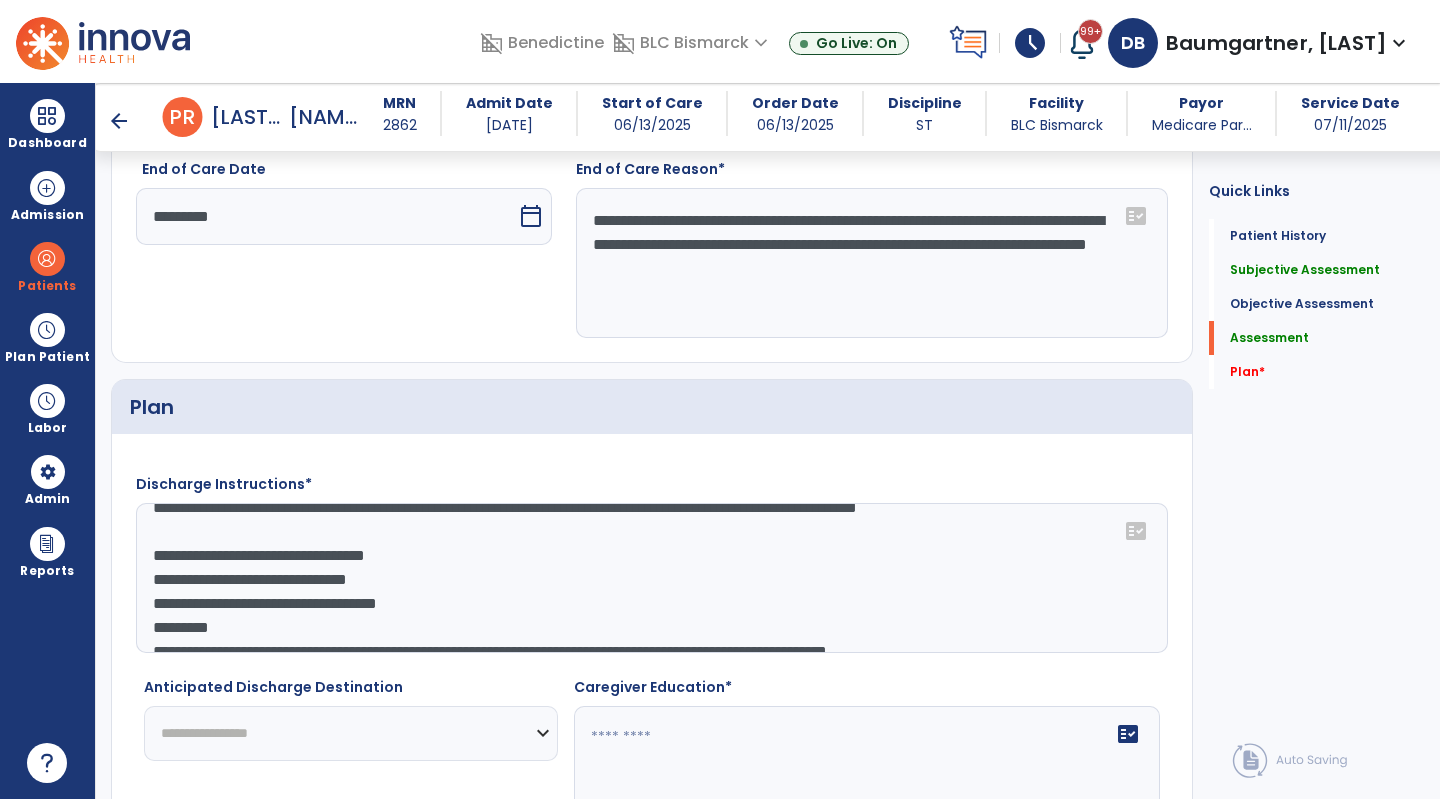 click on "**********" 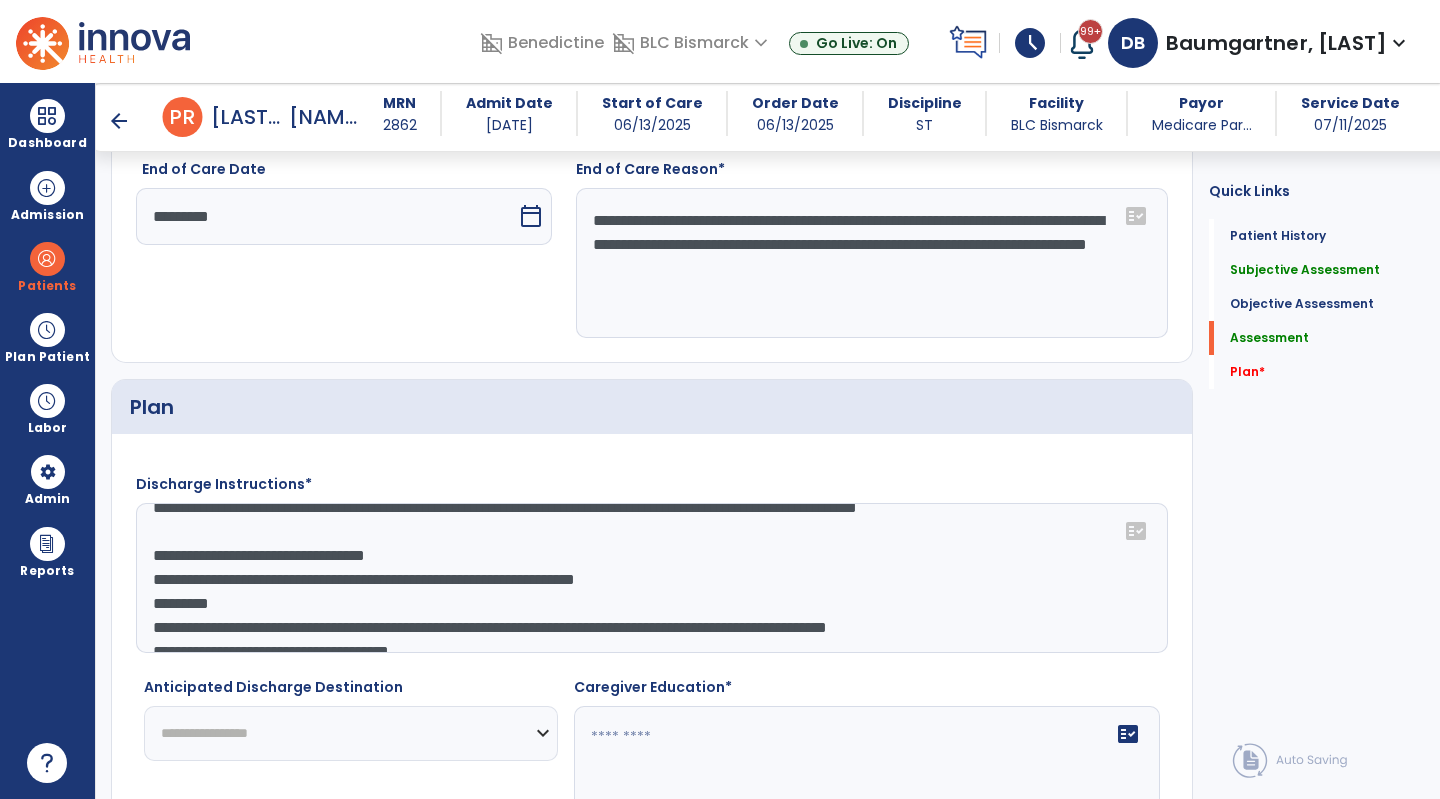 click on "**********" 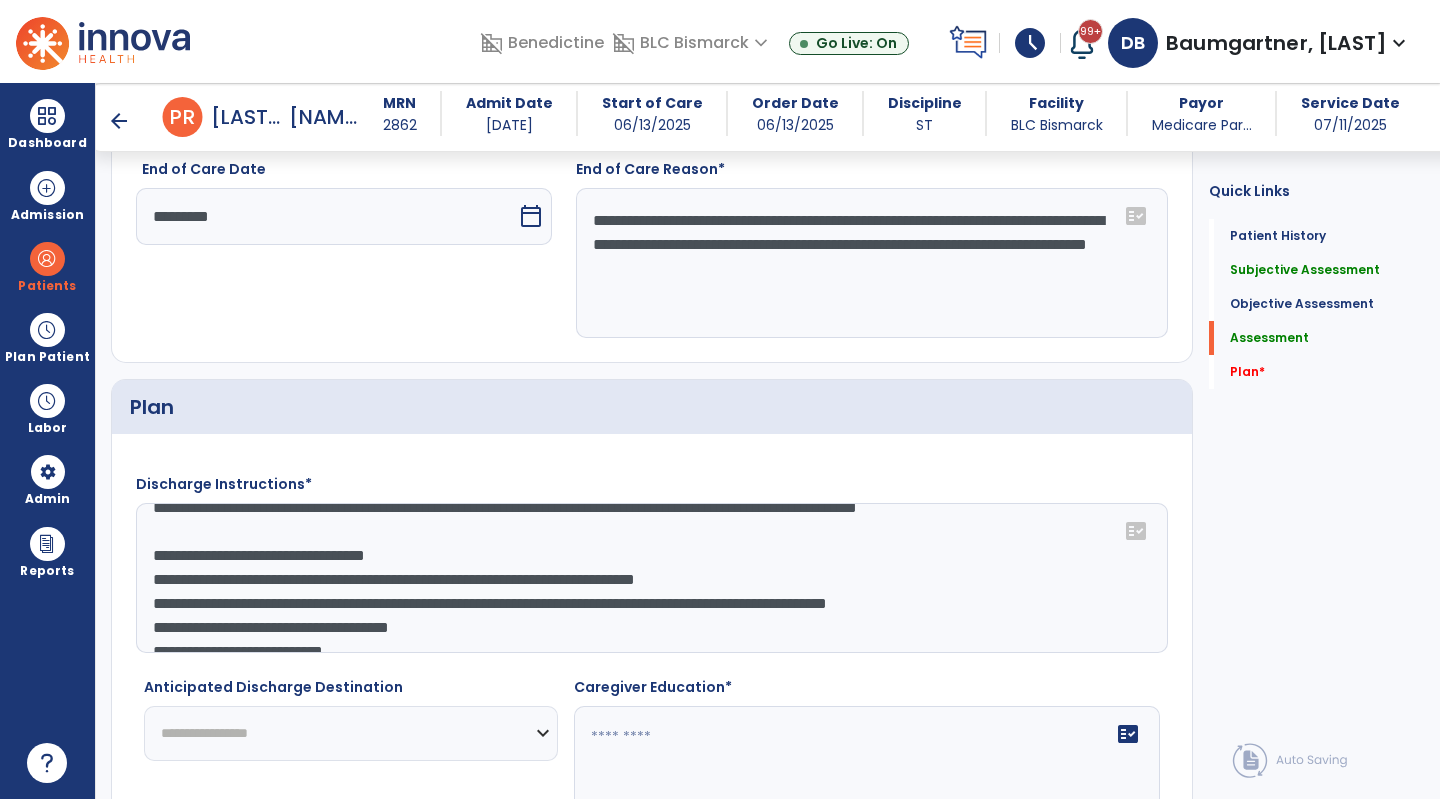 click on "**********" 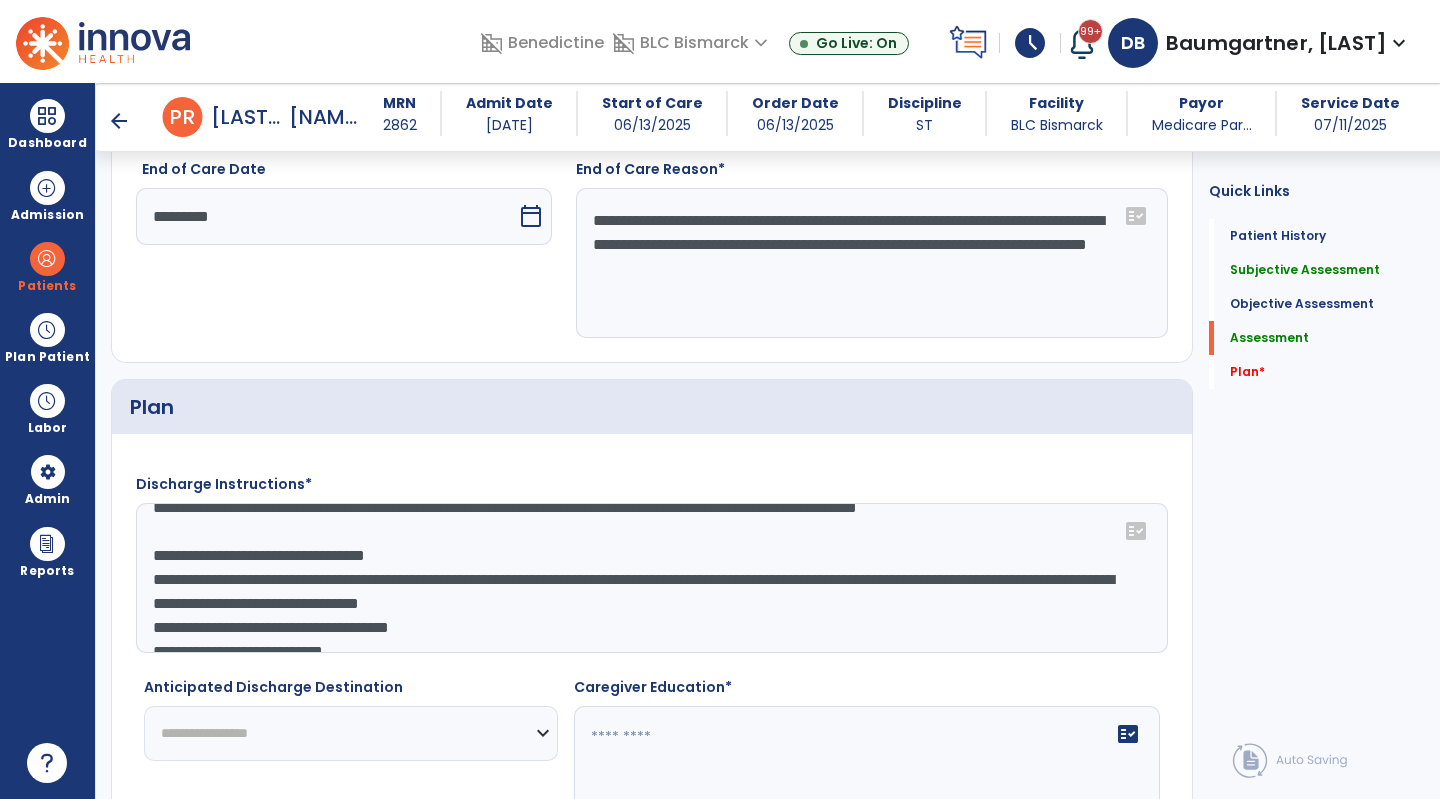 click on "**********" 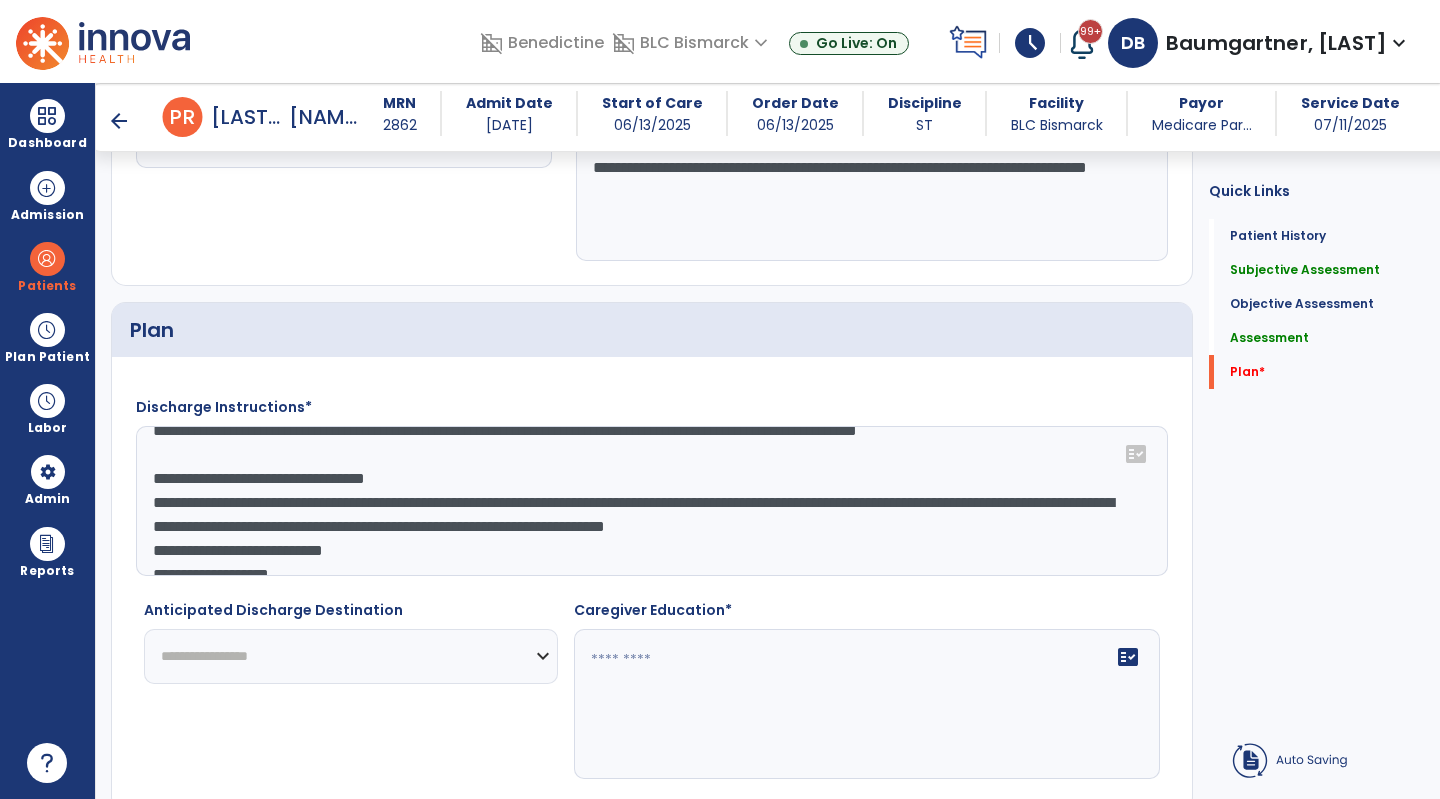 scroll, scrollTop: 2300, scrollLeft: 0, axis: vertical 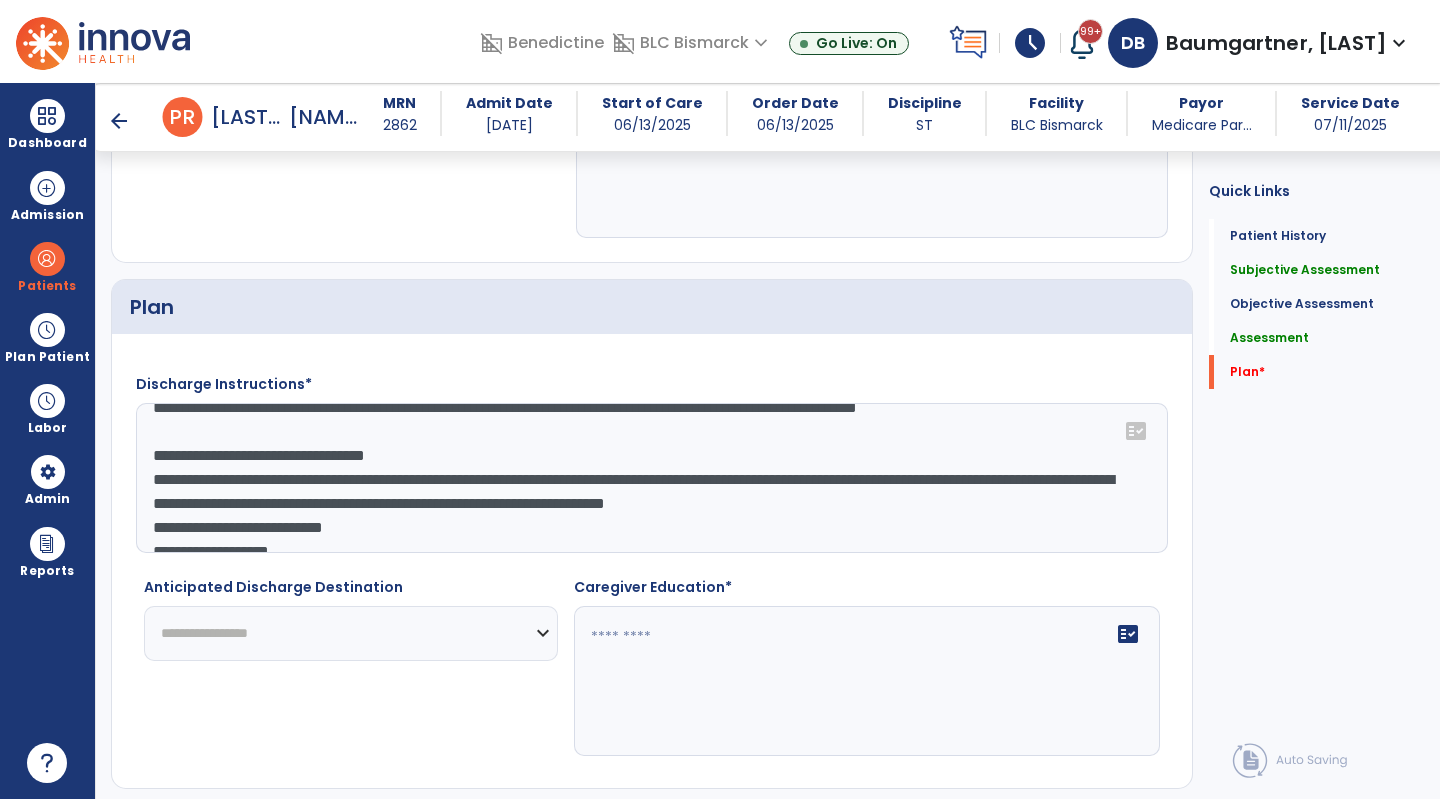 click on "**********" 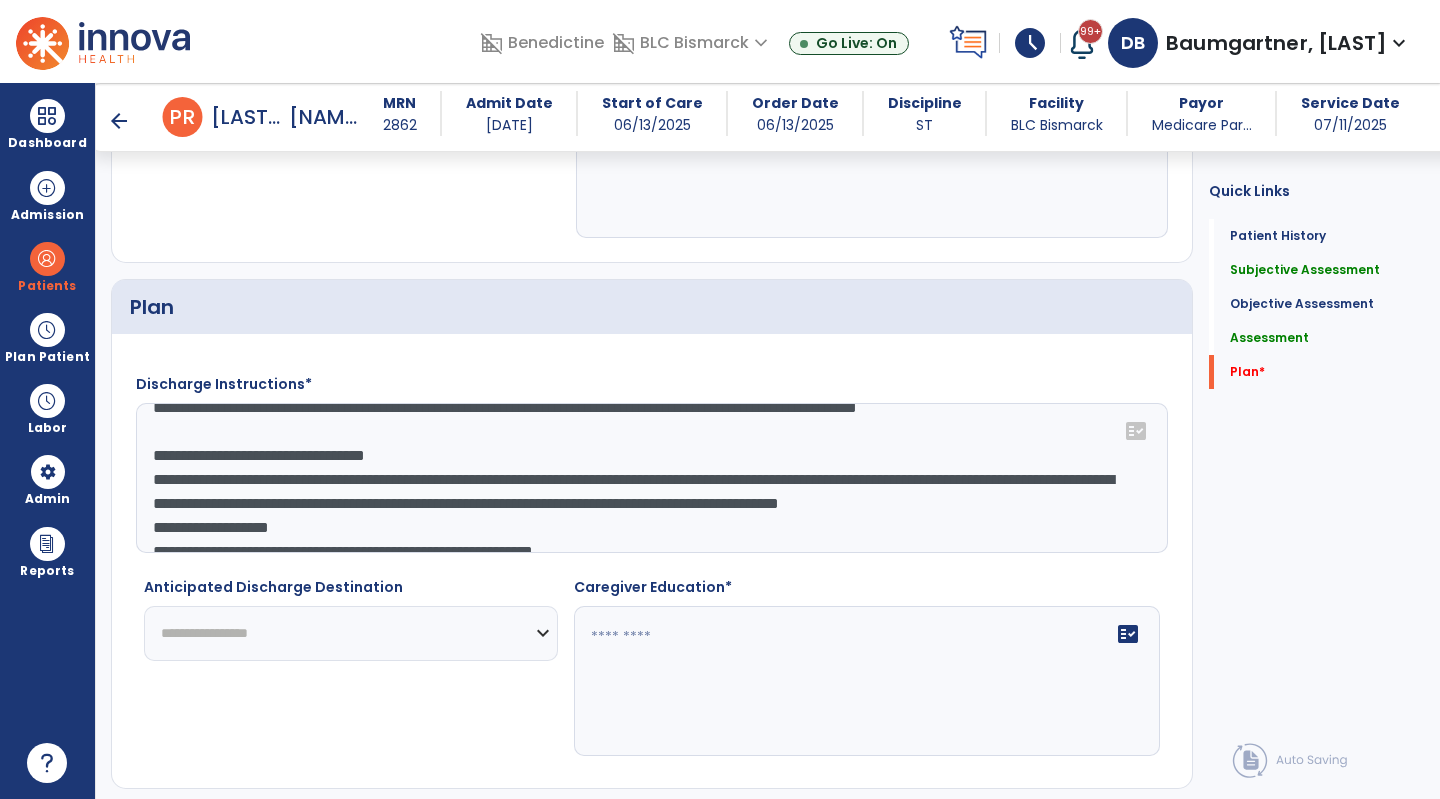 scroll, scrollTop: 111, scrollLeft: 0, axis: vertical 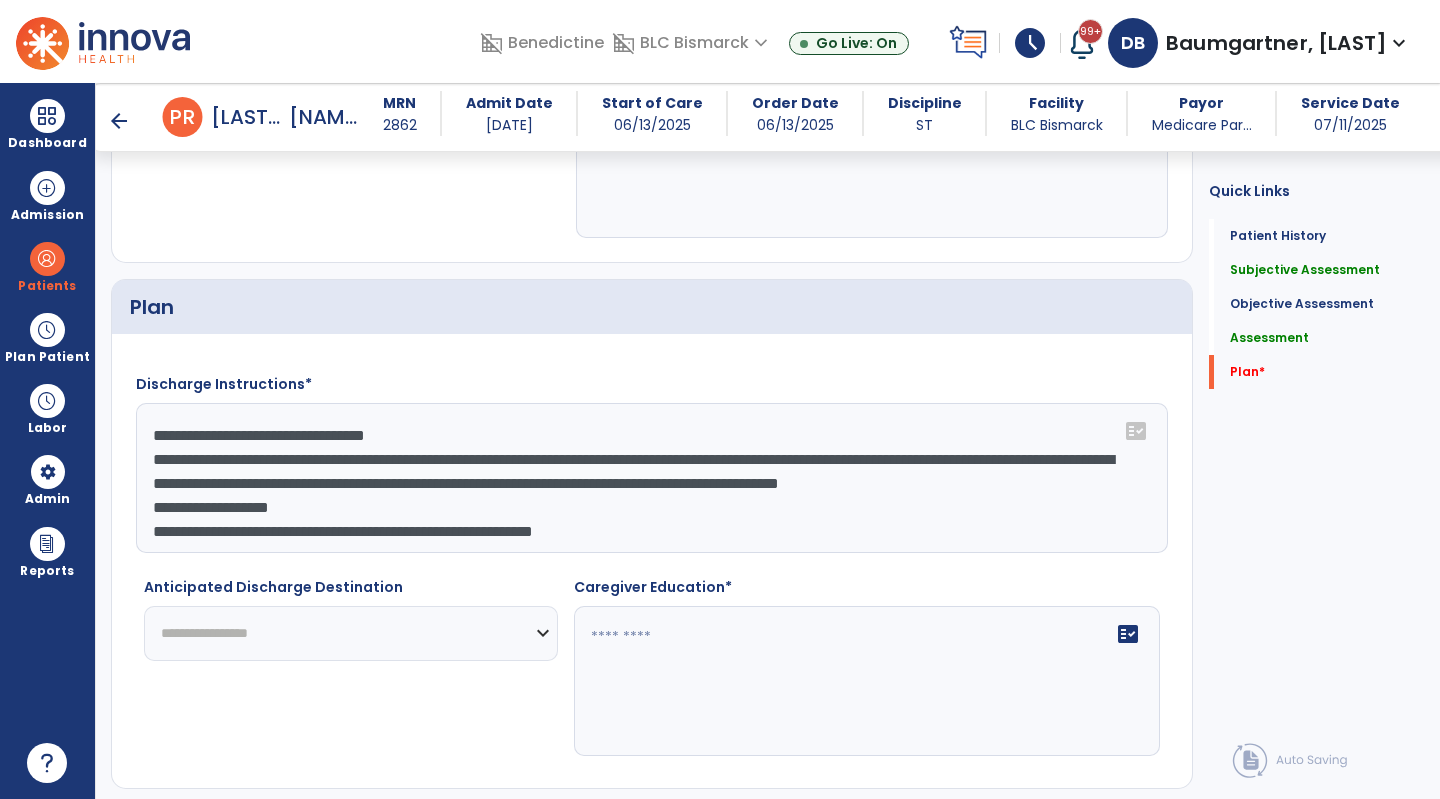 click on "**********" 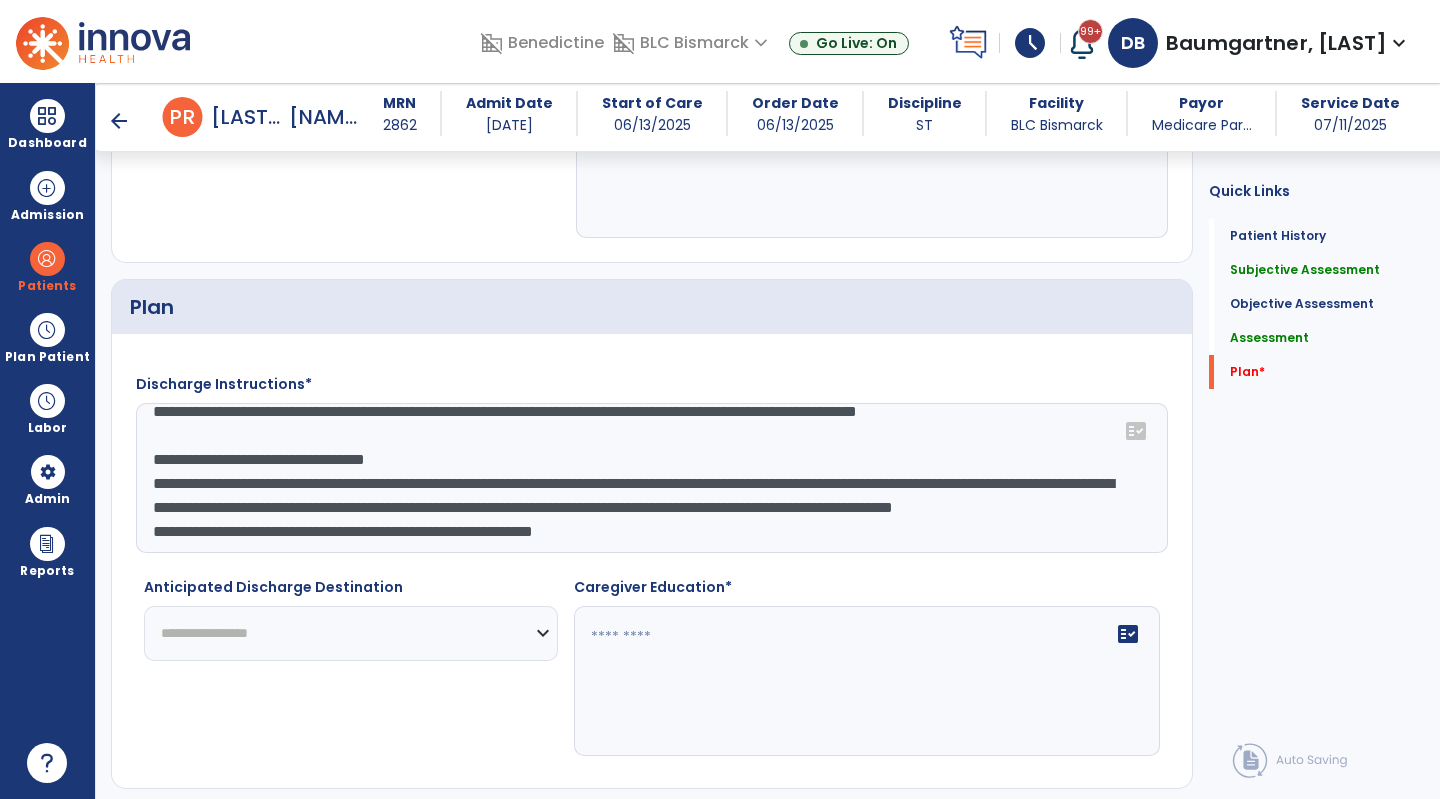 scroll, scrollTop: 144, scrollLeft: 0, axis: vertical 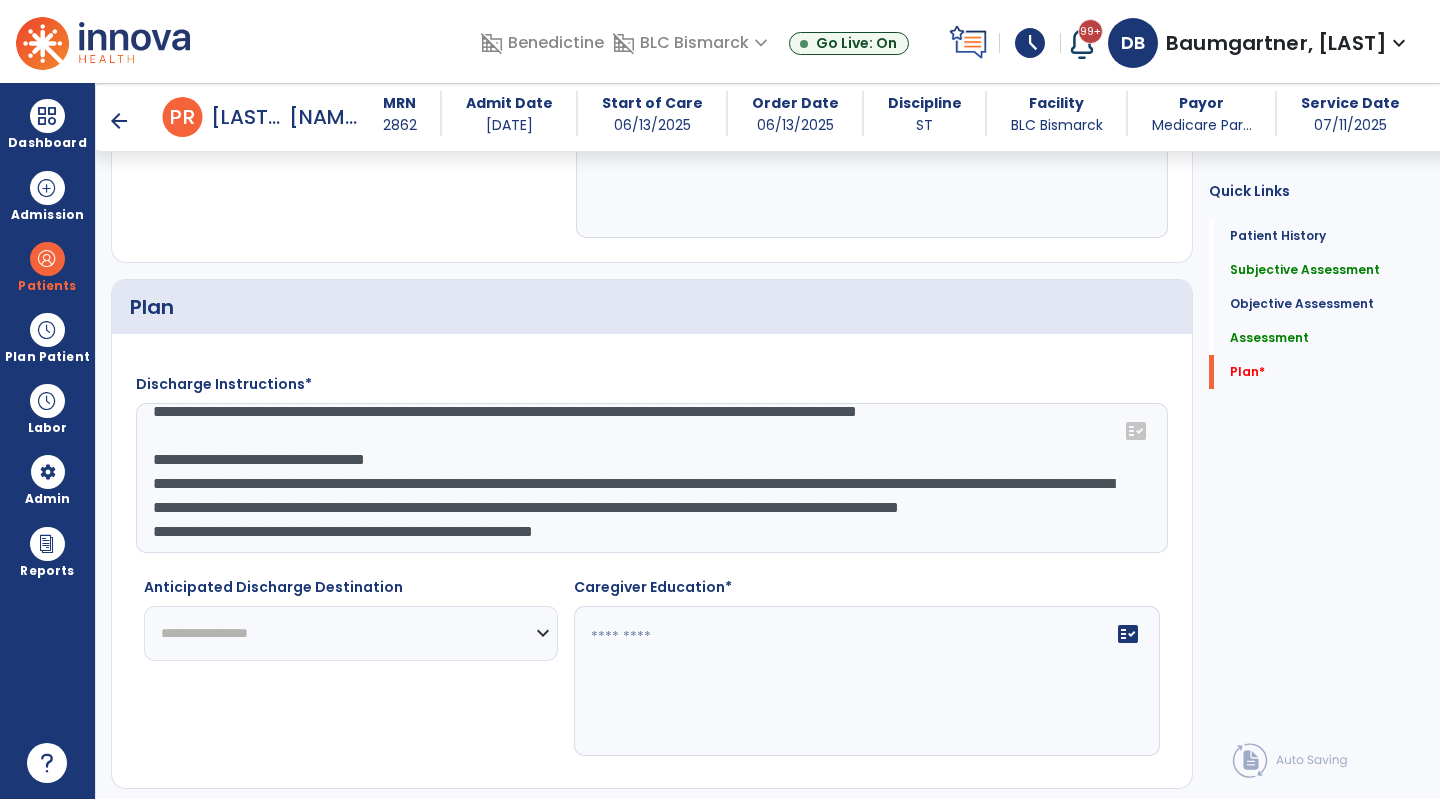 click on "**********" 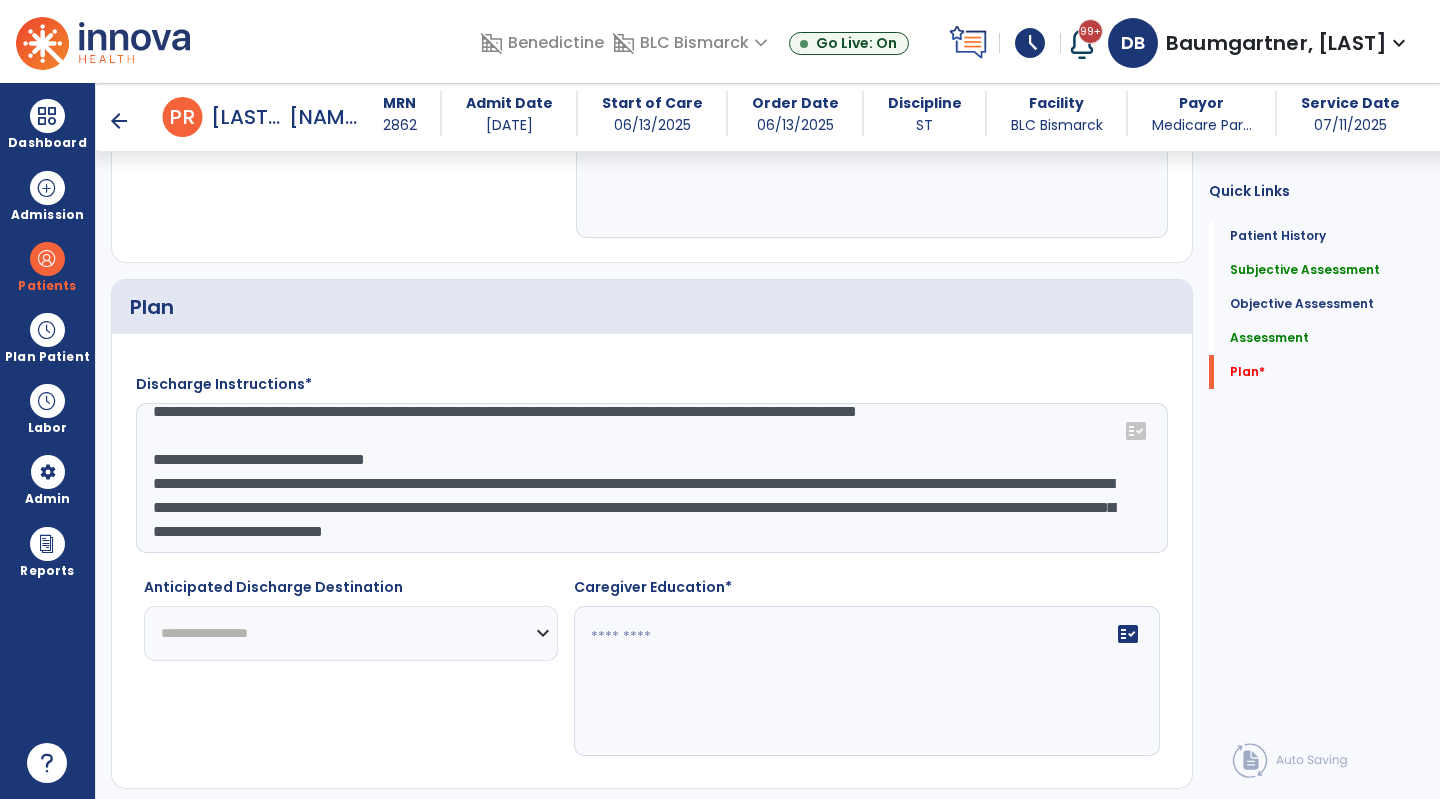 scroll, scrollTop: 120, scrollLeft: 0, axis: vertical 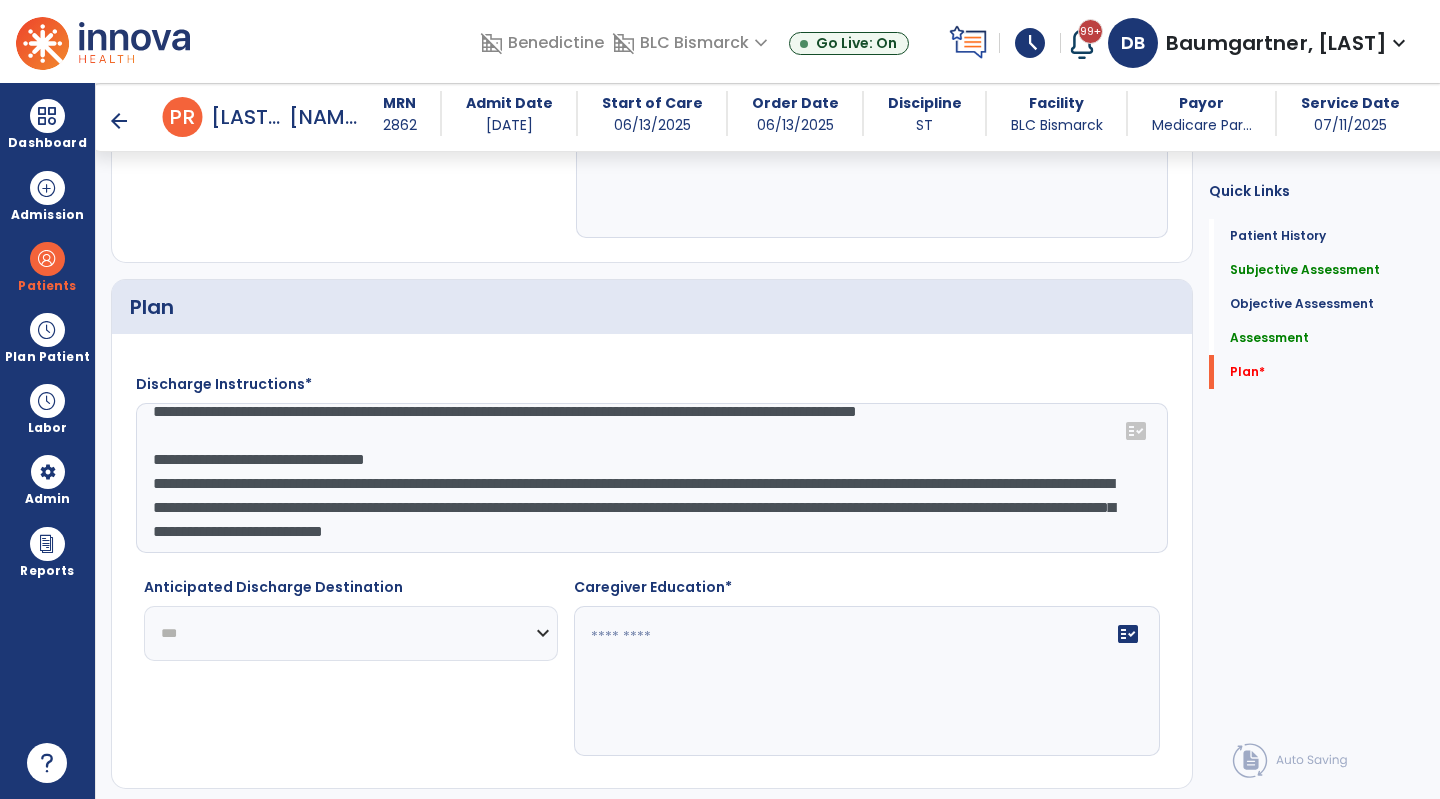 click on "**********" 